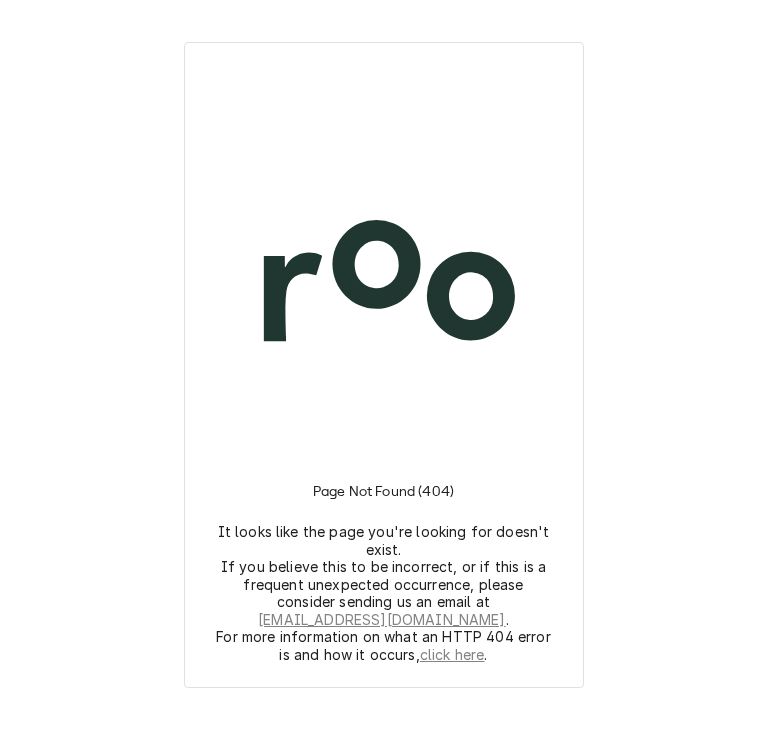 scroll, scrollTop: 0, scrollLeft: 0, axis: both 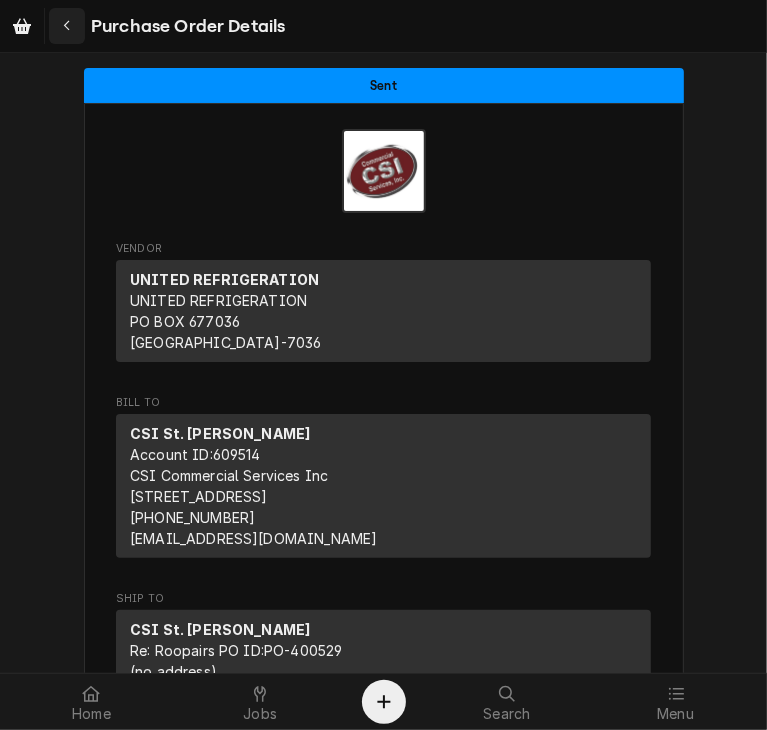 click at bounding box center (67, 26) 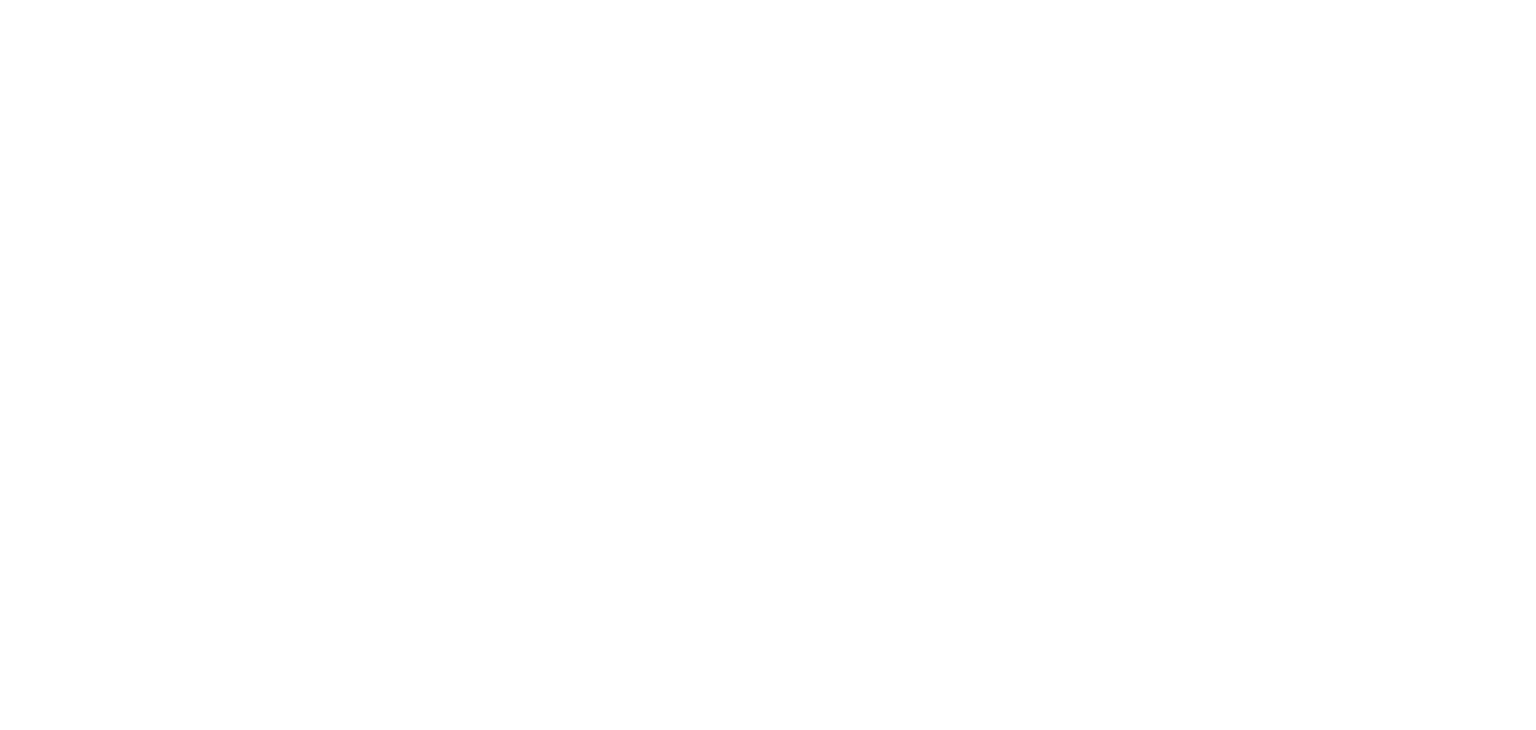 scroll, scrollTop: 0, scrollLeft: 0, axis: both 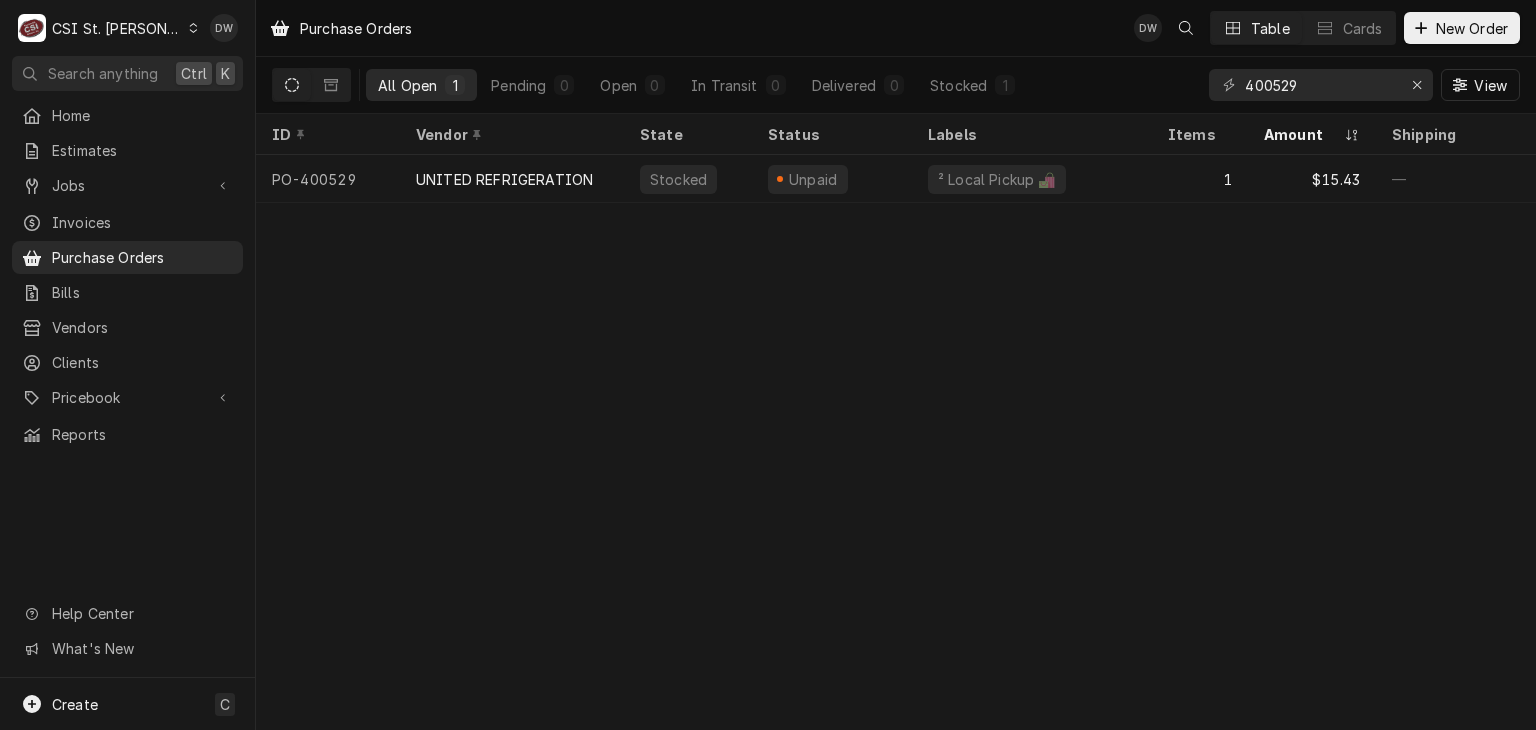 click on "C CSI St. [PERSON_NAME]" at bounding box center (108, 28) 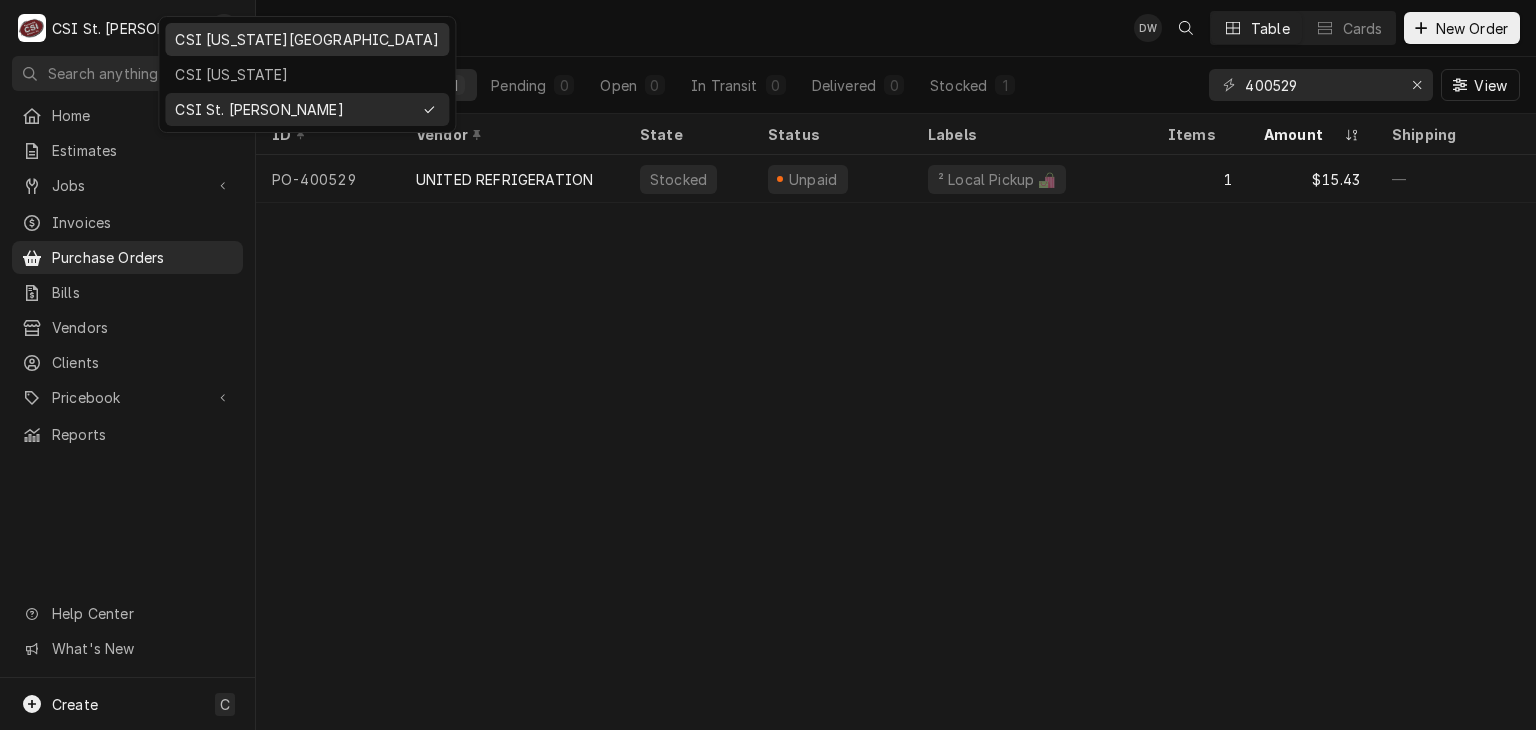 click on "CSI [US_STATE][GEOGRAPHIC_DATA]" at bounding box center (307, 39) 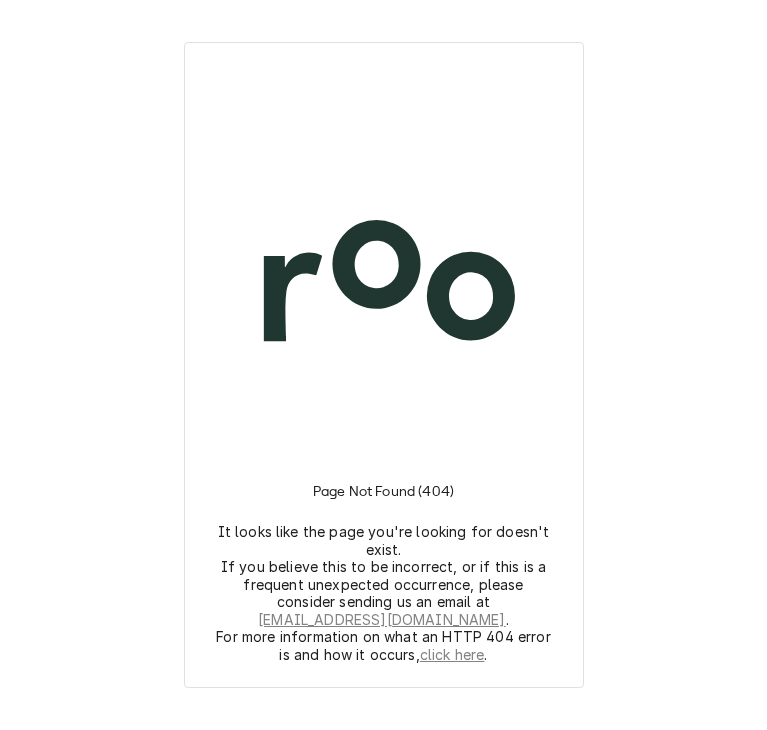 scroll, scrollTop: 0, scrollLeft: 0, axis: both 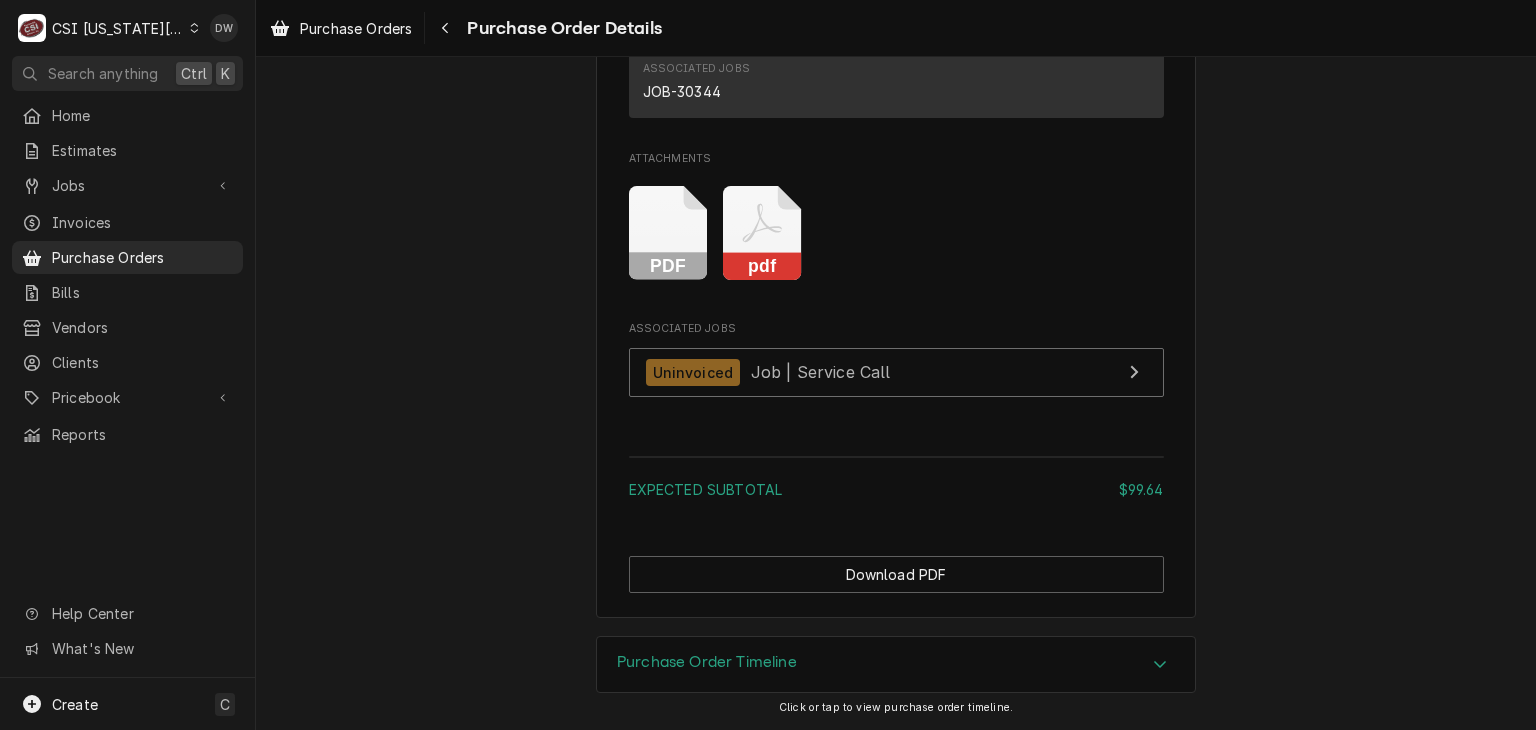 click 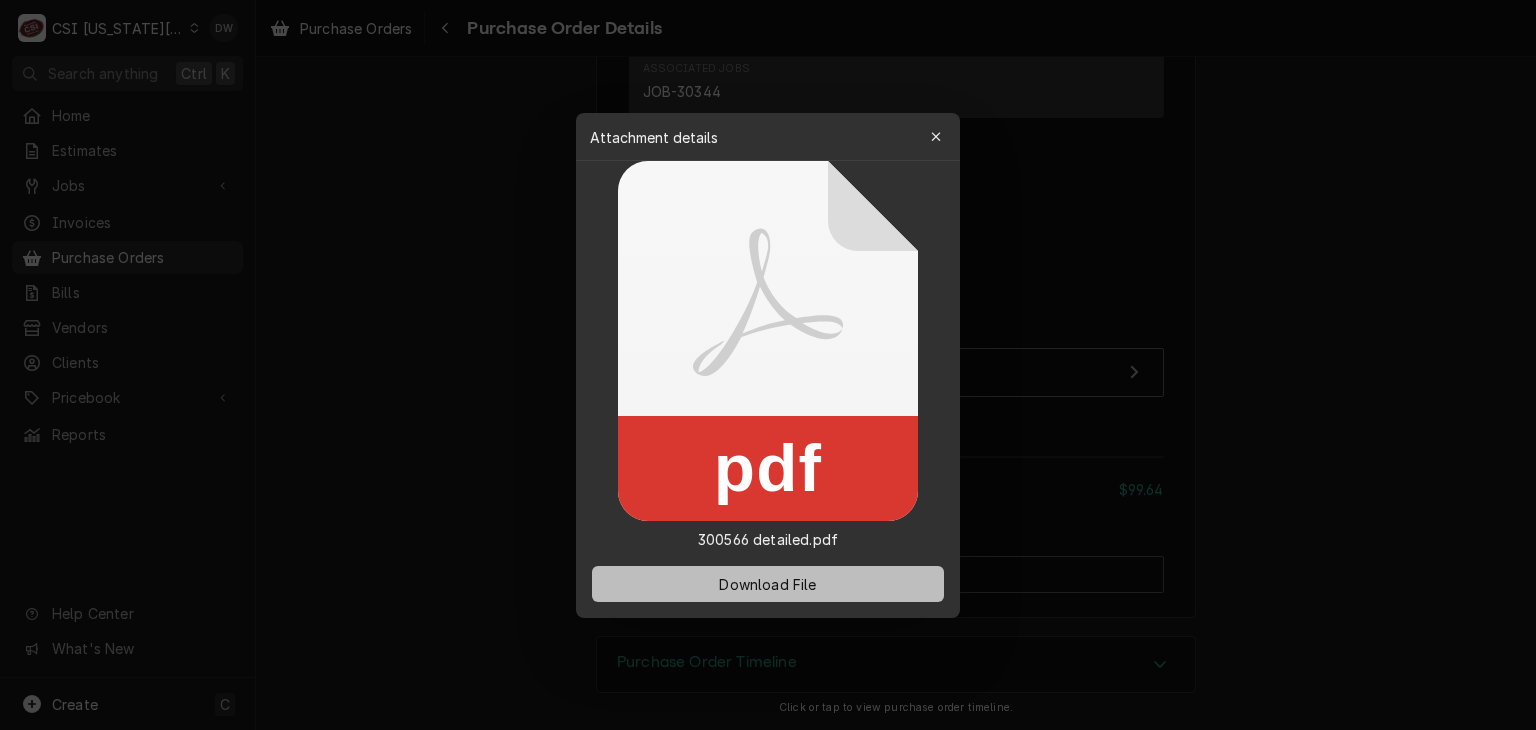click on "Download File" at bounding box center (767, 583) 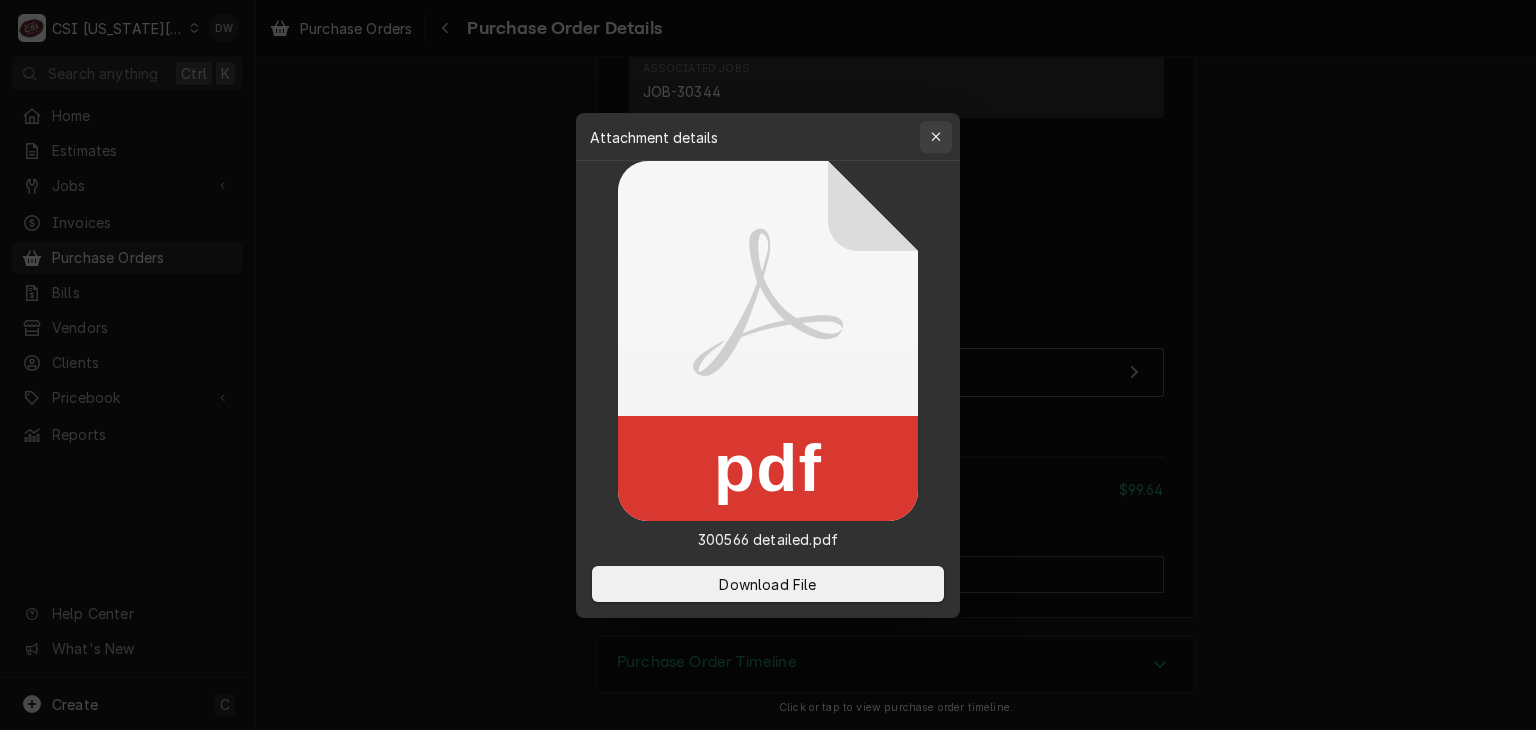 click 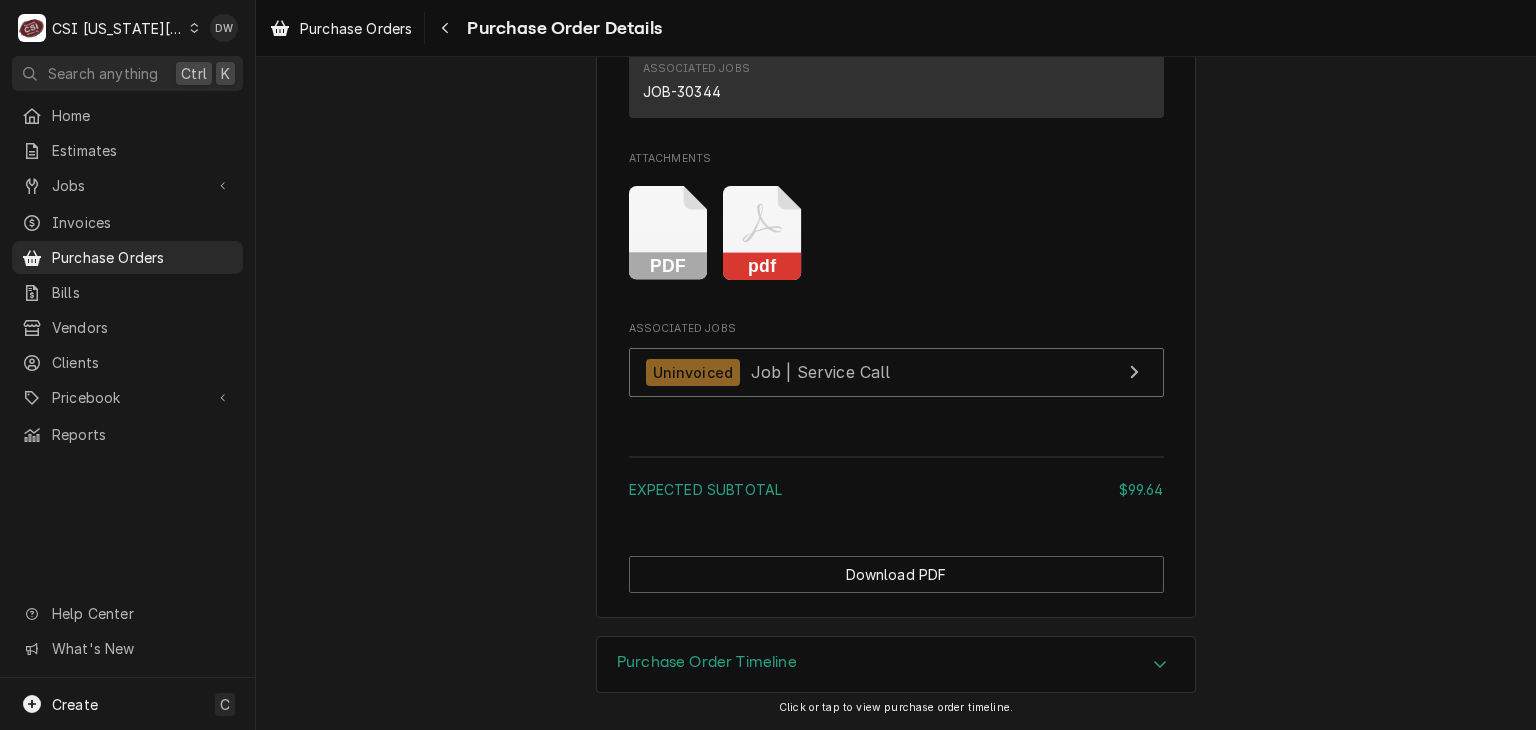 click 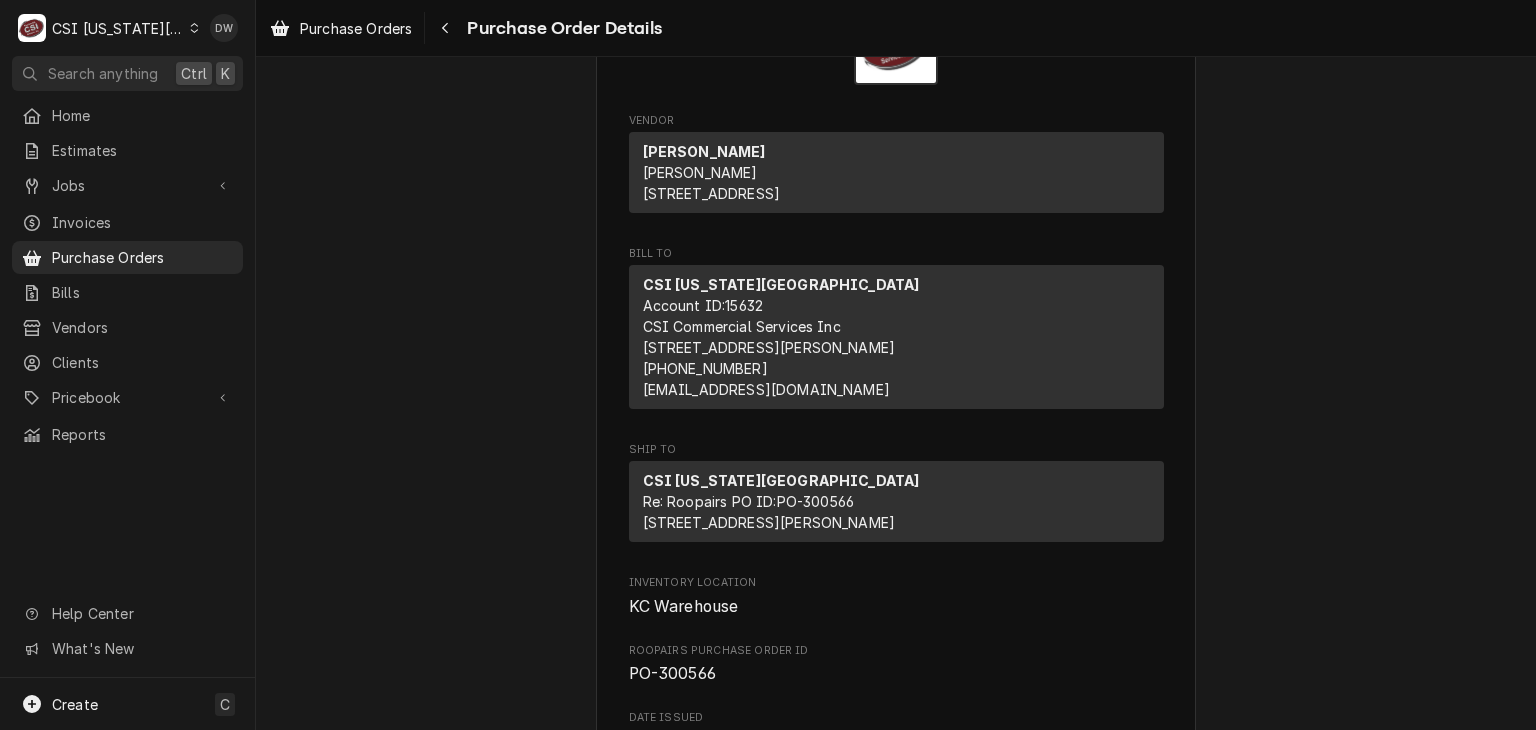 scroll, scrollTop: 0, scrollLeft: 0, axis: both 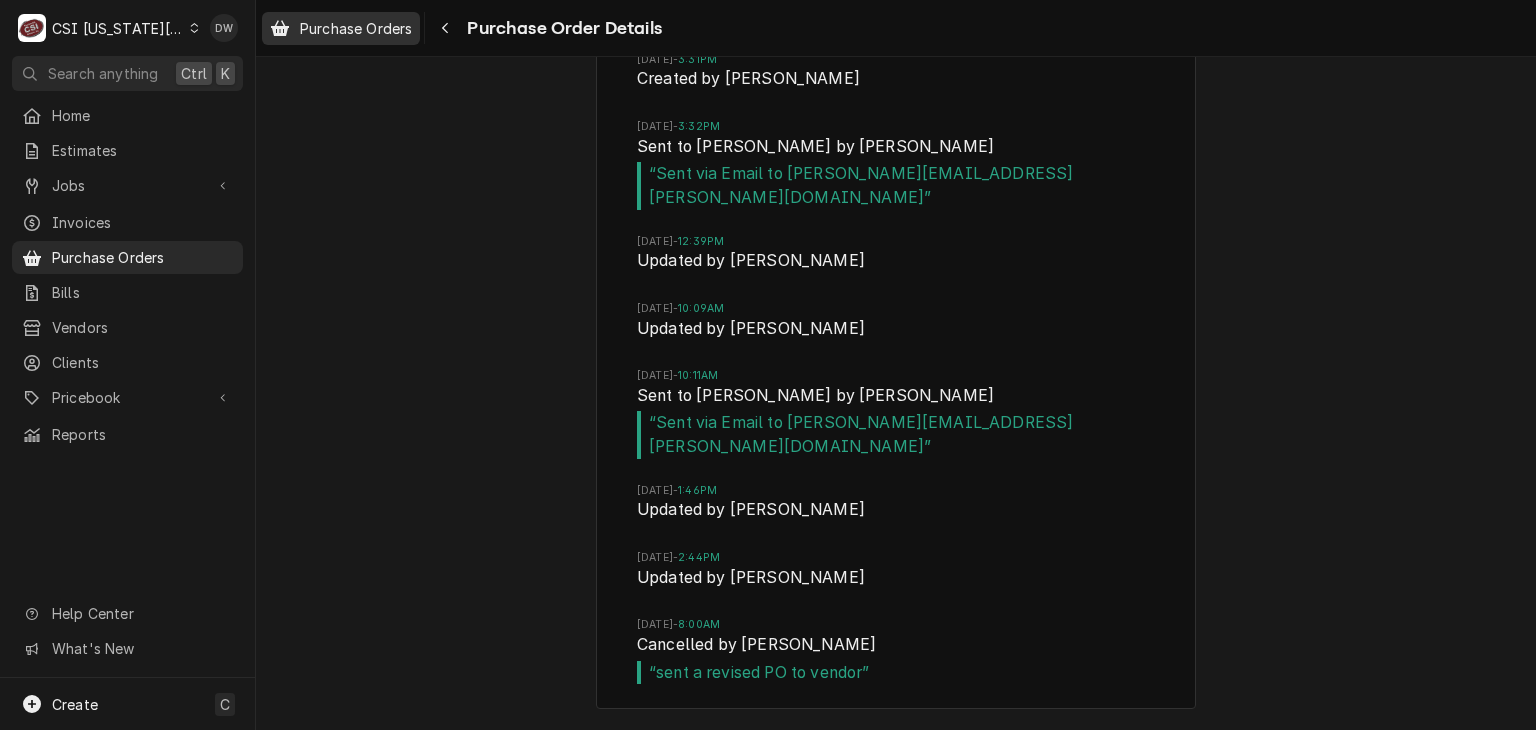 click on "Purchase Orders" at bounding box center (356, 28) 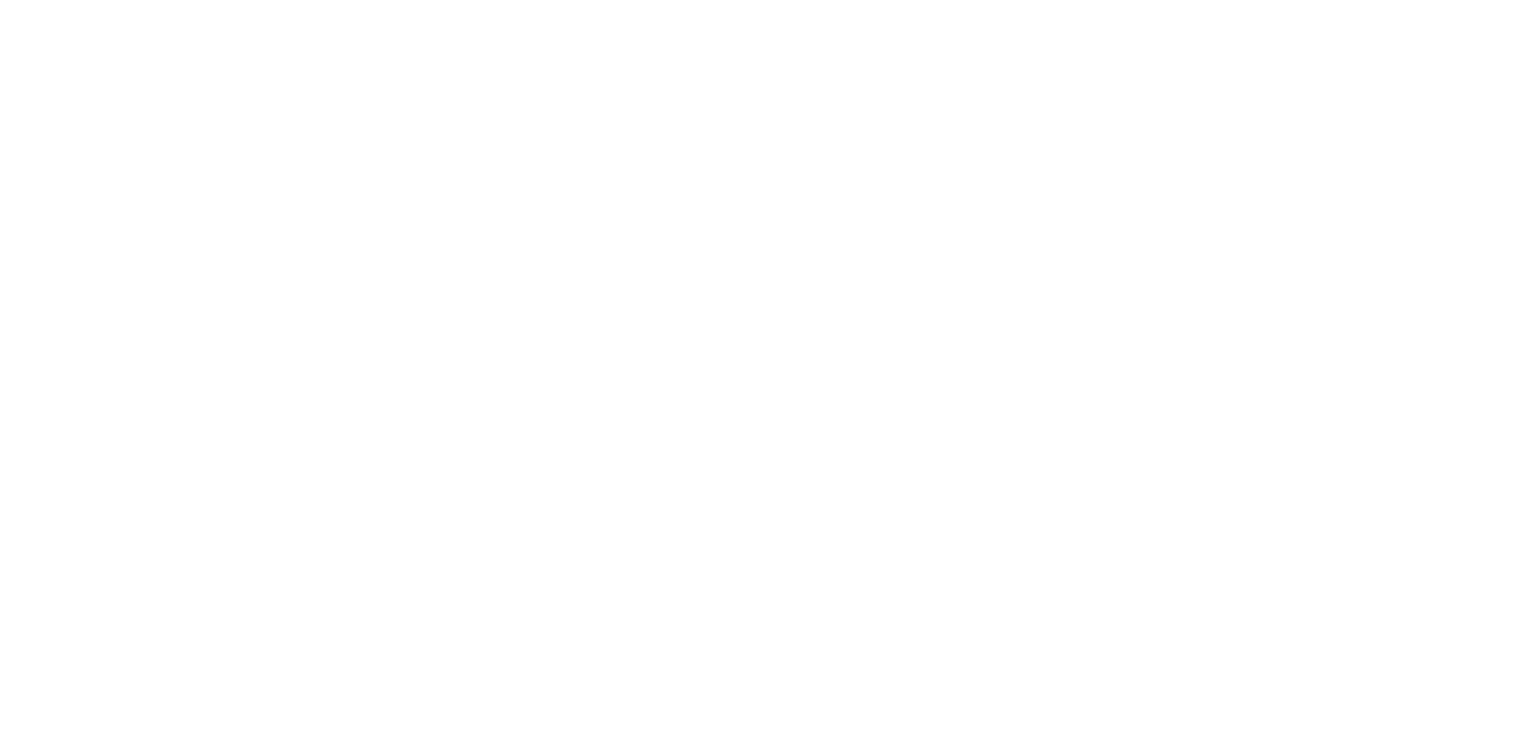 scroll, scrollTop: 0, scrollLeft: 0, axis: both 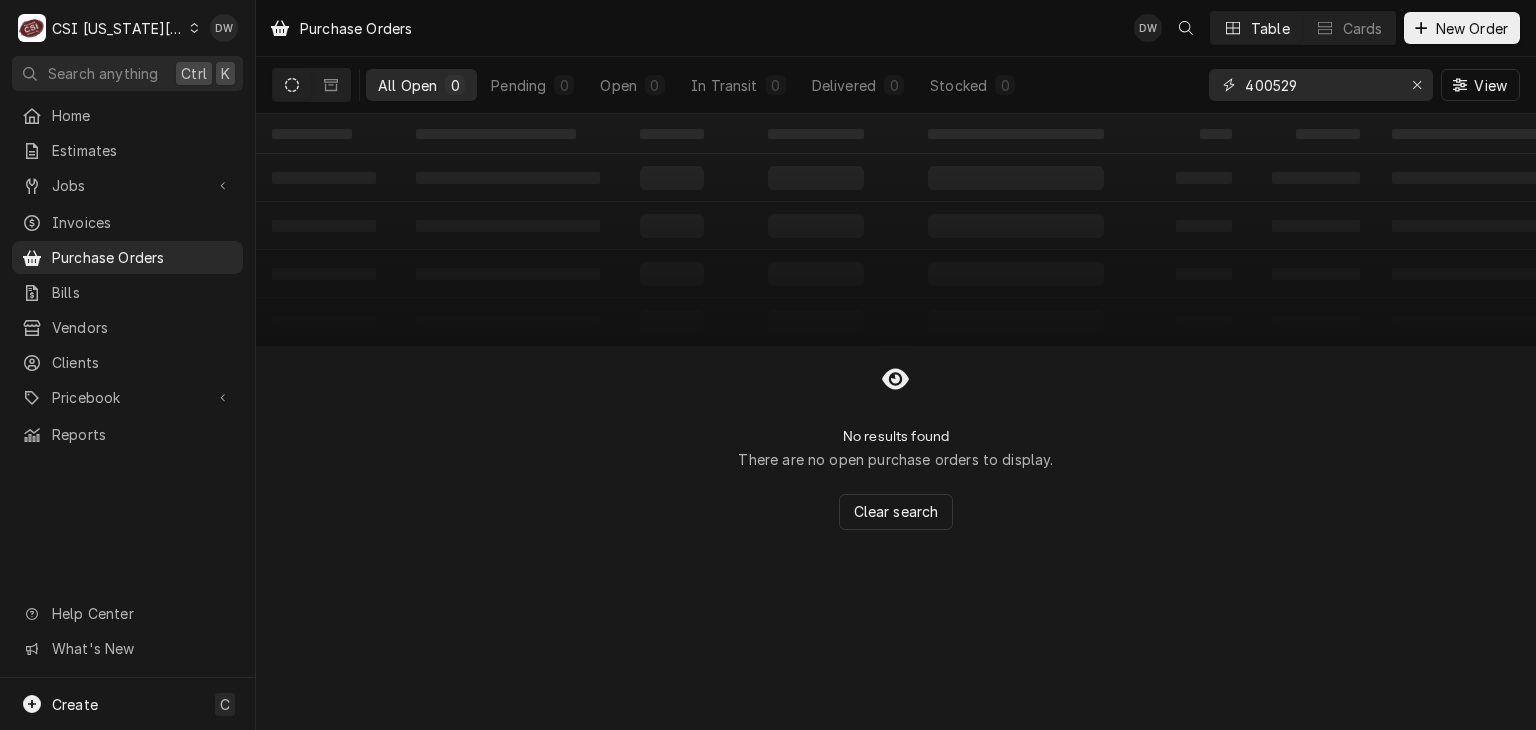 drag, startPoint x: 1307, startPoint y: 84, endPoint x: 1224, endPoint y: 89, distance: 83.15047 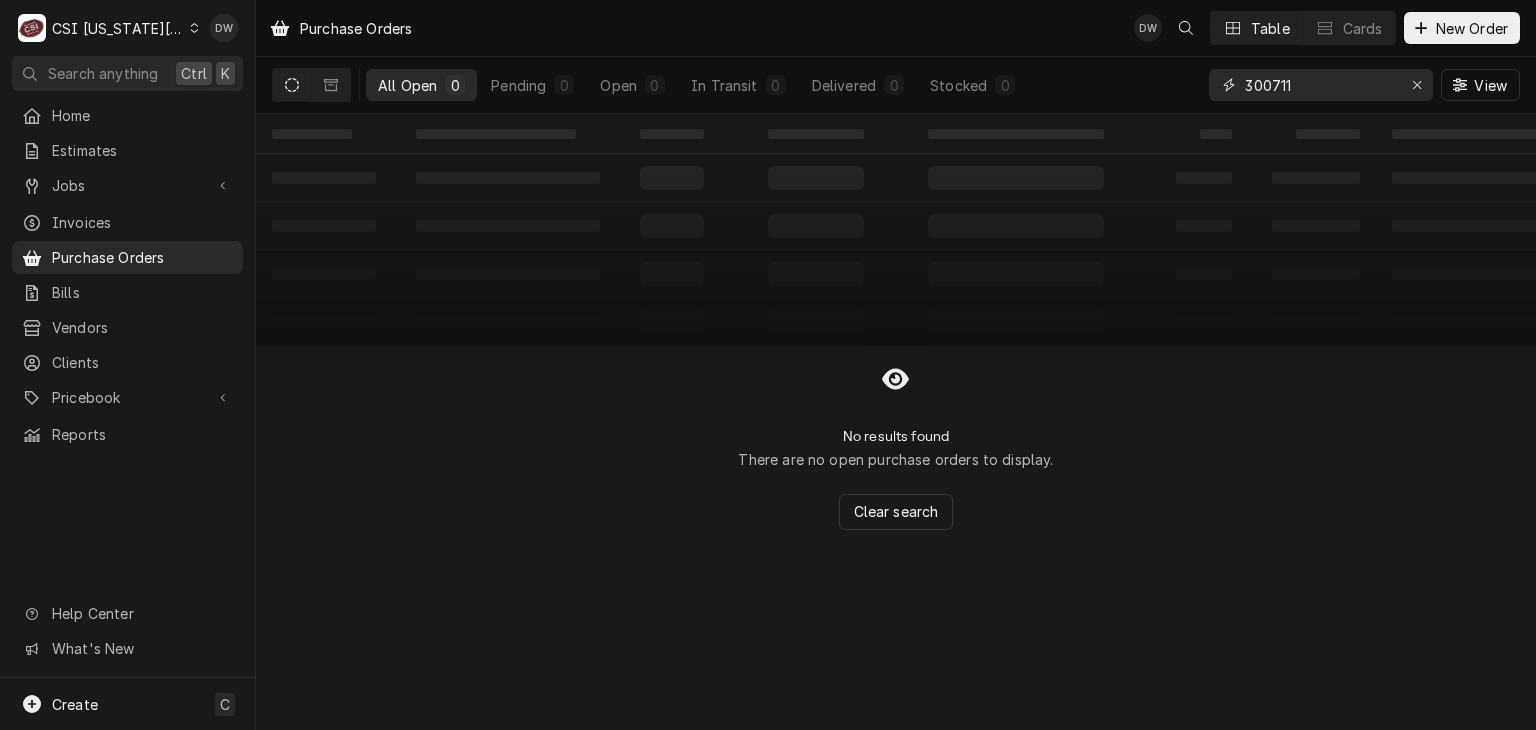 type on "300711" 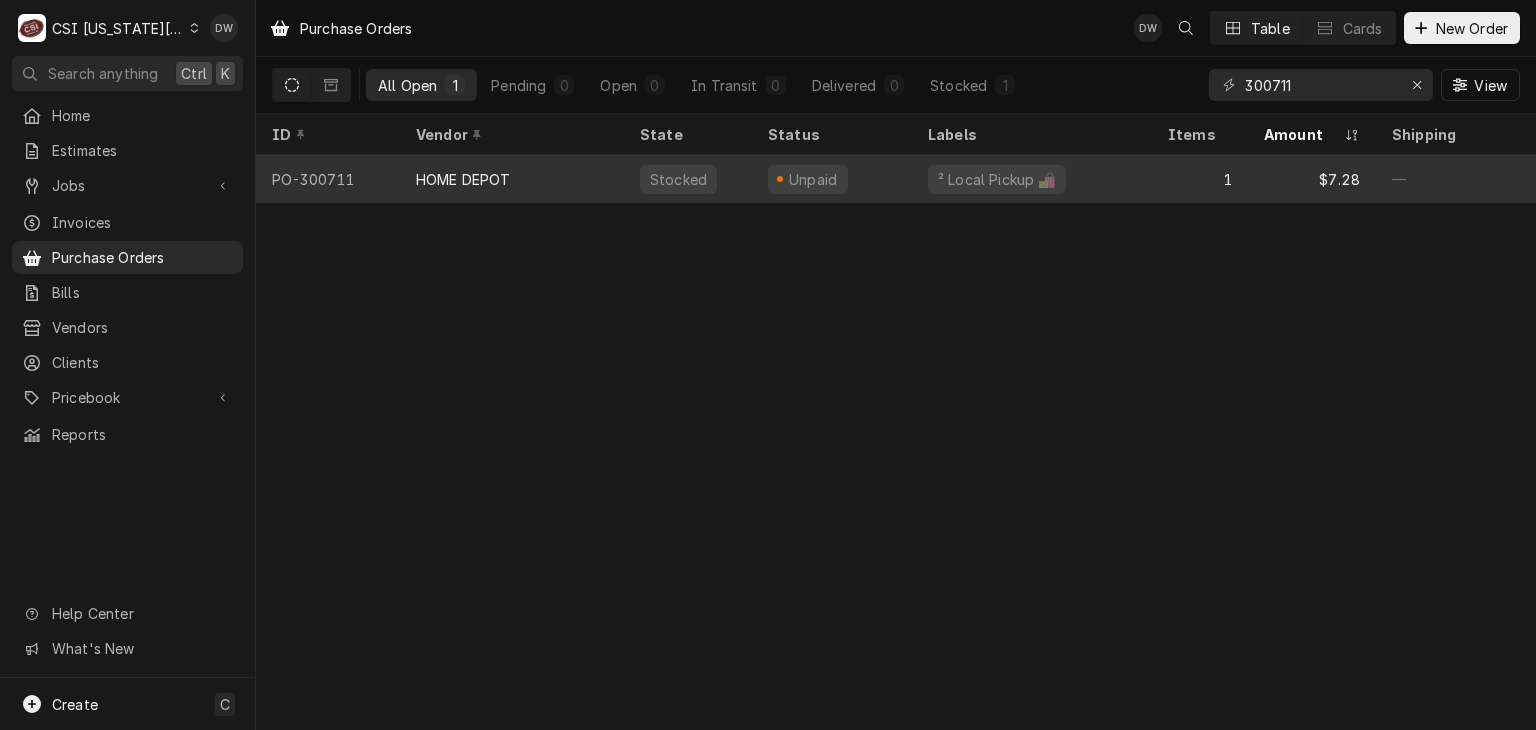 click on "HOME DEPOT" at bounding box center (463, 179) 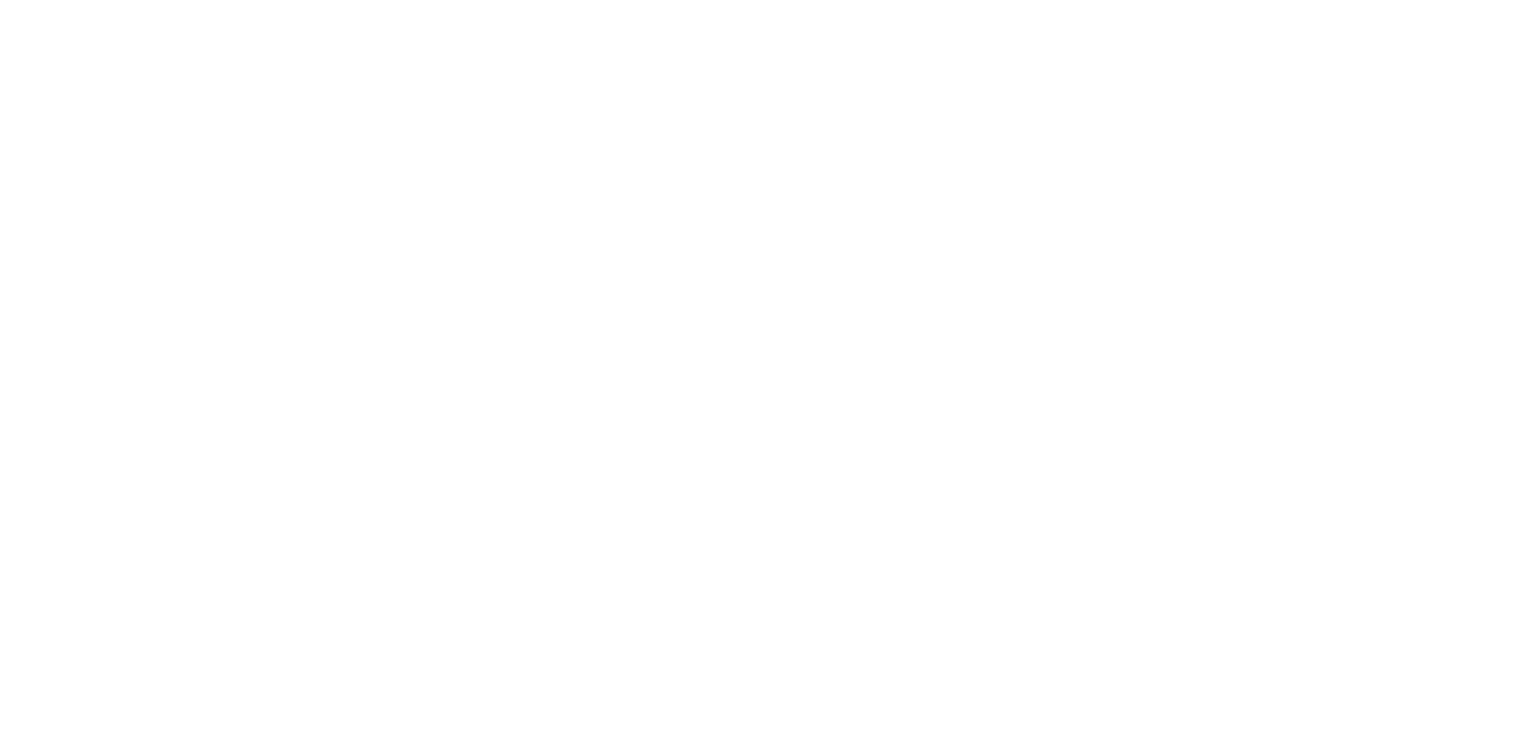 scroll, scrollTop: 0, scrollLeft: 0, axis: both 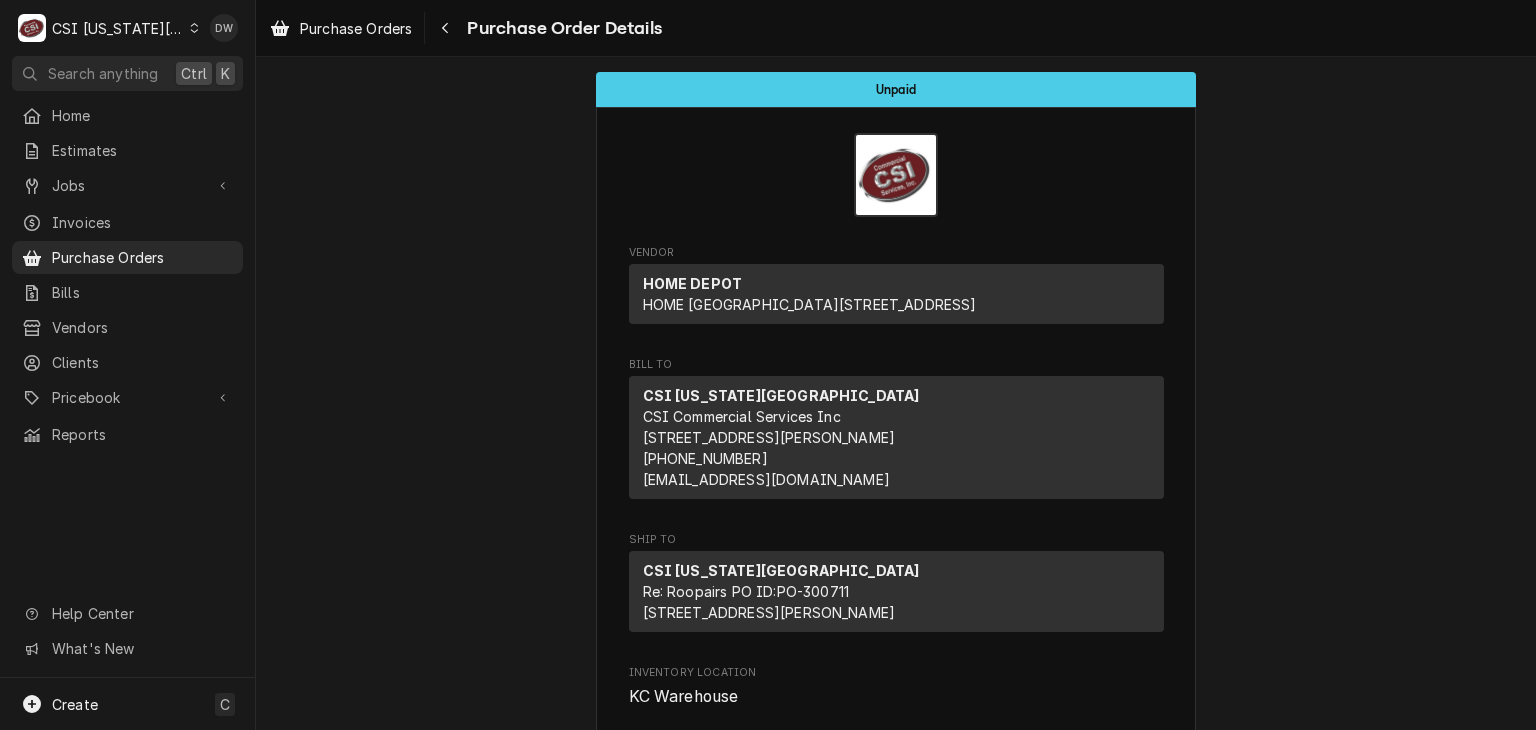 click on "Unpaid Vendor HOME DEPOT HOME DEPOT
PO Box 6031
The Lakes, NV 88901-6031 Bill To CSI Kansas City CSI Commercial Services Inc
1021 NE Jib Ct Unit B
Lee’s Summit, MO 64064 (816) 523-2000 servicekc@csi1.com Ship To CSI Kansas City Re: Roopairs PO ID:  PO-300711 1021 NE Jib Court Unit B
Lee's Summit, MO 64064 Inventory Location KC Warehouse Roopairs Purchase Order ID PO-300711 Date Issued Jun 26, 2025 Shipping -- No shipping details provided. Please reach out to the vendor for more information. Tracking Number -- No tracking number provided. Please reach out to the vendor for more information. Labels  (Only Visible to You) ² Local Pickup 🛍️ Payment Terms Net 30 Stocked On Tue, Jul 8th, 2025 - 1:57 PM Last Modified Tue, Jul 8th, 2025 - 1:57 PM Parts and Materials Short Description Misc. Service Supply Manufacturer — Manufacturer Part # SERV-MATS Subtype [#2-DUAL] MISC-NON-INVEN Qty. 1 Expected Vendor Cost $7.28 Amount $7.28 Vendor Part # MISC PARTS Associated Jobs JOB-30918 Notes to Vendor marshall pdf" at bounding box center [896, 1312] 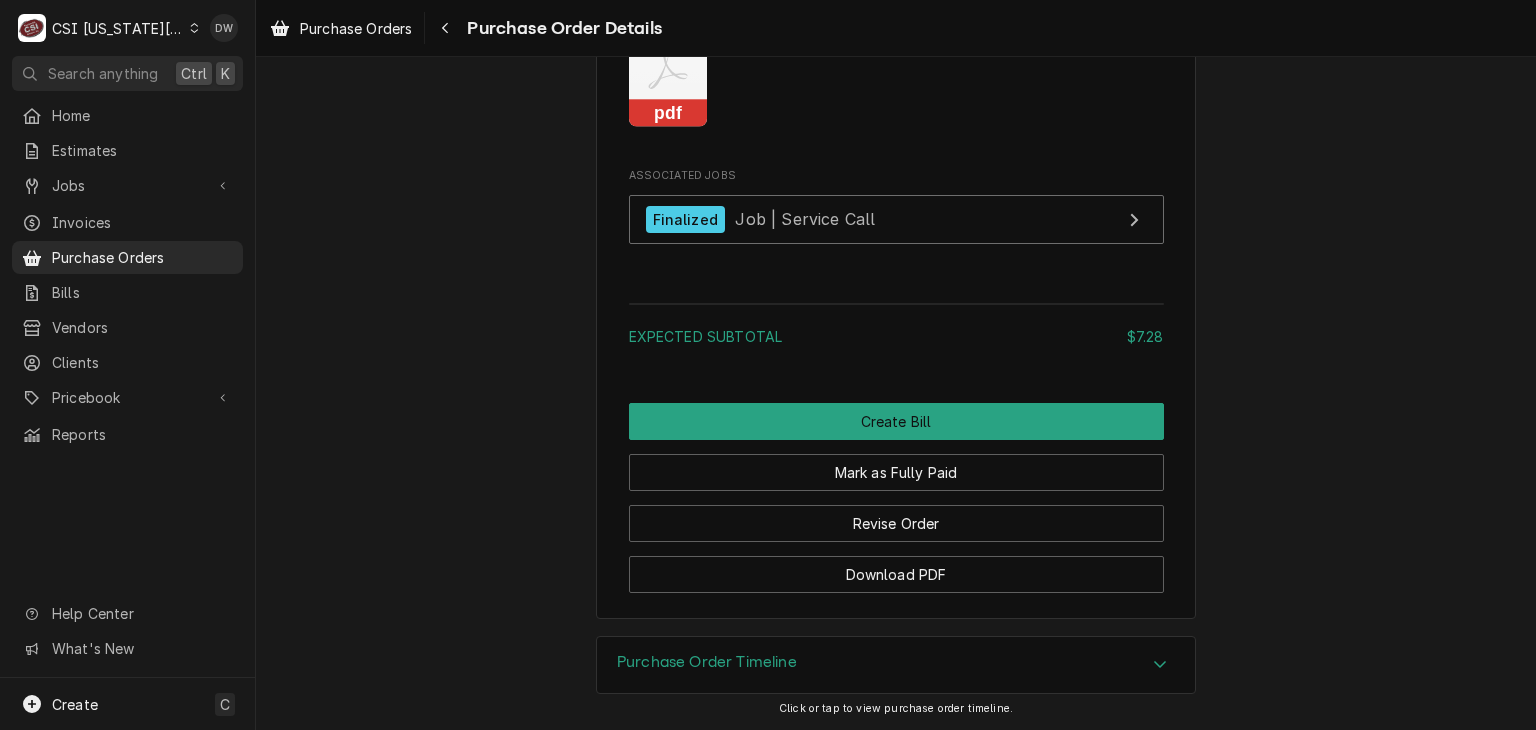 scroll, scrollTop: 2012, scrollLeft: 0, axis: vertical 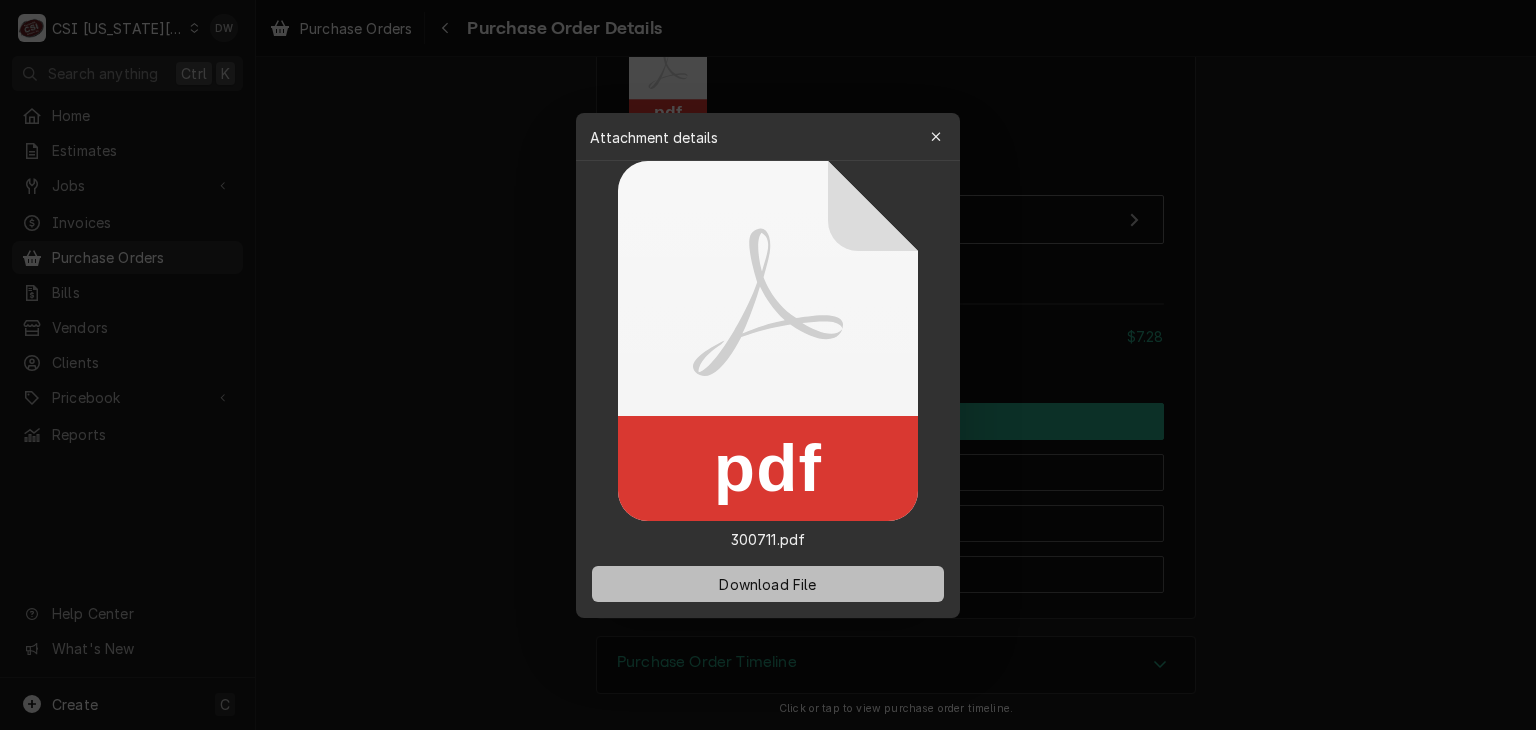 click on "Download File" at bounding box center (767, 583) 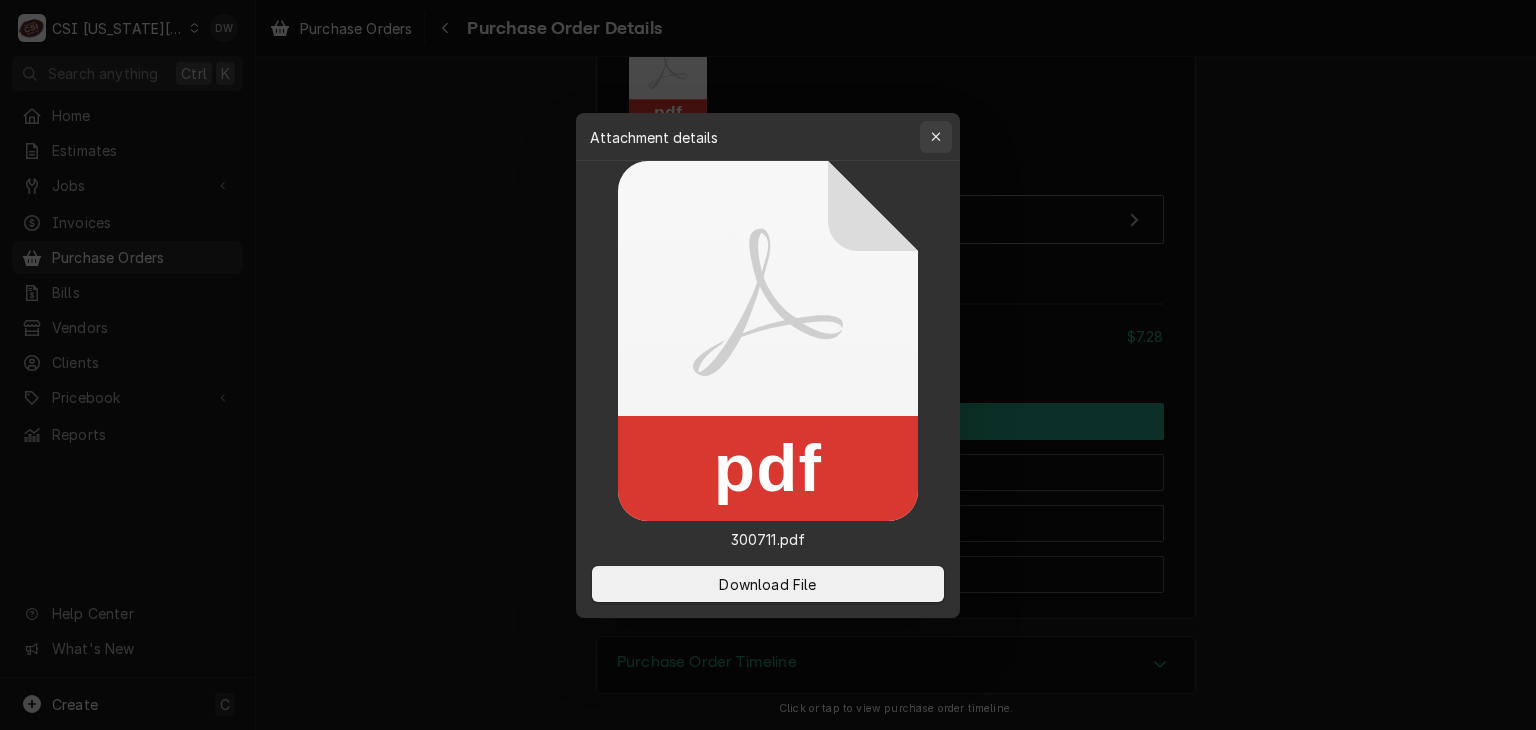 click 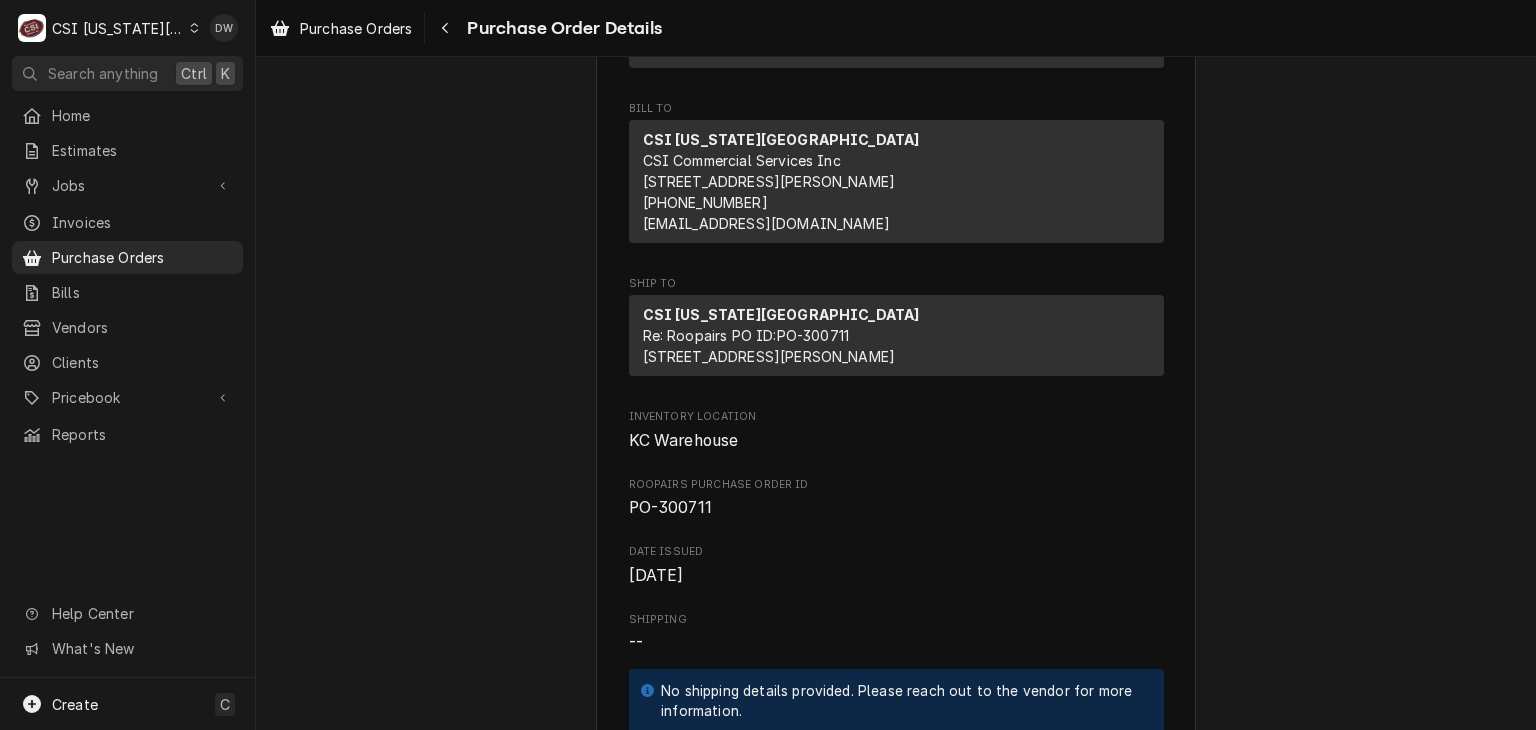 scroll, scrollTop: 0, scrollLeft: 0, axis: both 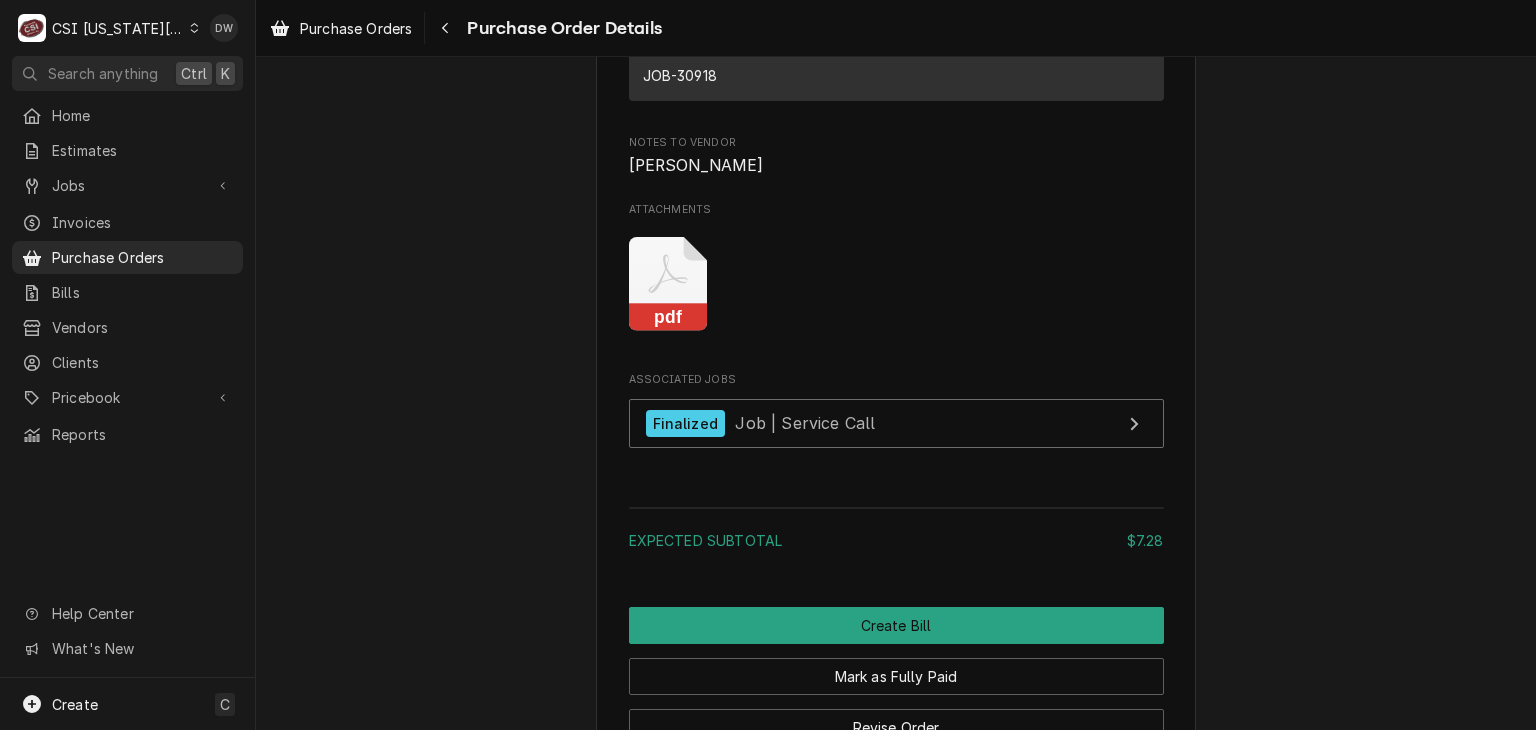 click 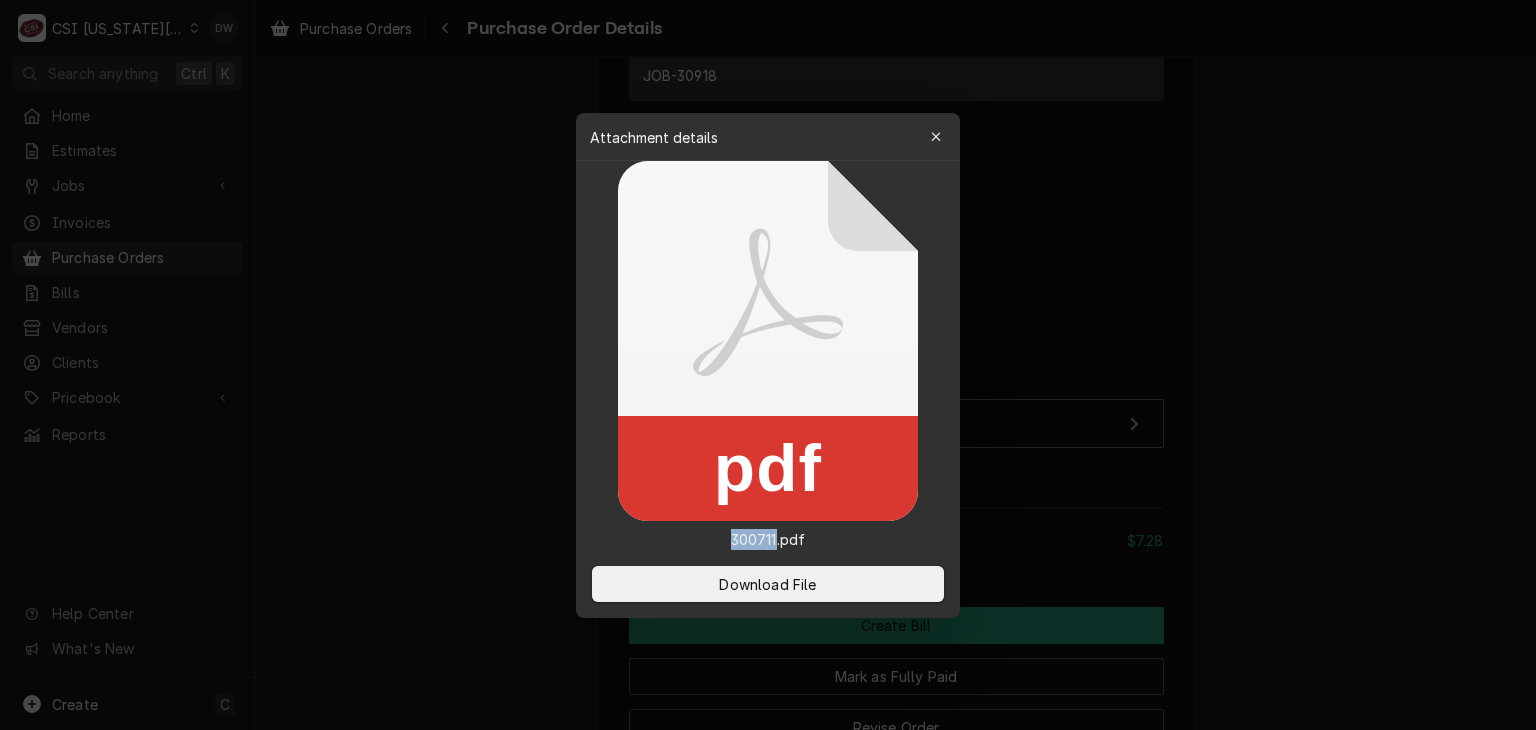 click 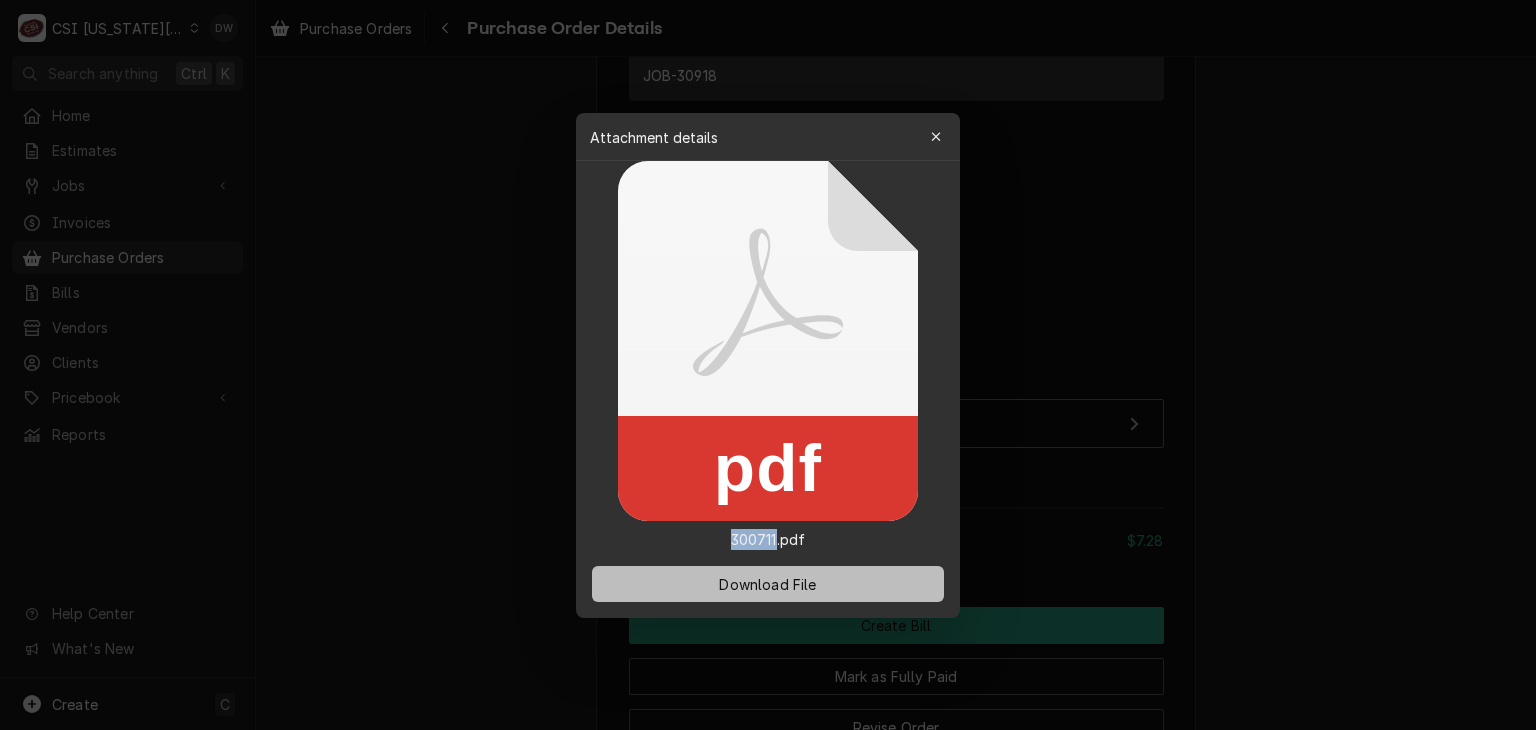 click on "Download File" at bounding box center [767, 583] 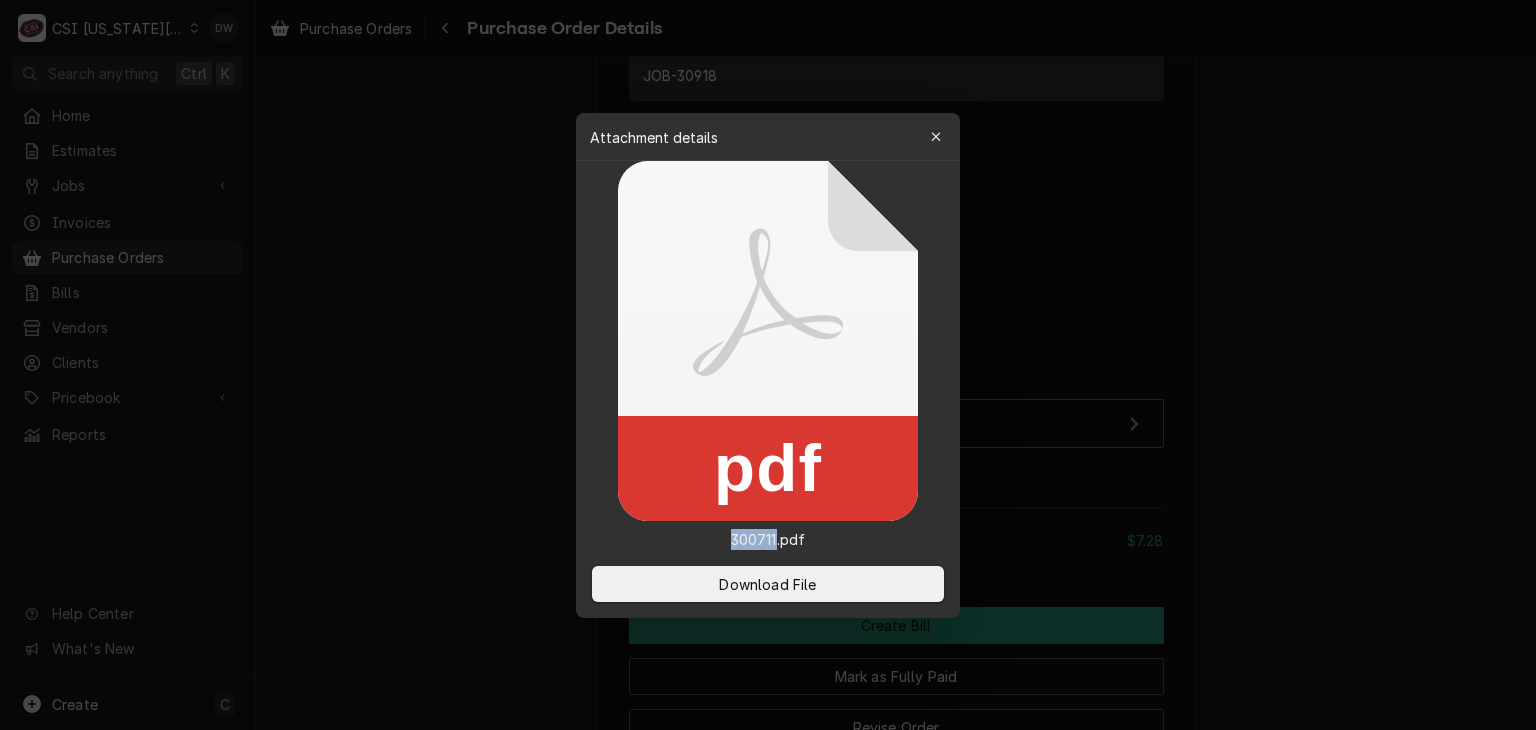click at bounding box center (768, 365) 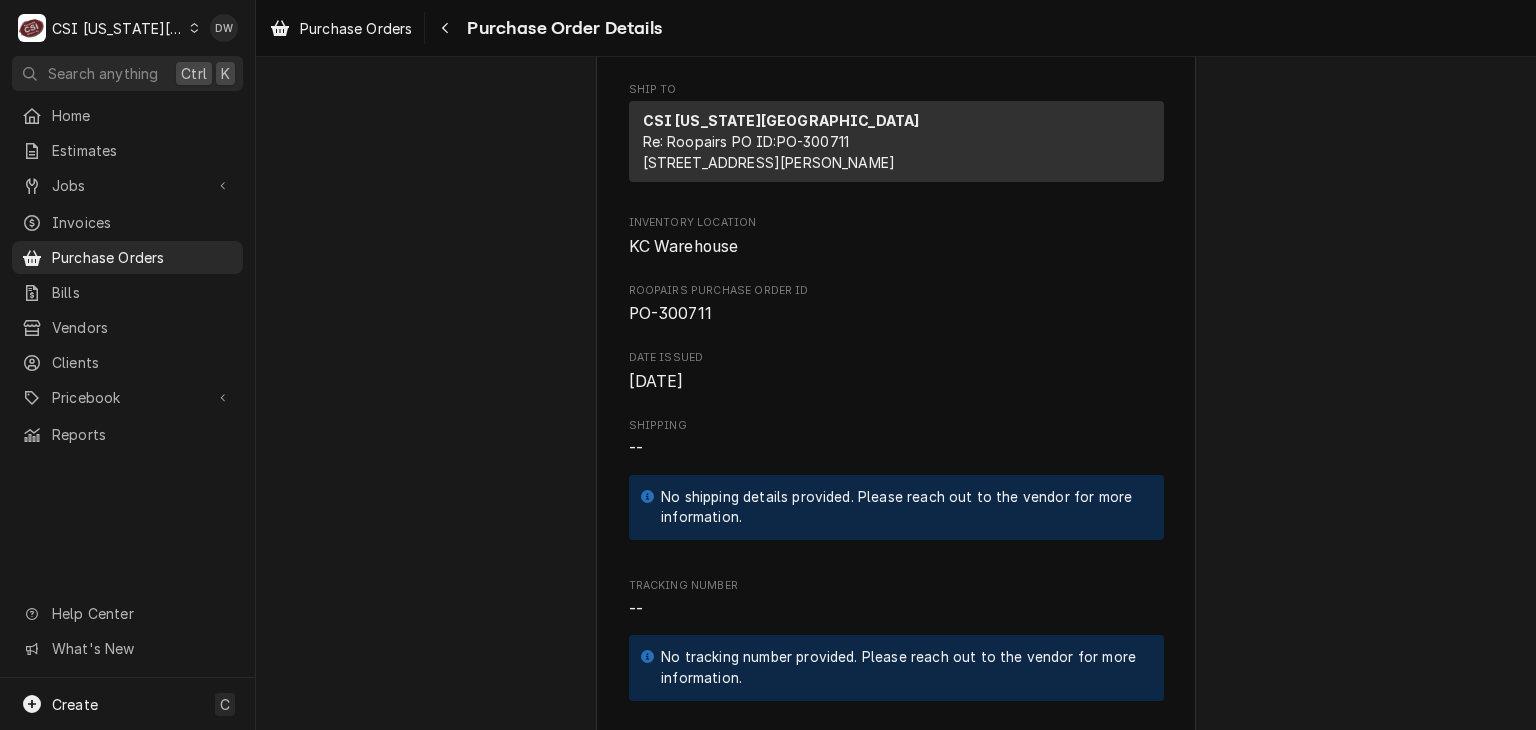 scroll, scrollTop: 480, scrollLeft: 0, axis: vertical 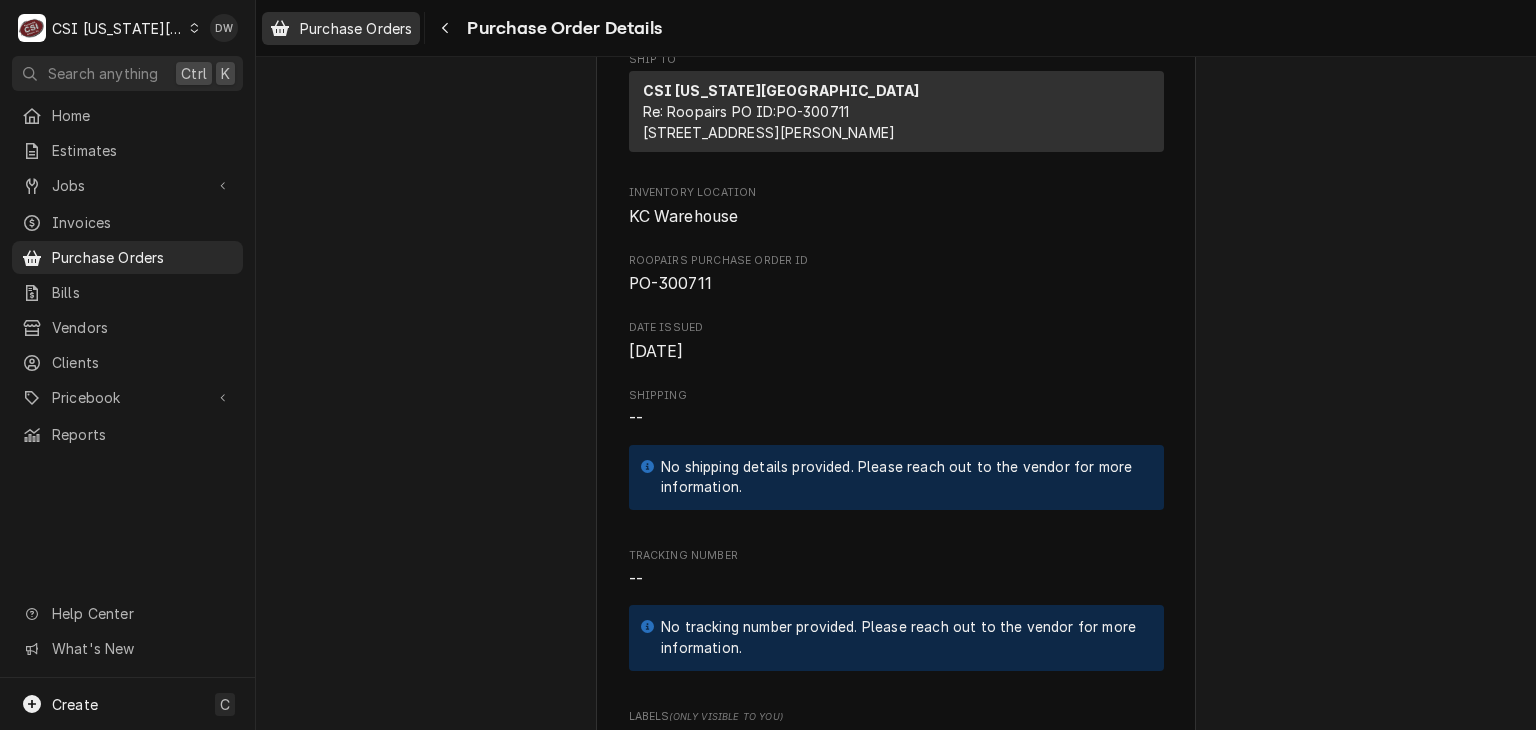 click on "Purchase Orders" at bounding box center (356, 28) 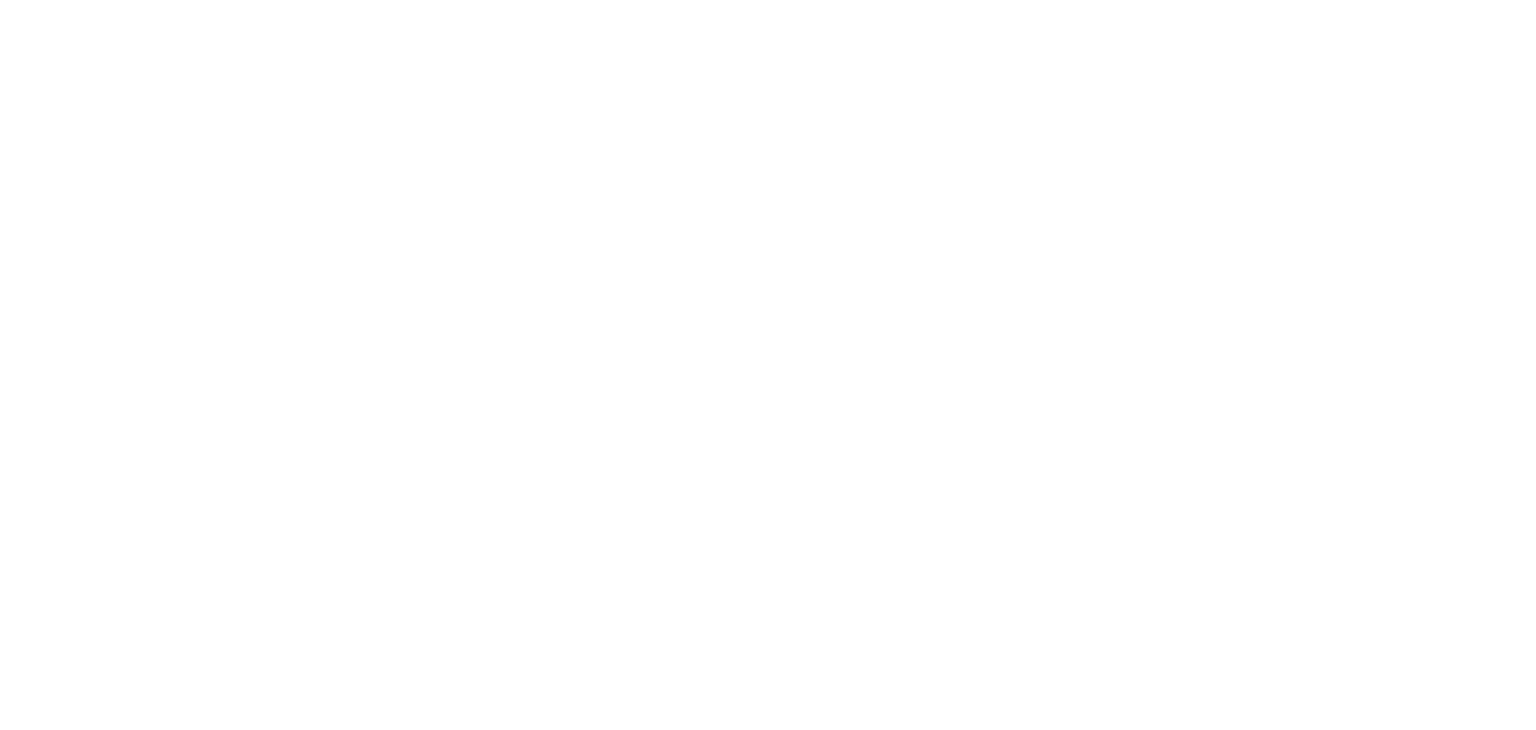 scroll, scrollTop: 0, scrollLeft: 0, axis: both 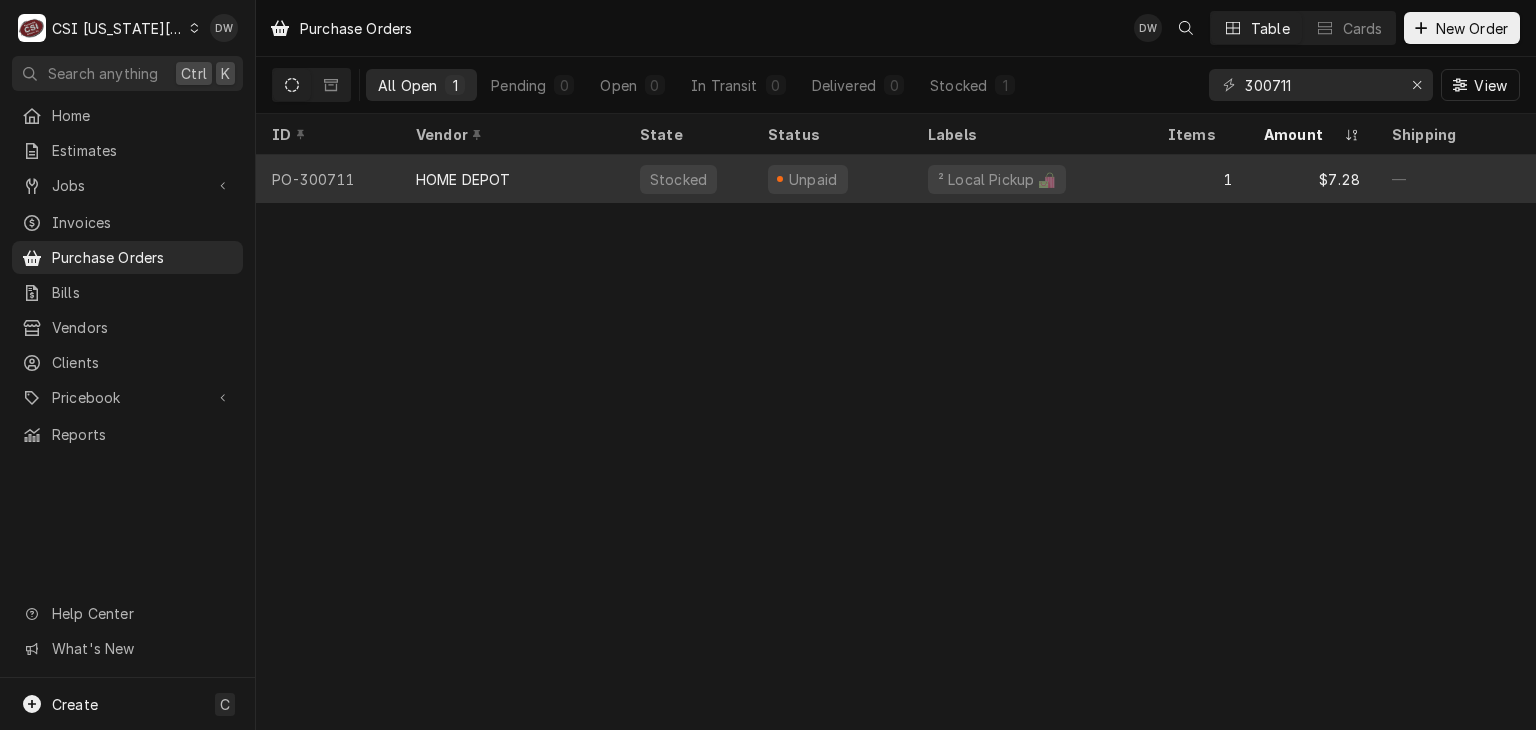 click on "HOME DEPOT" at bounding box center (463, 179) 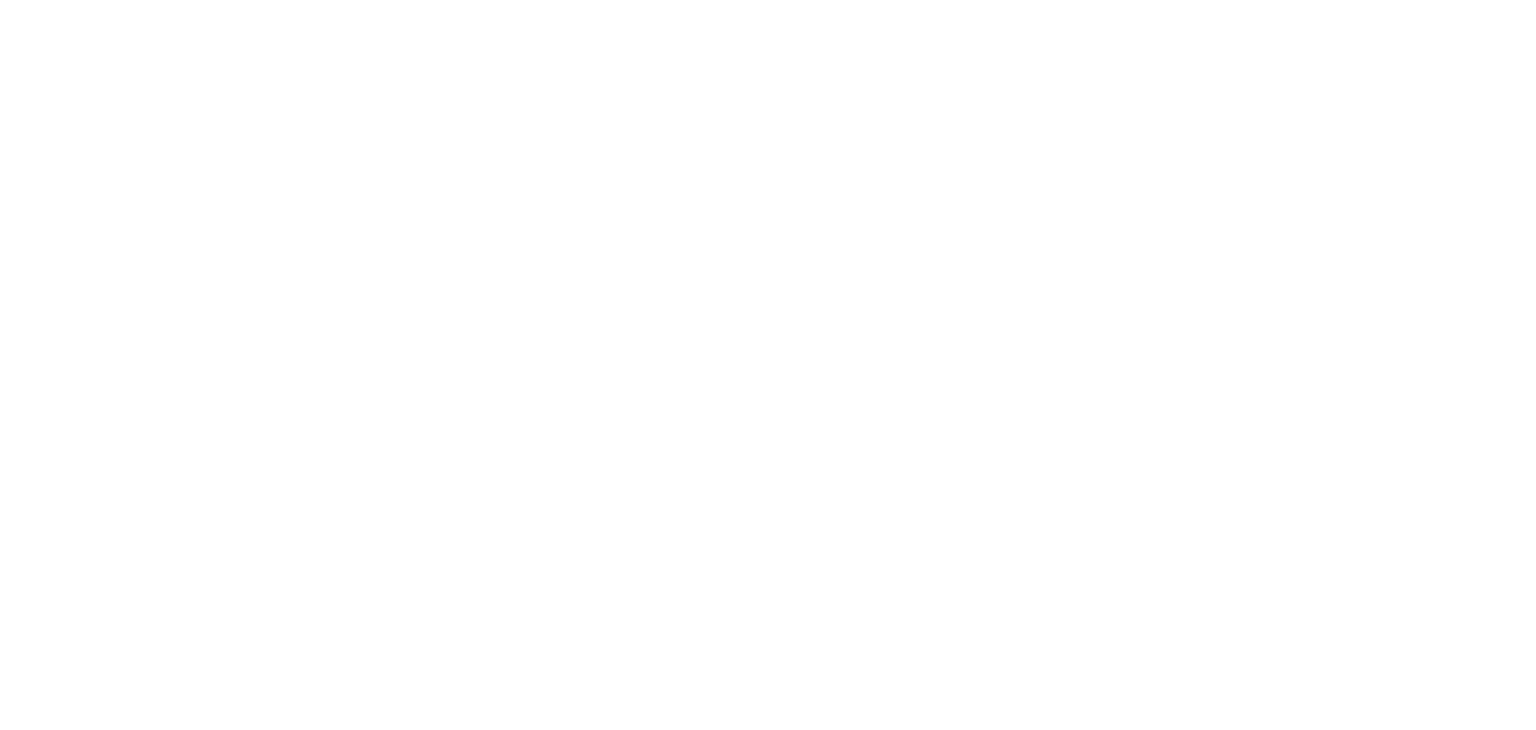 scroll, scrollTop: 0, scrollLeft: 0, axis: both 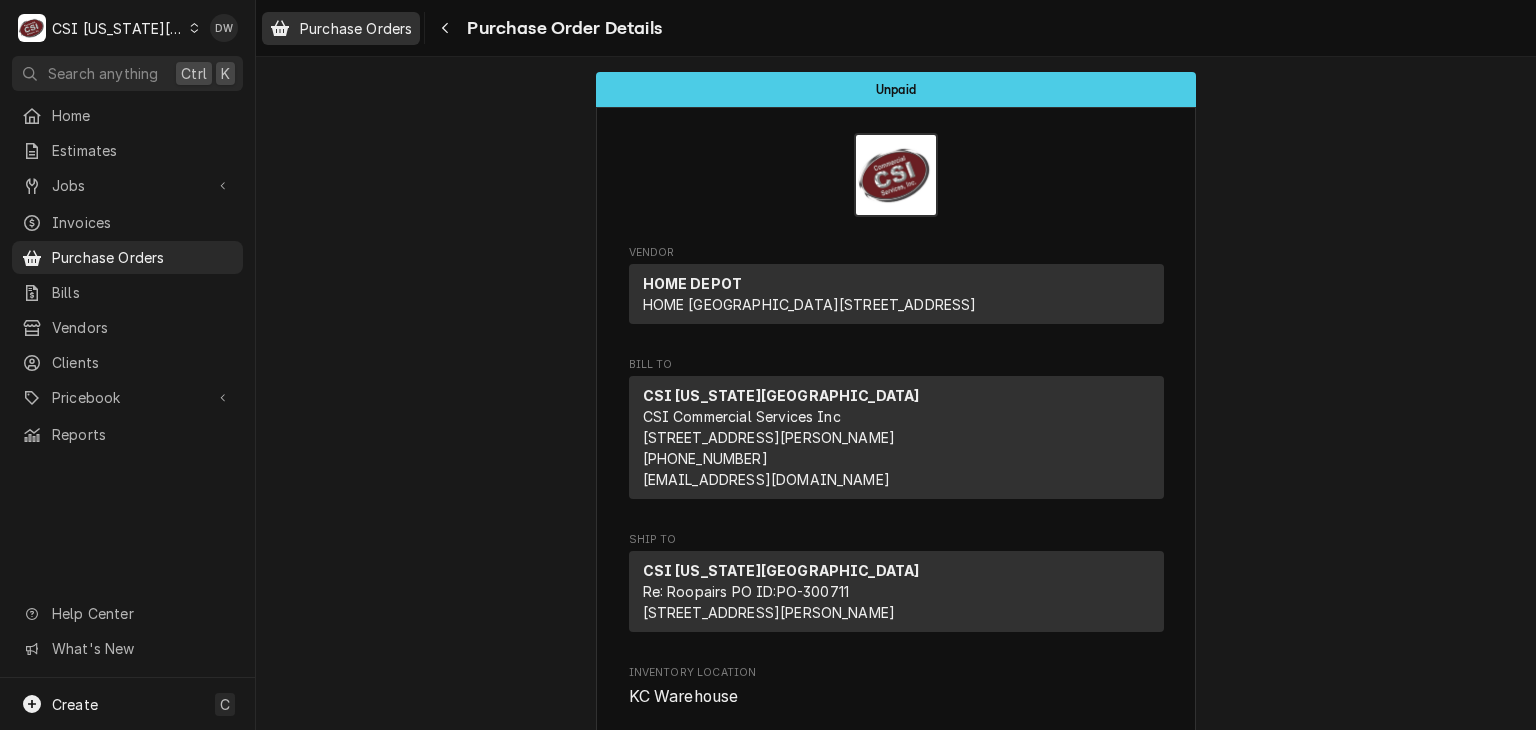 click on "Purchase Orders" at bounding box center [356, 28] 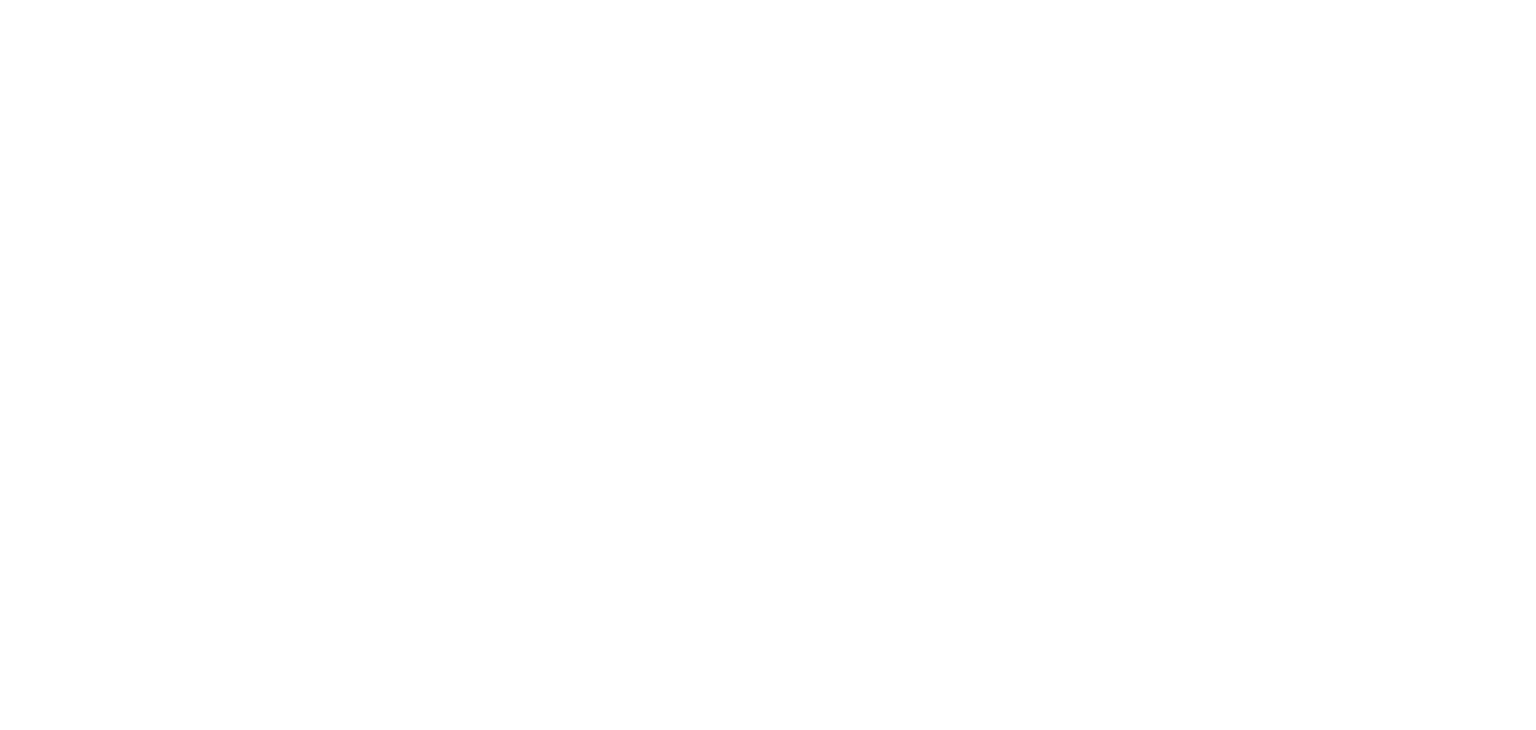 scroll, scrollTop: 0, scrollLeft: 0, axis: both 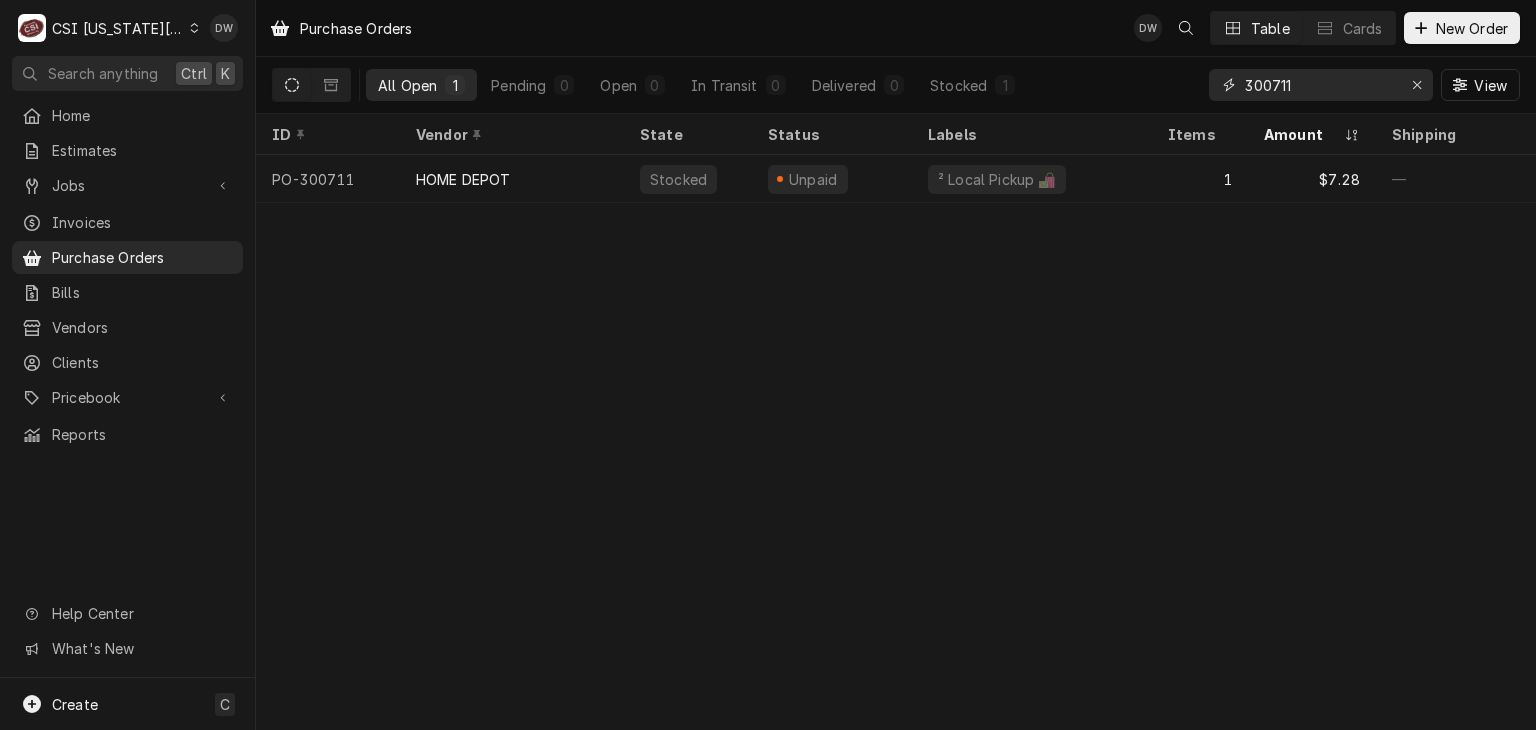 drag, startPoint x: 1317, startPoint y: 91, endPoint x: 1172, endPoint y: 62, distance: 147.87157 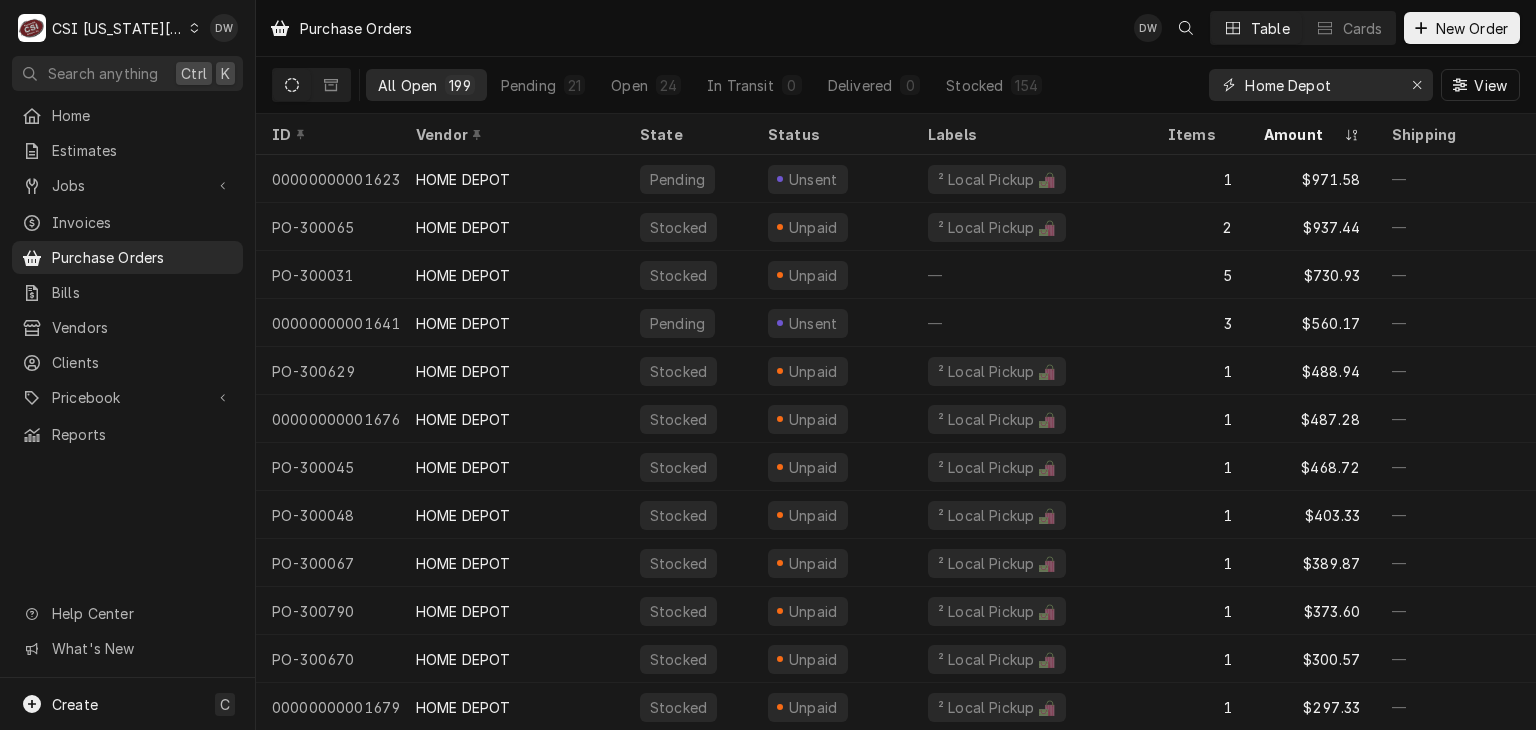 type on "Home Depot" 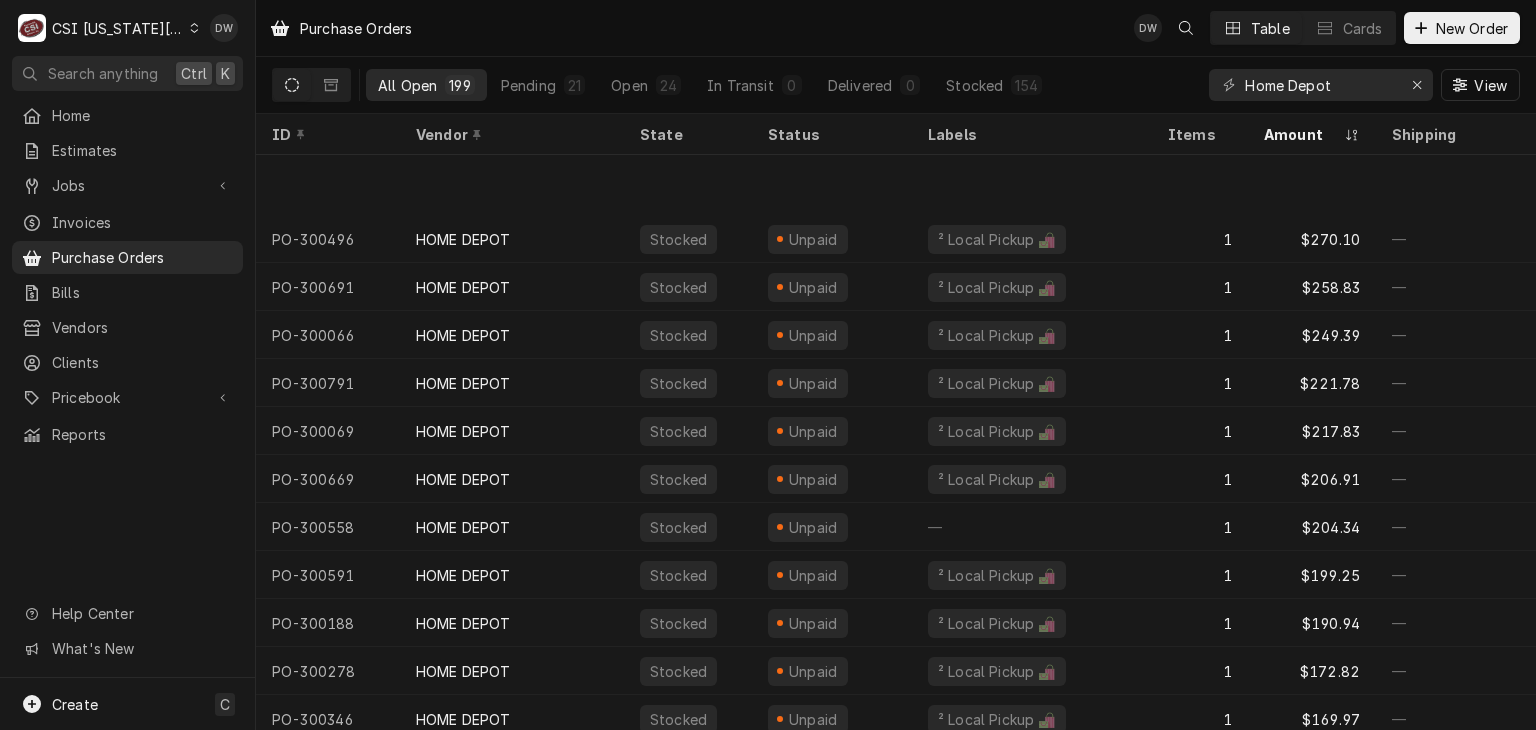scroll, scrollTop: 760, scrollLeft: 0, axis: vertical 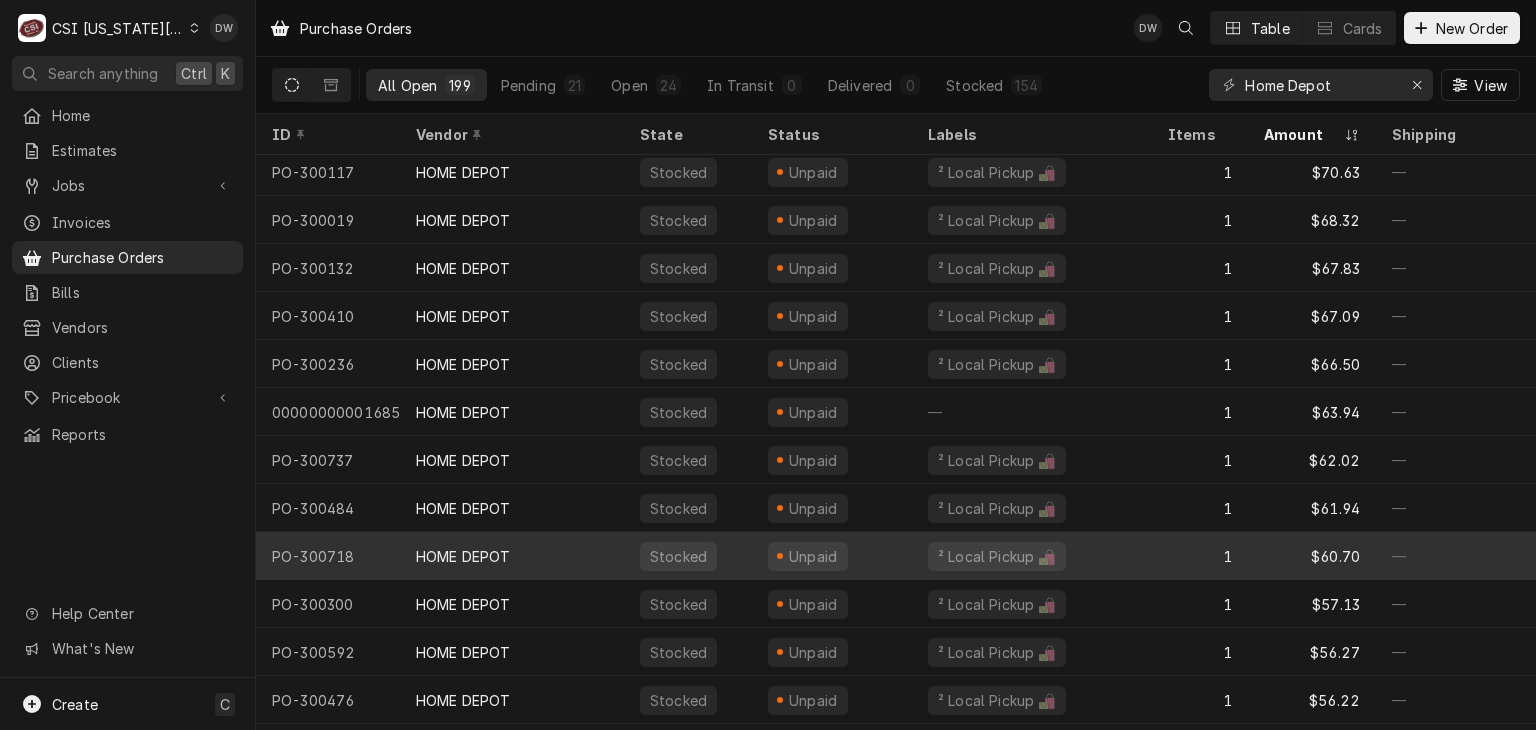 click on "HOME DEPOT" at bounding box center (463, 556) 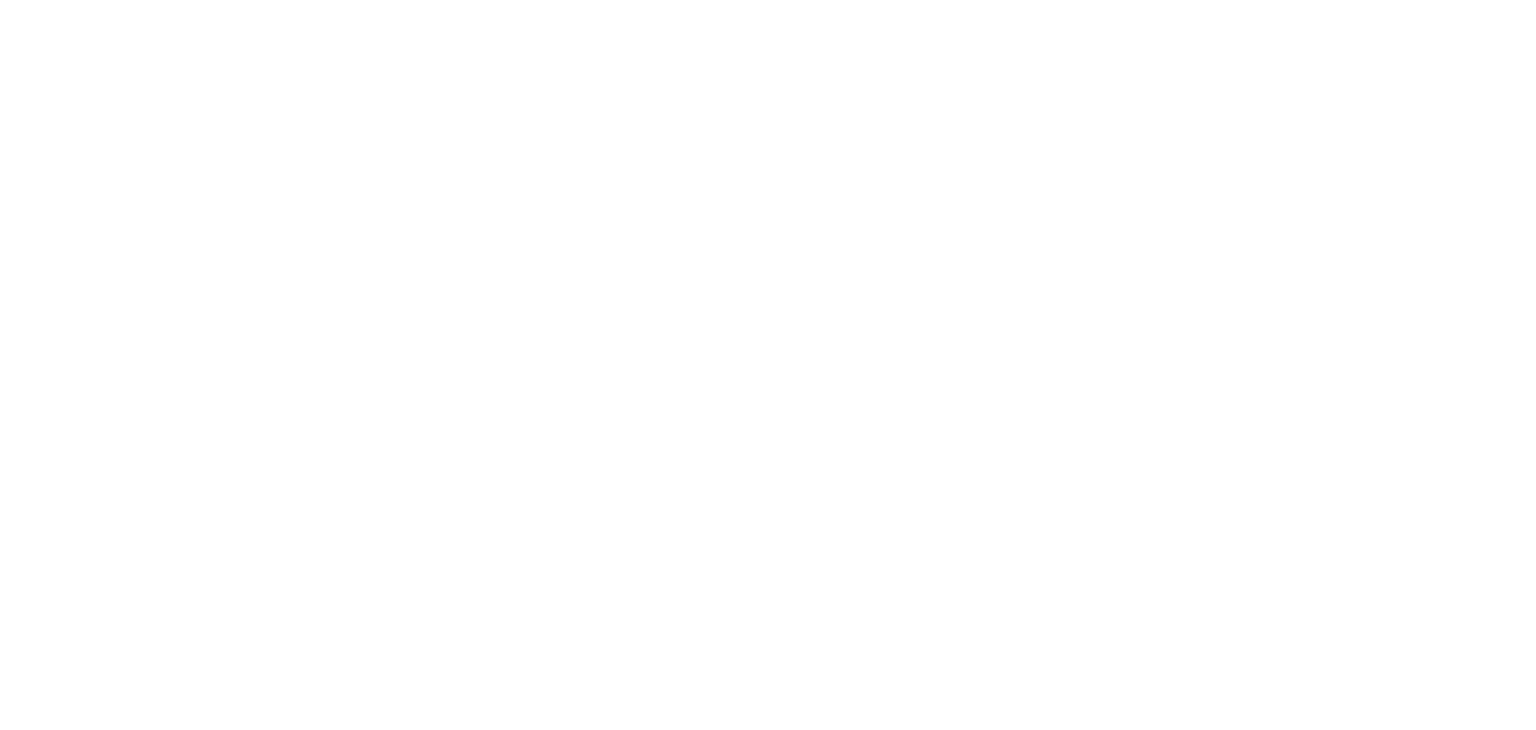 scroll, scrollTop: 0, scrollLeft: 0, axis: both 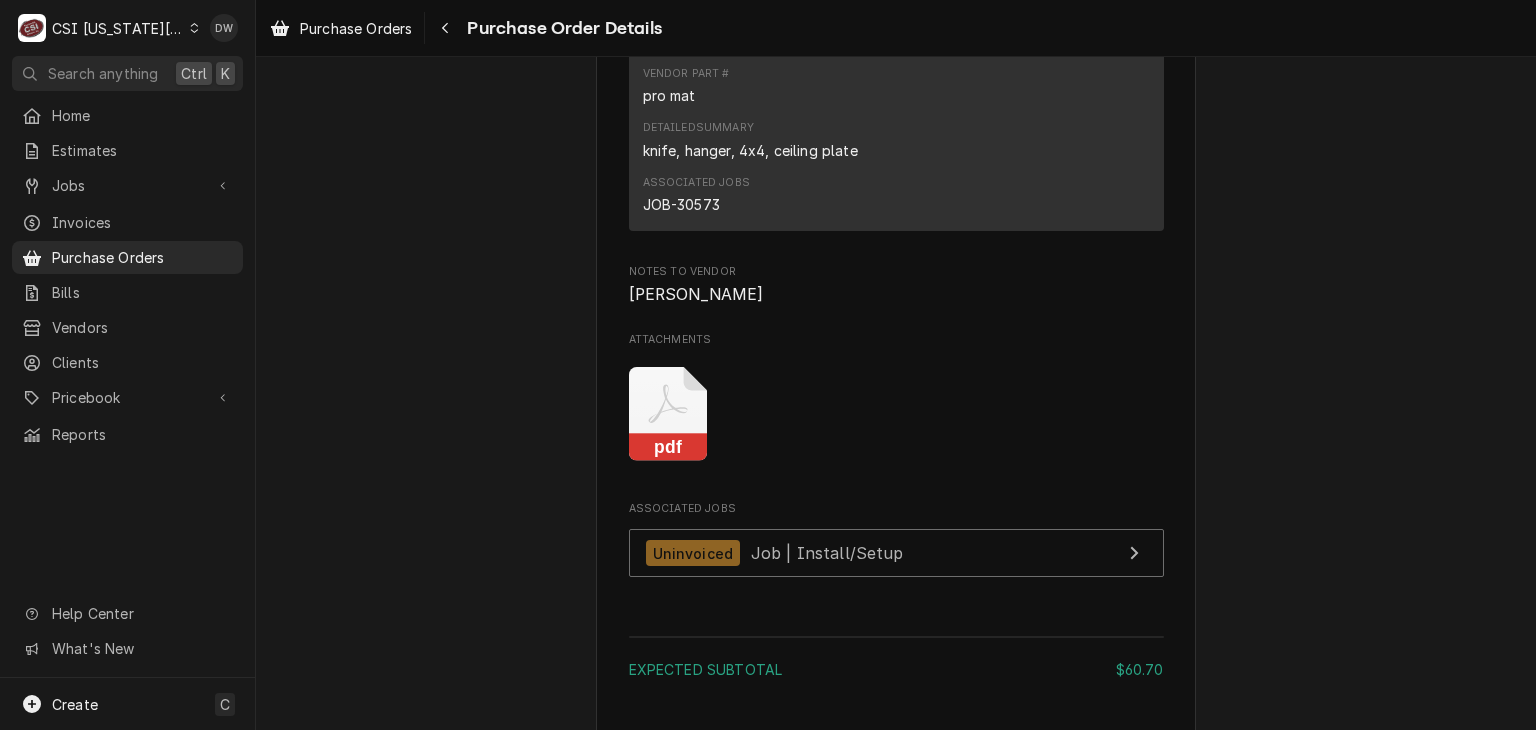 click 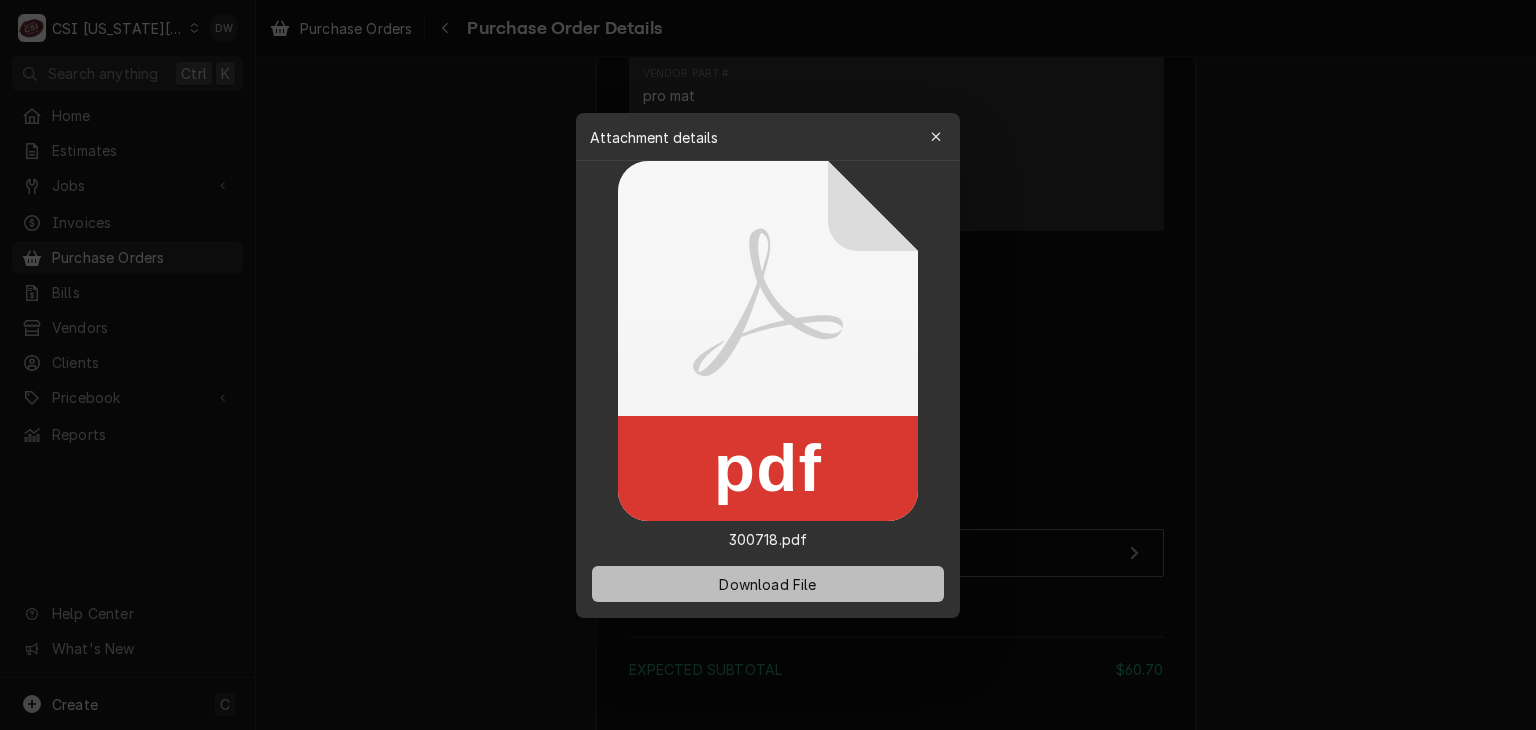 click on "Download File" at bounding box center (767, 583) 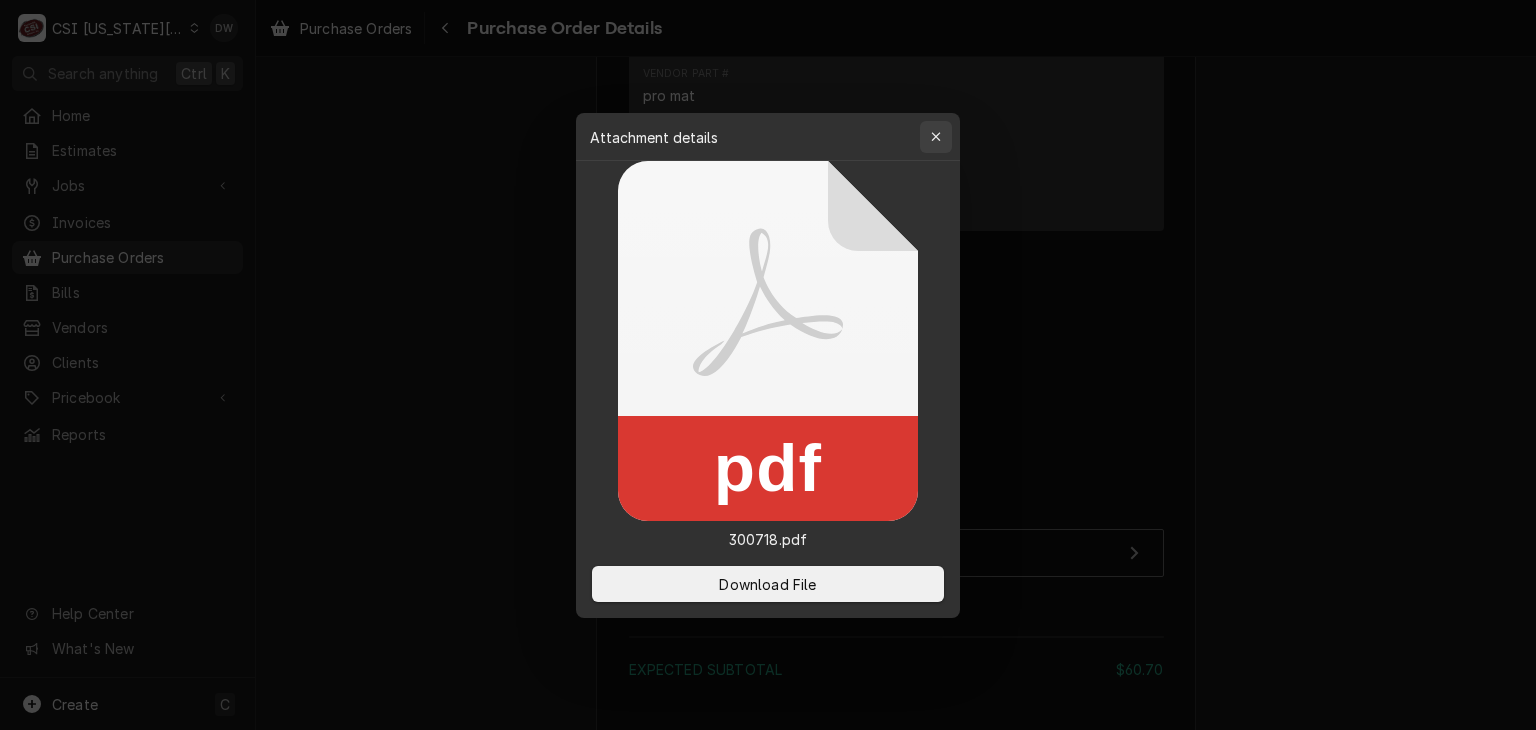 click 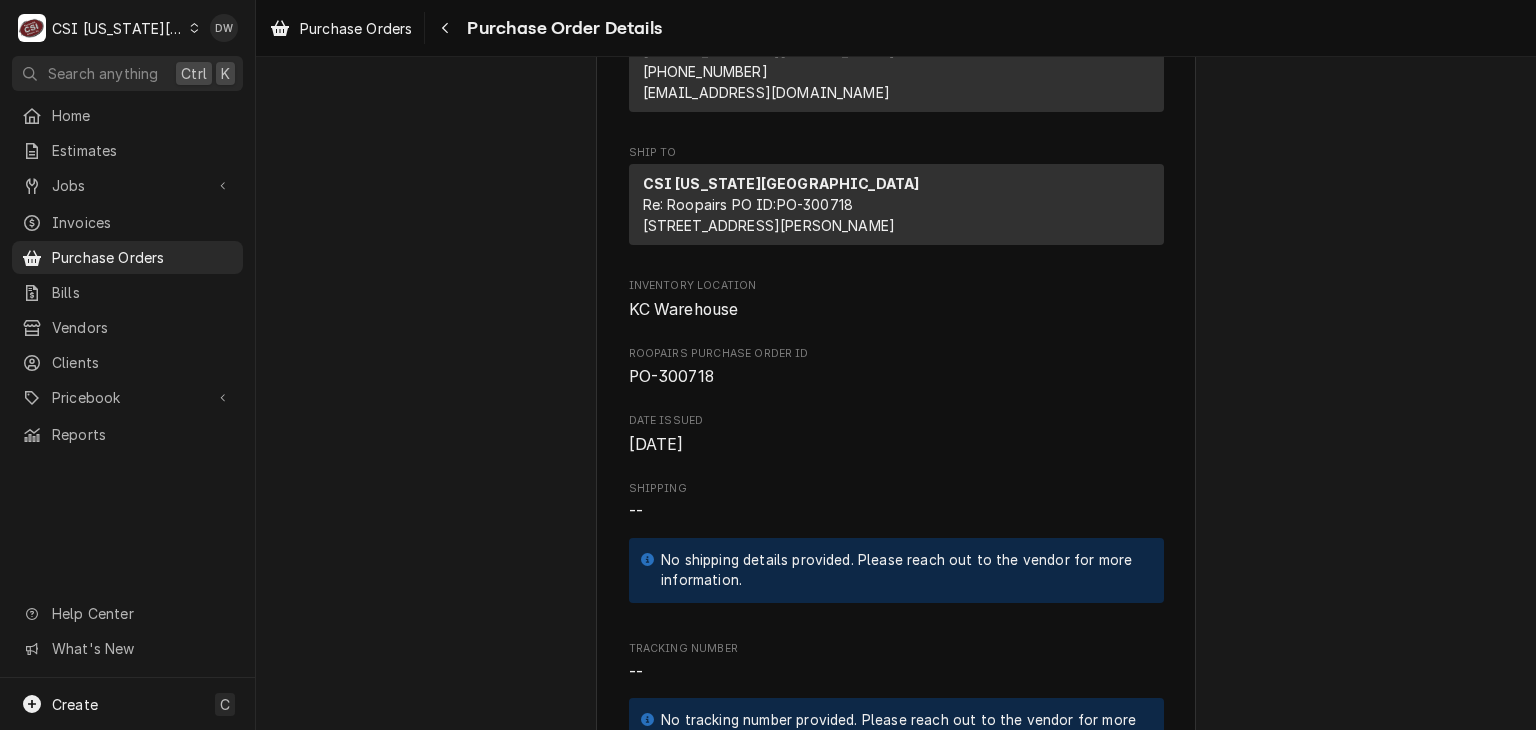 scroll, scrollTop: 0, scrollLeft: 0, axis: both 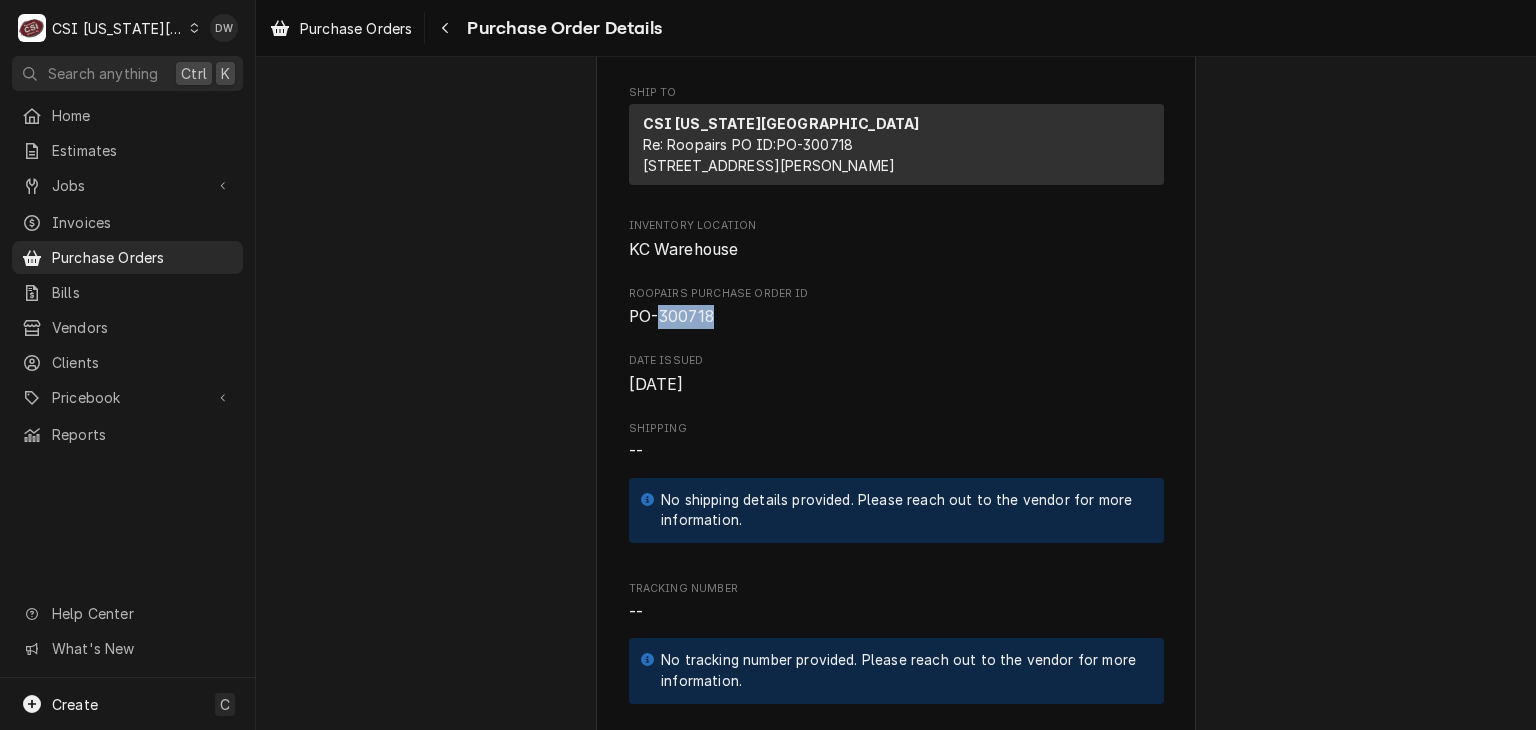 drag, startPoint x: 703, startPoint y: 397, endPoint x: 651, endPoint y: 409, distance: 53.366657 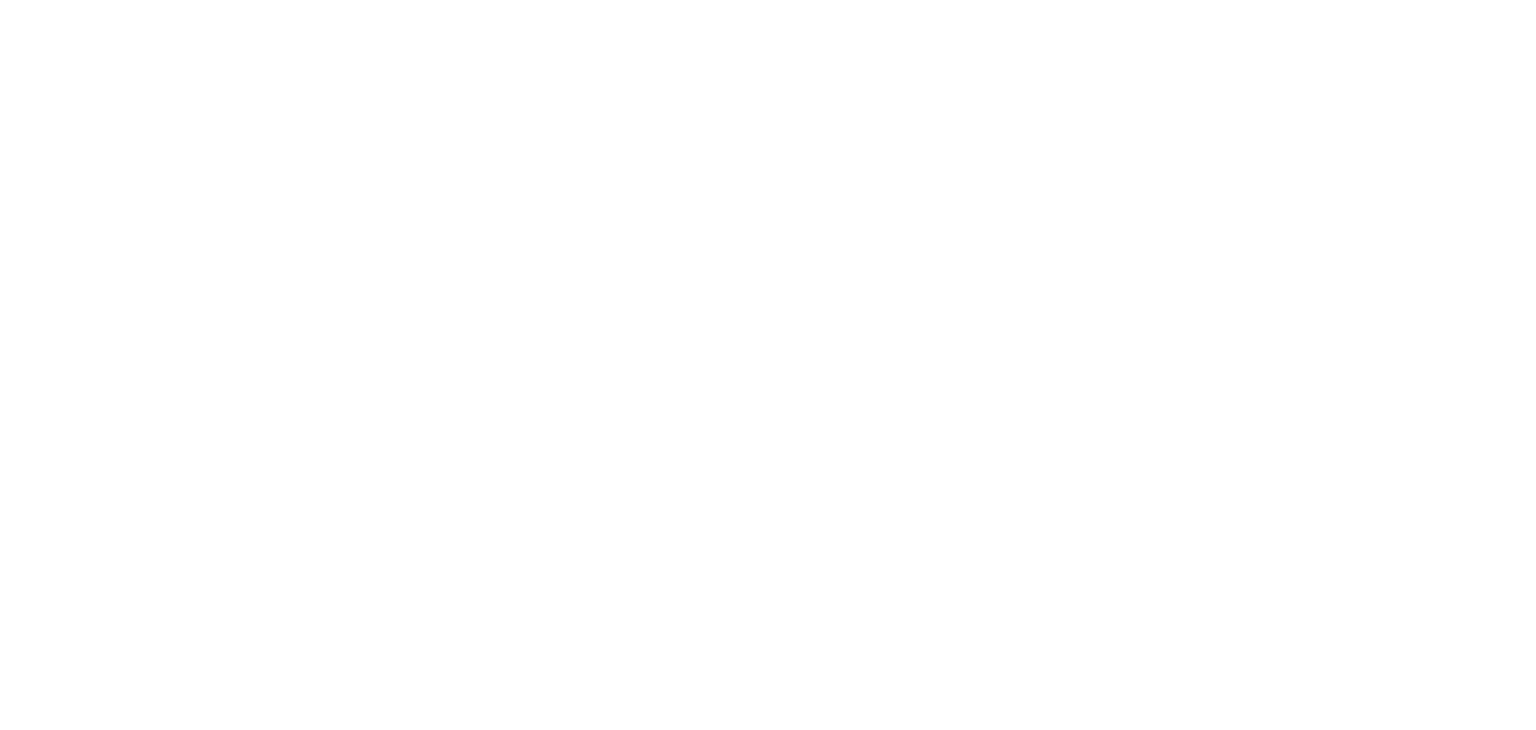 scroll, scrollTop: 0, scrollLeft: 0, axis: both 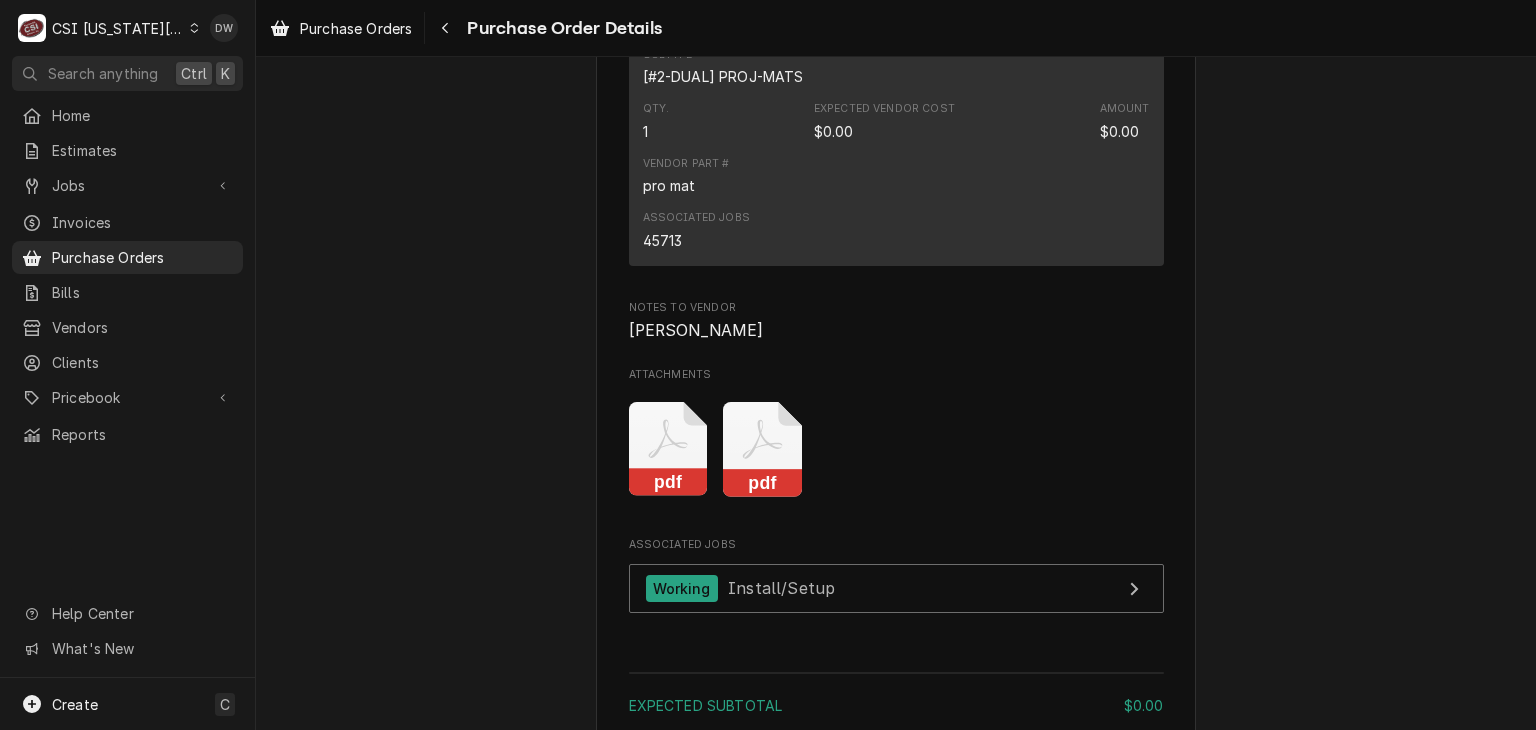 click 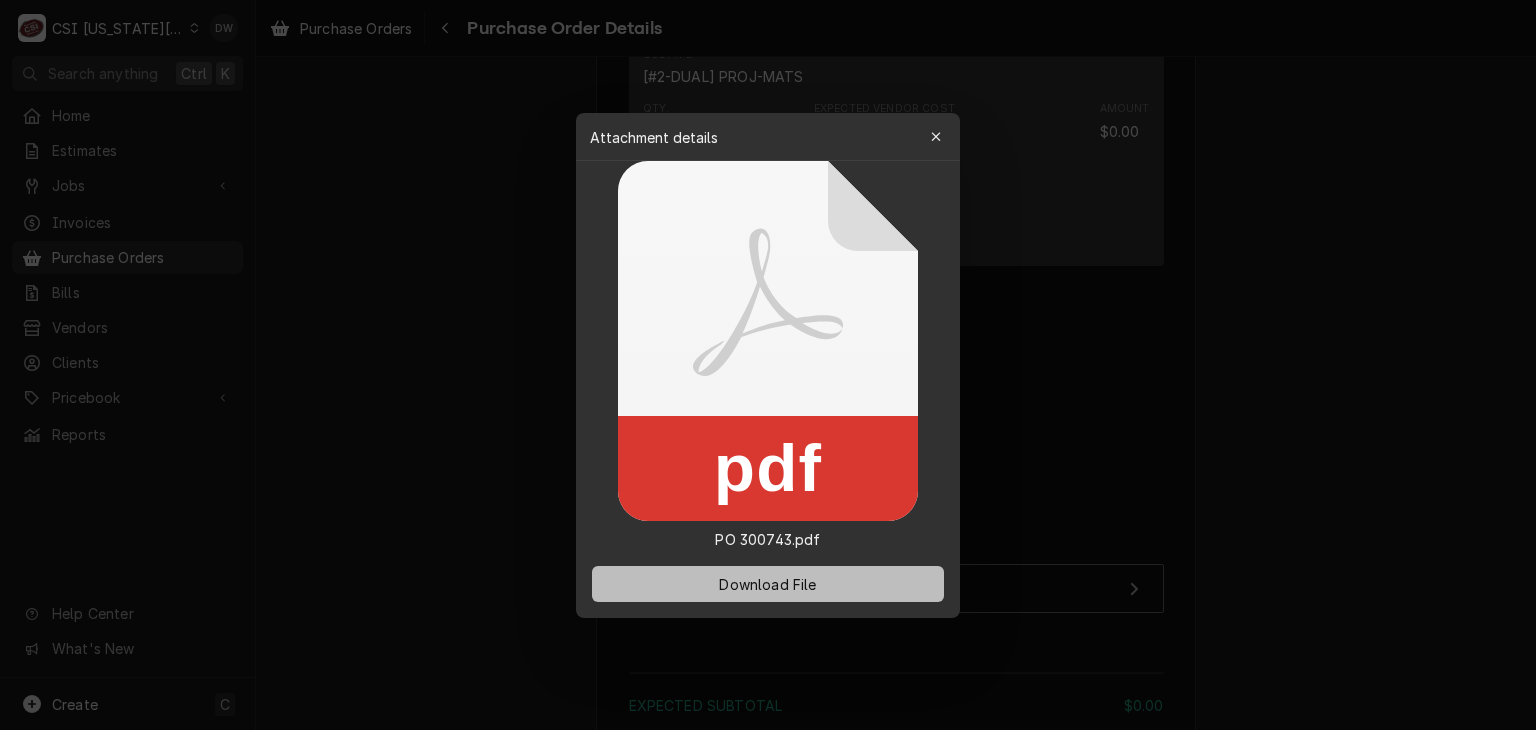 click on "Download File" at bounding box center (767, 583) 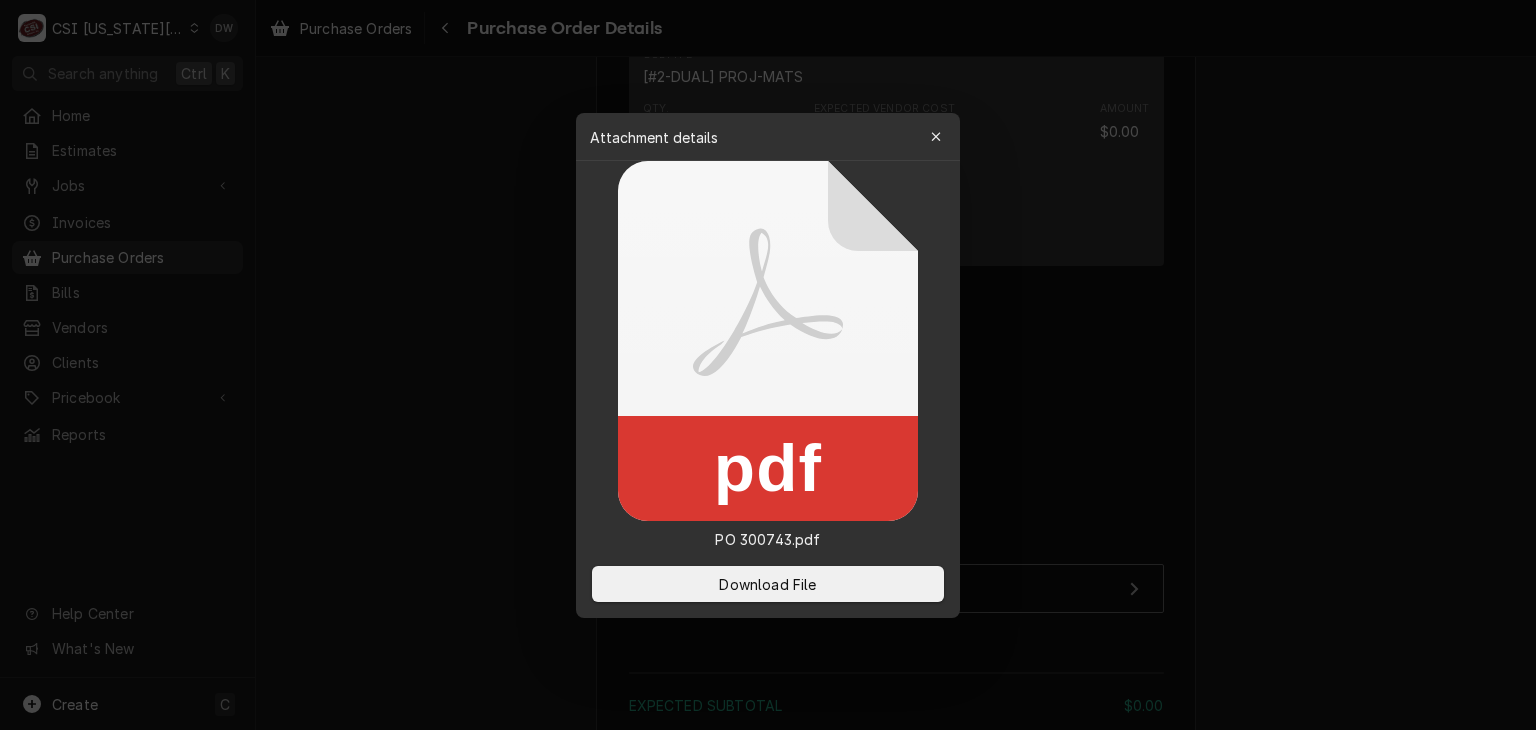 click at bounding box center [768, 365] 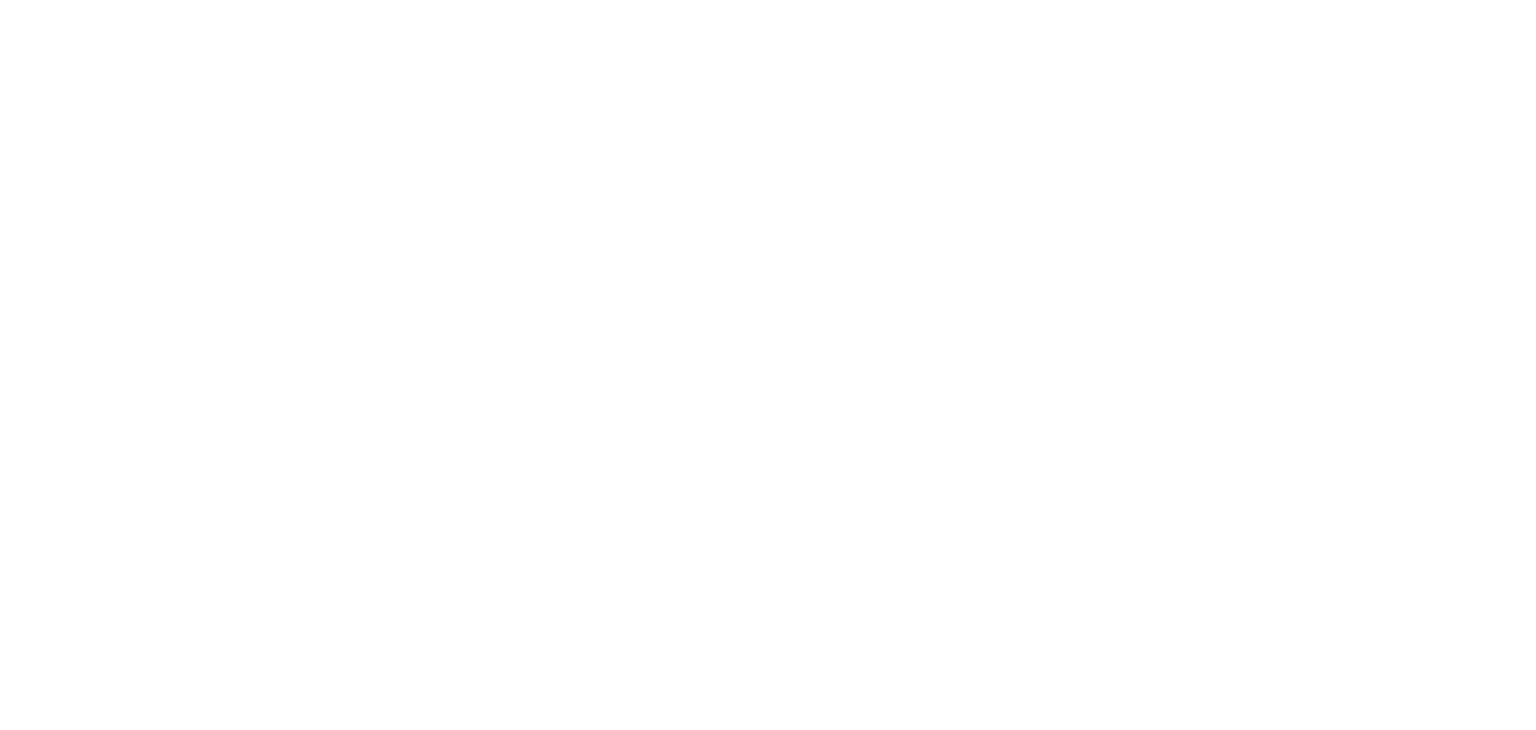scroll, scrollTop: 0, scrollLeft: 0, axis: both 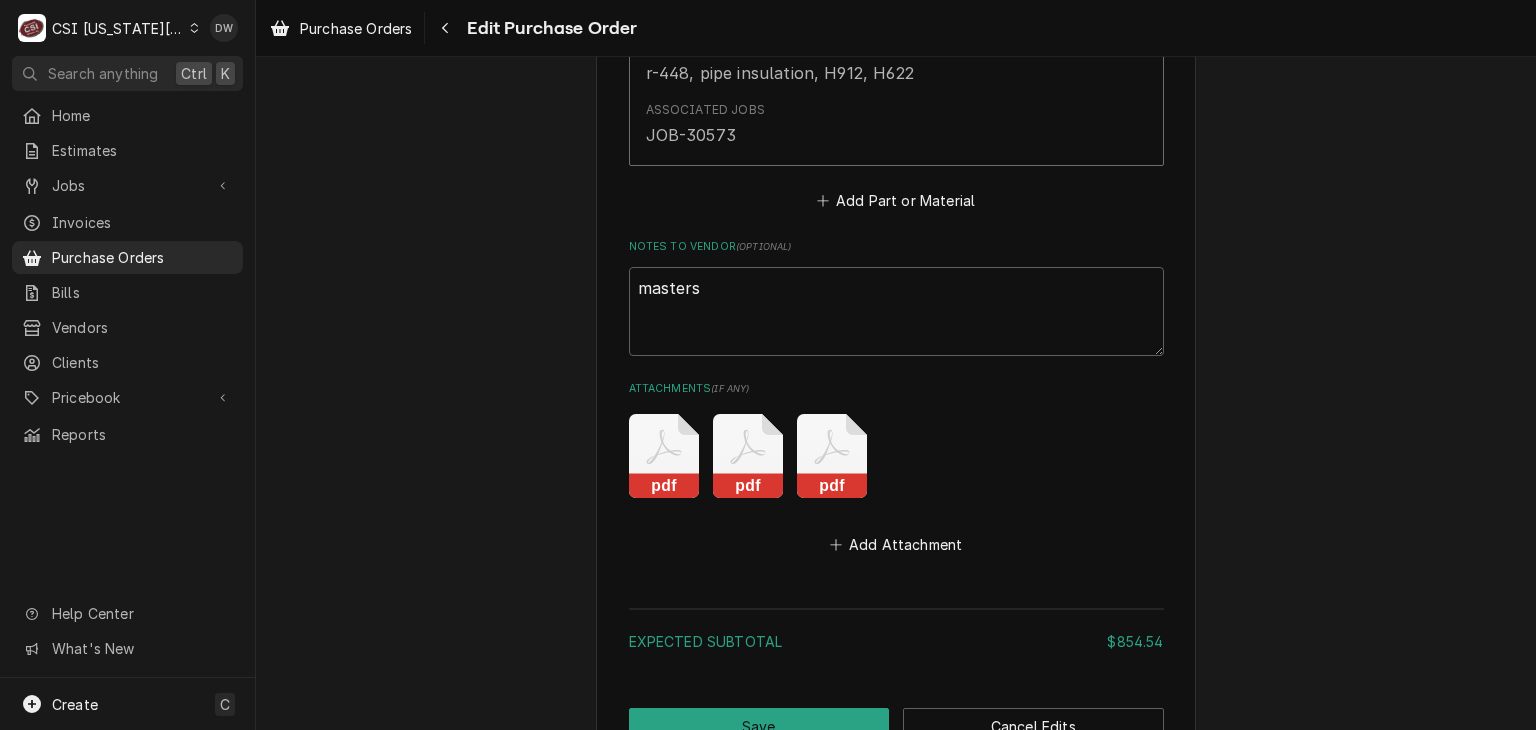 click 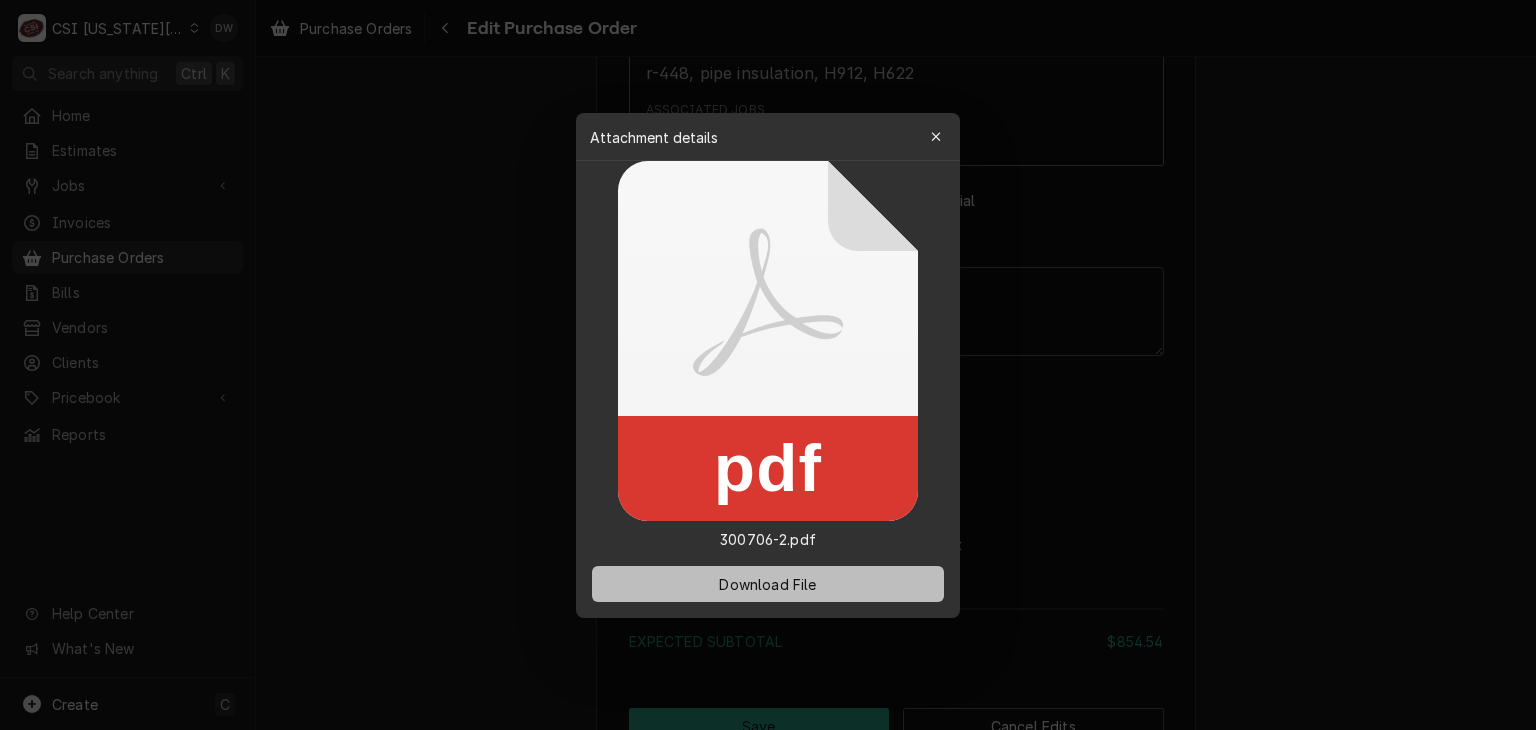 click on "Download File" at bounding box center (767, 583) 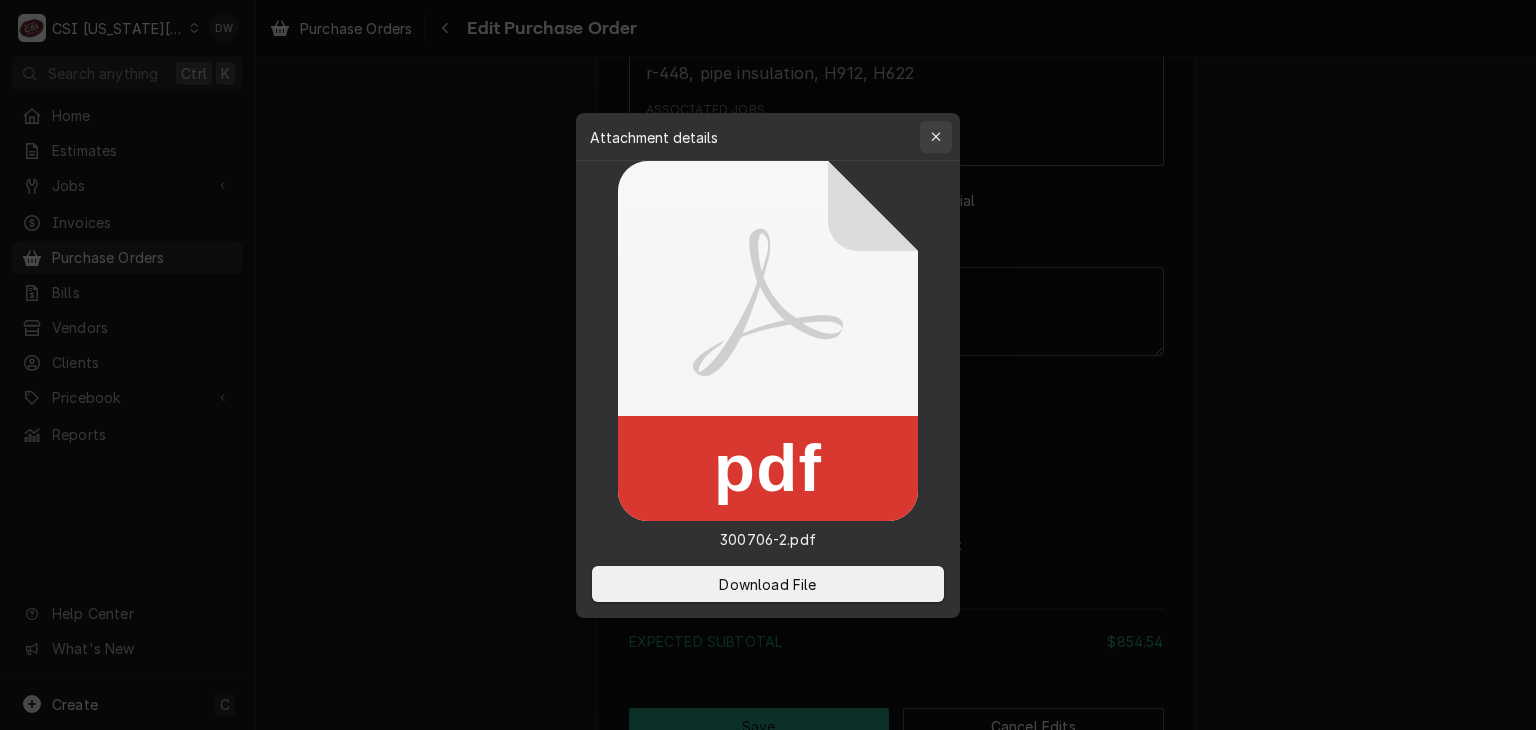 click 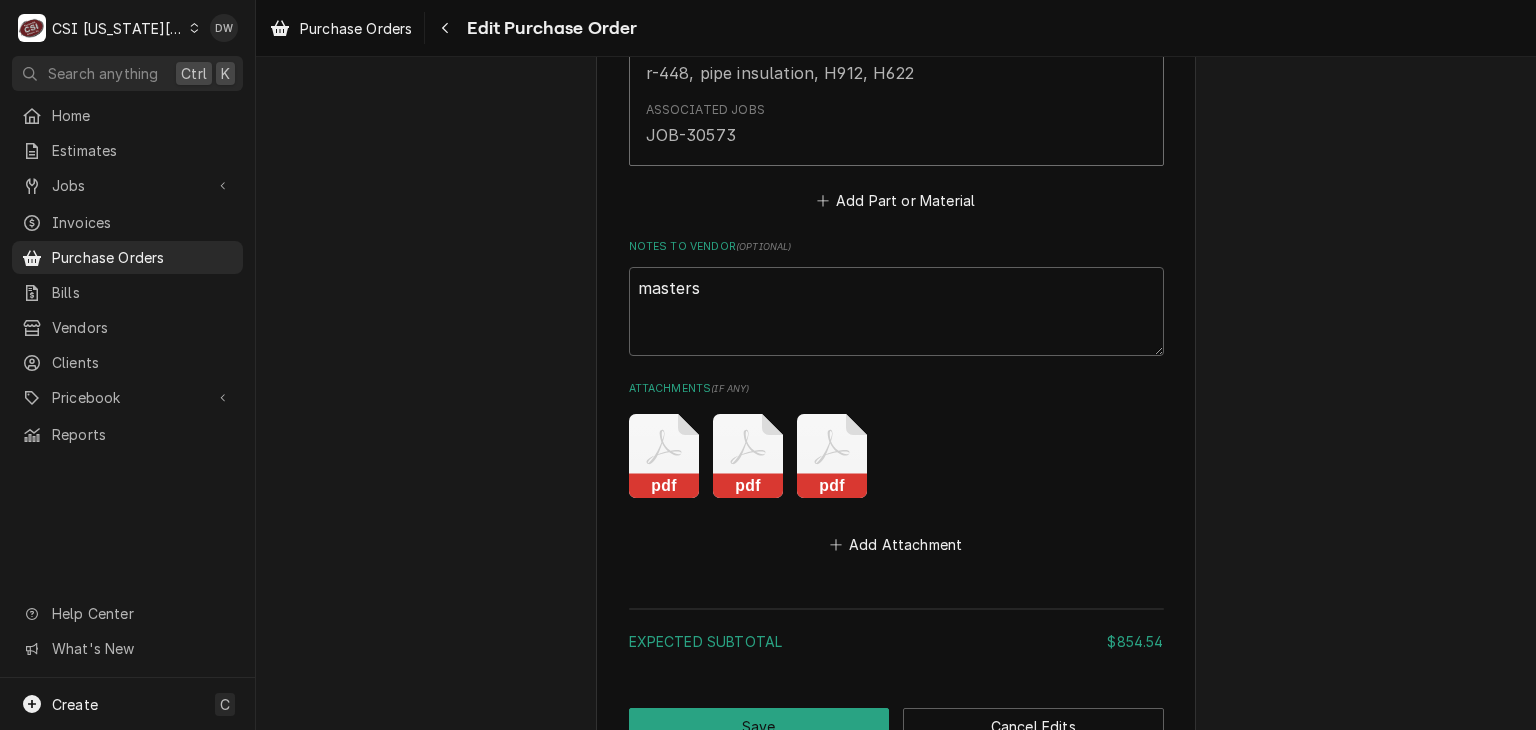 click 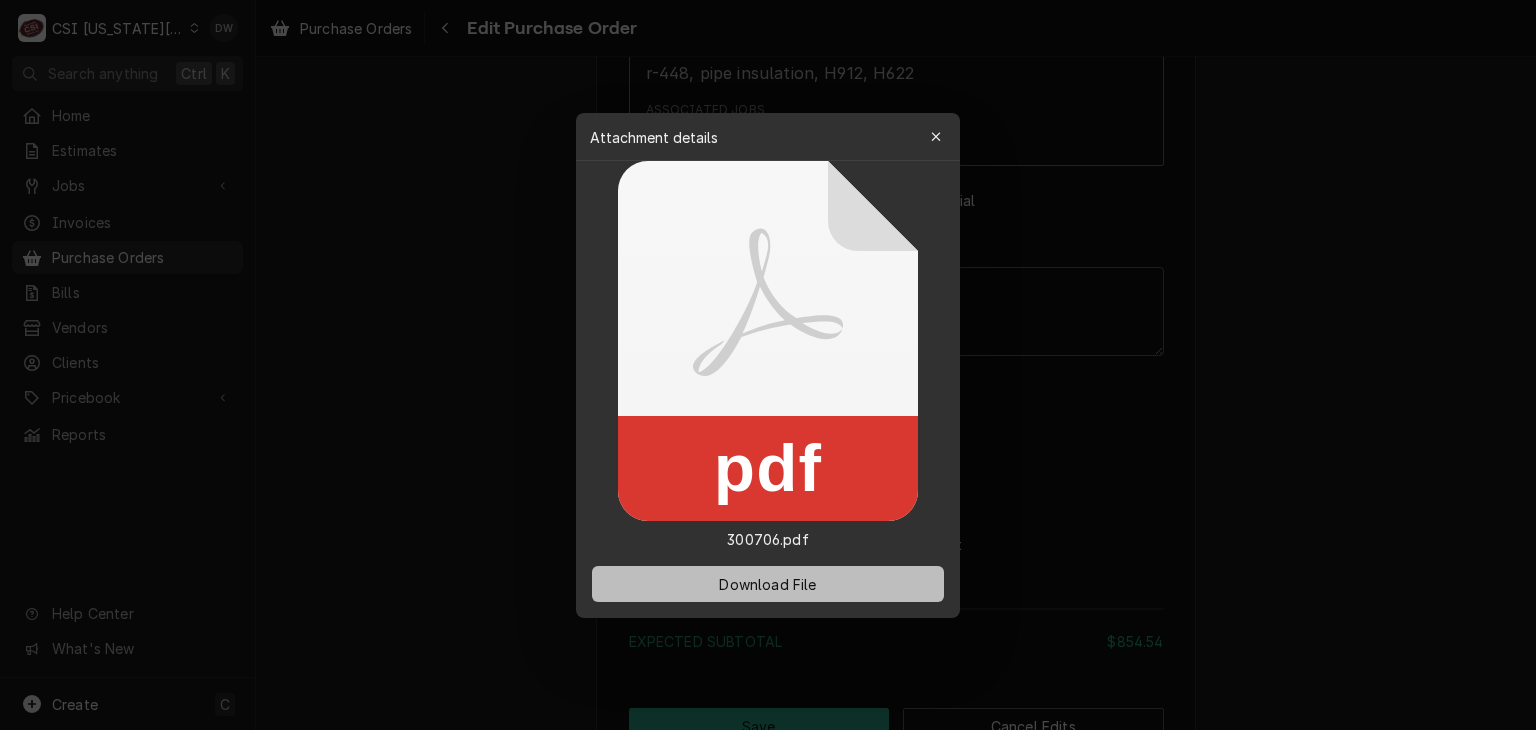 click on "Download File" at bounding box center (768, 584) 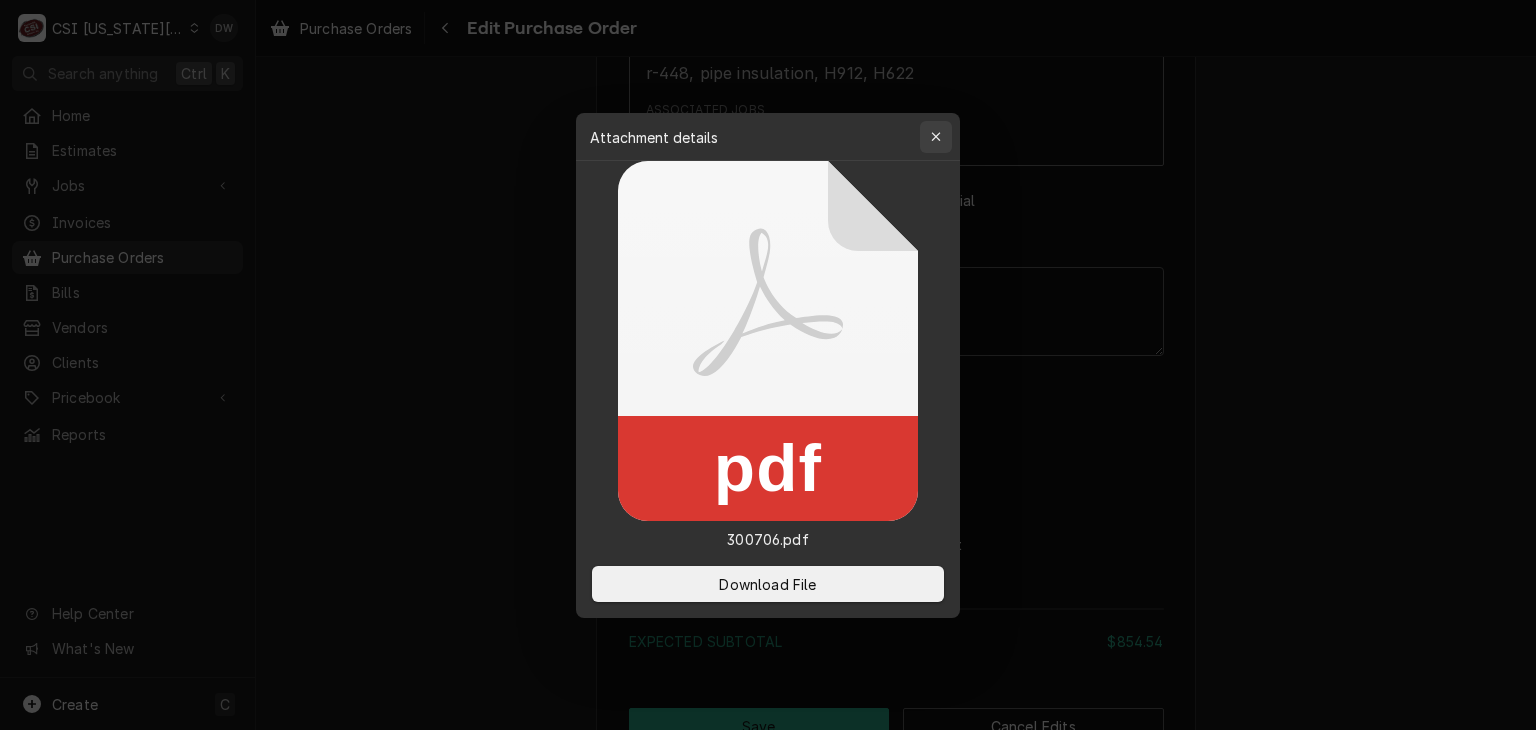 click 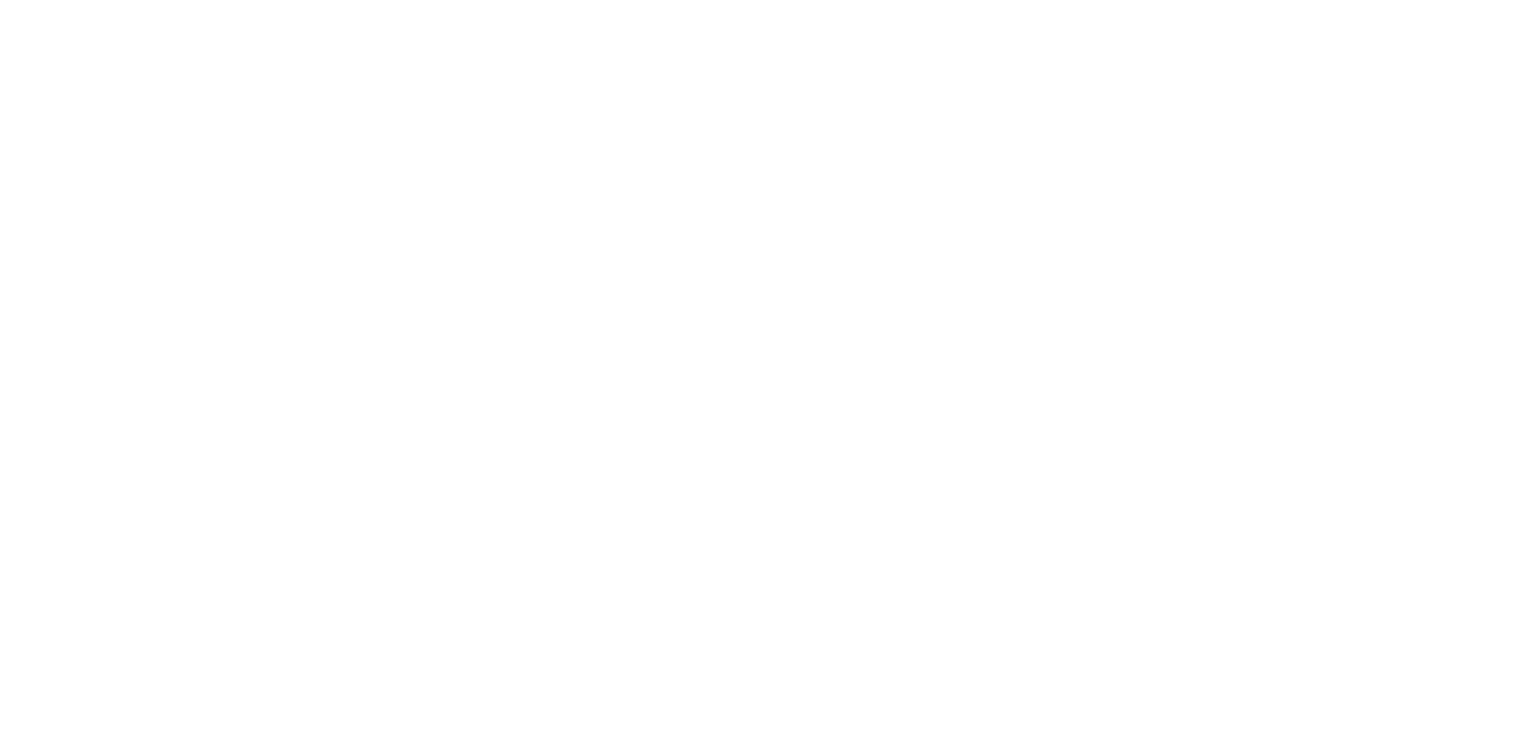 scroll, scrollTop: 0, scrollLeft: 0, axis: both 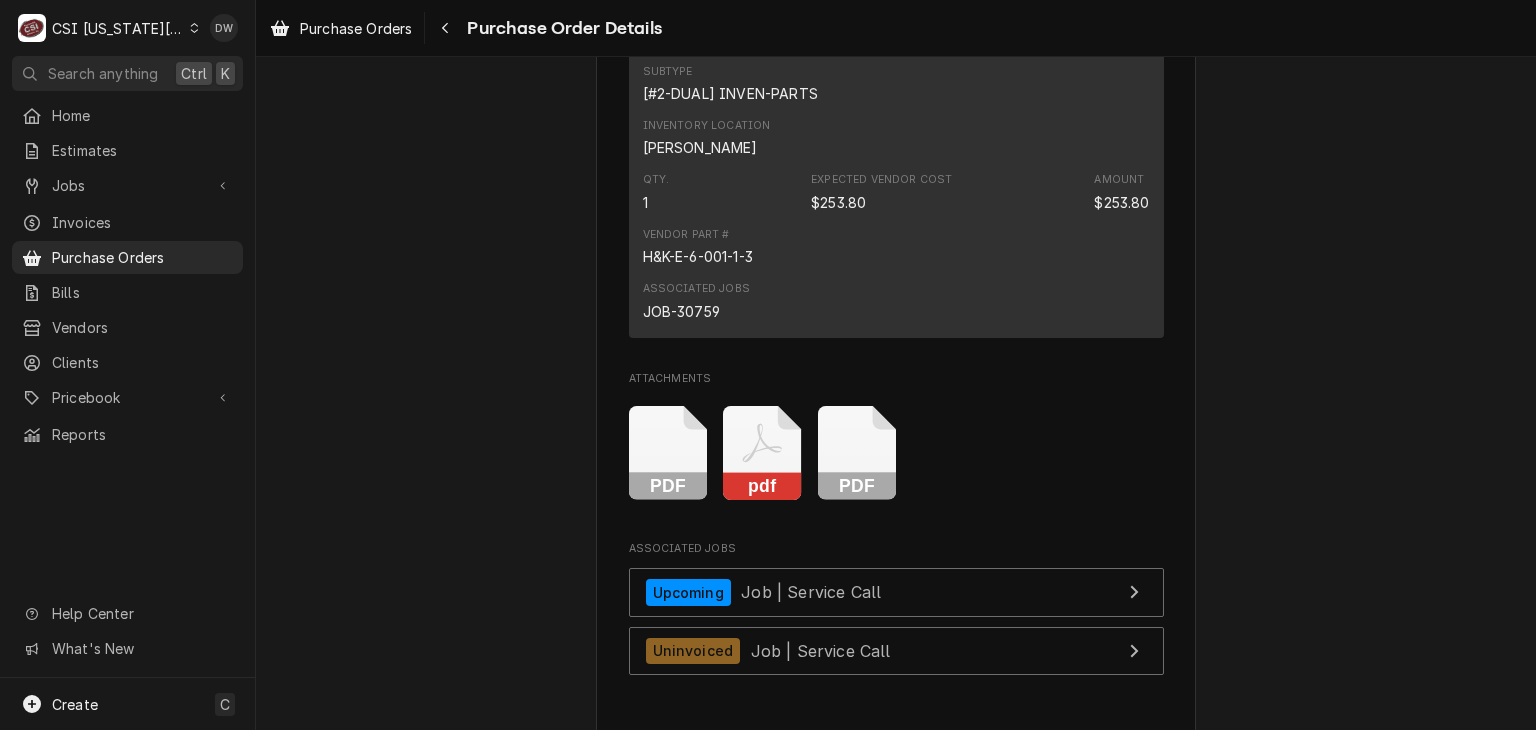 click 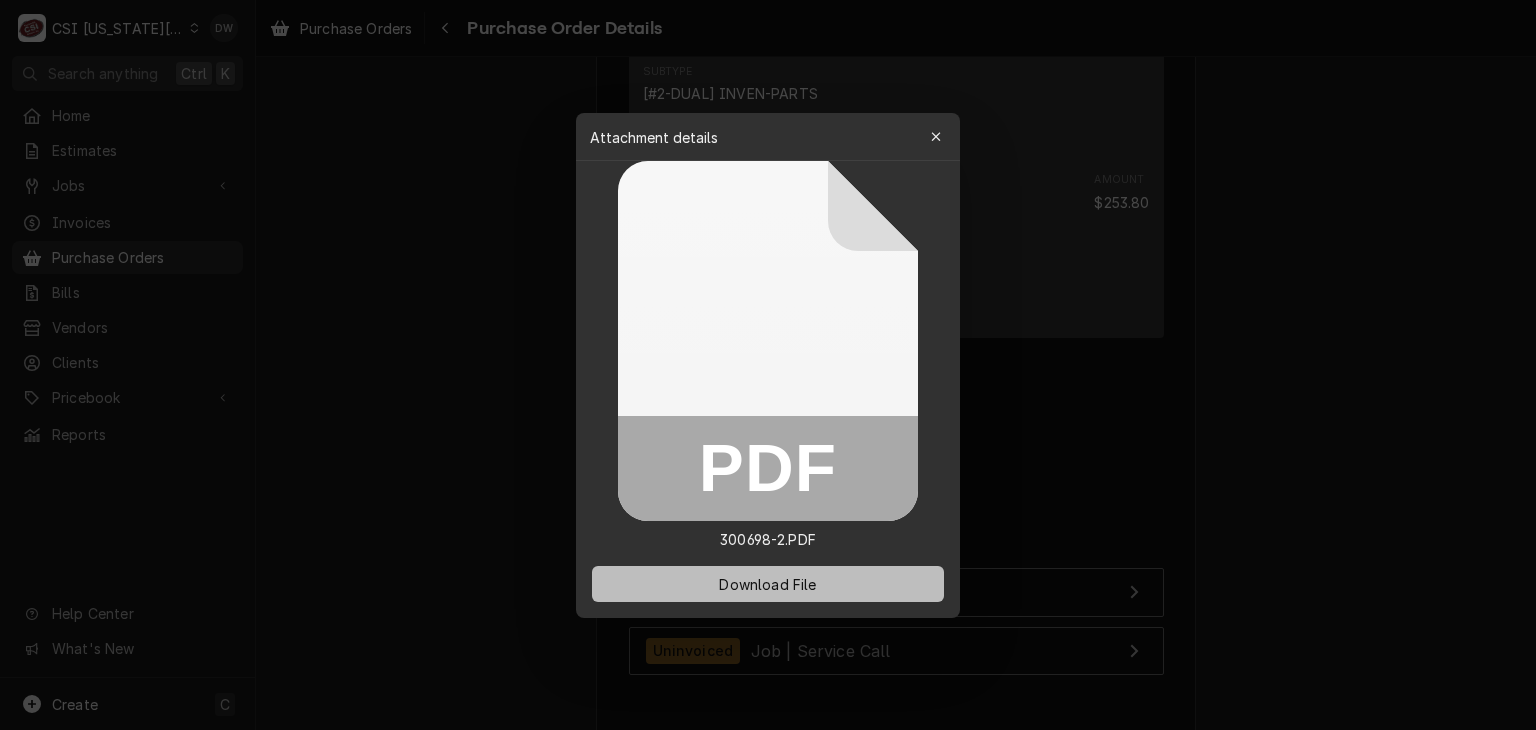 click on "Download File" at bounding box center [768, 584] 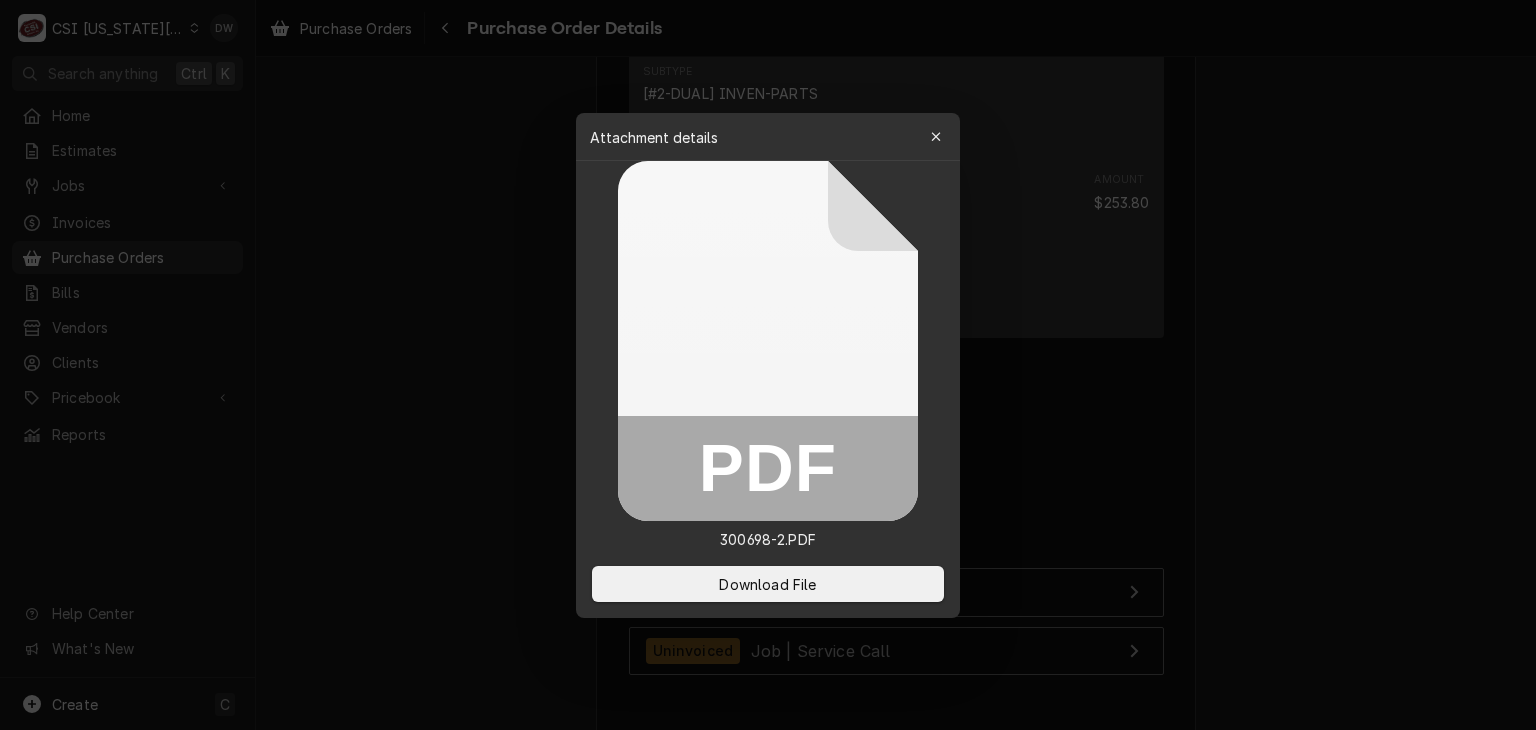click at bounding box center (768, 365) 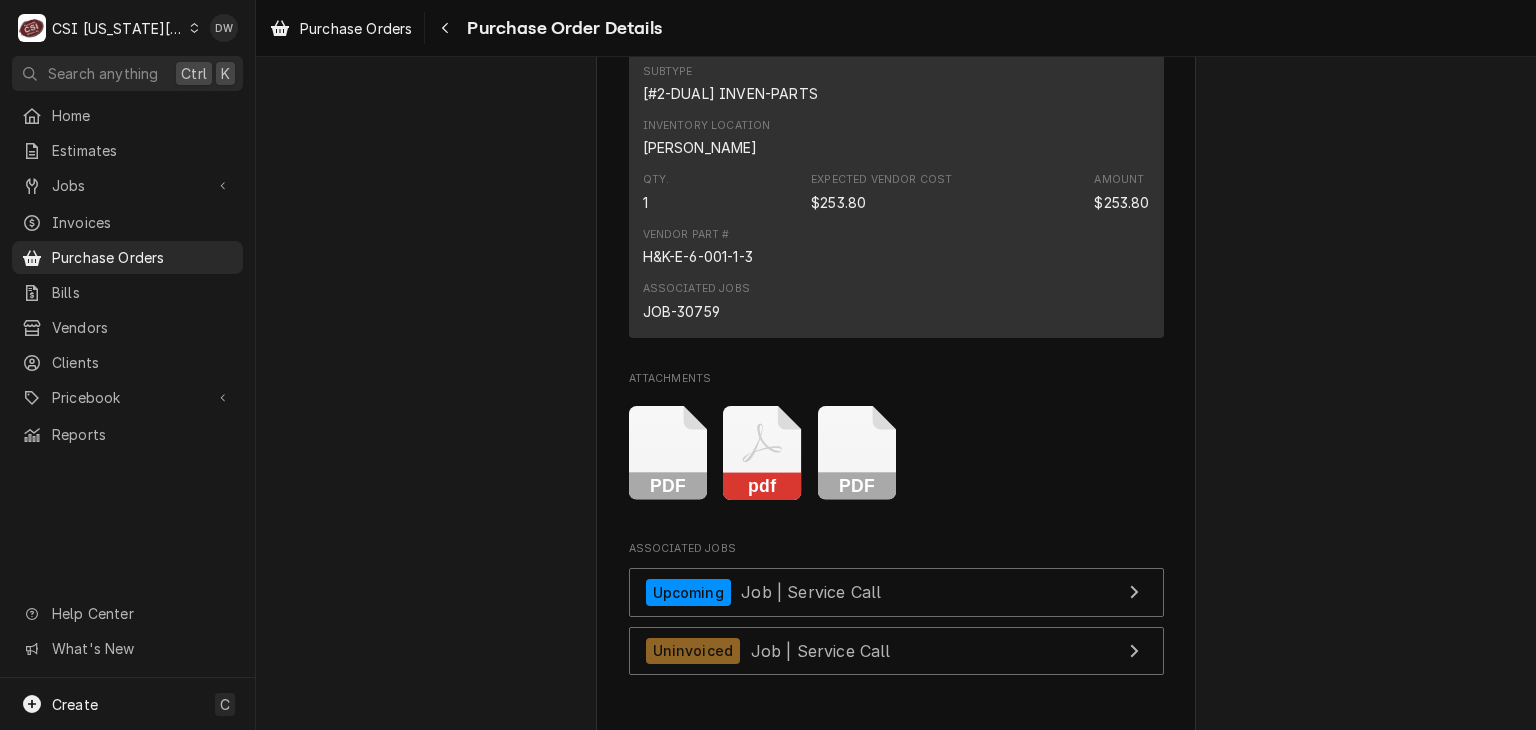 click 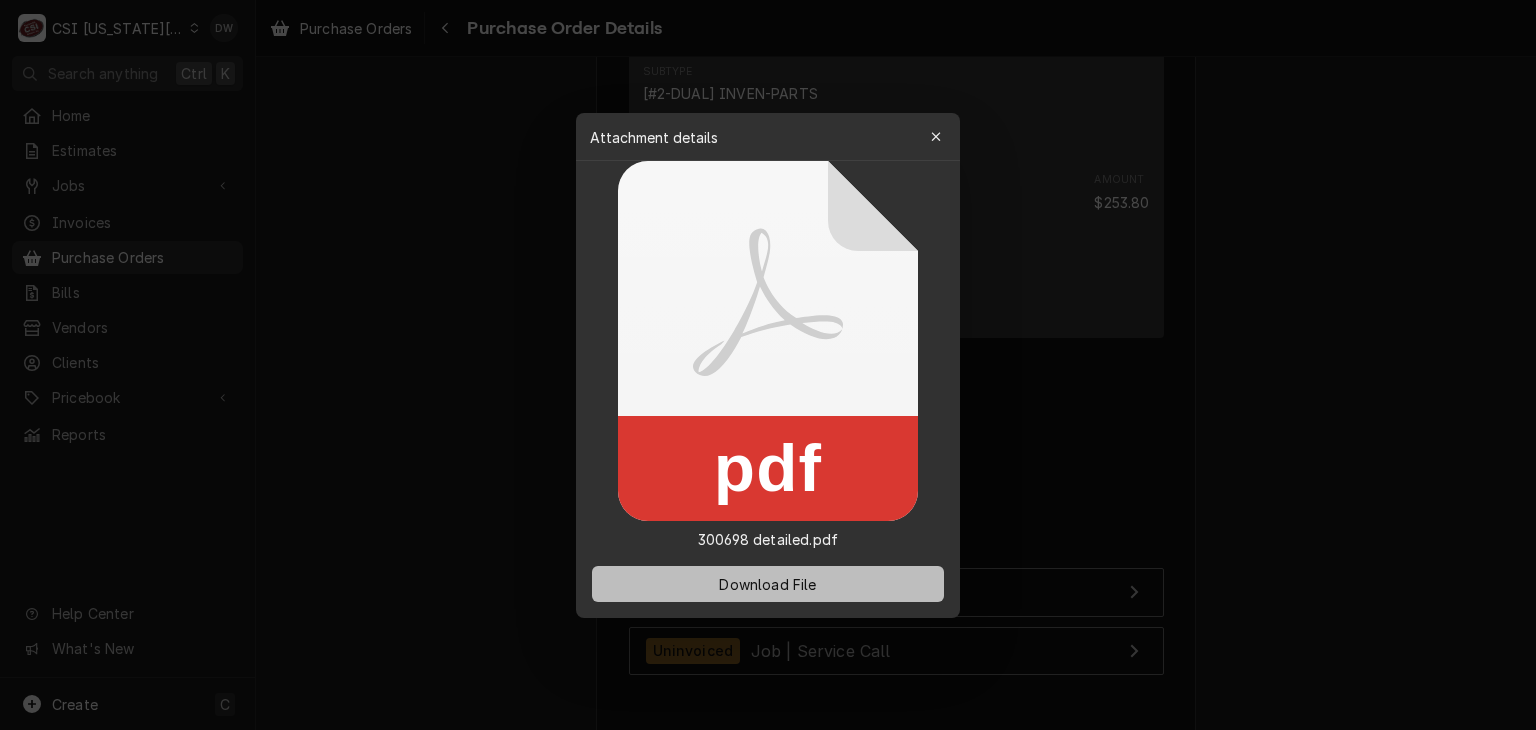 click on "Download File" at bounding box center (767, 583) 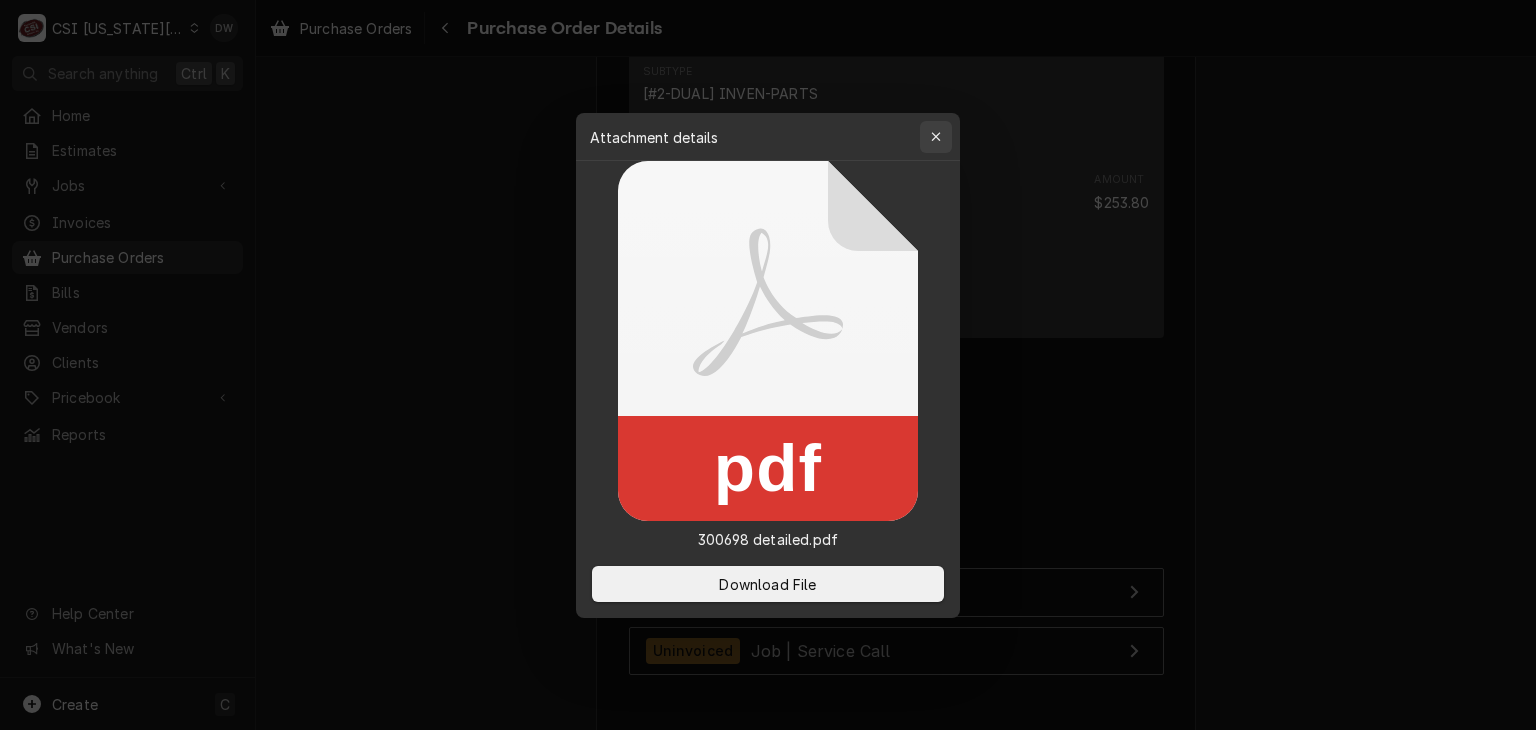 click at bounding box center (936, 137) 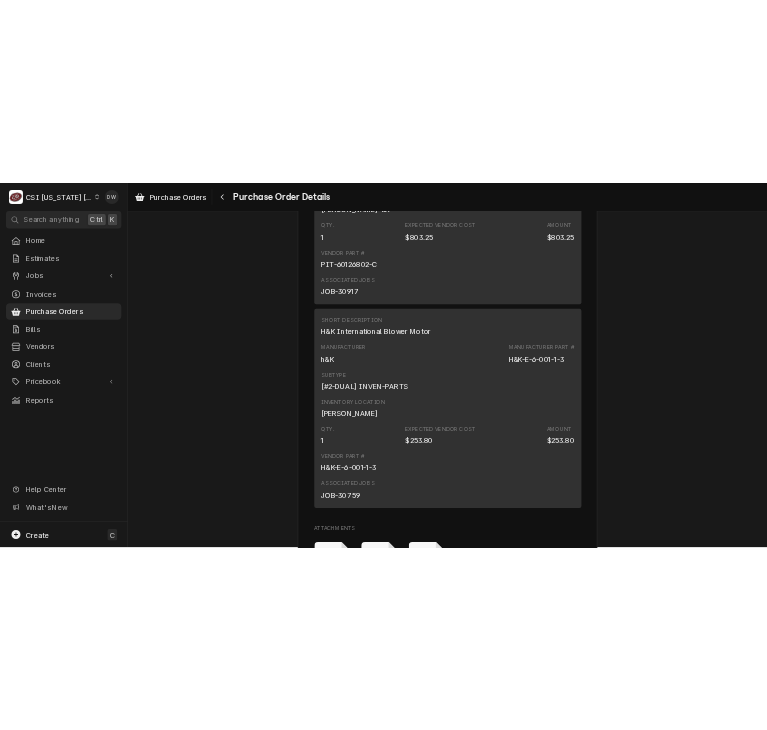 scroll, scrollTop: 1576, scrollLeft: 0, axis: vertical 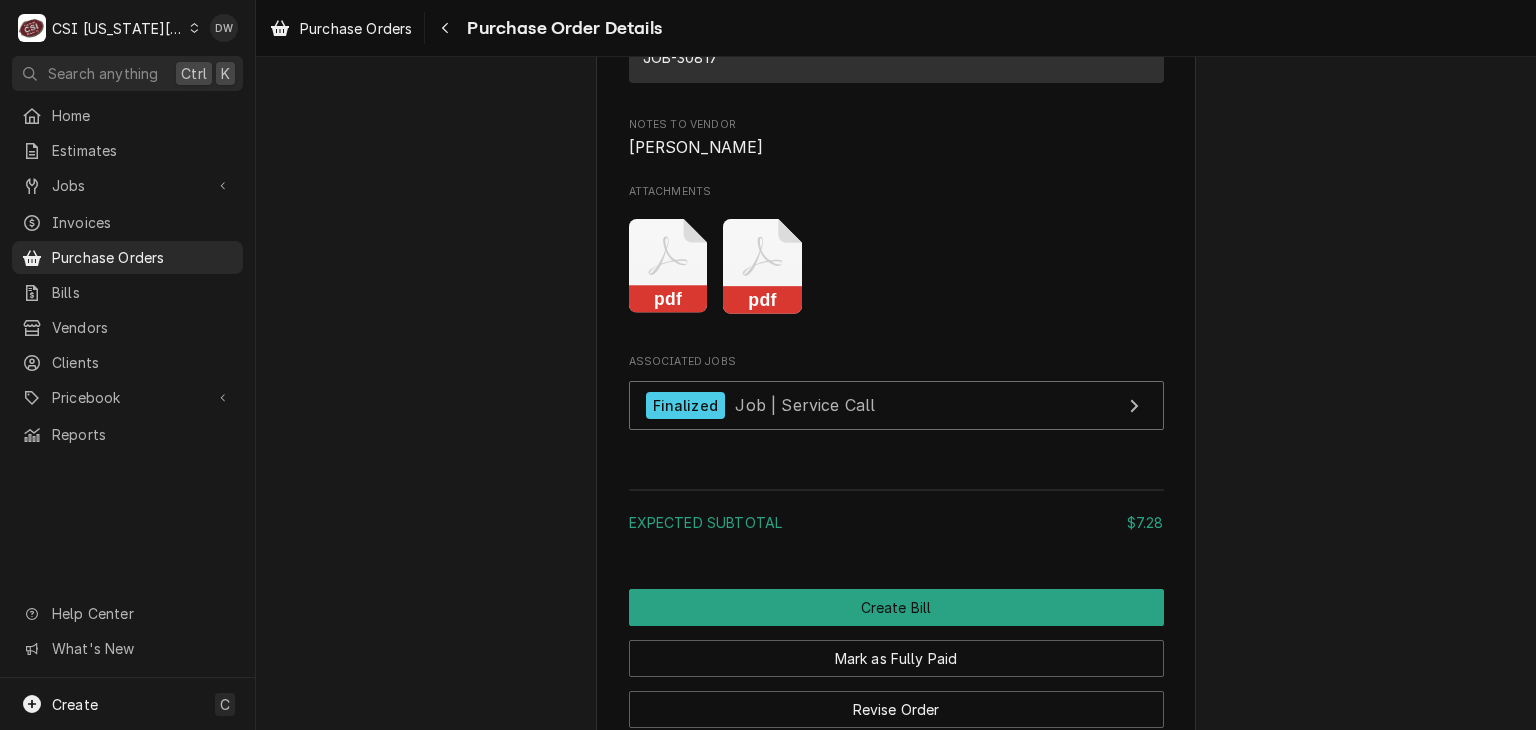 click 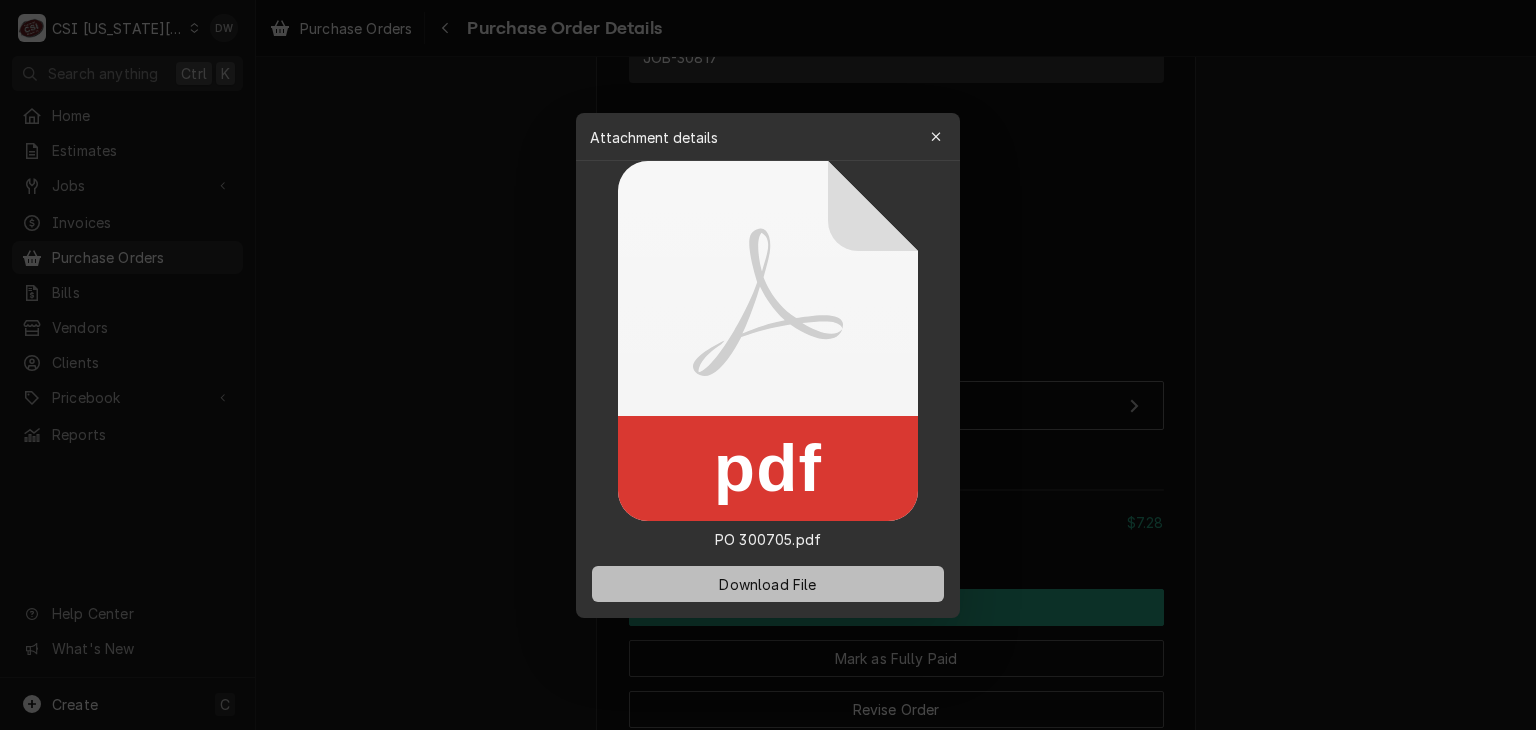click on "Download File" at bounding box center (767, 583) 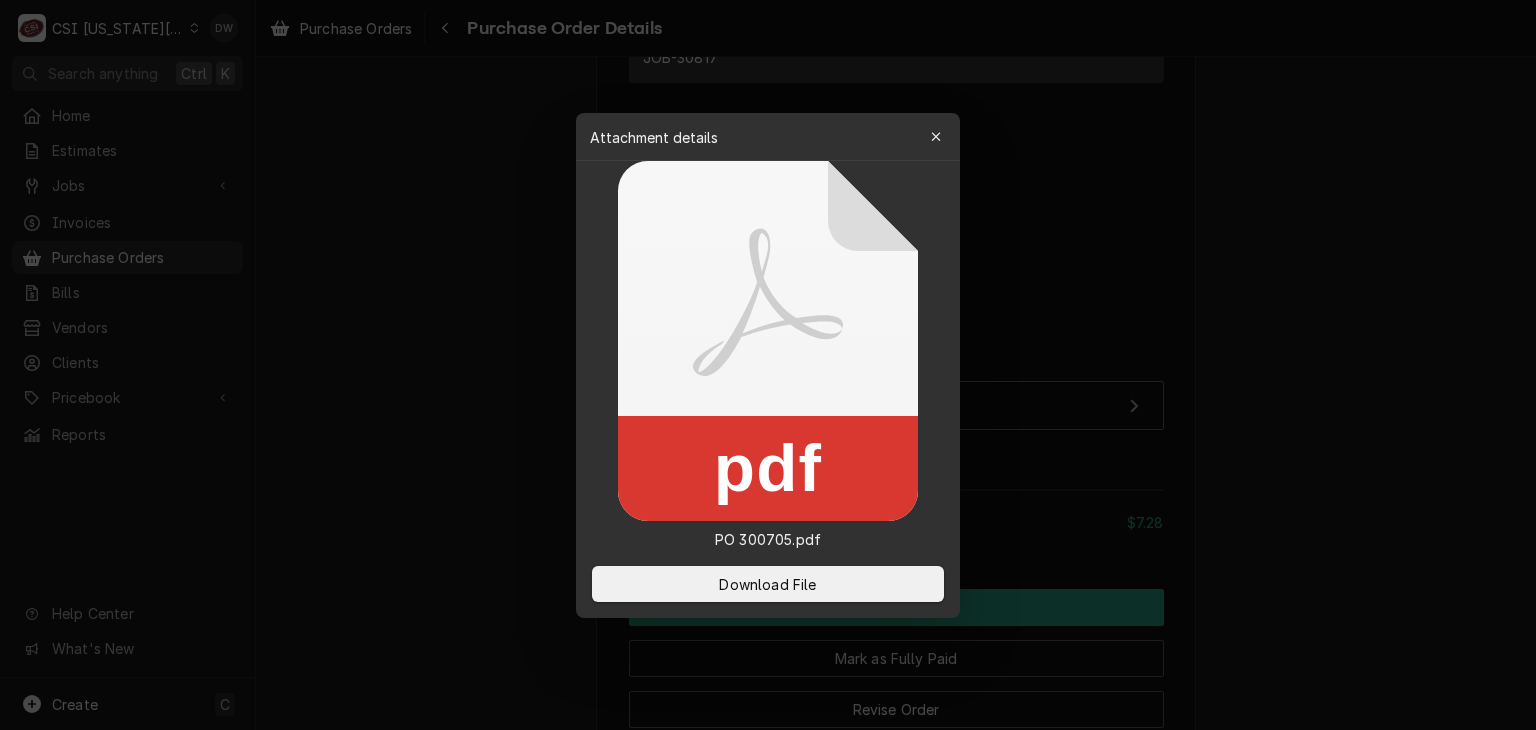 click at bounding box center (768, 365) 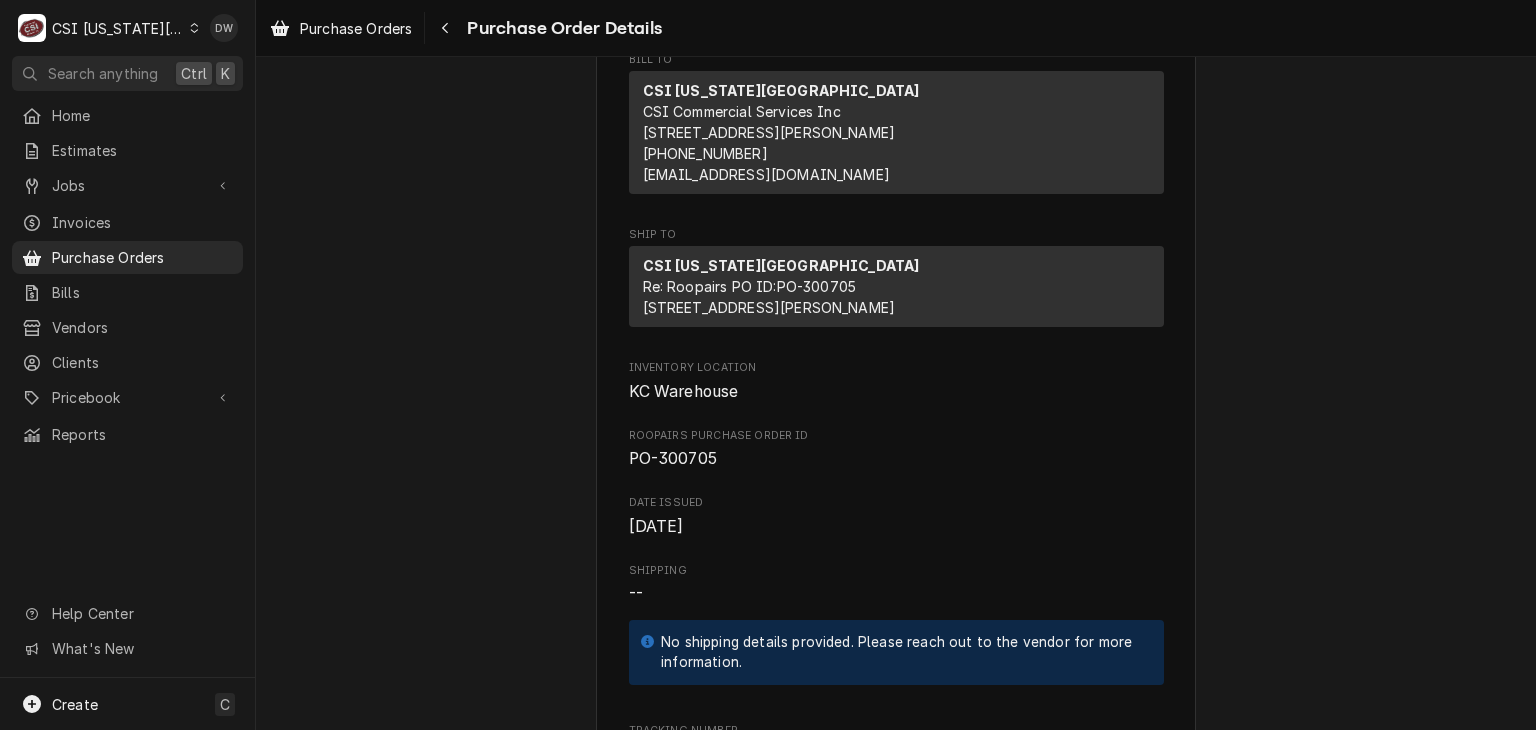 scroll, scrollTop: 308, scrollLeft: 0, axis: vertical 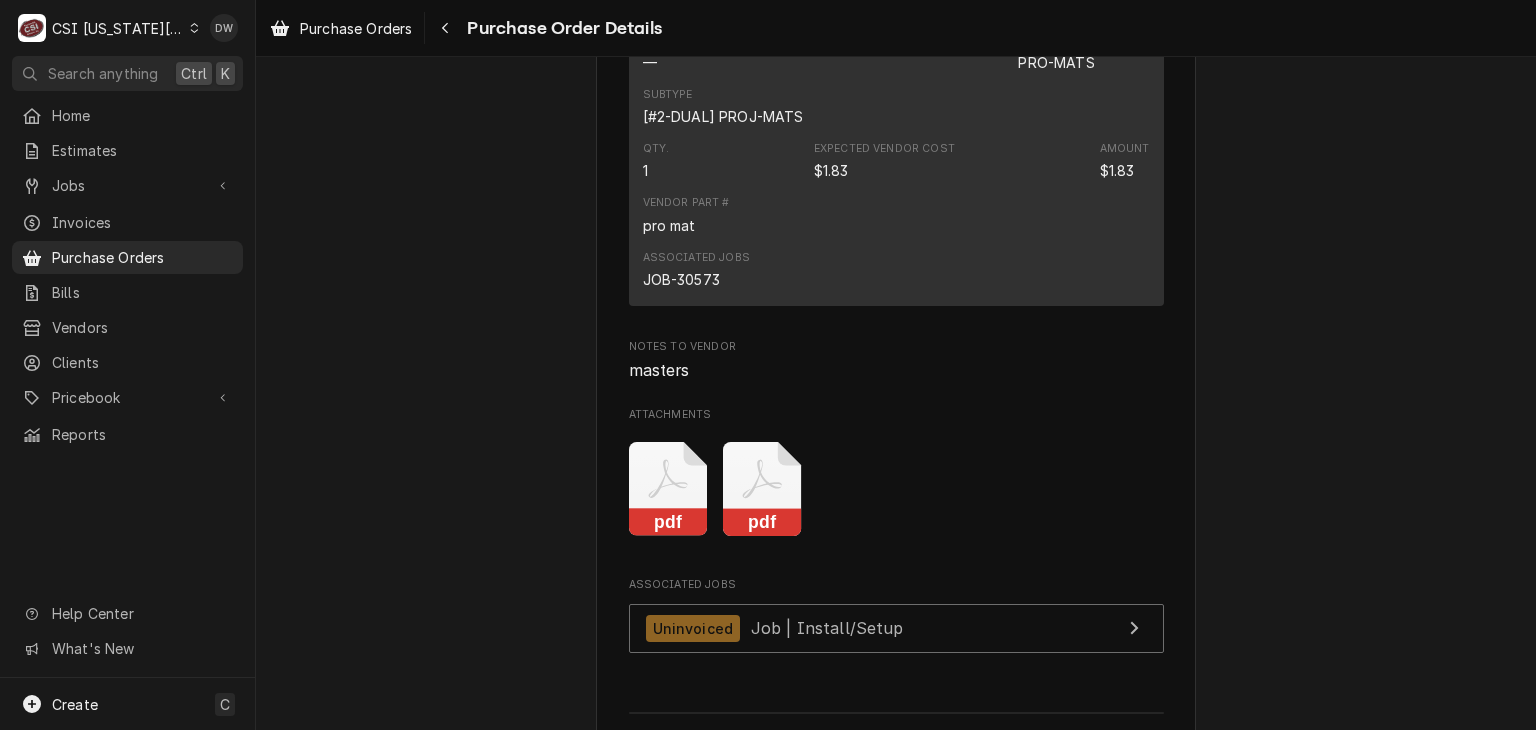 click 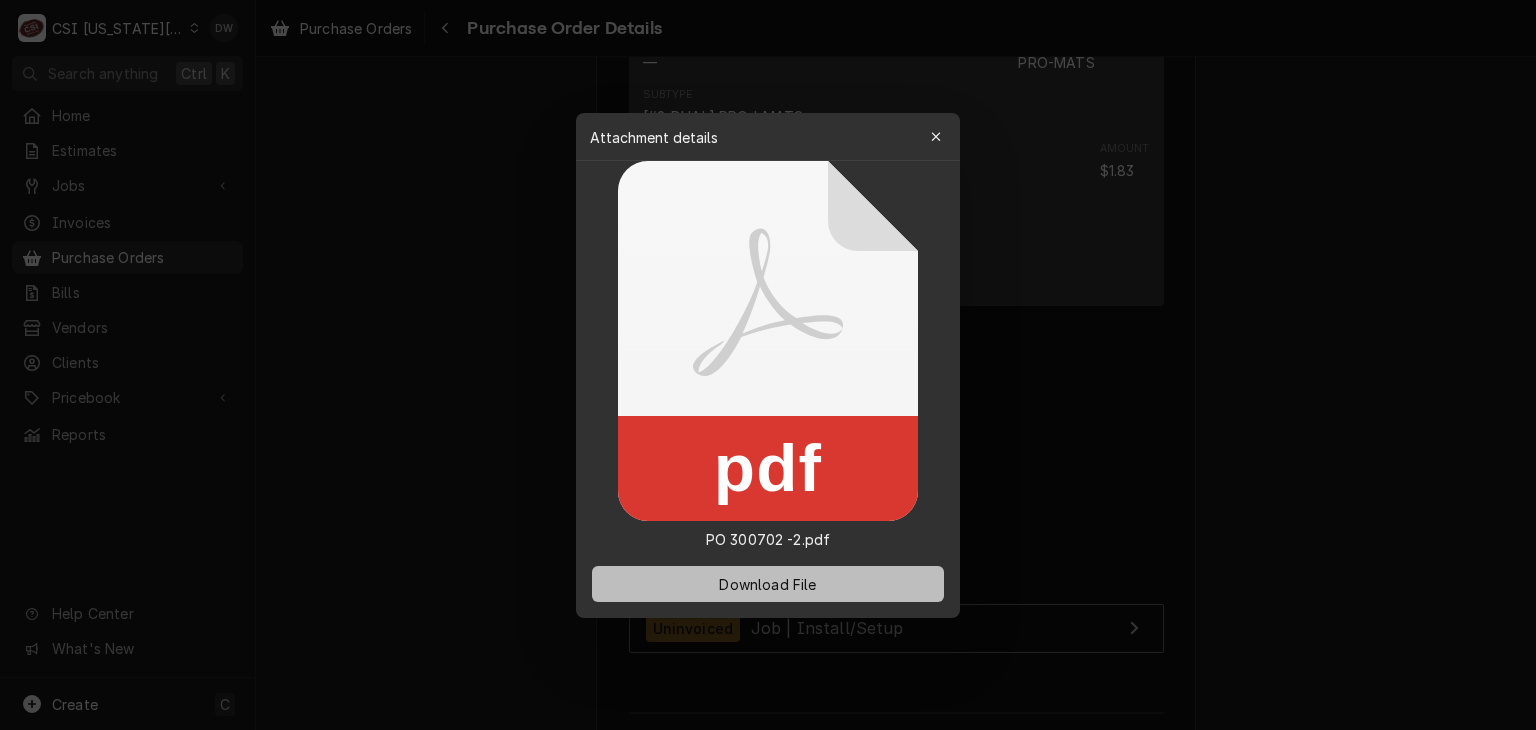 click on "Download File" at bounding box center [767, 583] 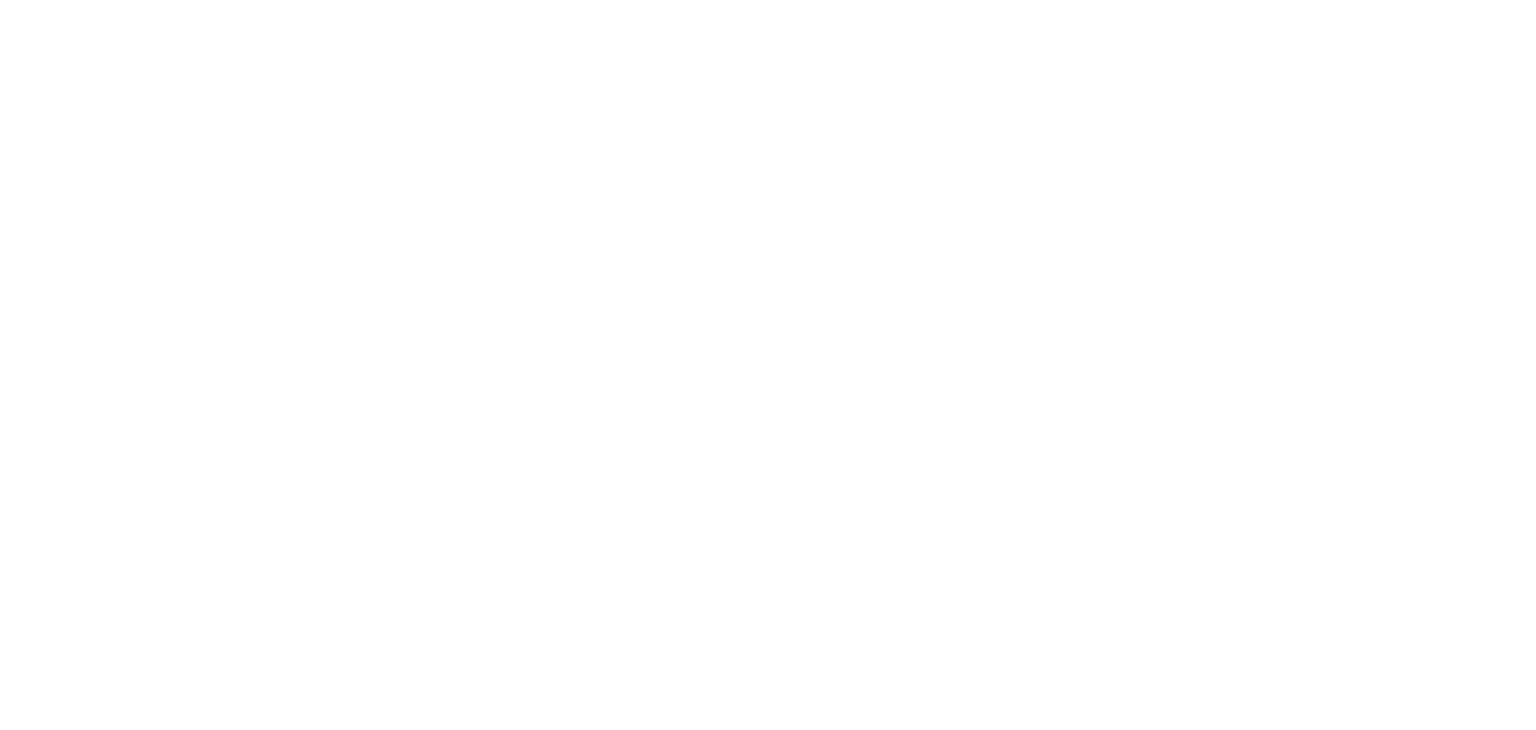 scroll, scrollTop: 0, scrollLeft: 0, axis: both 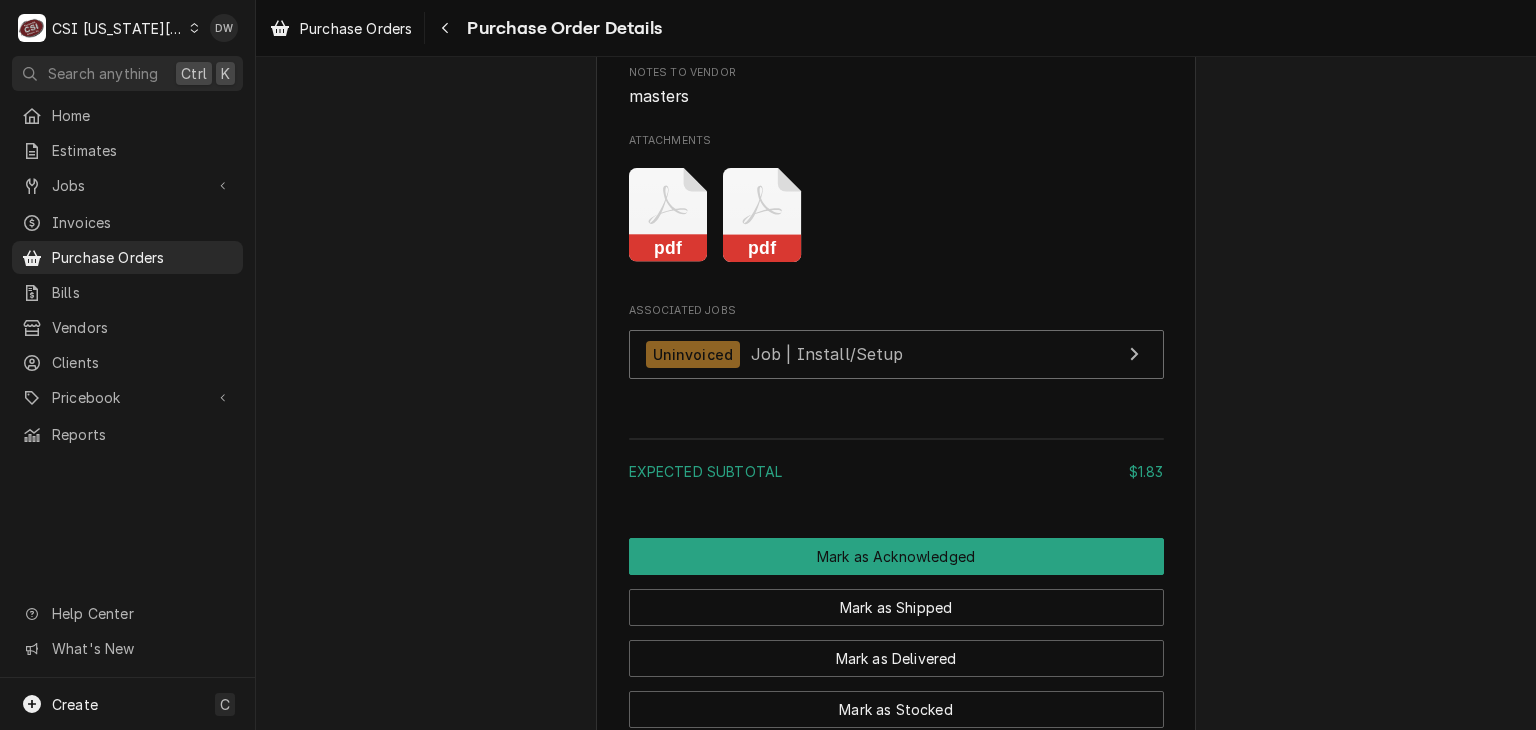 click 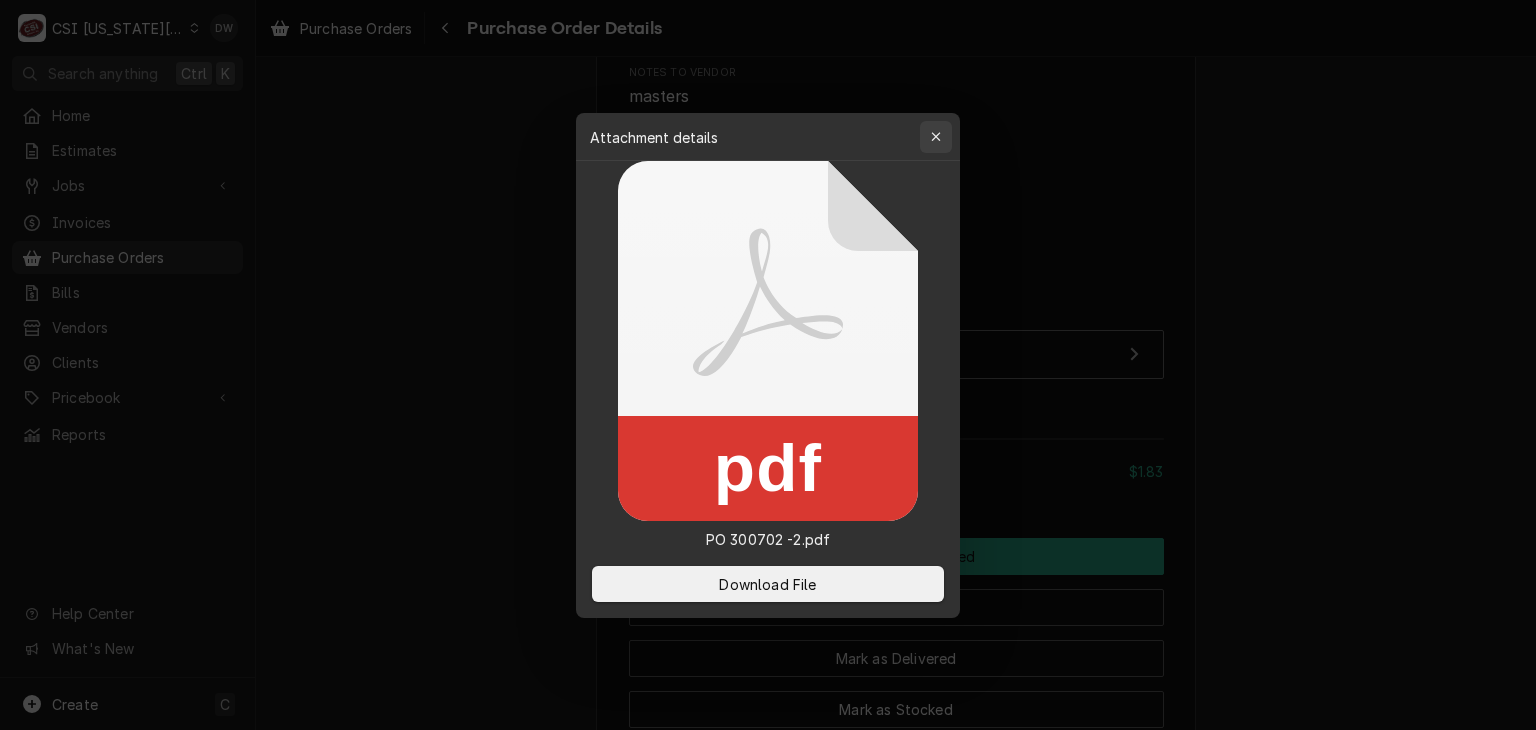 click at bounding box center [936, 137] 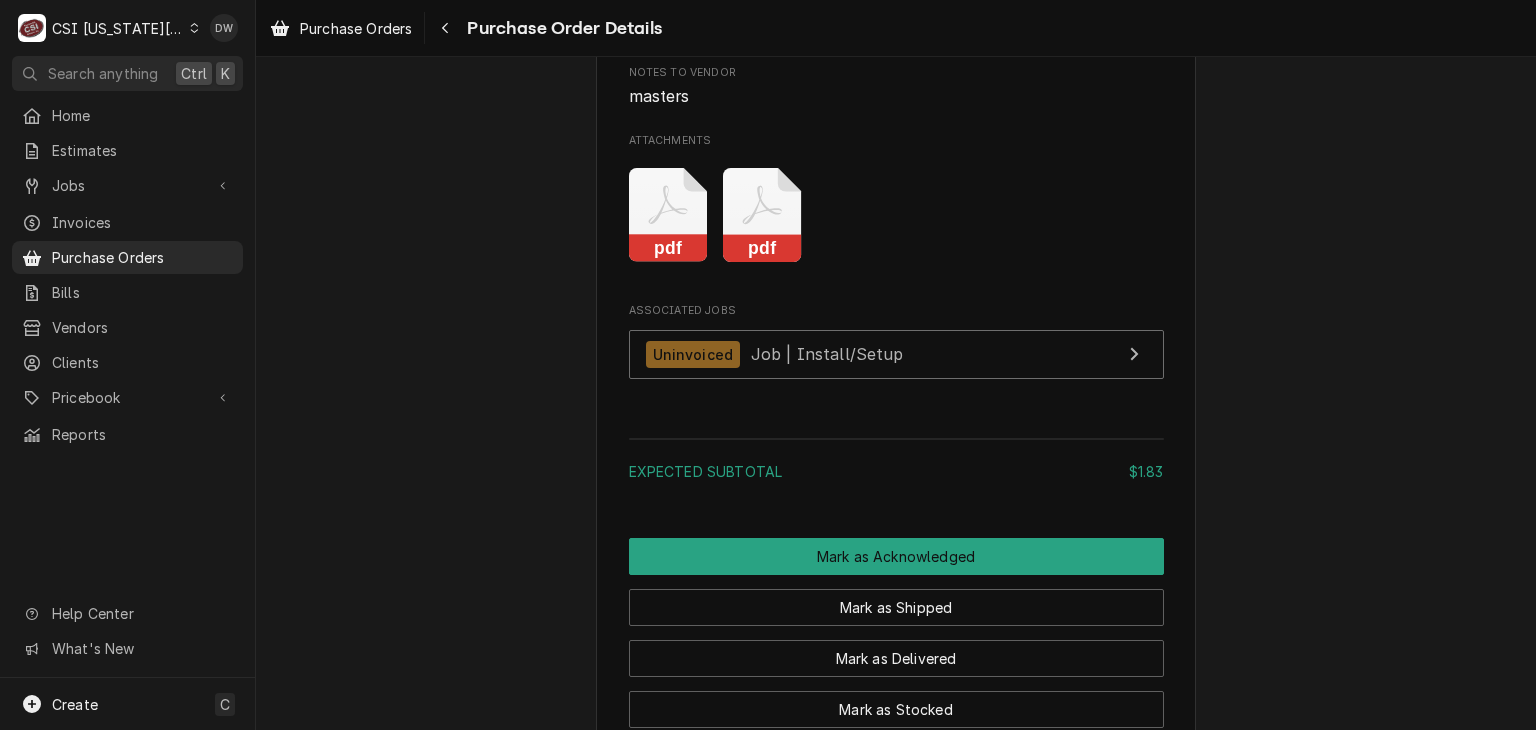 click 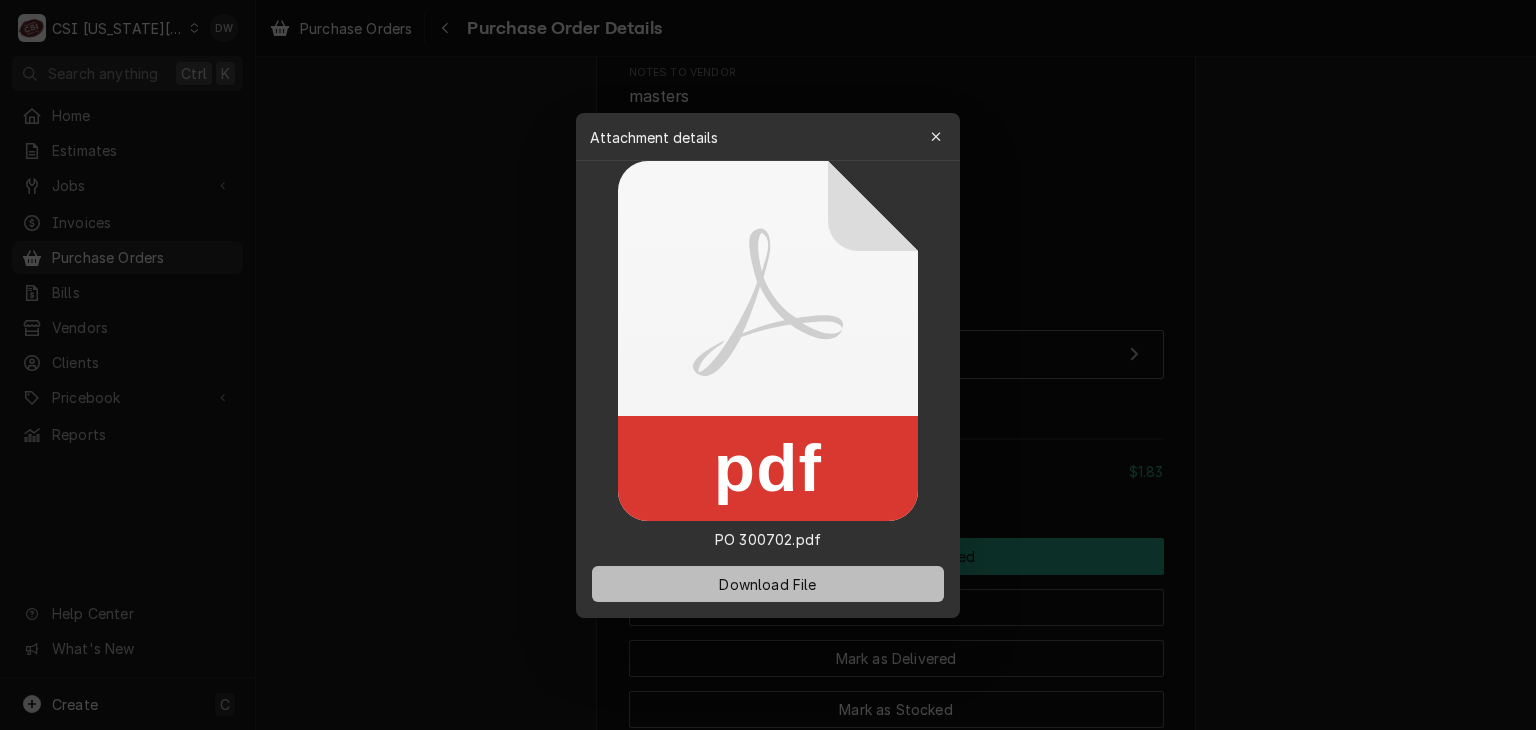 click on "Download File" at bounding box center [767, 583] 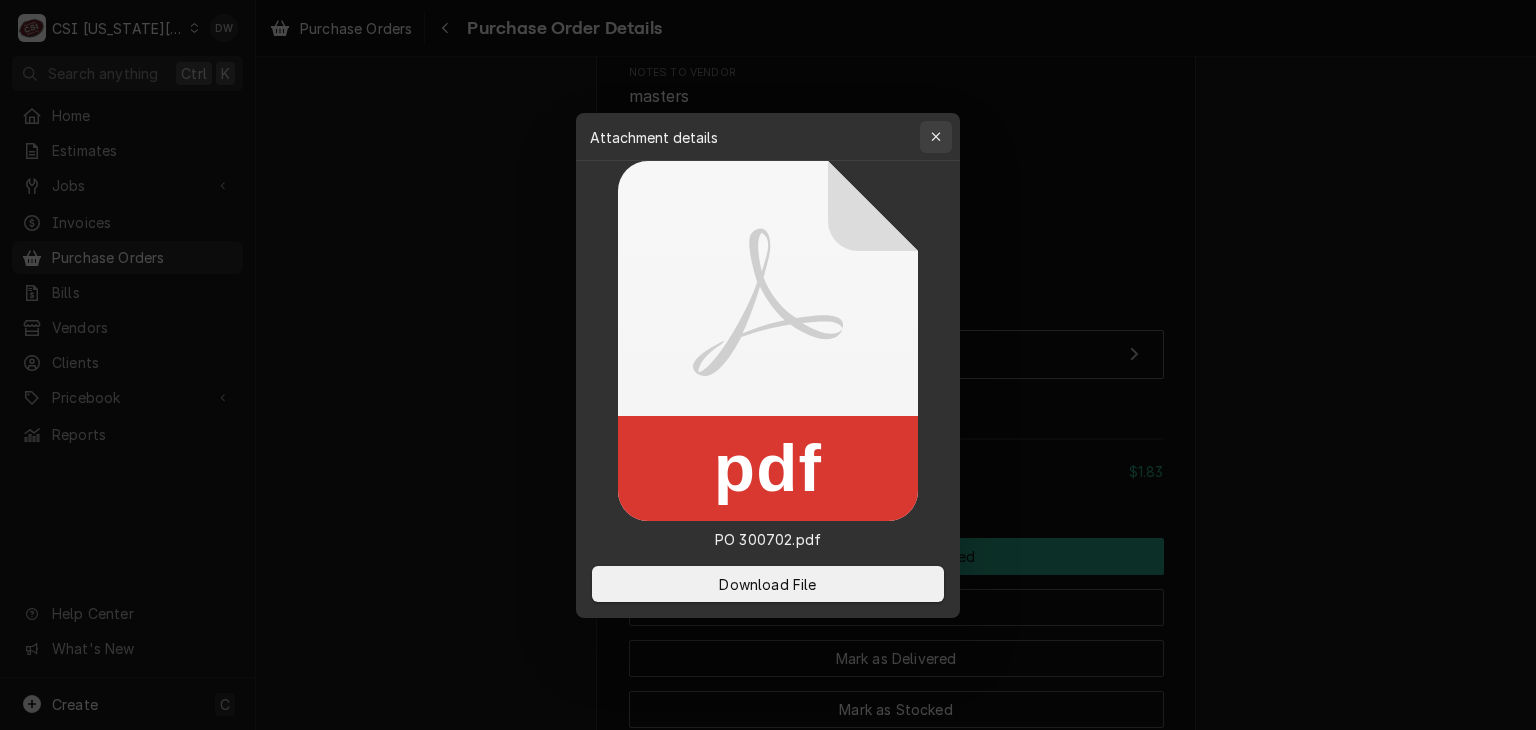 click 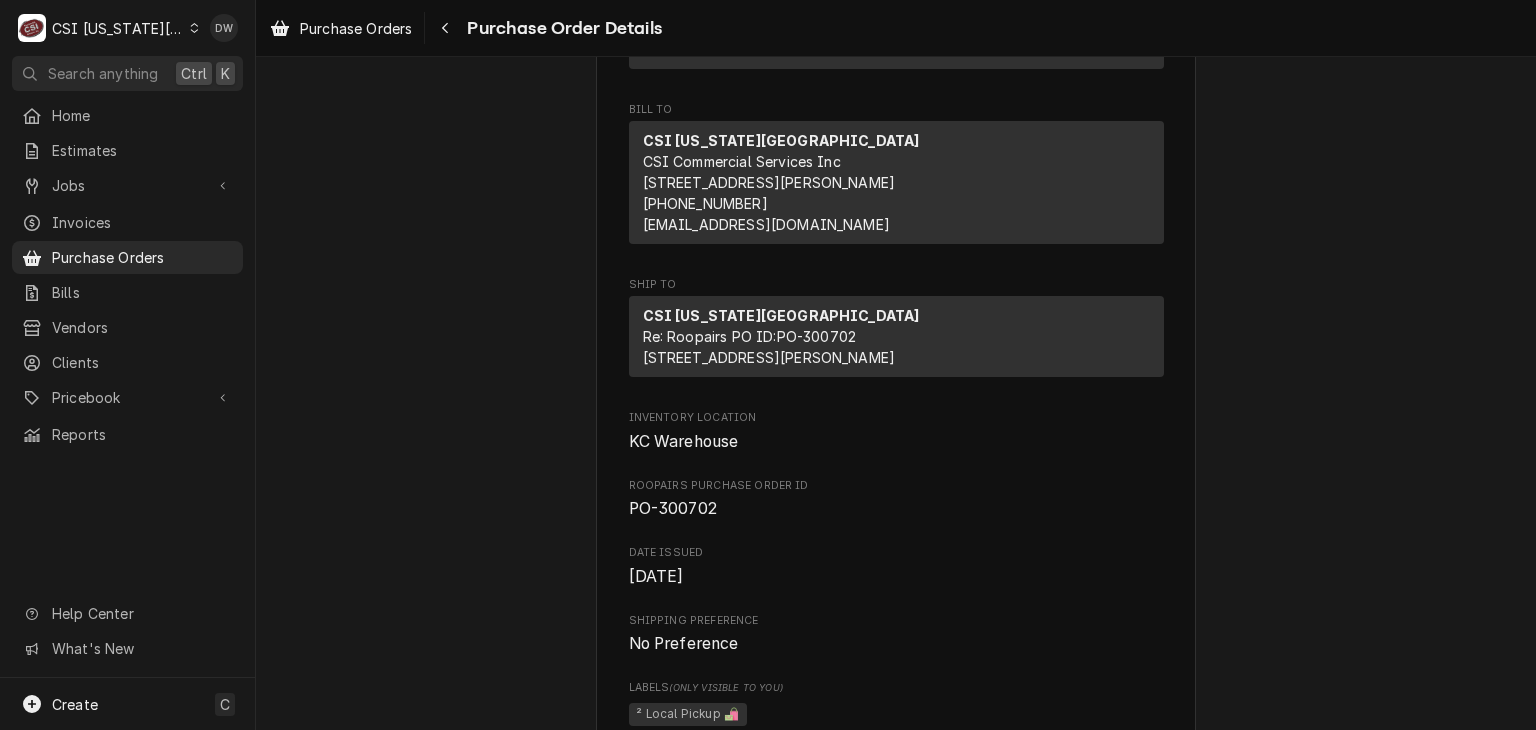 scroll, scrollTop: 268, scrollLeft: 0, axis: vertical 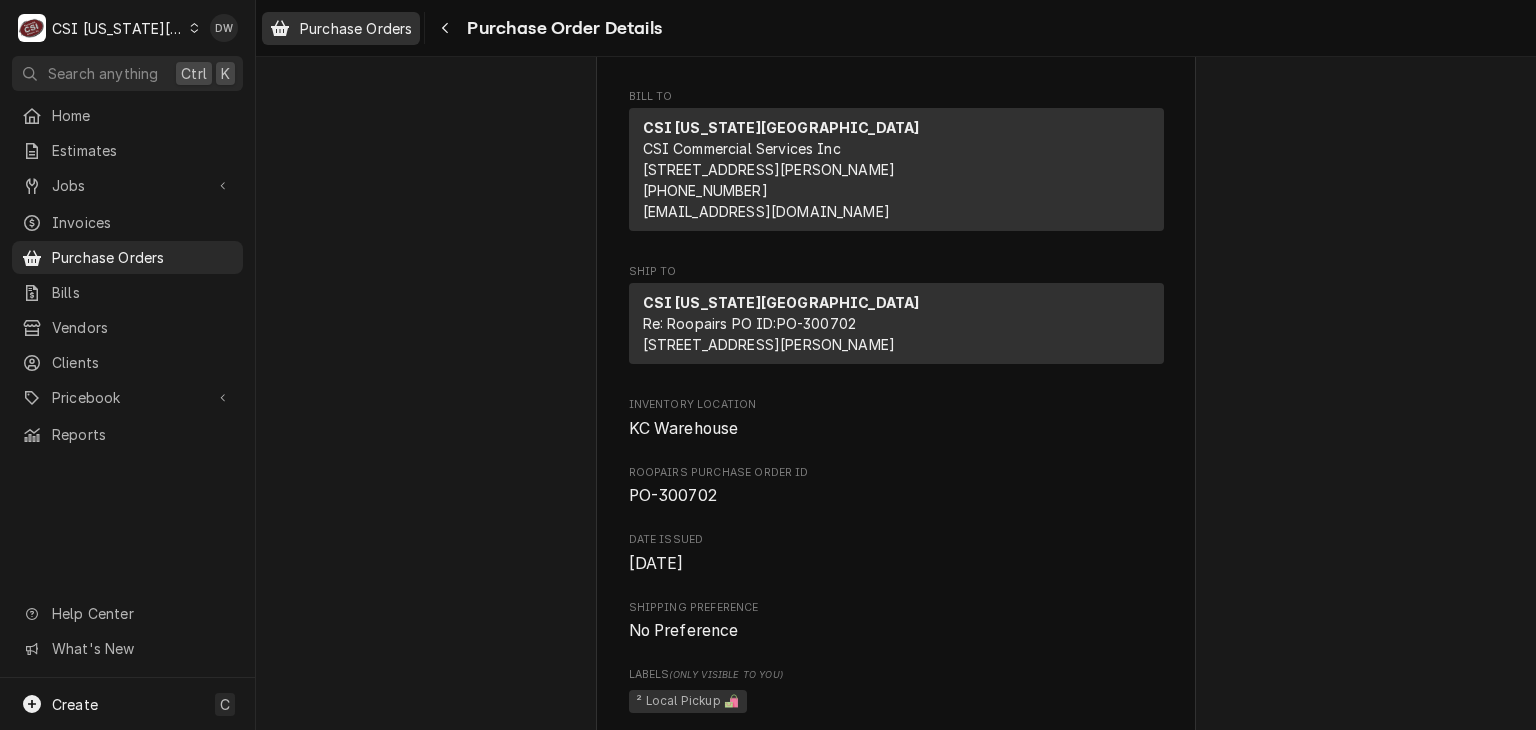 click on "Purchase Orders" at bounding box center [356, 28] 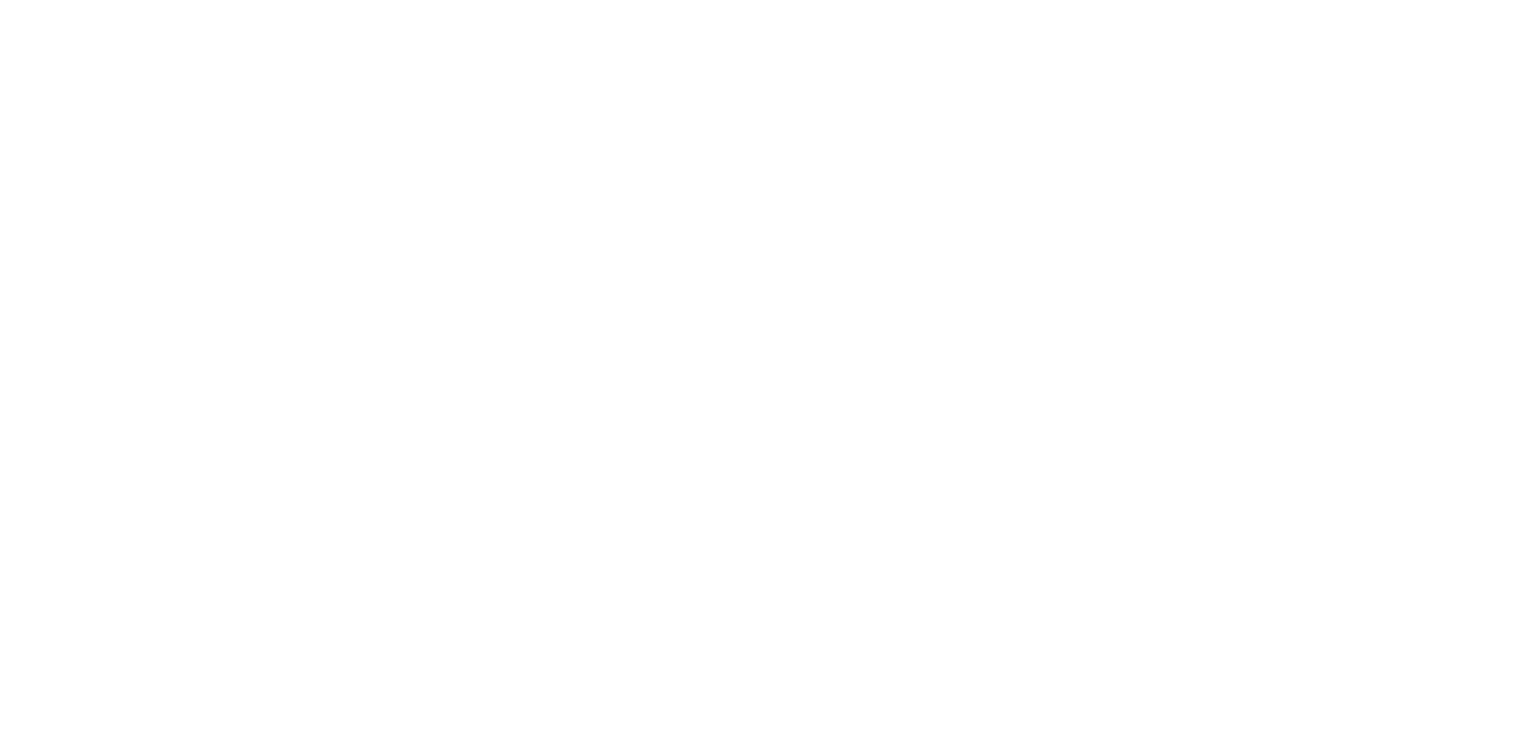 scroll, scrollTop: 0, scrollLeft: 0, axis: both 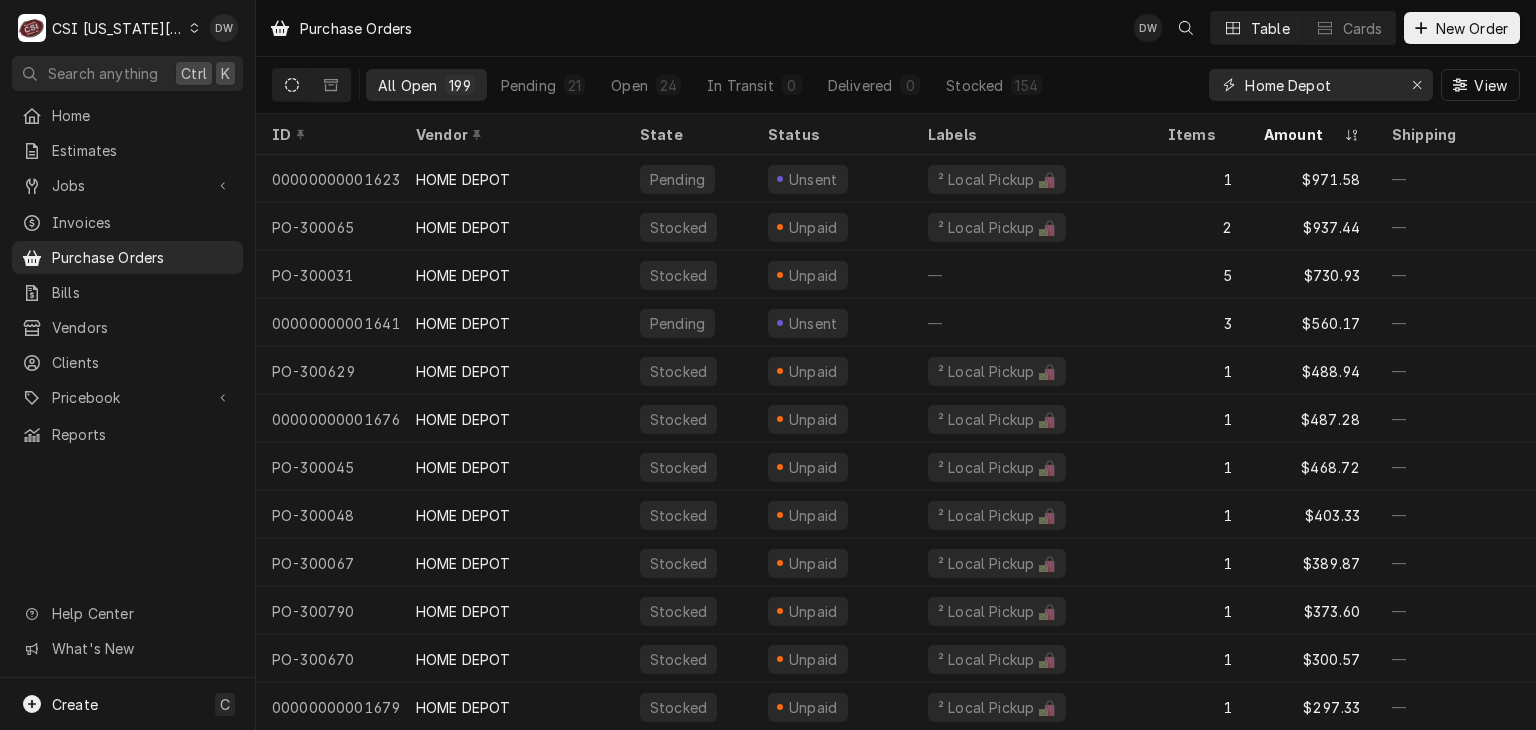 drag, startPoint x: 1339, startPoint y: 83, endPoint x: 1216, endPoint y: 80, distance: 123.03658 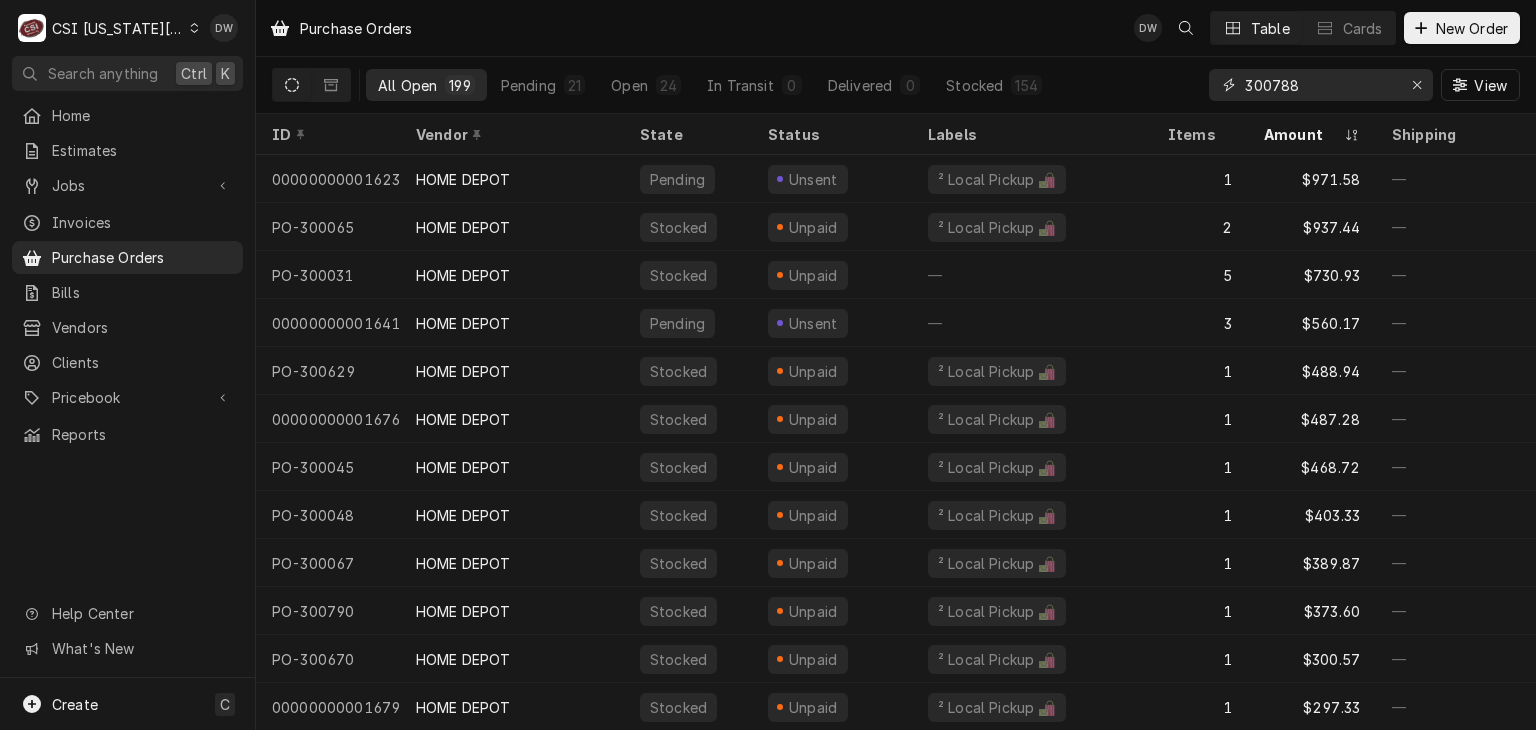 type on "300788" 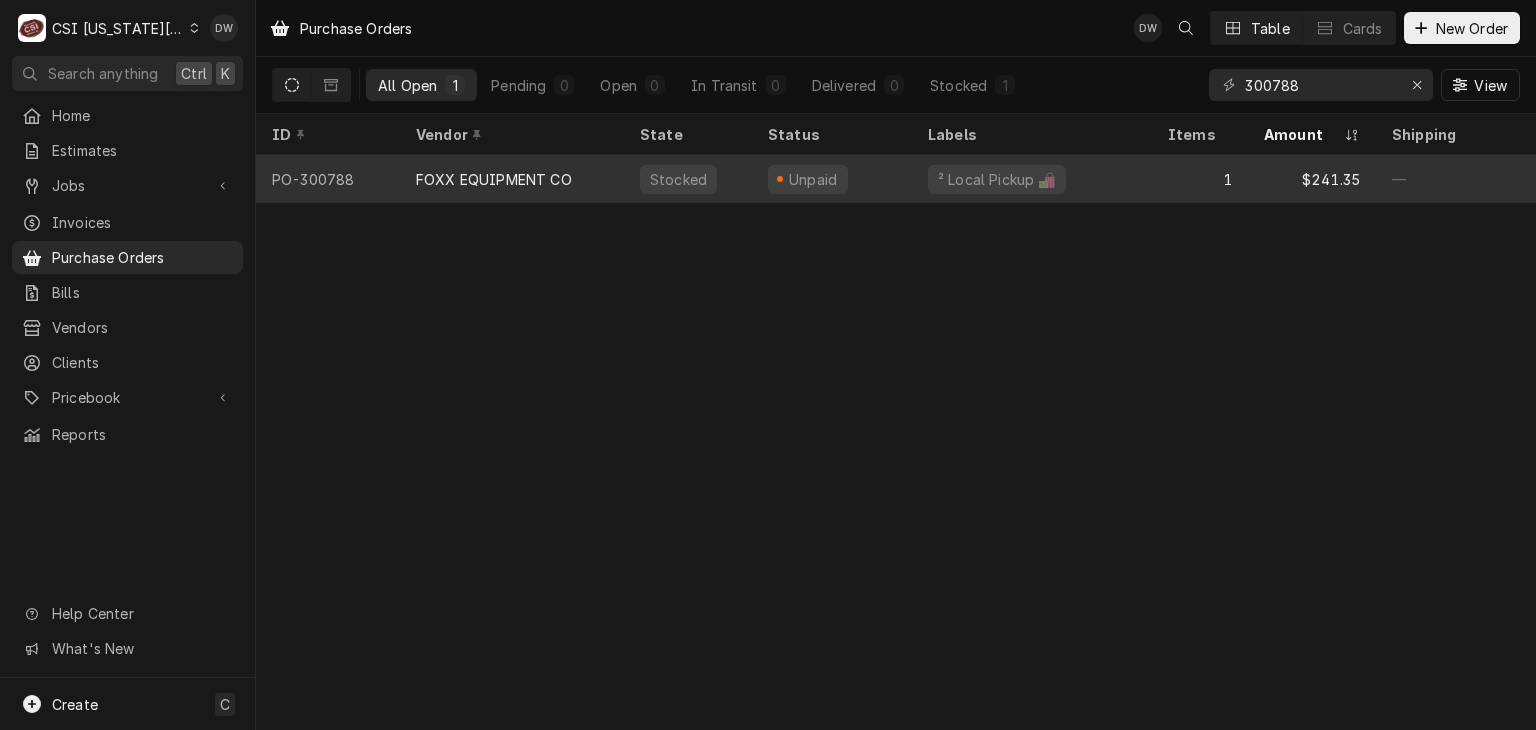 click on "FOXX EQUIPMENT CO" at bounding box center [494, 179] 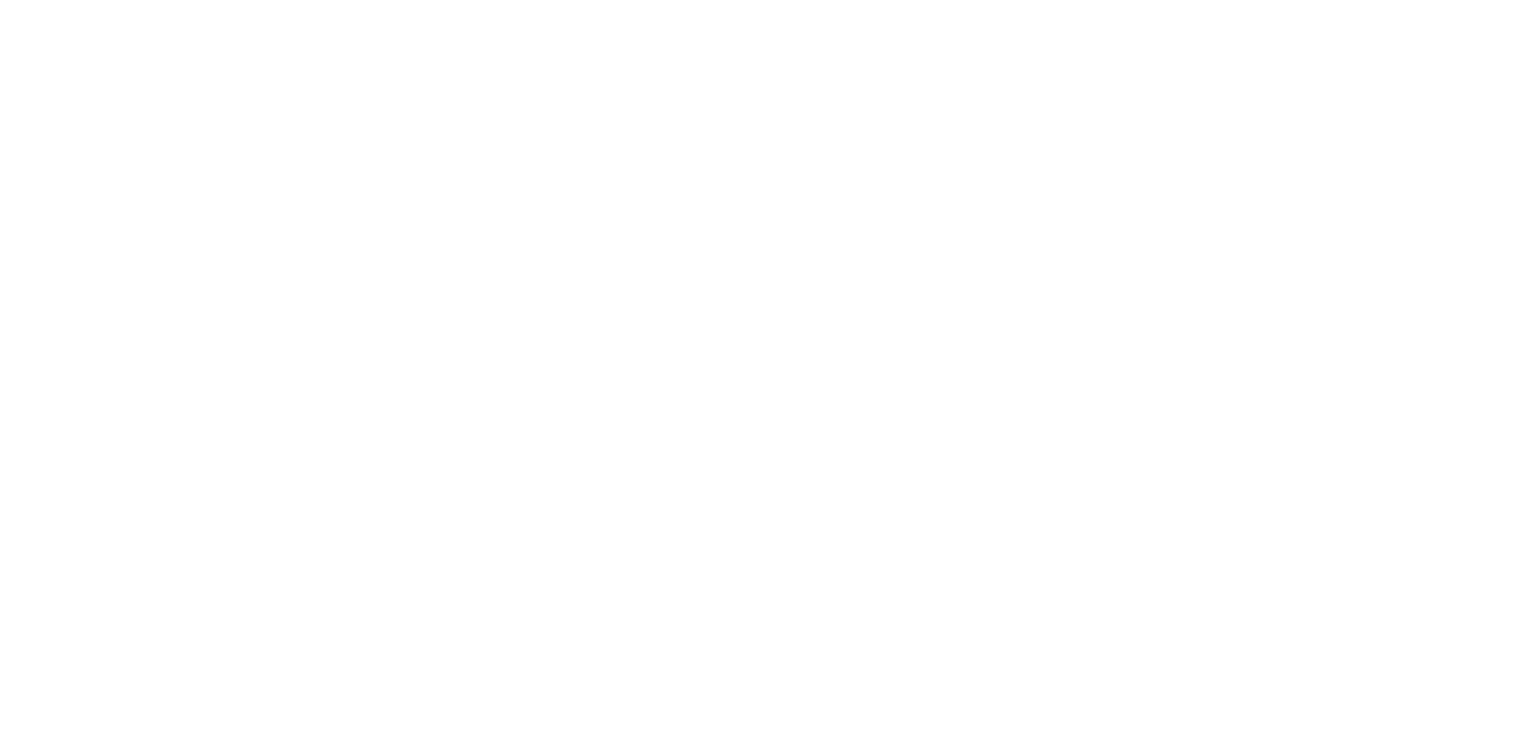 scroll, scrollTop: 0, scrollLeft: 0, axis: both 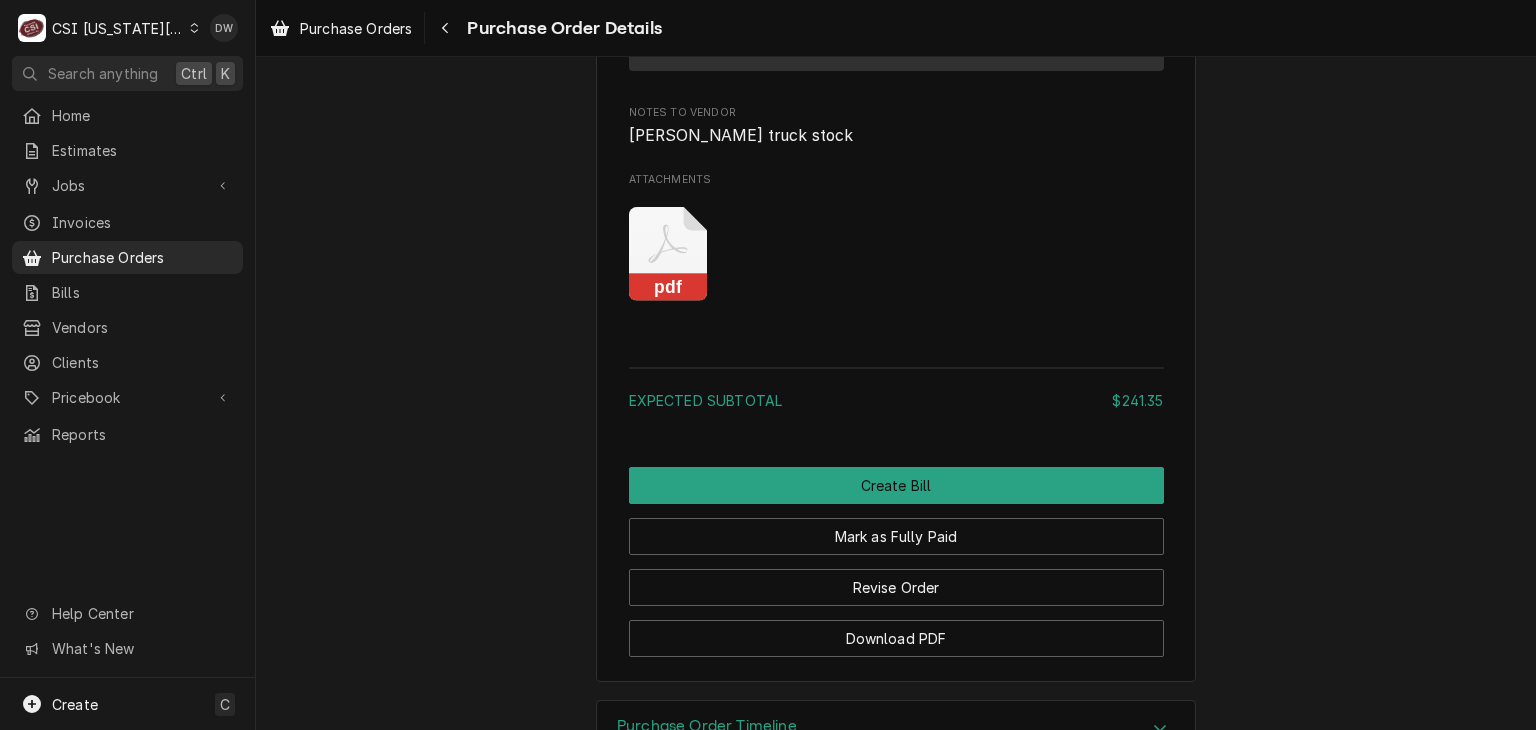 click on "Unpaid Vendor FOXX EQUIPMENT CO FOXX EQUIPMENT CO
[STREET_ADDRESS][US_STATE] Bill To [GEOGRAPHIC_DATA][US_STATE] CSI Commercial Services Inc
[STREET_ADDRESS][PERSON_NAME] (816) 523-2000 [EMAIL_ADDRESS][DOMAIN_NAME] Ship To [GEOGRAPHIC_DATA][US_STATE] Re: Roopairs PO ID:  PO-300788 [STREET_ADDRESS][PERSON_NAME] Inventory Location KC Warehouse Roopairs Purchase Order ID PO-300788 Date Issued [DATE] Shipping -- No shipping details provided. Please reach out to the vendor for more information. Tracking Number -- No tracking number provided. Please reach out to the vendor for more information. Labels  (Only Visible to You) ² Local Pickup 🛍️ Payment Terms Net null Stocked [DATE][DATE] 9:38 AM Last Modified [DATE] 9:39 AM Parts and Materials Short Description Misc. Beverage Supply Manufacturer — Manufacturer Part # [PERSON_NAME]-MATS Subtype [#2-DUAL] [PERSON_NAME]-MATS Qty. 1 Expected Vendor Cost $241.35 Amount $241.35 Vendor Part # [PERSON_NAME] MAT Detailed  Summary Notes to Vendor pdf" at bounding box center (896, -511) 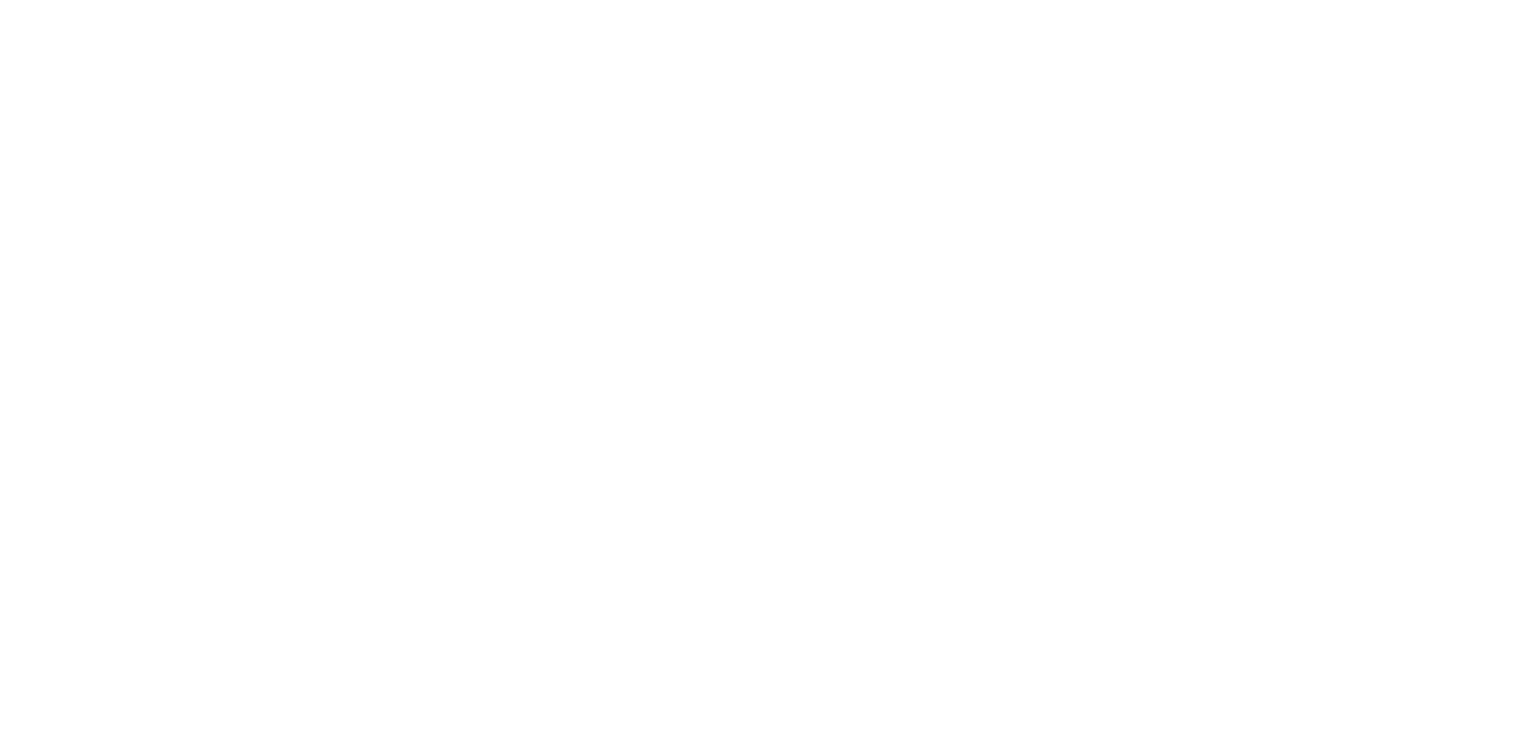 scroll, scrollTop: 0, scrollLeft: 0, axis: both 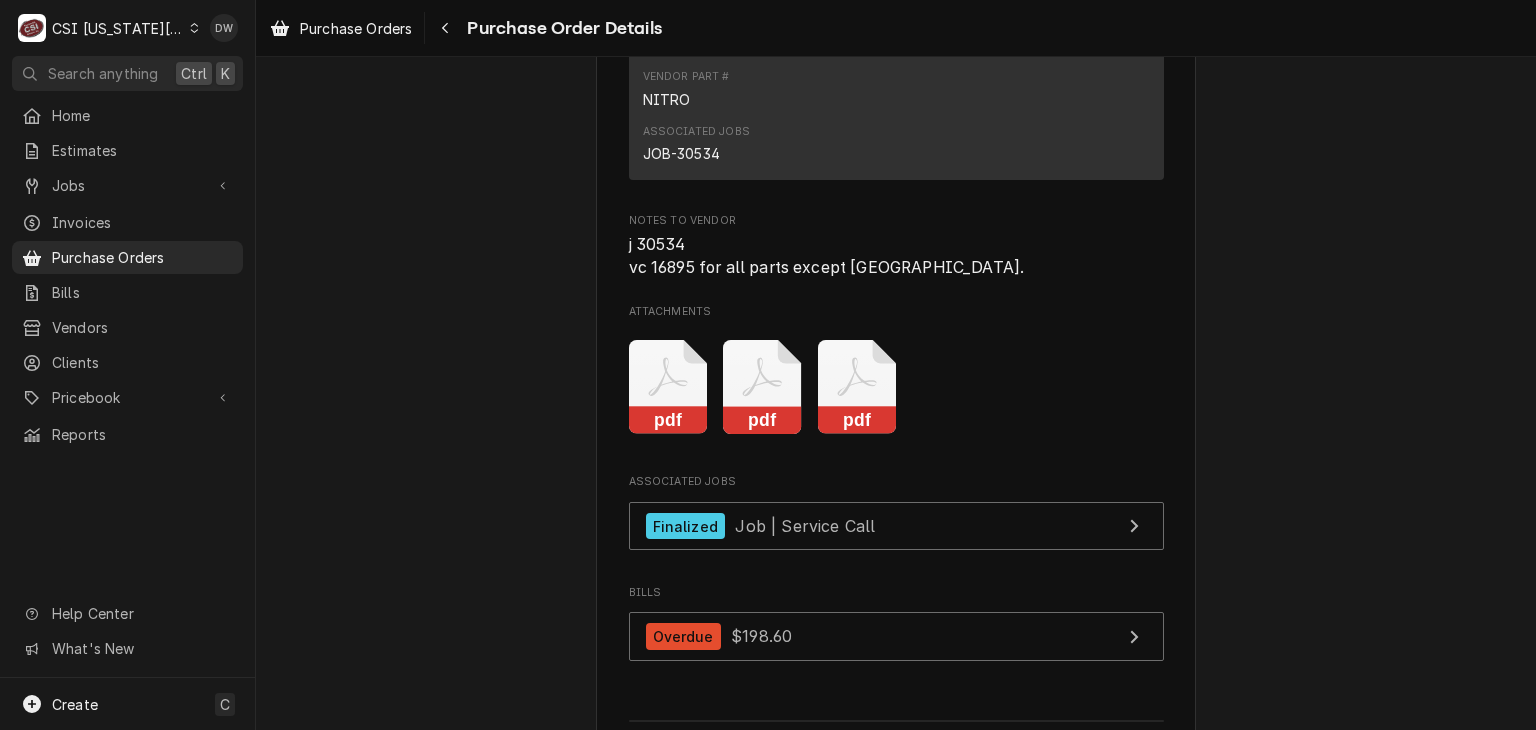 click 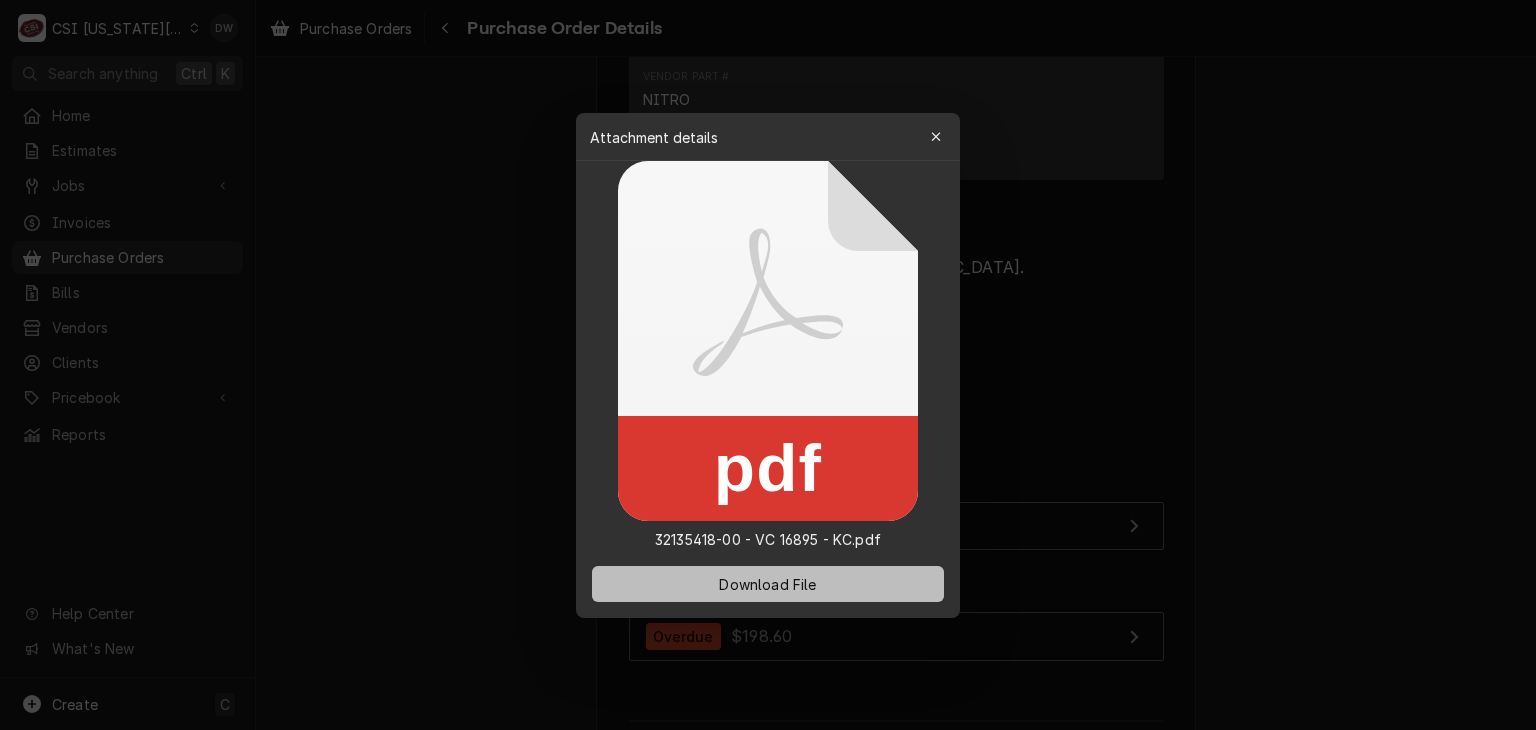 click on "Download File" at bounding box center (767, 583) 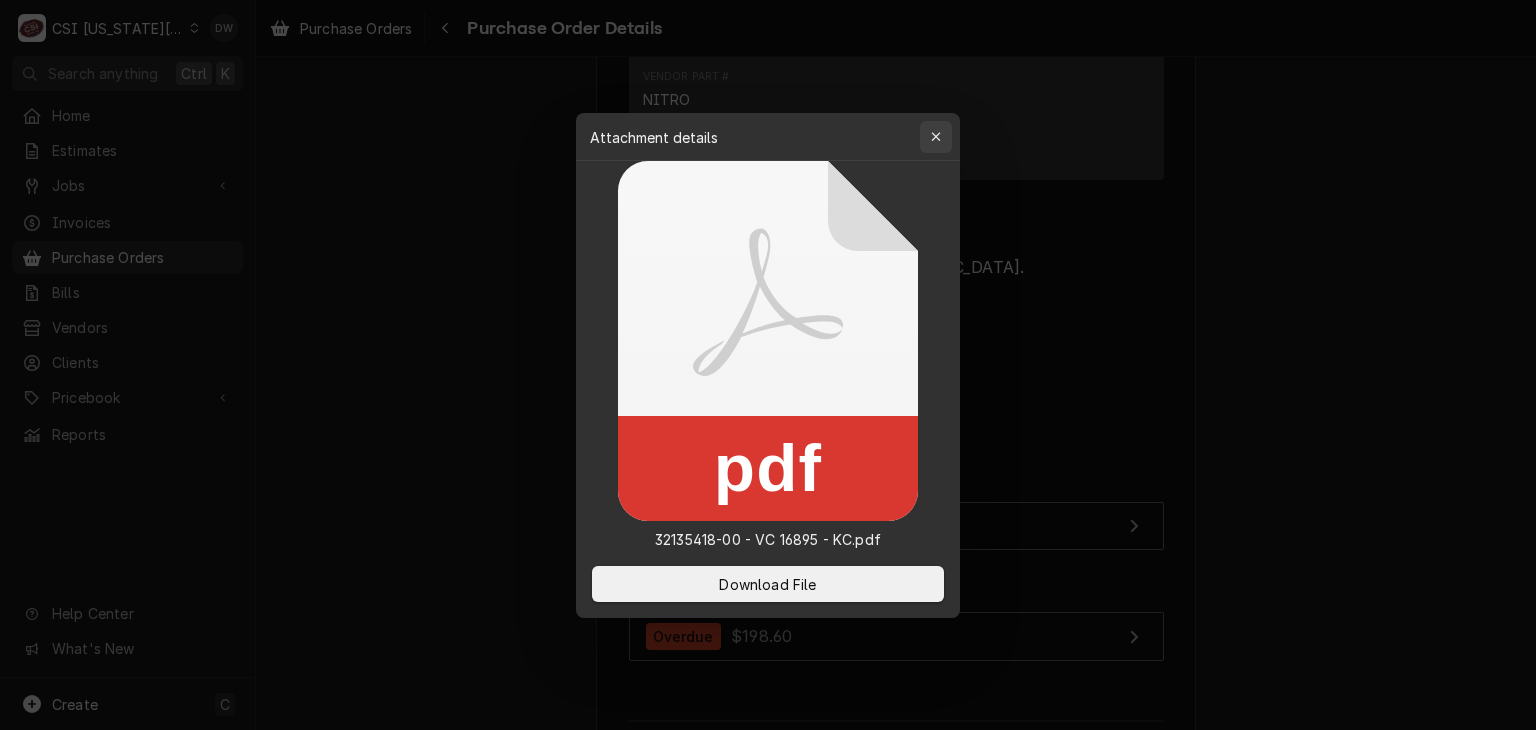 click at bounding box center [936, 137] 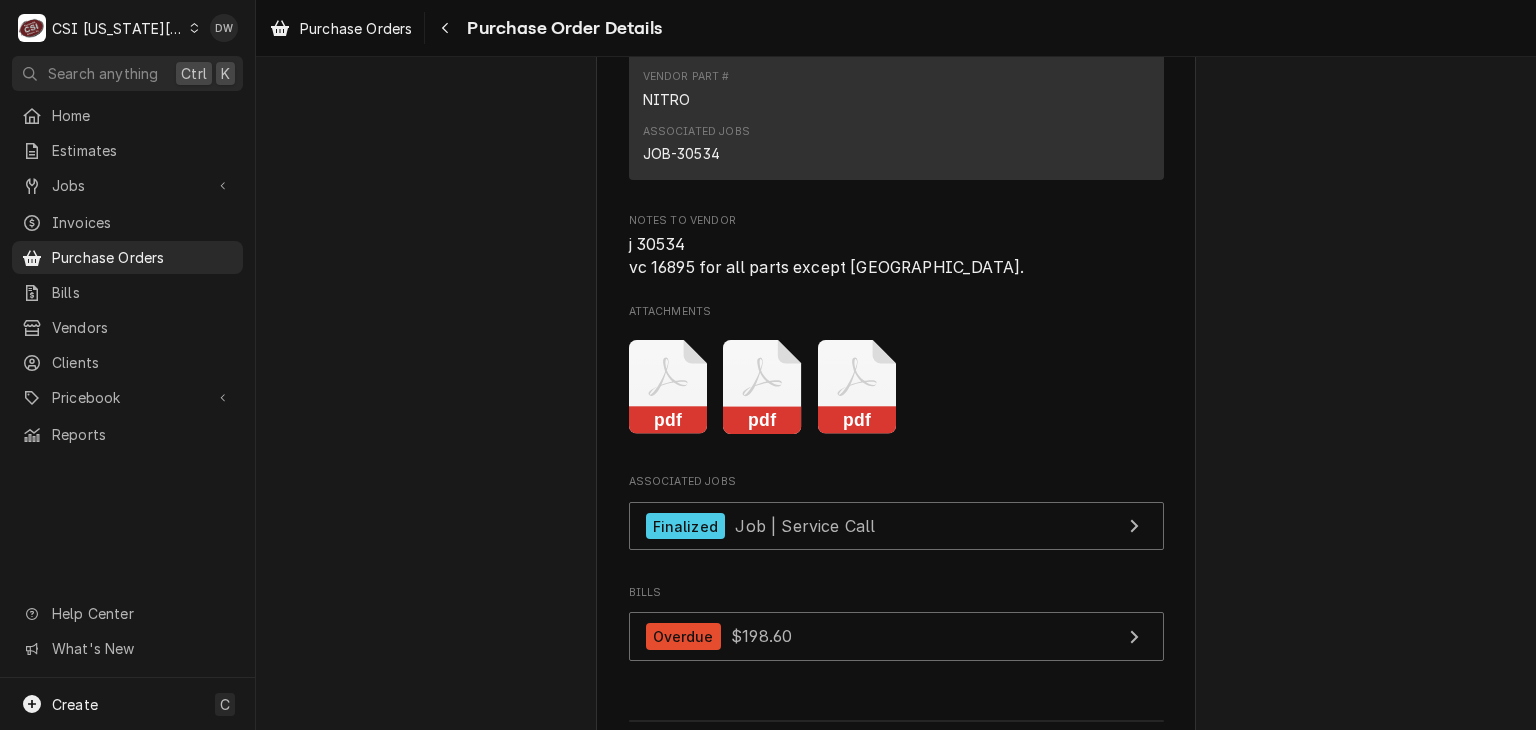 click 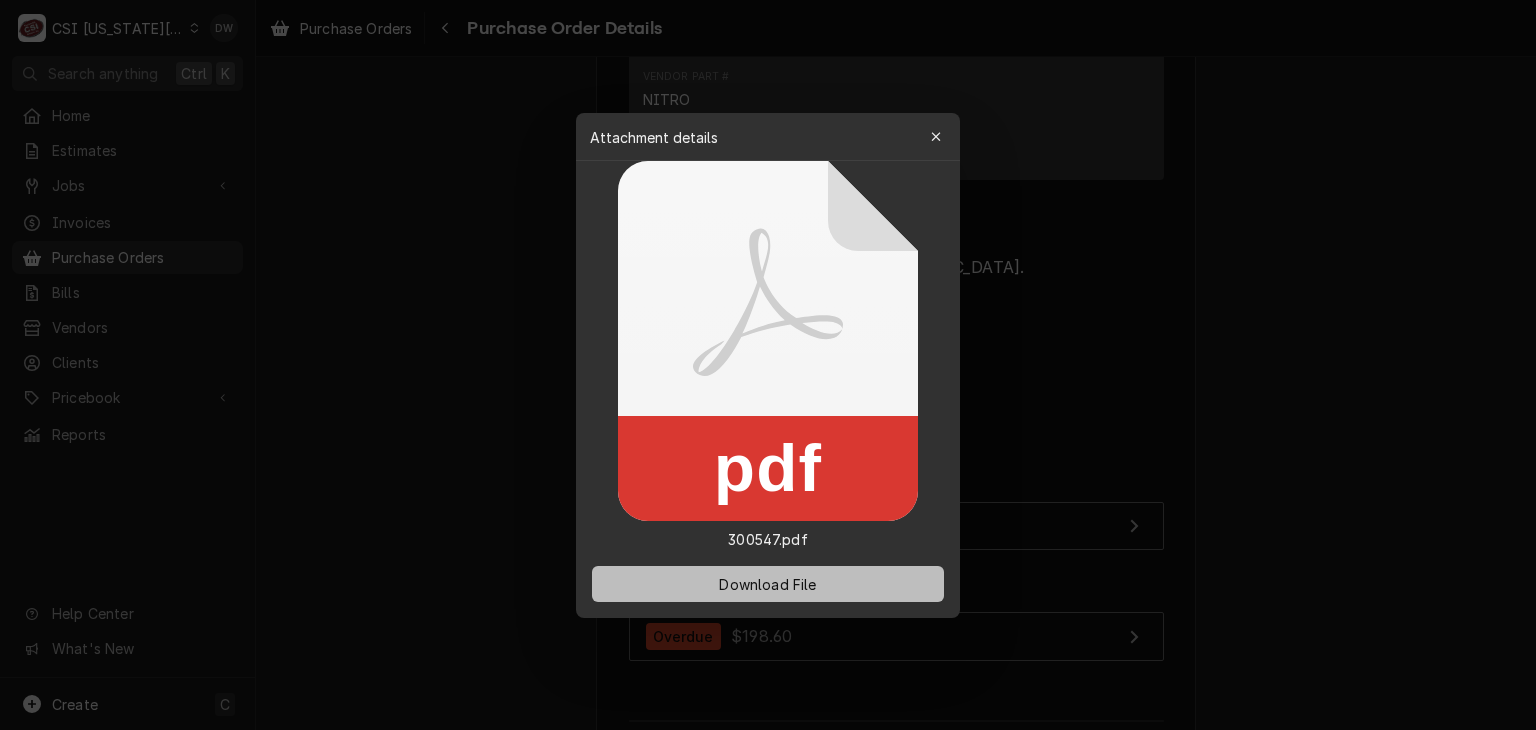 click on "Download File" at bounding box center [767, 583] 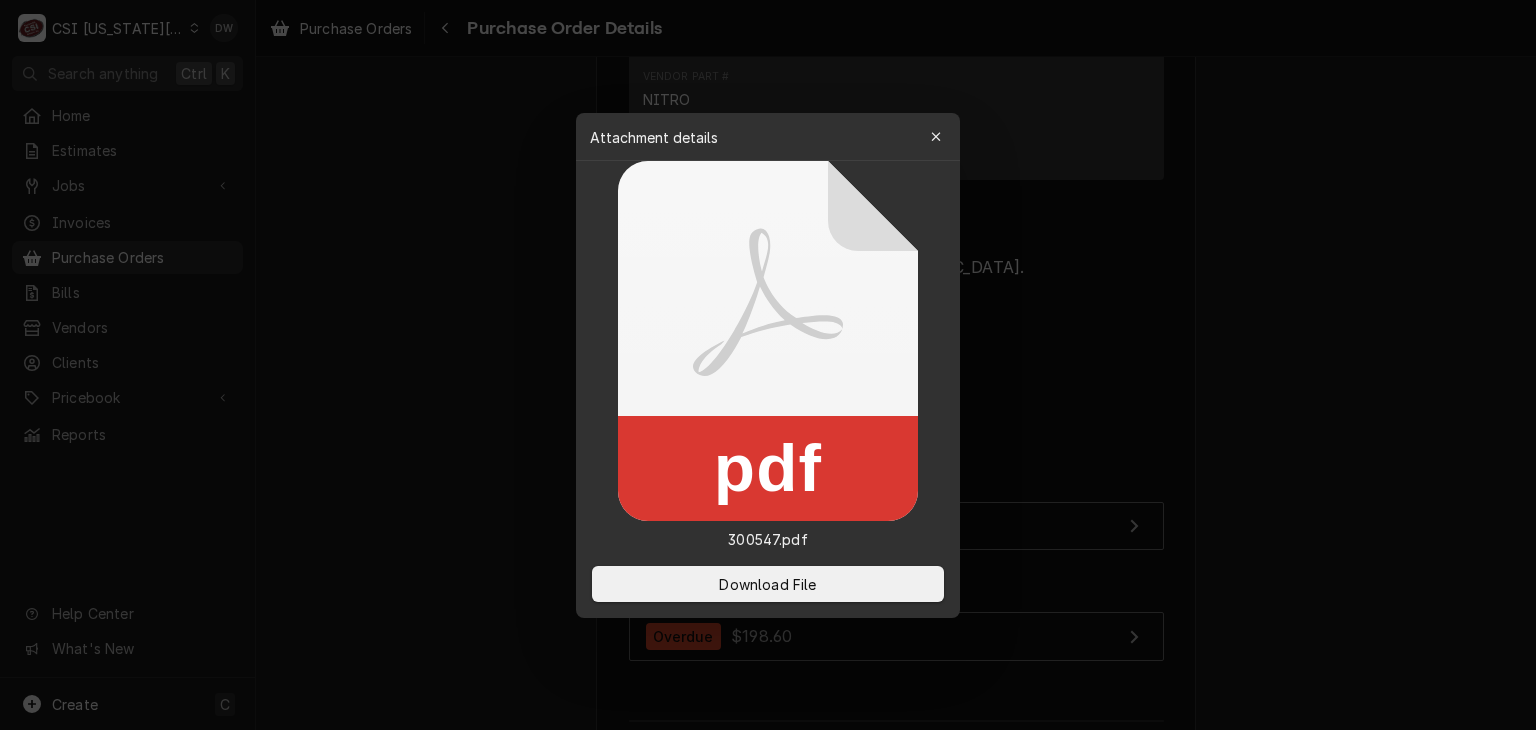 click at bounding box center (768, 365) 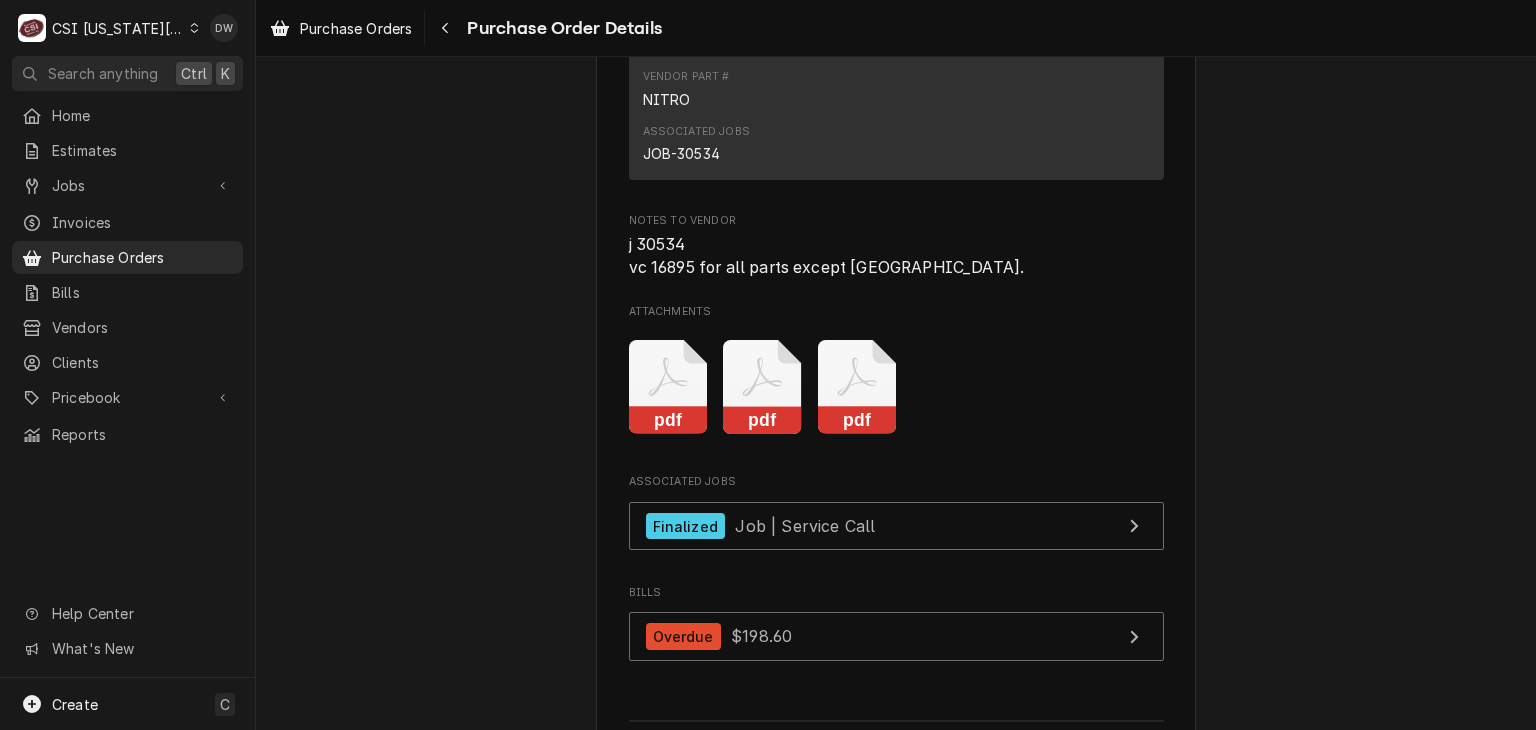 click on "Unpaid Vendor KEY REFRIGERATION SUPPLY KEY REFRIGERATION SUPPLY
14701 W 101st Terrace
Lenexa, KS 66215 Bill To CSI Kansas City Account ID:  2094 CSI Commercial Services Inc
1021 NE Jib Ct Unit B
Lee’s Summit, MO 64064 (816) 523-2000 servicekc@csi1.com Ship To CSI Kansas City Re: Roopairs PO ID:  PO-300547 1021 NE Jib Court Unit B
Lee's Summit, MO 64064 Inventory Location KC Warehouse Roopairs Purchase Order ID PO-300547 Date Issued Jun 6, 2025 Shipping -- No shipping details provided. Please reach out to the vendor for more information. Tracking Number -- No tracking number provided. Please reach out to the vendor for more information. Labels  (Only Visible to You) ² Local Pickup 🛍️ Payment Terms Net 30 Stocked On Mon, Jun 16th, 2025 - 2:35 PM Last Modified Wed, Jul 9th, 2025 - 4:16 PM Parts and Materials Short Description Start Cap 189-227Mfd @ 330Vac Manufacturer — Manufacturer Part # 914000603 Subtype [#2-DUAL] INVEN-PARTS Inventory Location Christian Simmons115 Qty. 1 Expected Vendor Cost — 1" at bounding box center (896, -901) 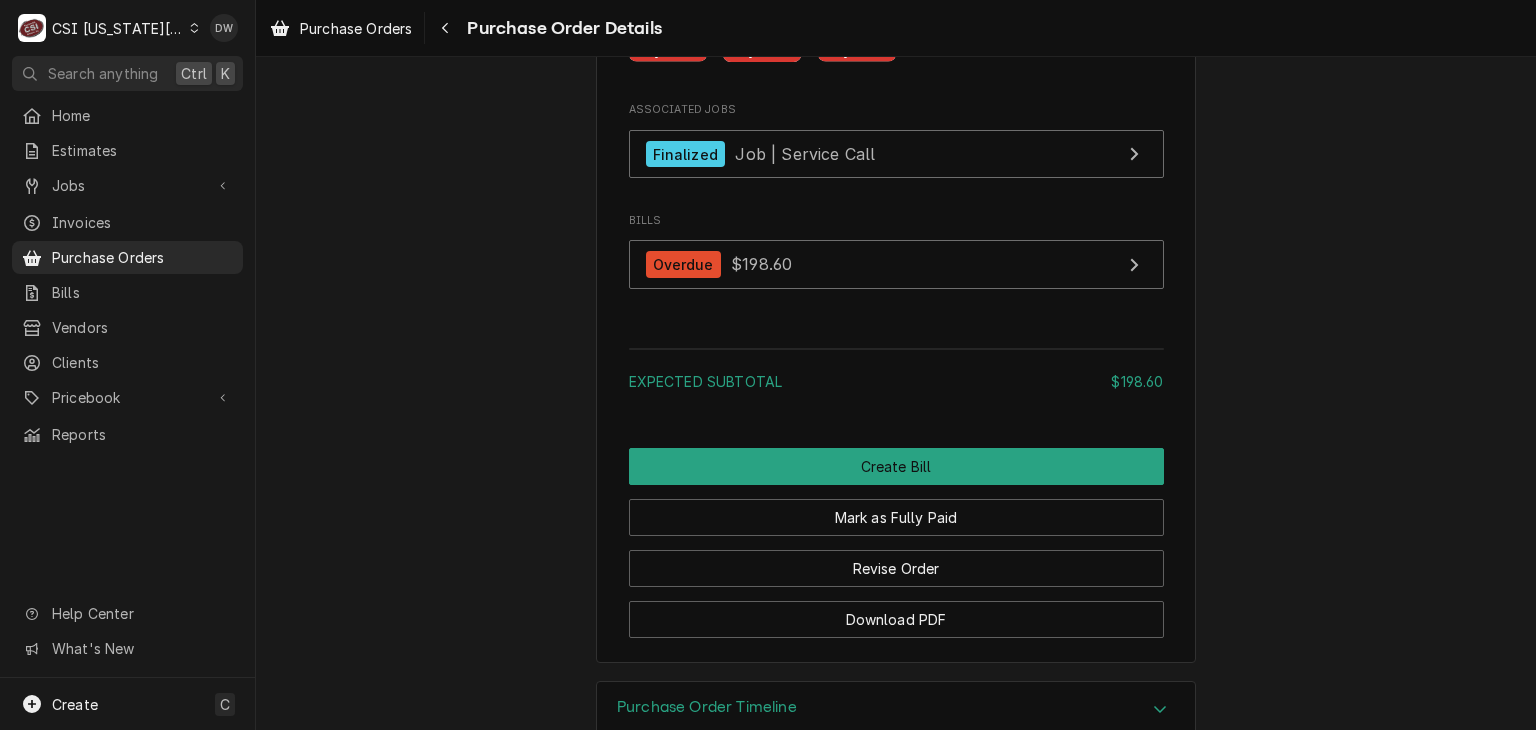 scroll, scrollTop: 3280, scrollLeft: 0, axis: vertical 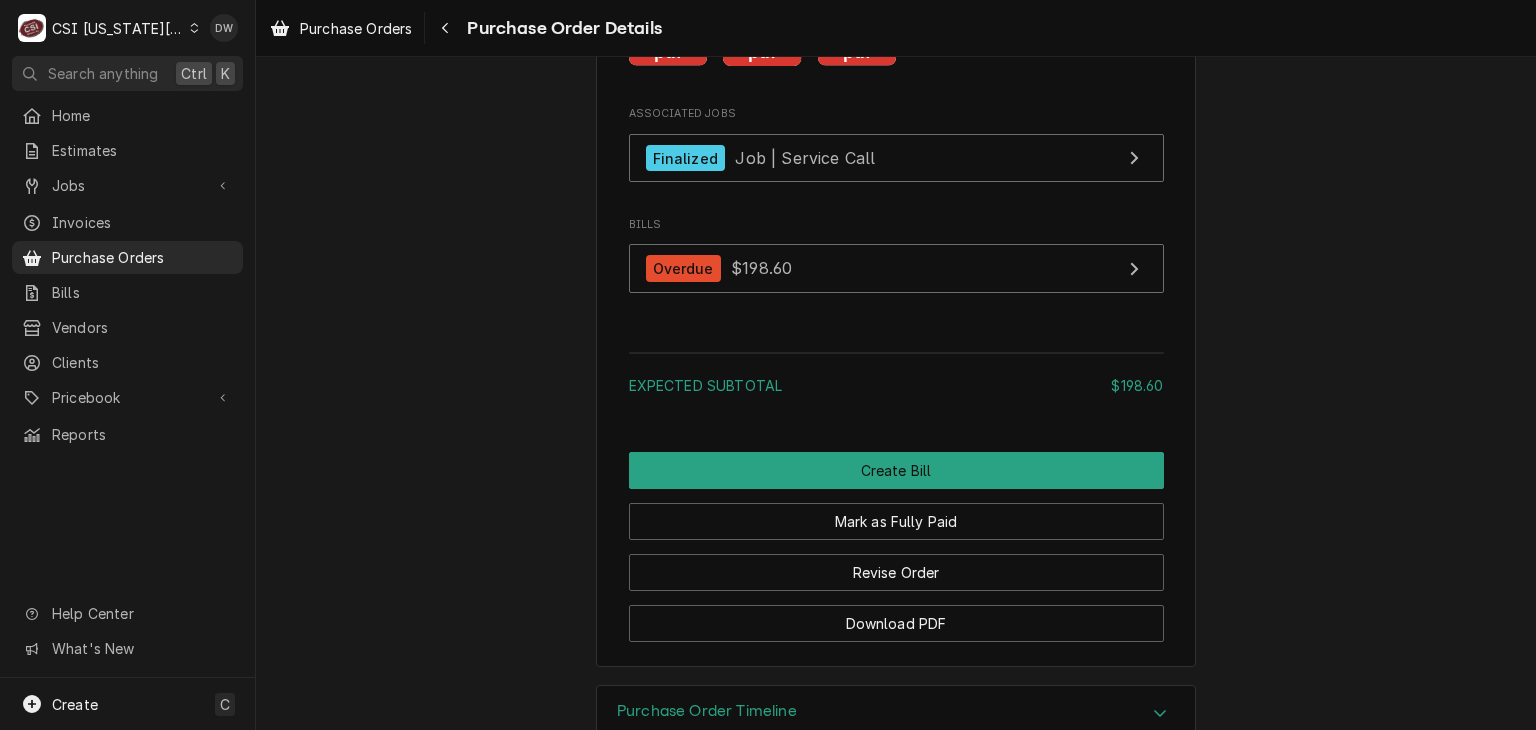 click 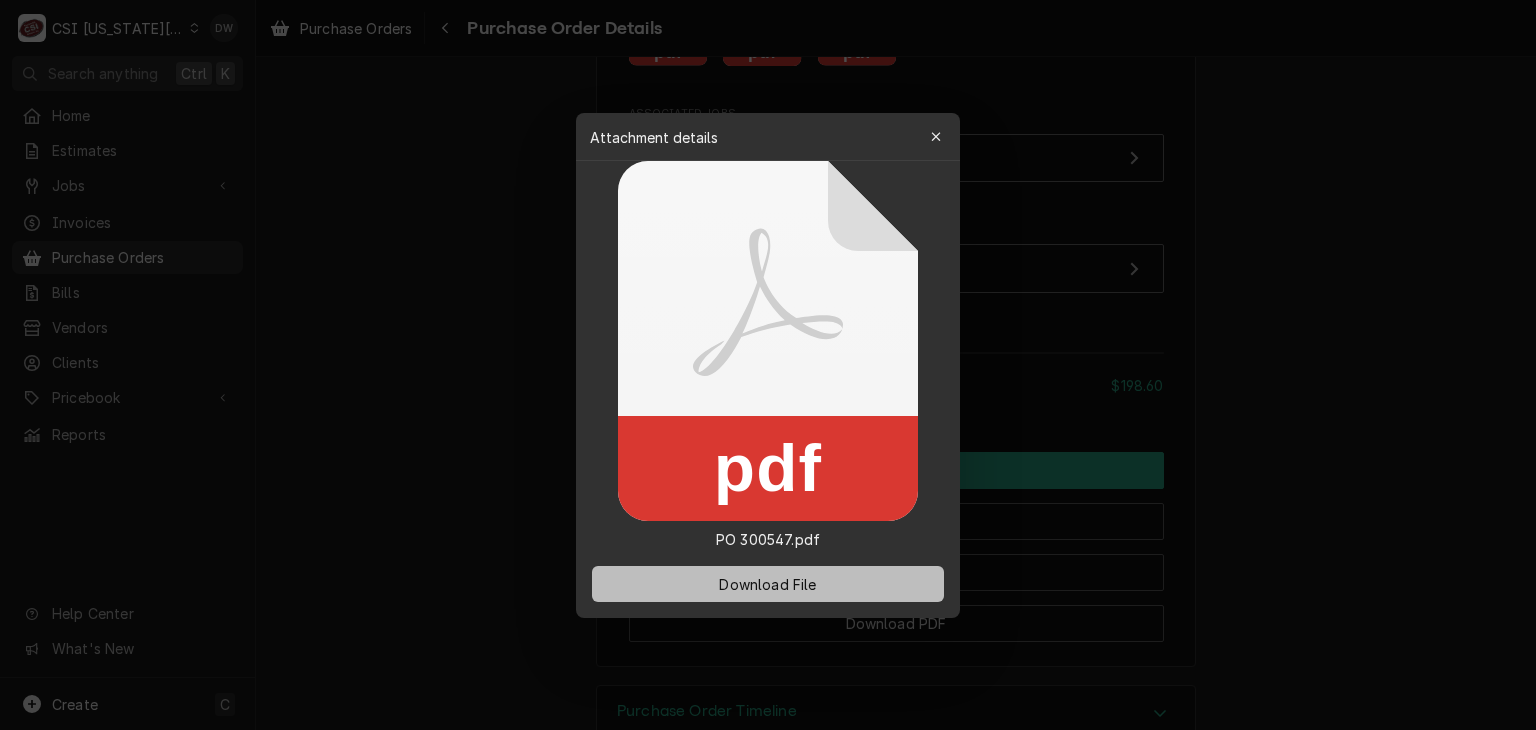 click on "Download File" at bounding box center [767, 583] 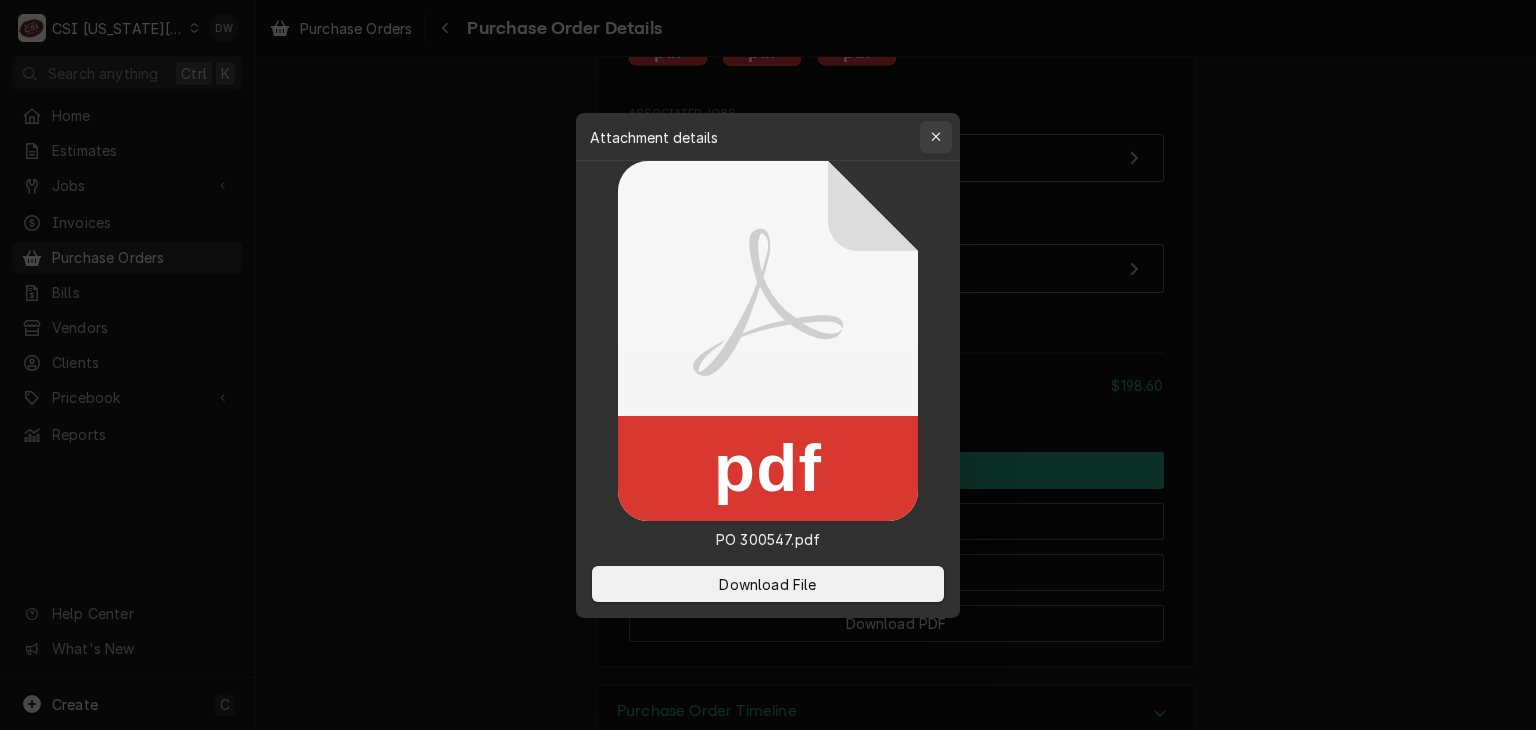 click 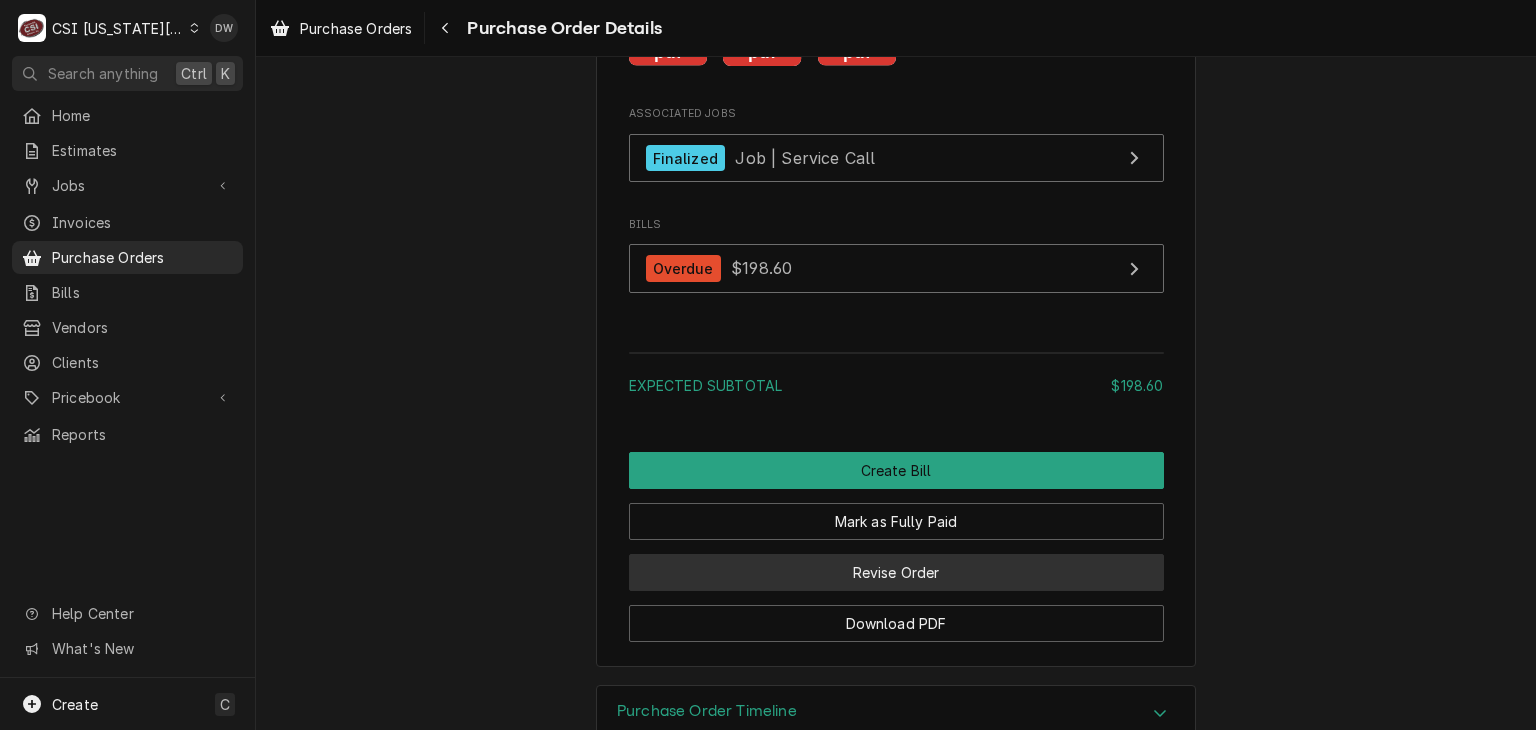 click on "Revise Order" at bounding box center [896, 572] 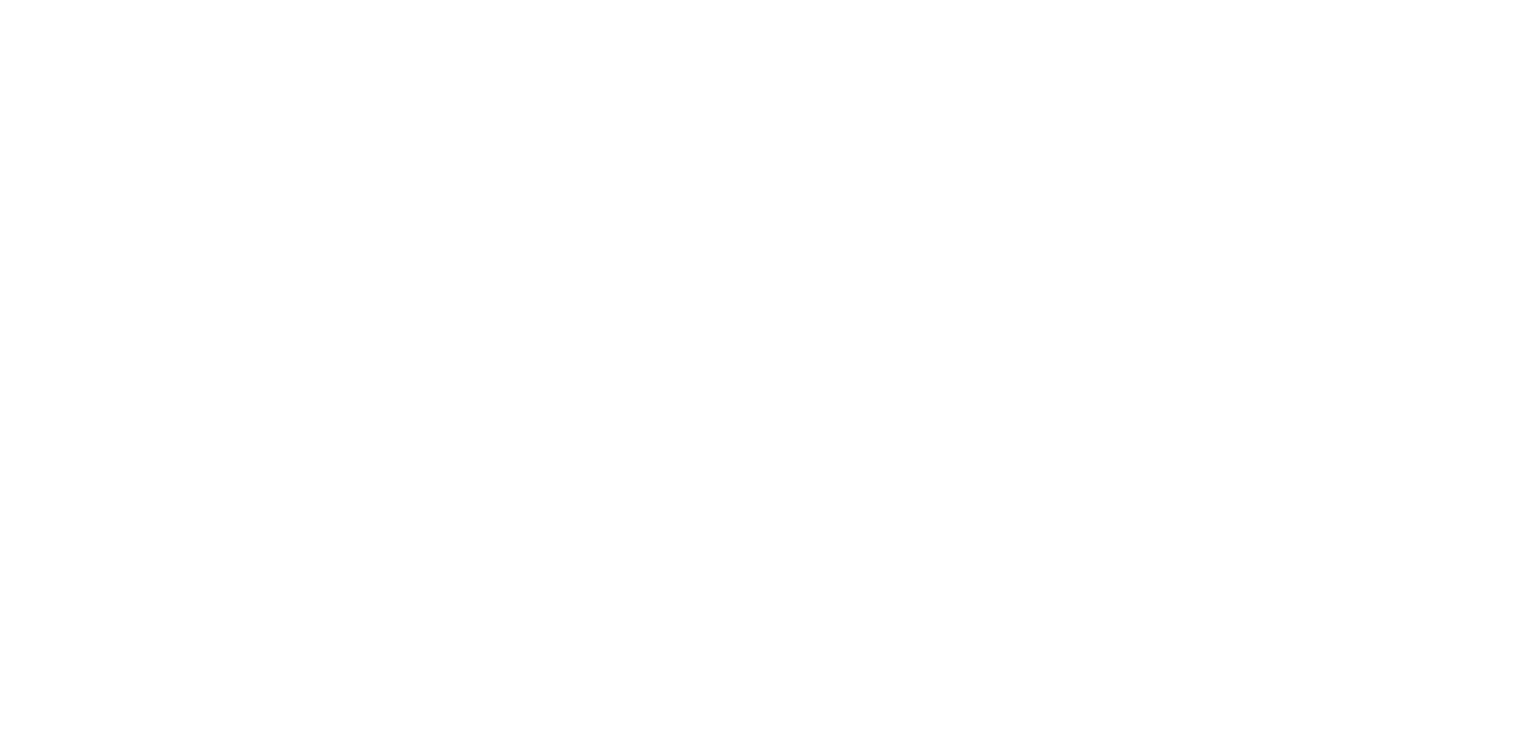 scroll, scrollTop: 0, scrollLeft: 0, axis: both 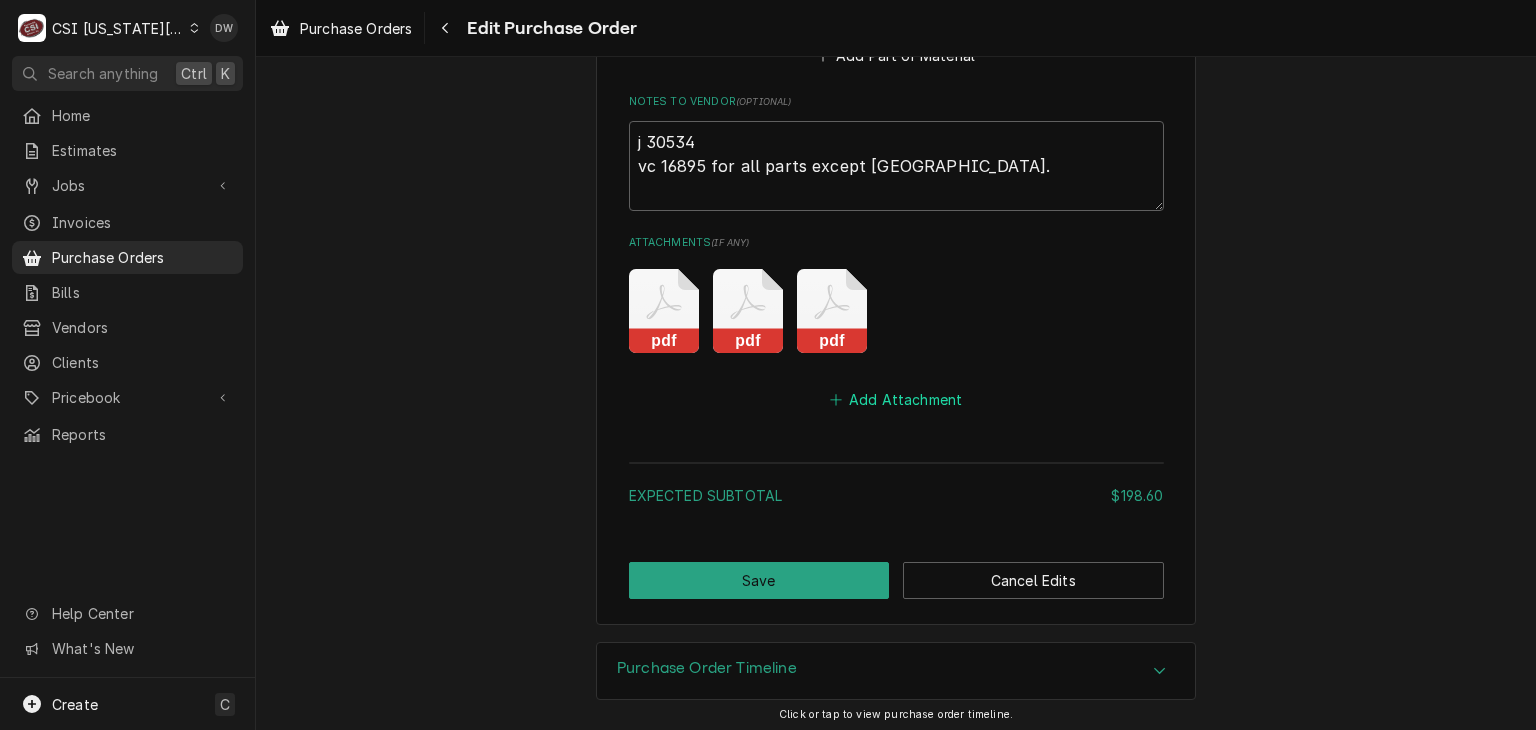 click on "Add Attachment" at bounding box center (896, 399) 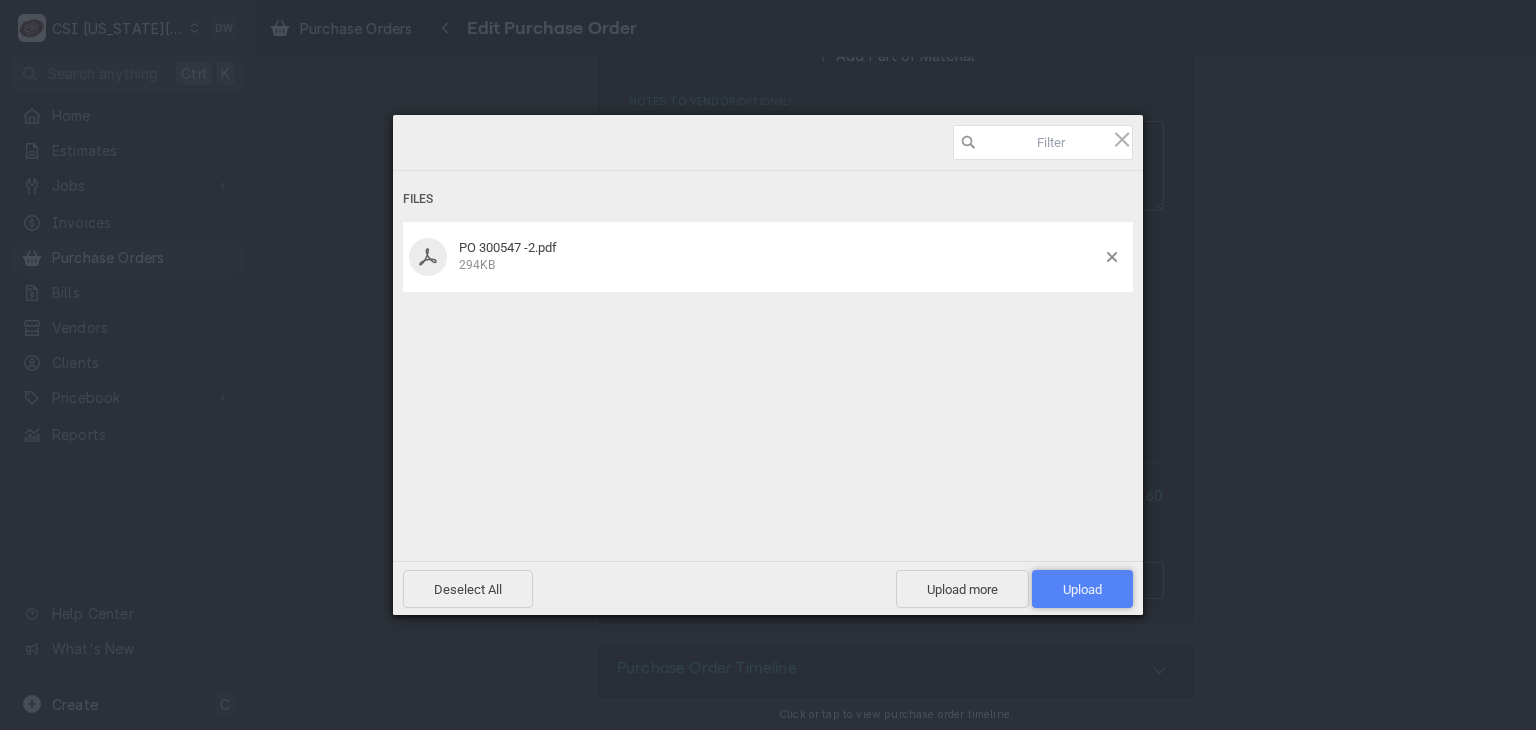 click on "Upload
1" at bounding box center [1082, 589] 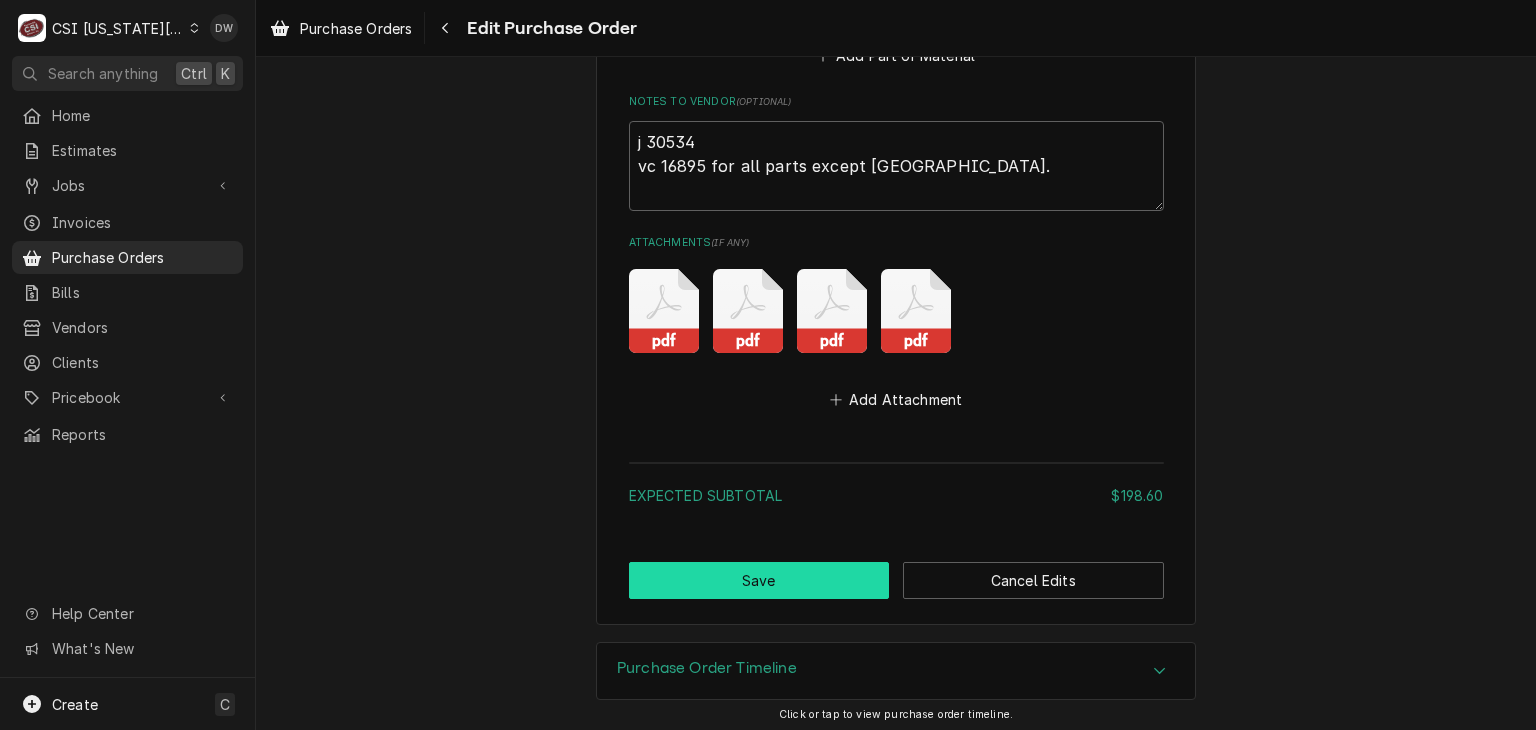 click on "Save" at bounding box center [759, 580] 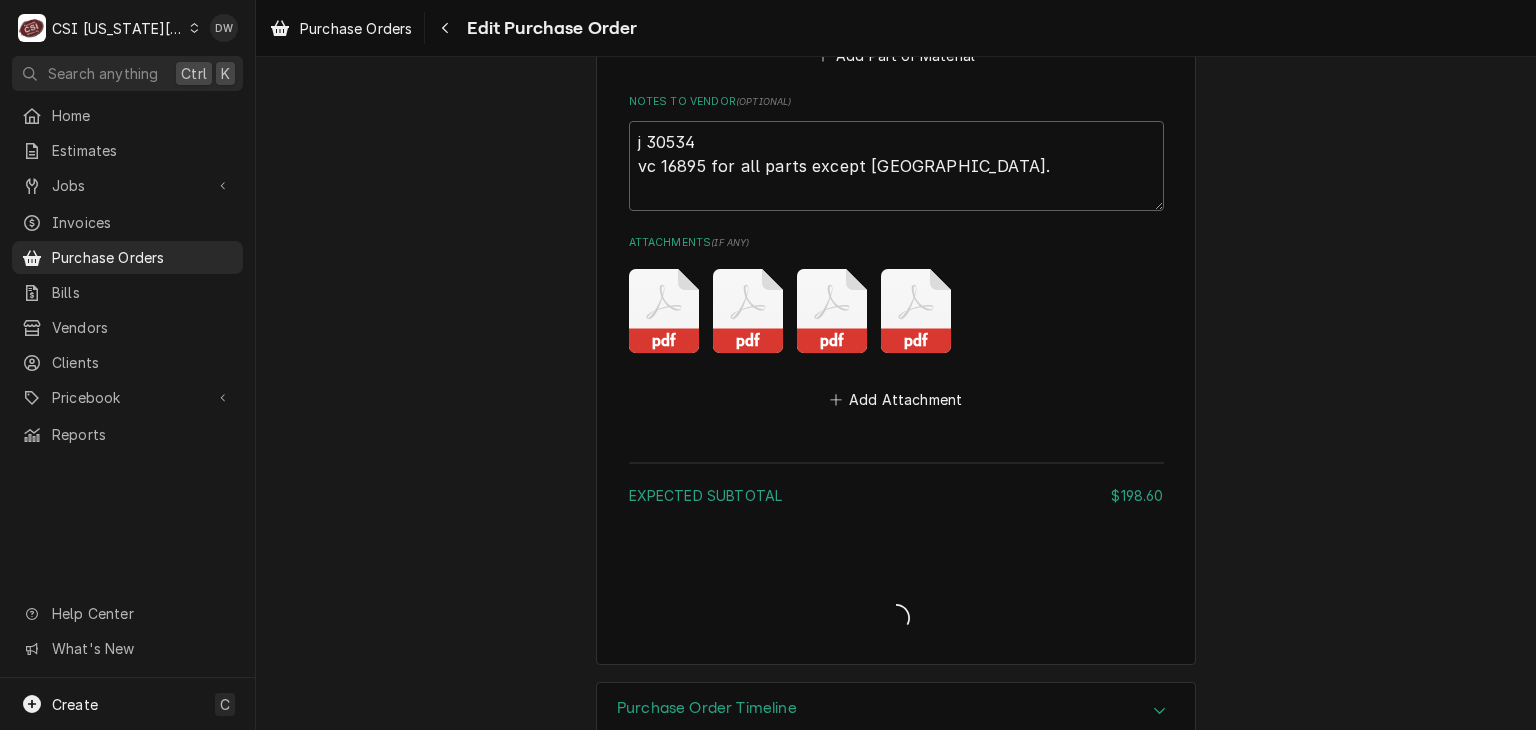 type on "x" 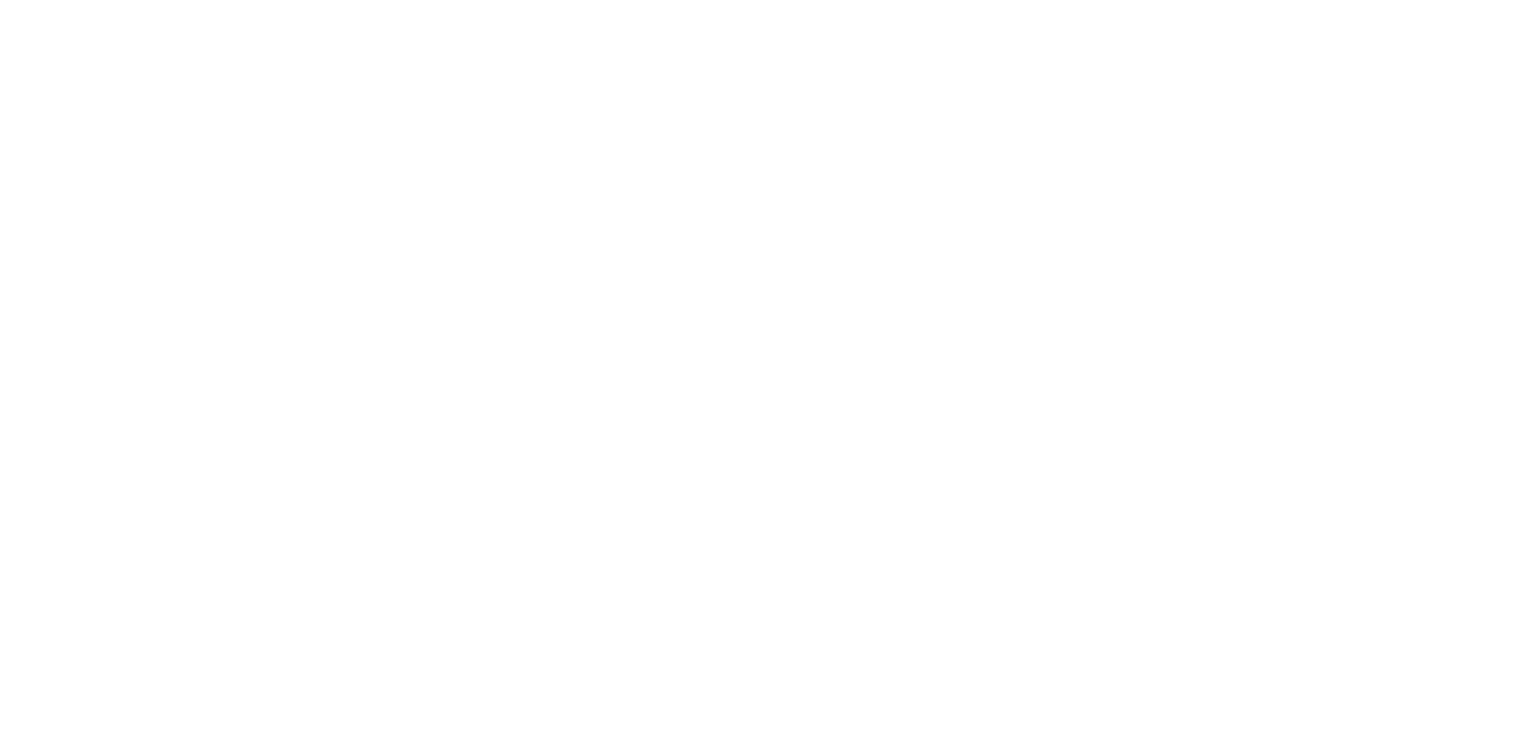 scroll, scrollTop: 0, scrollLeft: 0, axis: both 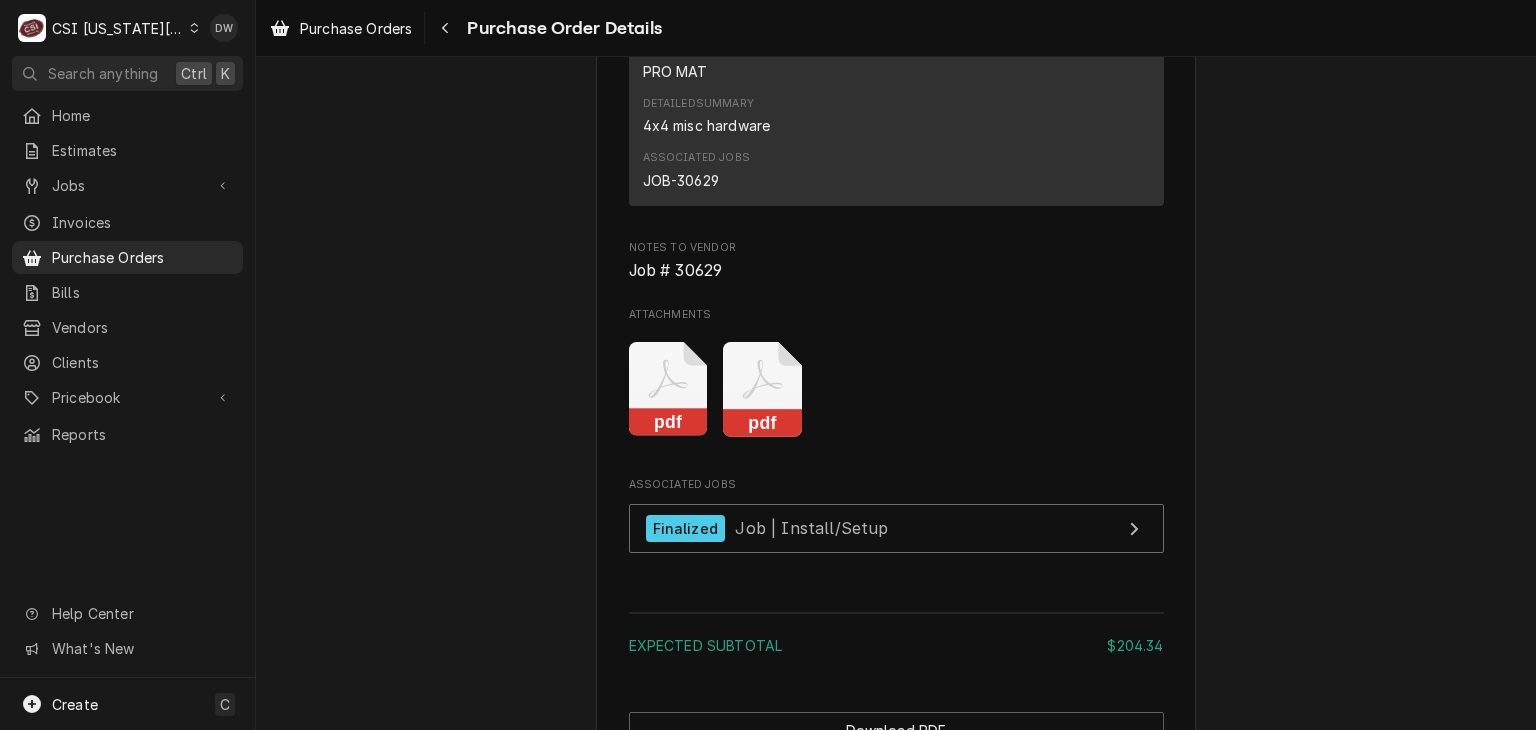 click 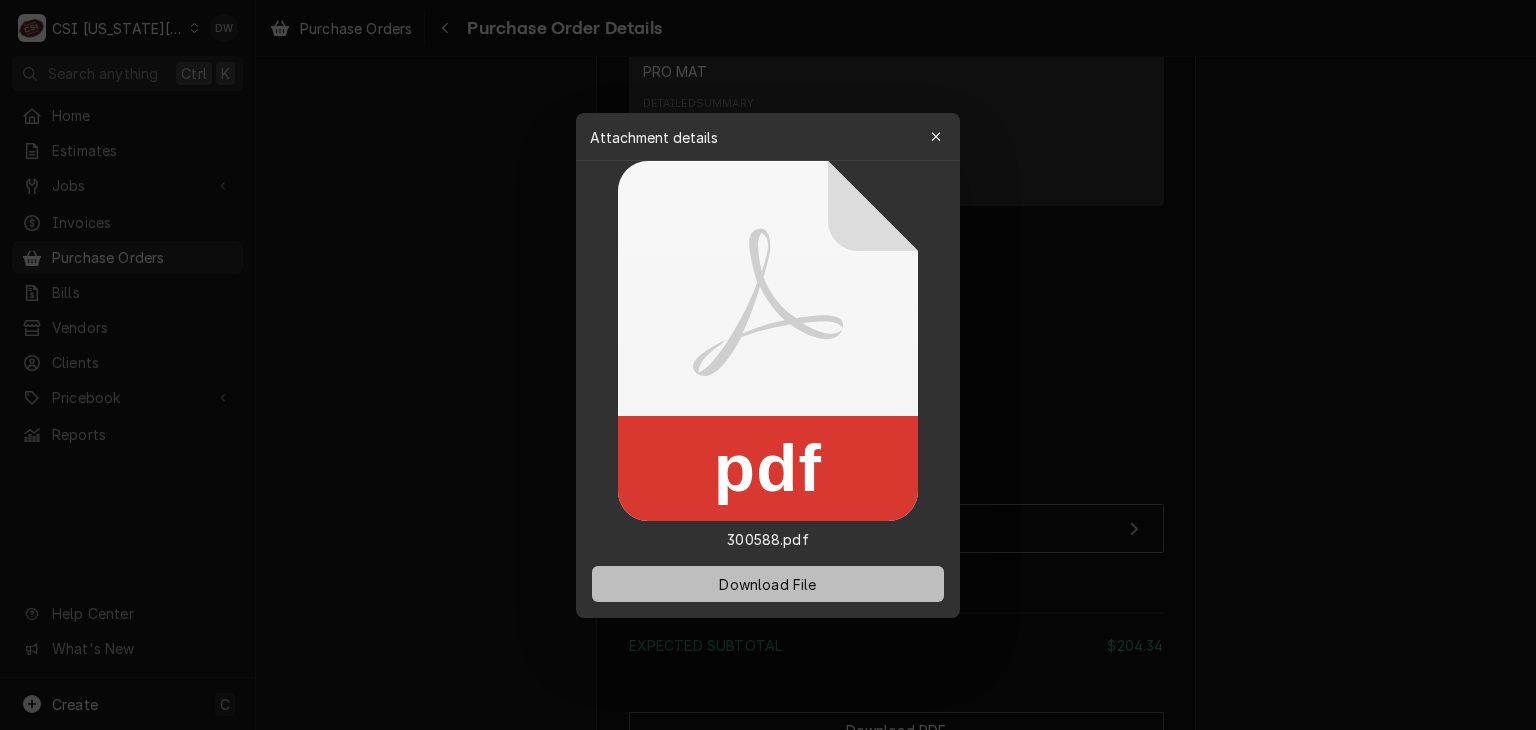 click on "Download File" at bounding box center [767, 583] 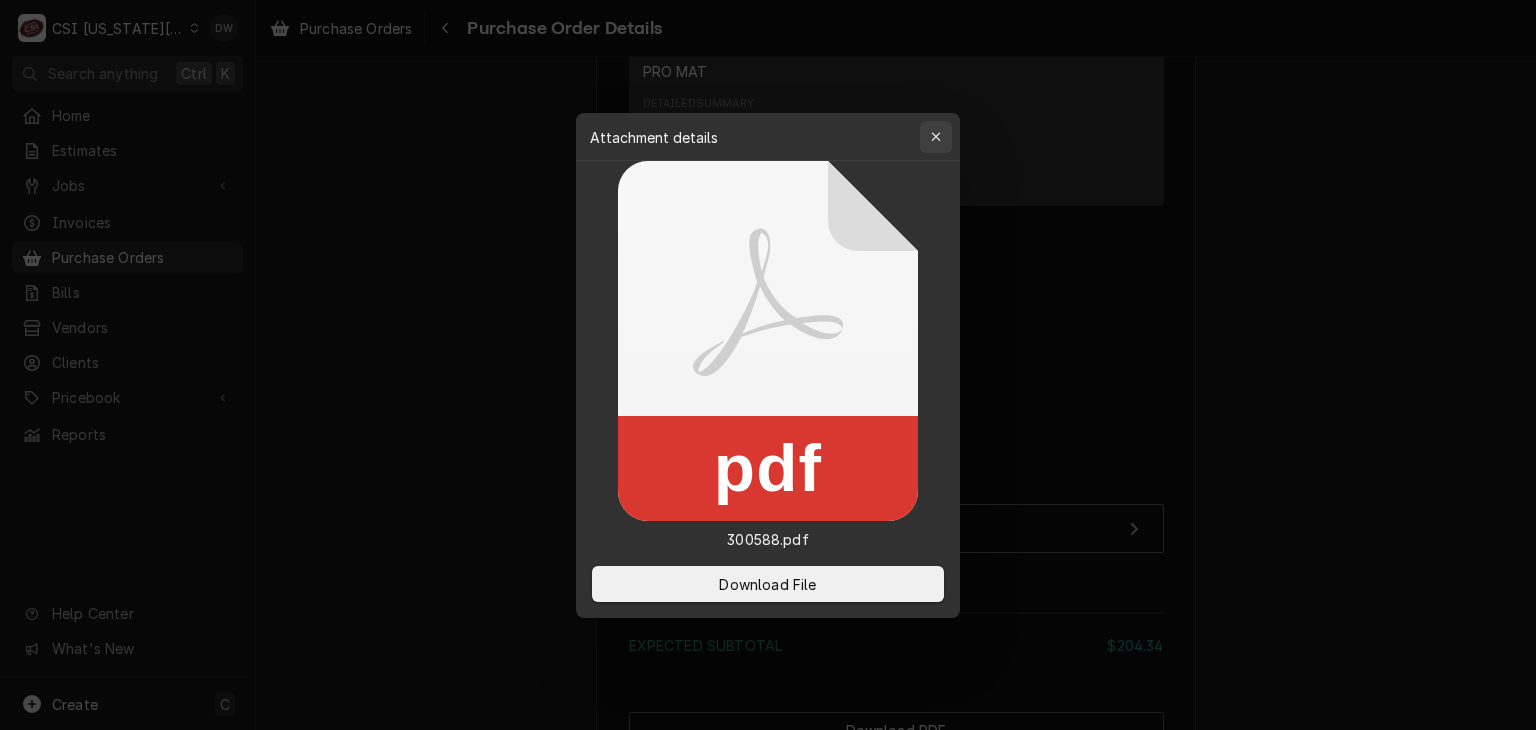 click 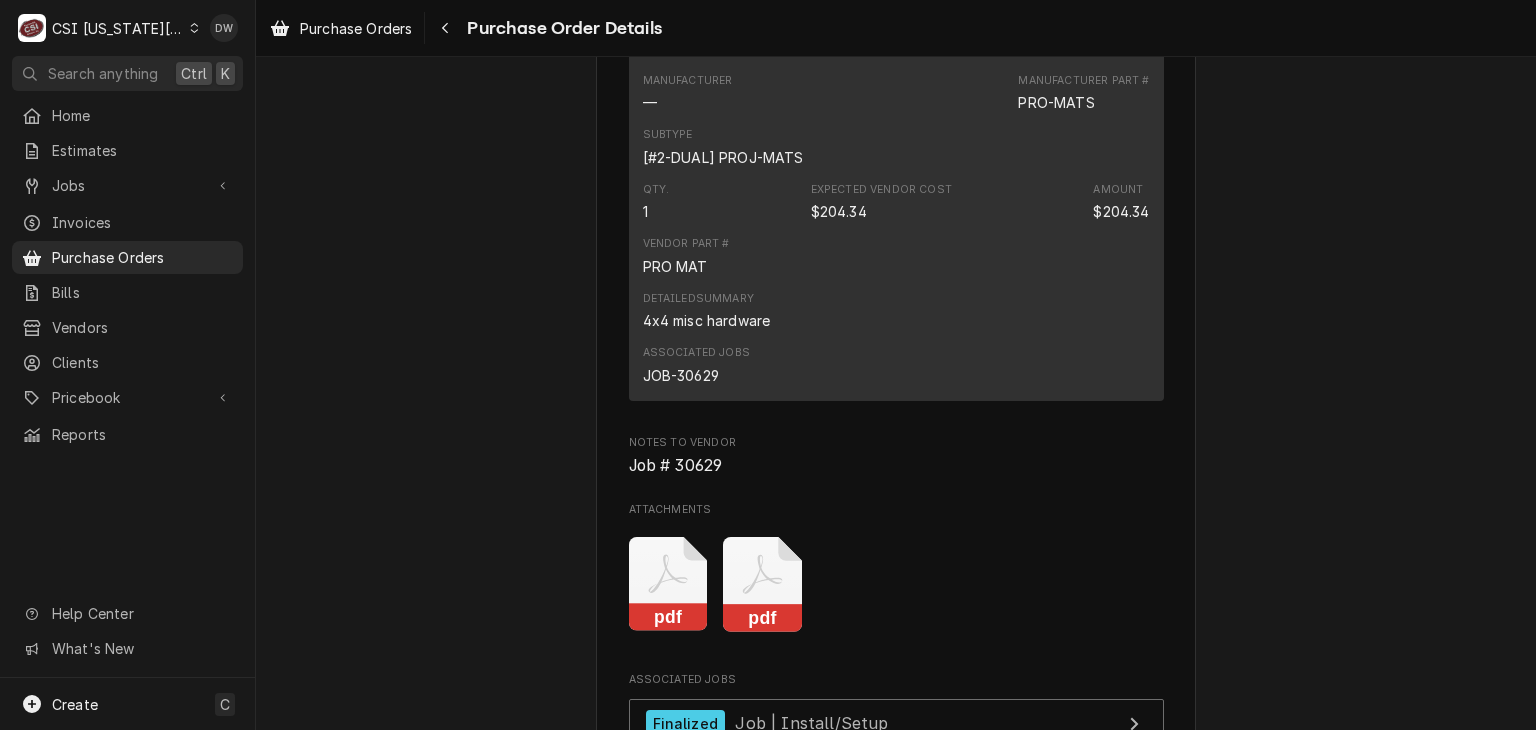 scroll, scrollTop: 1470, scrollLeft: 0, axis: vertical 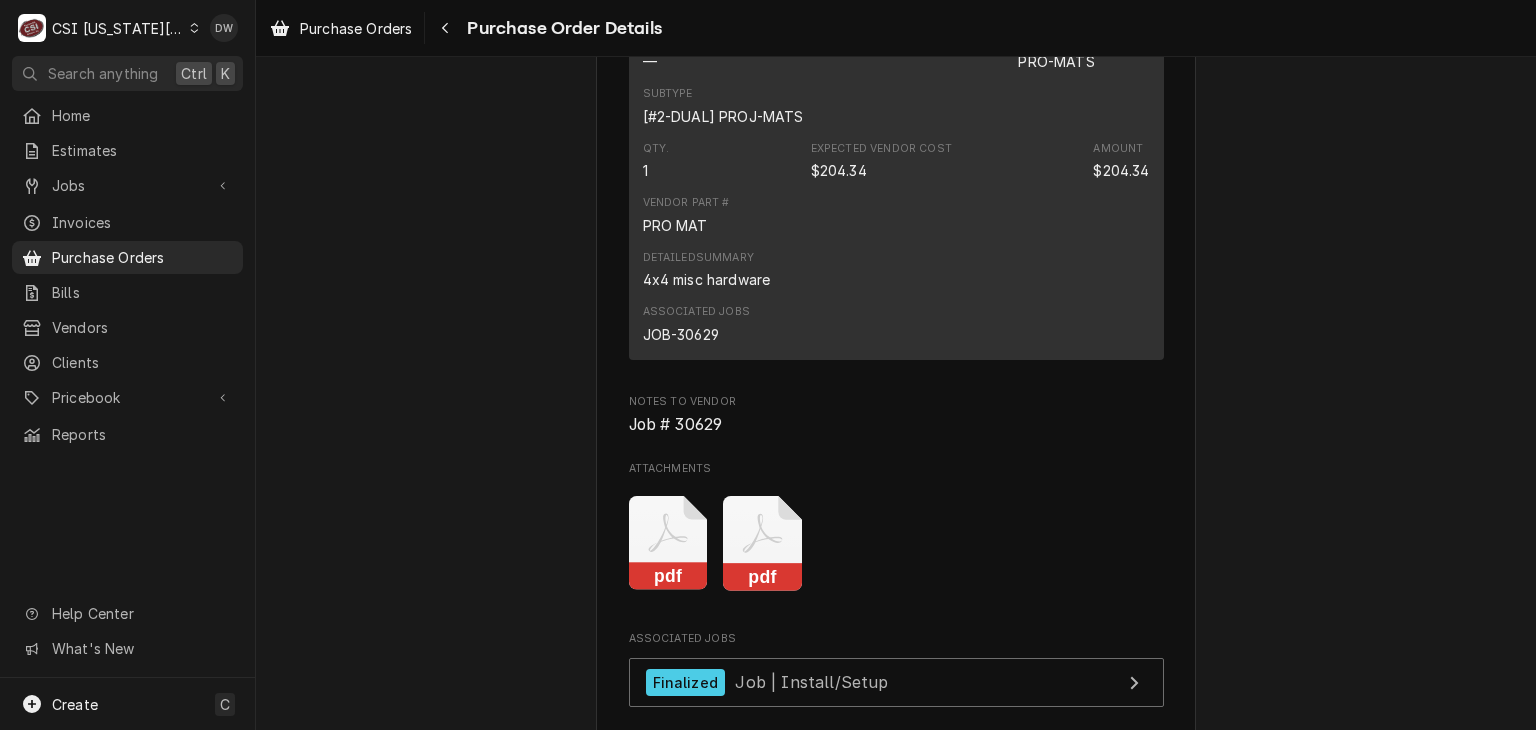 click 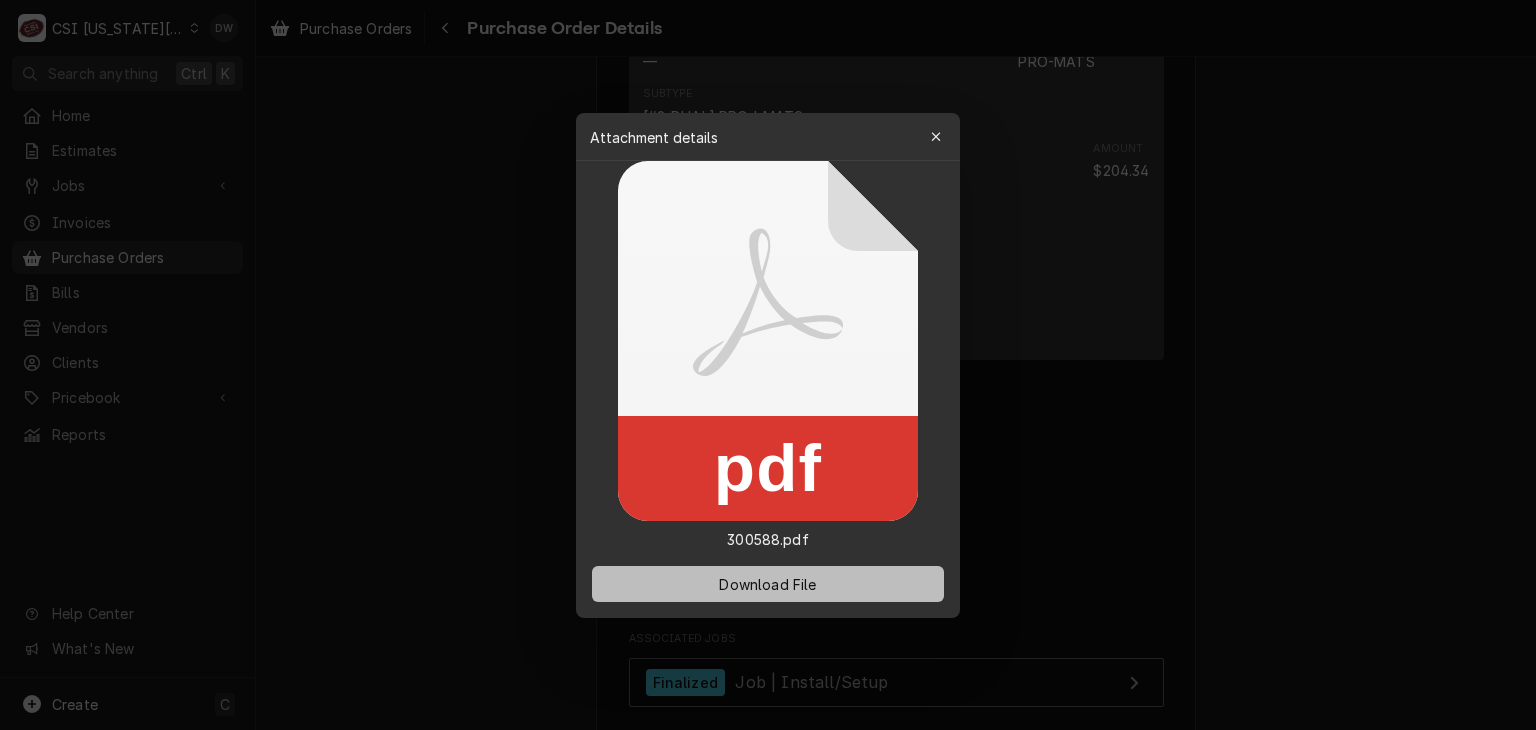 click on "Download File" at bounding box center [767, 583] 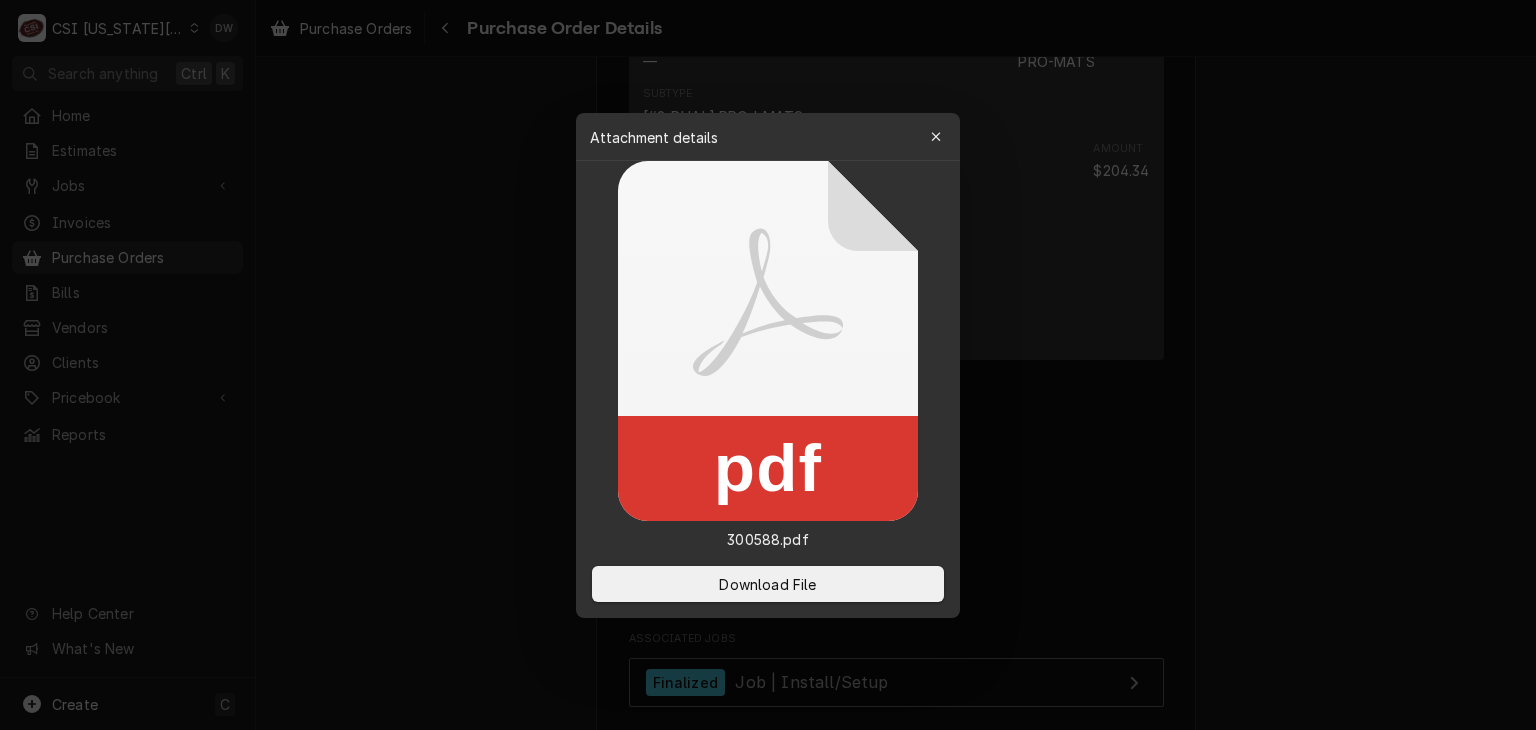 click at bounding box center (768, 365) 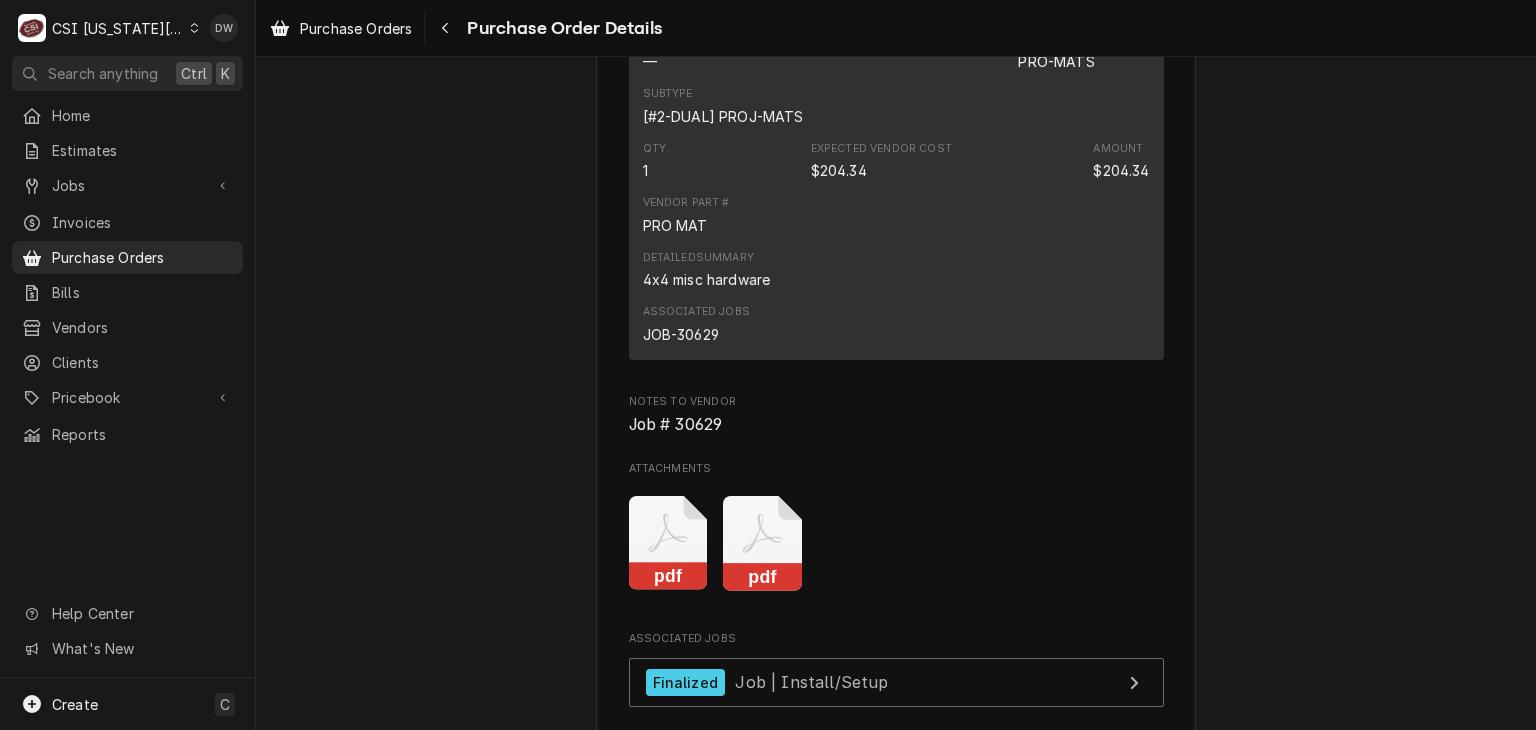 click 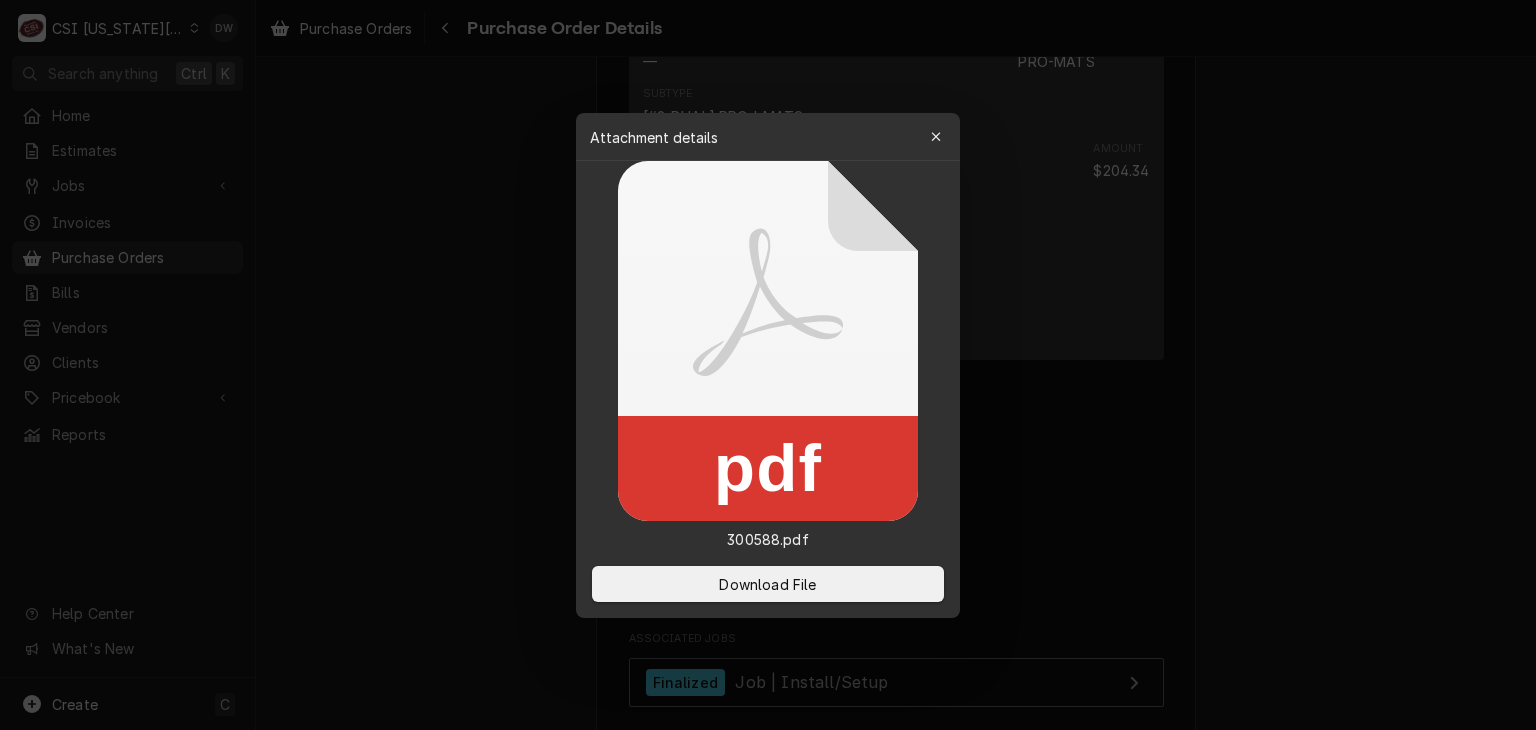 click at bounding box center [768, 365] 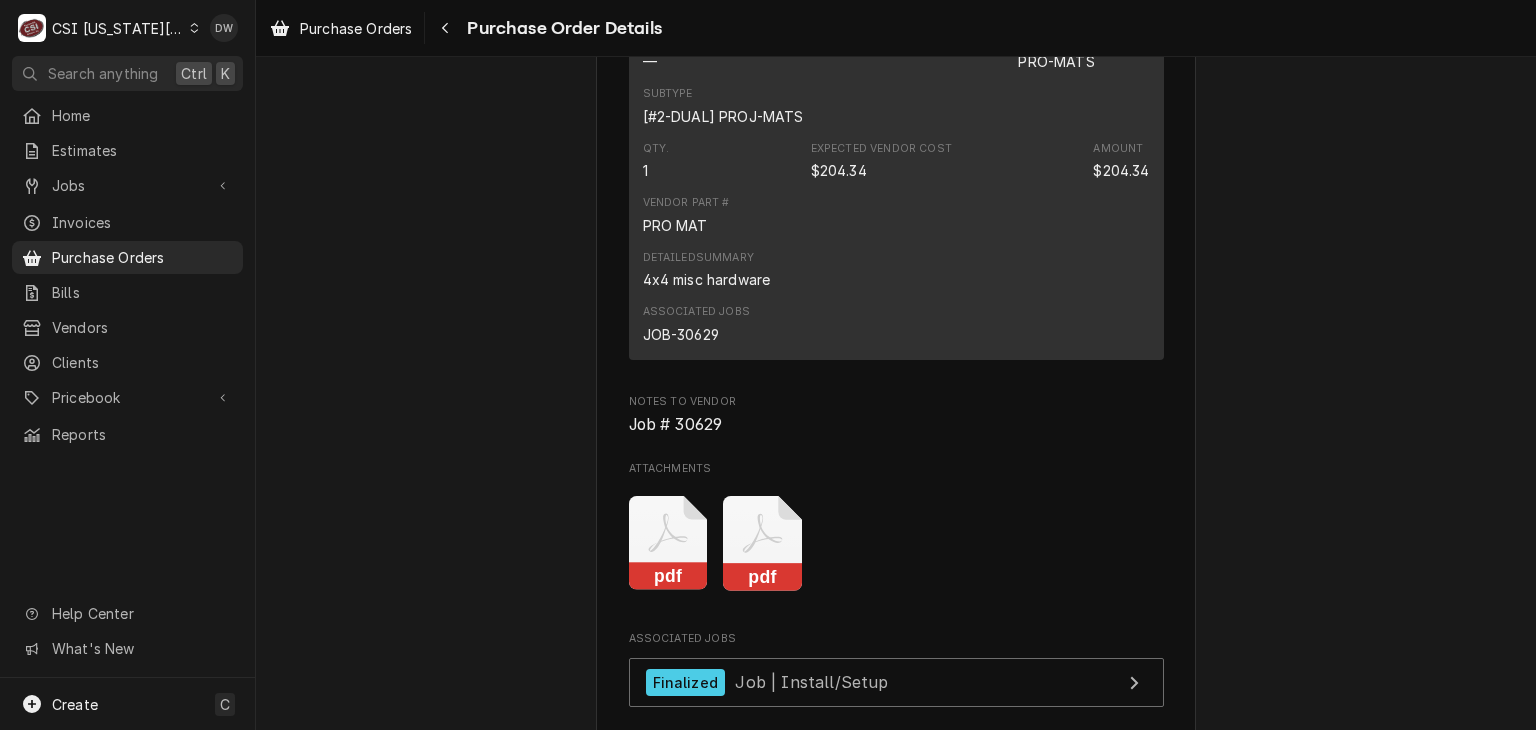 click 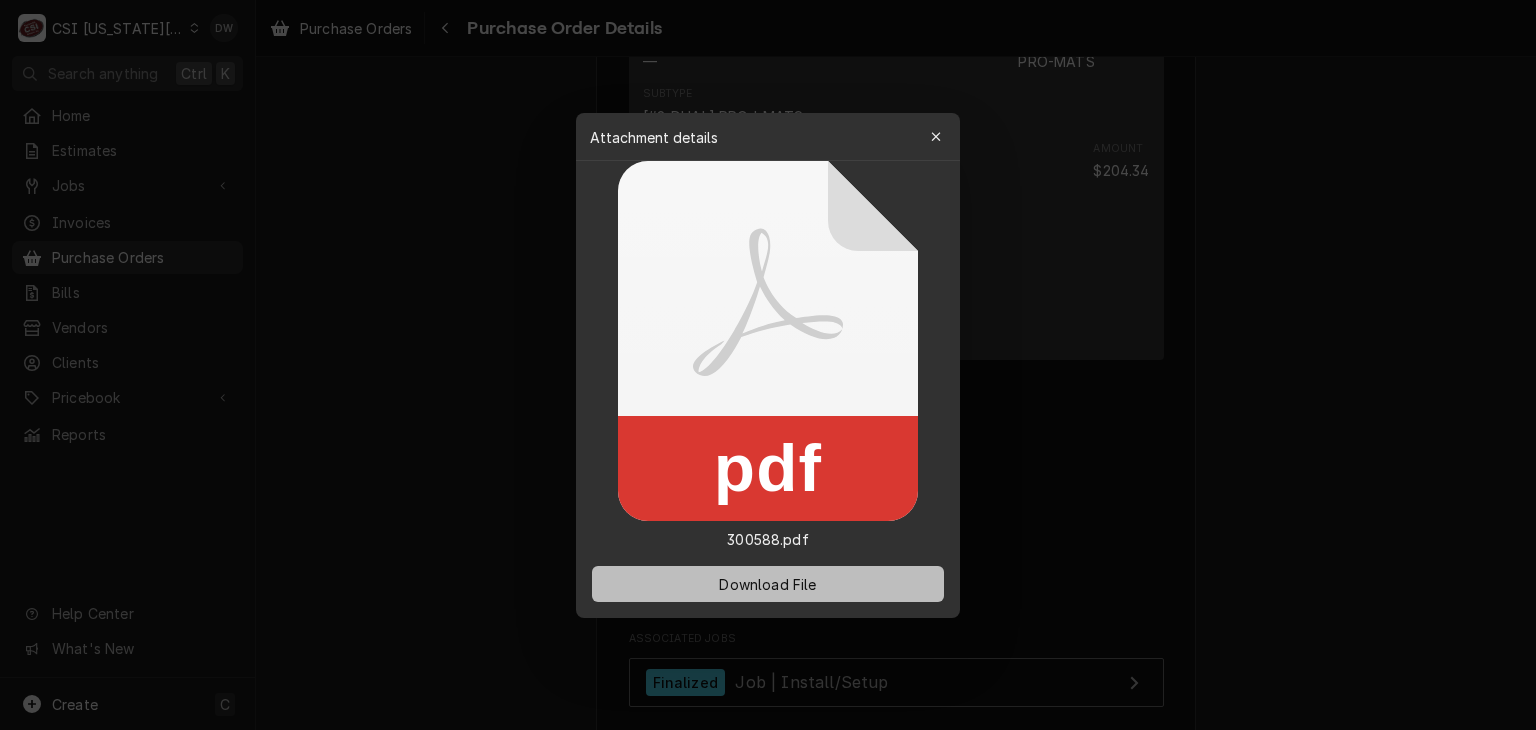 click on "Download File" at bounding box center [767, 583] 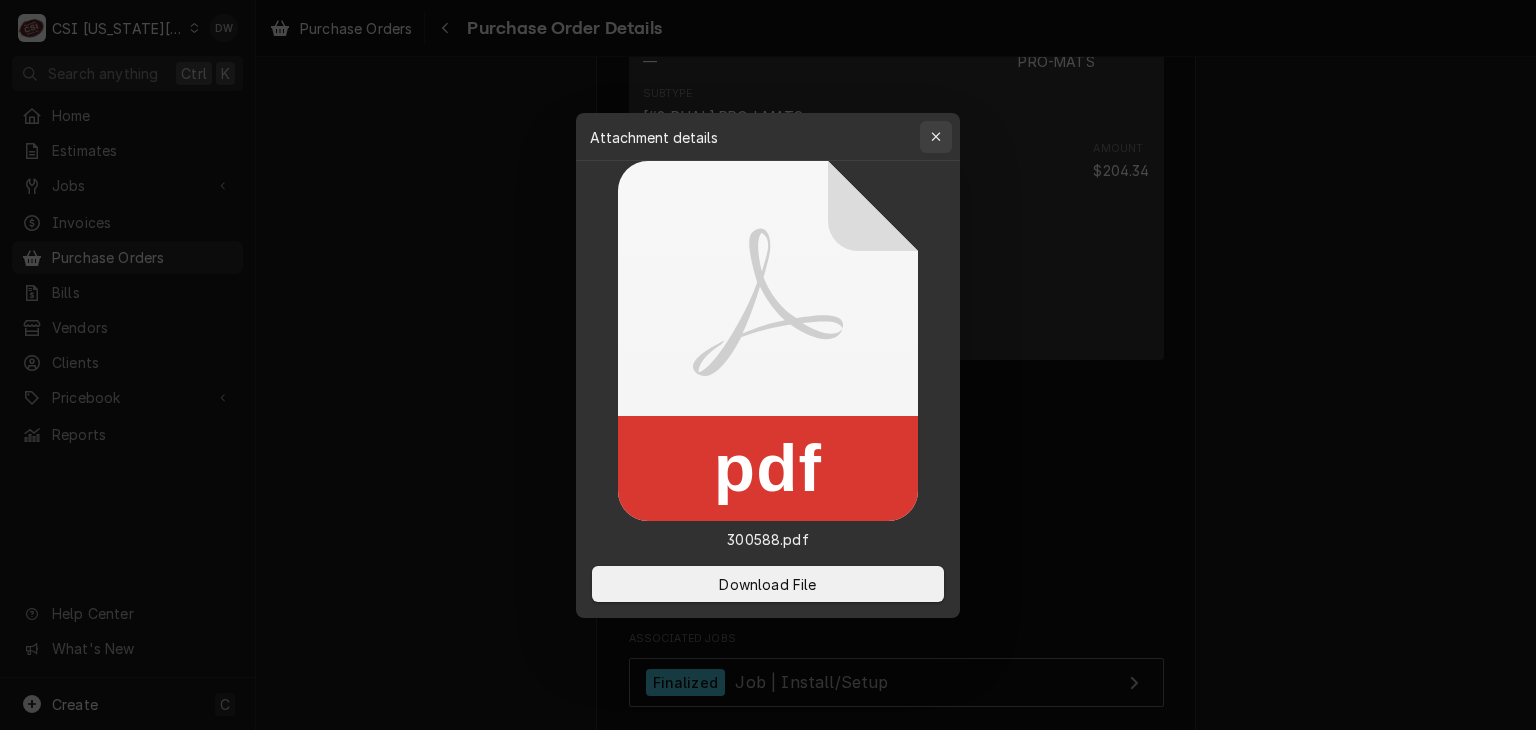 click at bounding box center (936, 137) 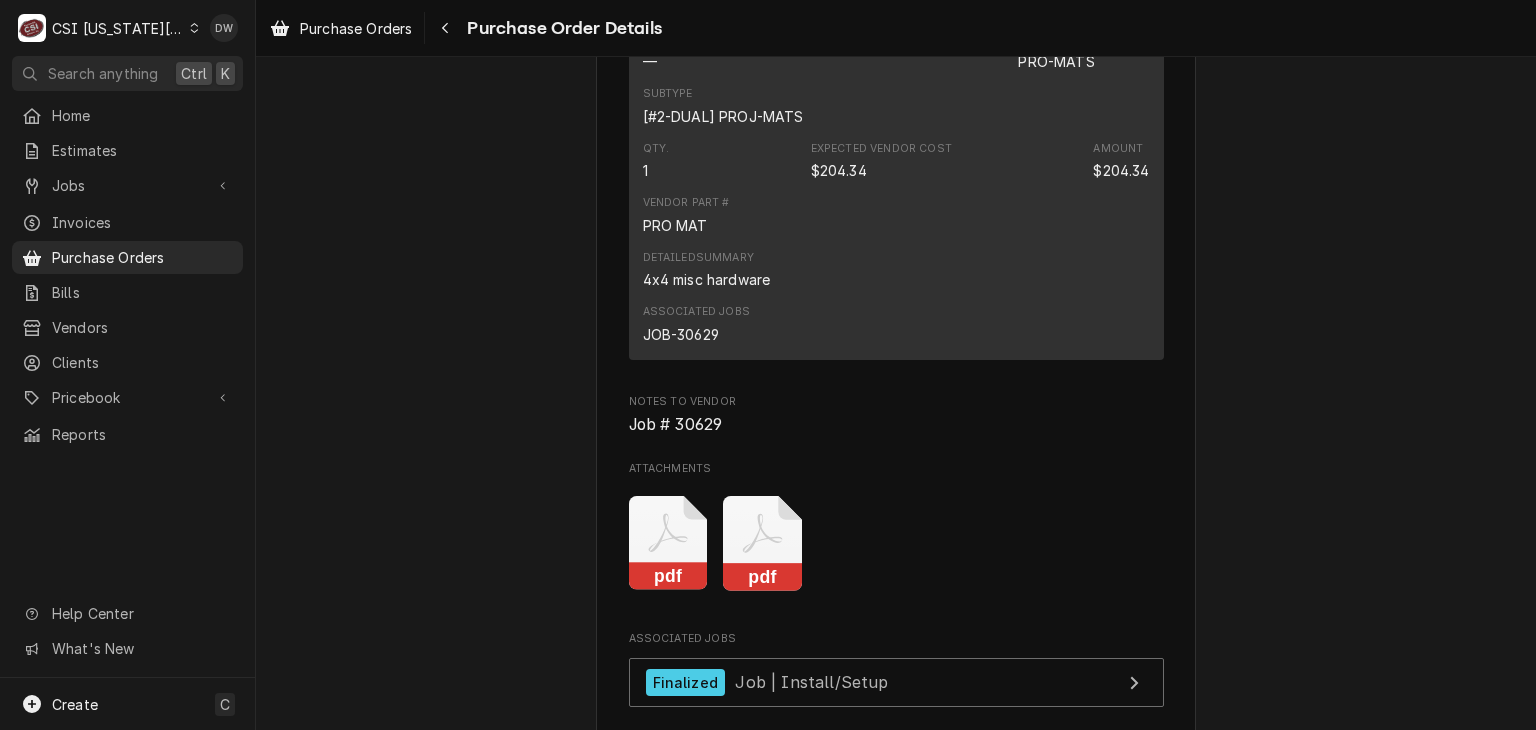 click 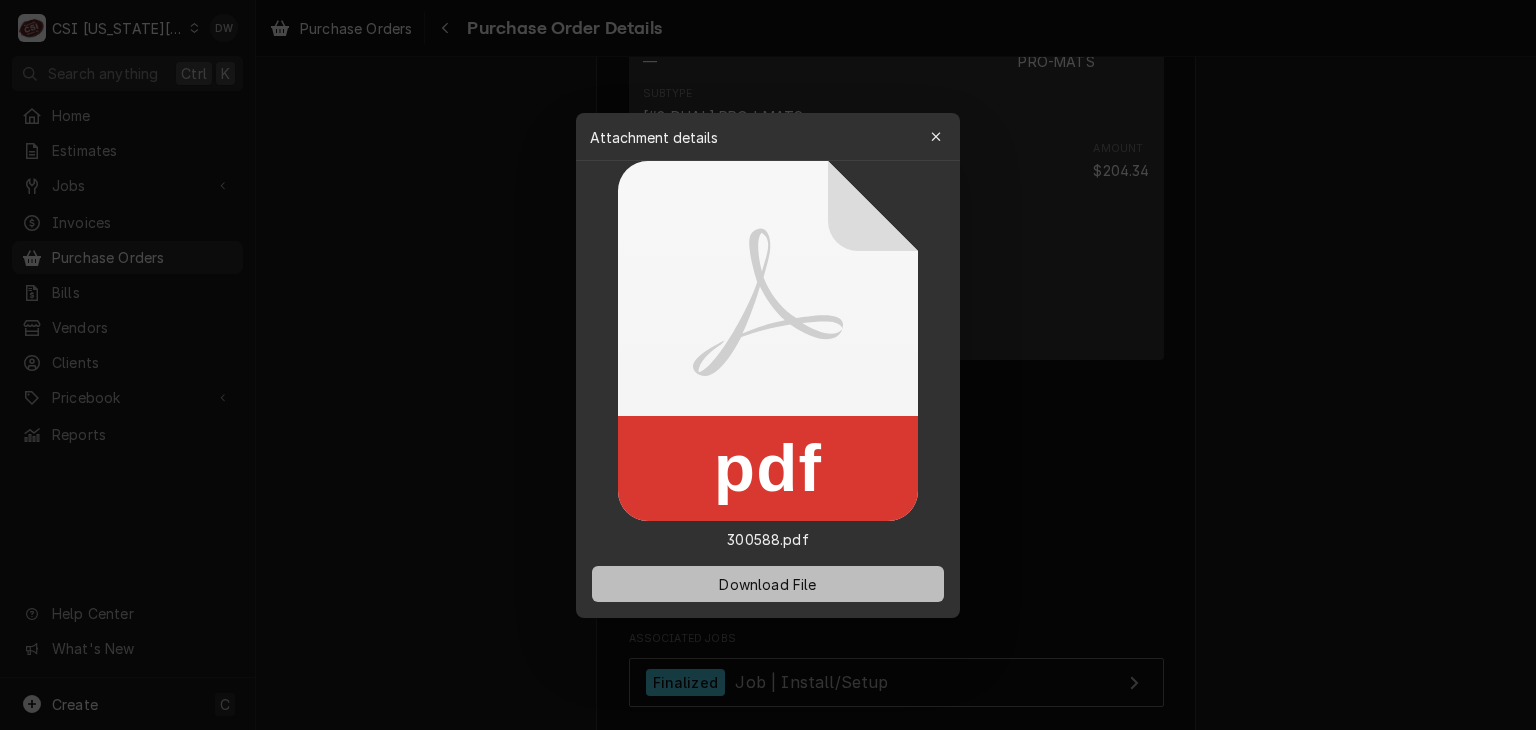 click on "Download File" at bounding box center (768, 584) 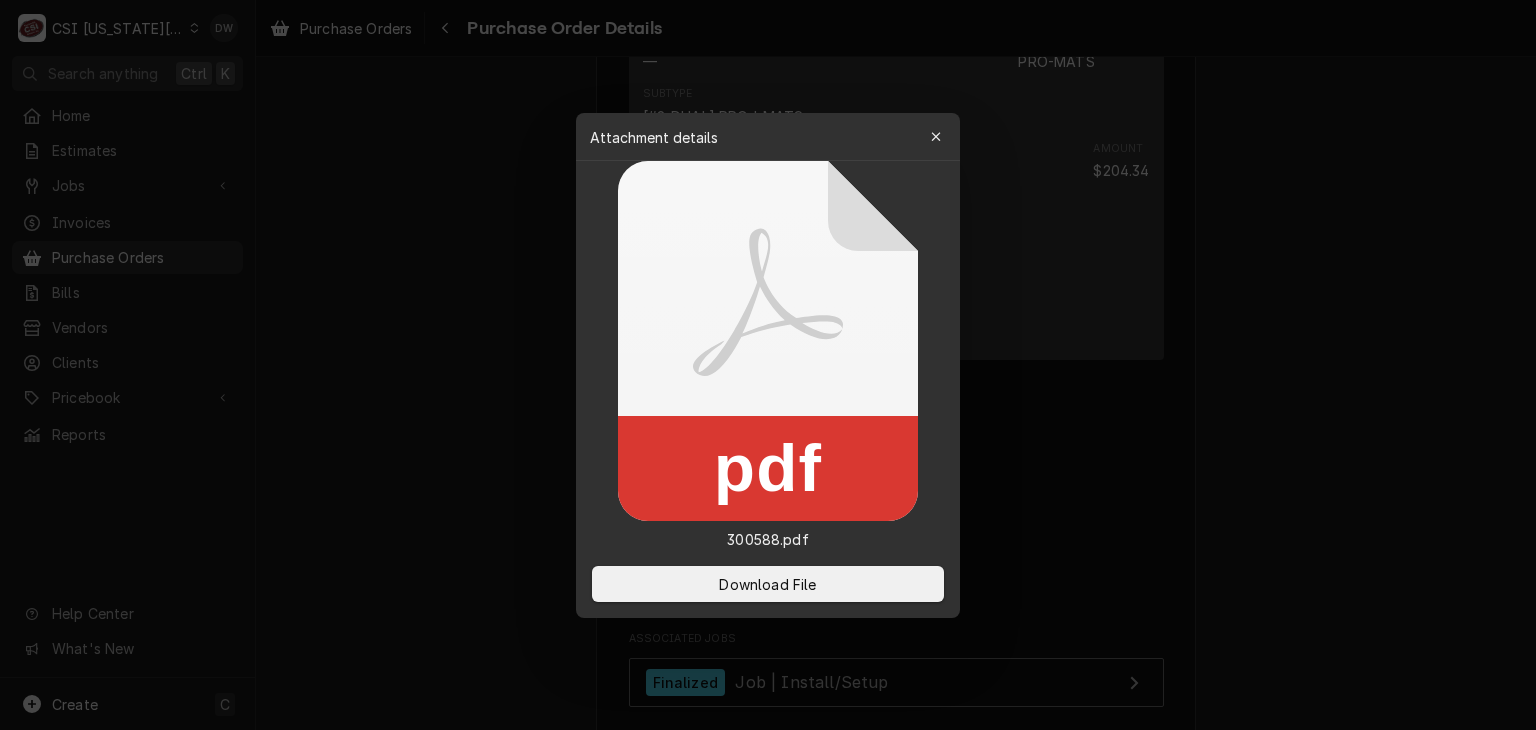 click at bounding box center [768, 365] 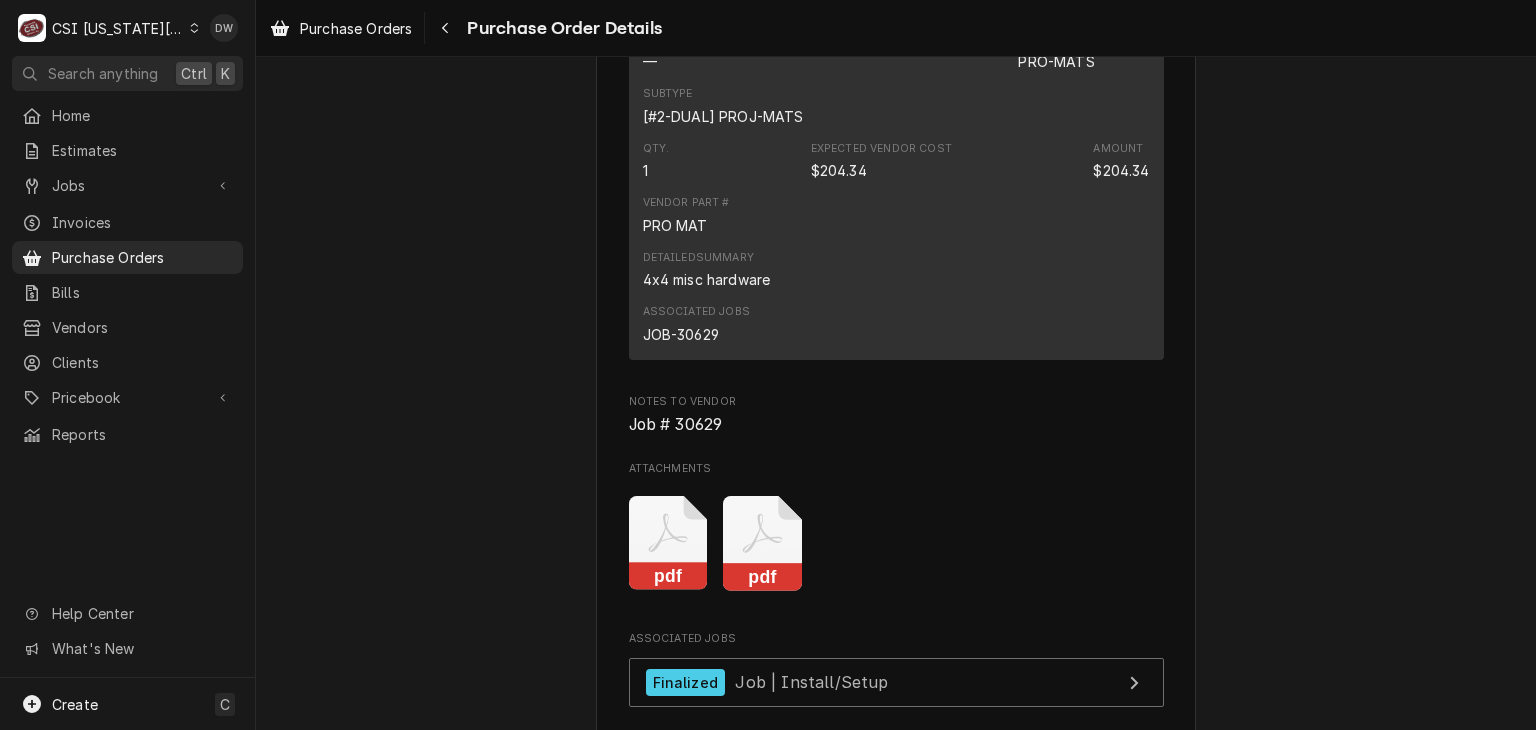 click on "Paid Vendor NICHOLS CUSTOM STAINLESS NICHOLS CUSTOM STAINLESS
8600 NE Underground Dr Pillar 104E
KCMO, MO 64161 Bill To CSI Kansas City CSI Commercial Services Inc
1021 NE Jib Ct Unit B
Lee’s Summit, MO 64064 (816) 523-2000 servicekc@csi1.com Ship To CSI Kansas City Re: Roopairs PO ID:  PO-300588 (no address) Inventory Location Zach Masters #105 Roopairs Purchase Order ID PO-300588 Date Issued Jun 11, 2025 Shipping -- No shipping details provided. Please reach out to the vendor for more information. Tracking Number -- No tracking number provided. Please reach out to the vendor for more information. Payment Terms Net 30 Paid On Fri, Jun 20th, 2025 - 1:37 AM Last Modified Tue, Jul 8th, 2025 - 8:35 AM Parts and Materials Short Description Misc. Project Supply (1) Manufacturer — Manufacturer Part # PRO-MATS Subtype [#2-DUAL] PROJ-MATS Qty. 1 Expected Vendor Cost $204.34 Amount $204.34 Vendor Part # PRO MAT Detailed  Summary 4x4 misc hardware Associated Jobs JOB-30629 Notes to Vendor Job # 30629 Attachments" at bounding box center [896, -234] 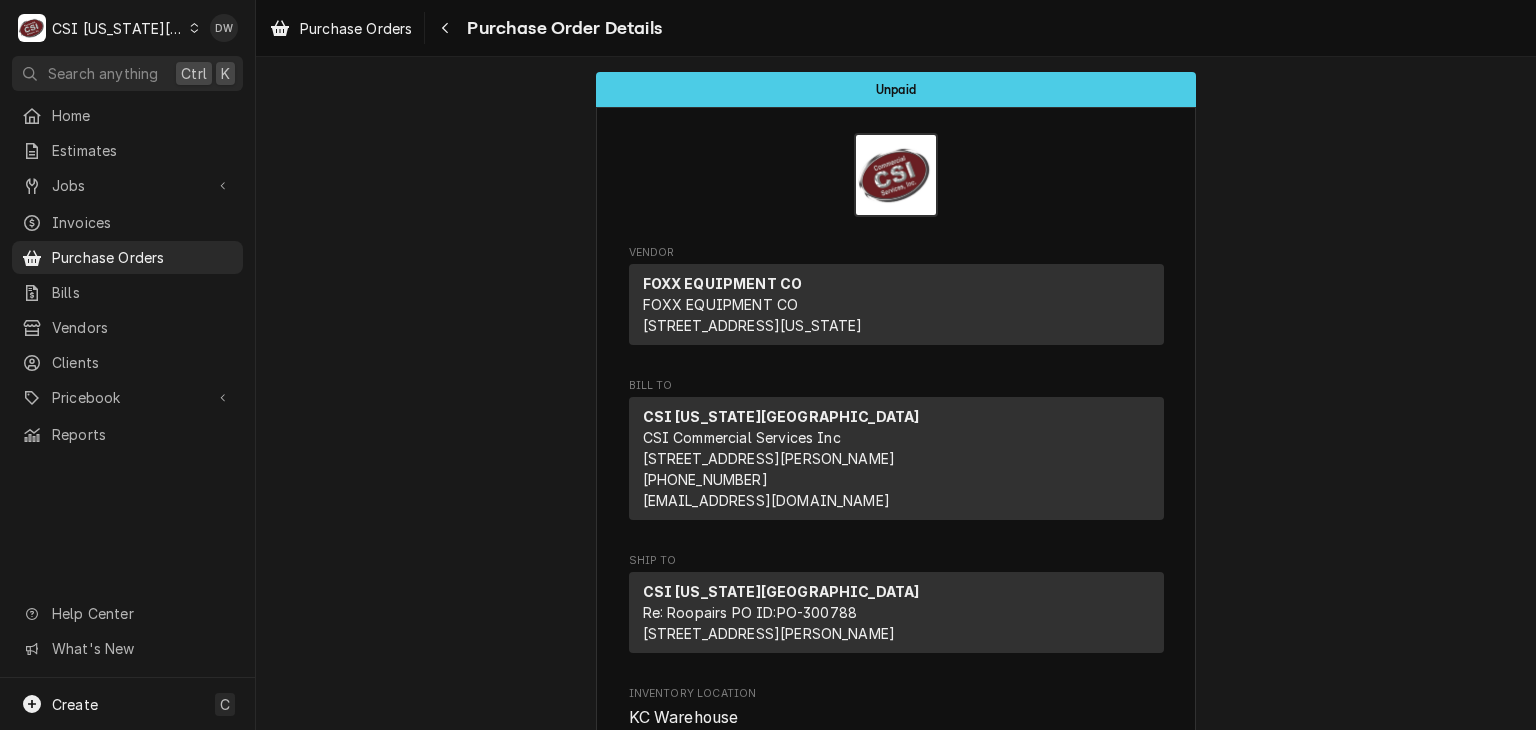 scroll, scrollTop: 0, scrollLeft: 0, axis: both 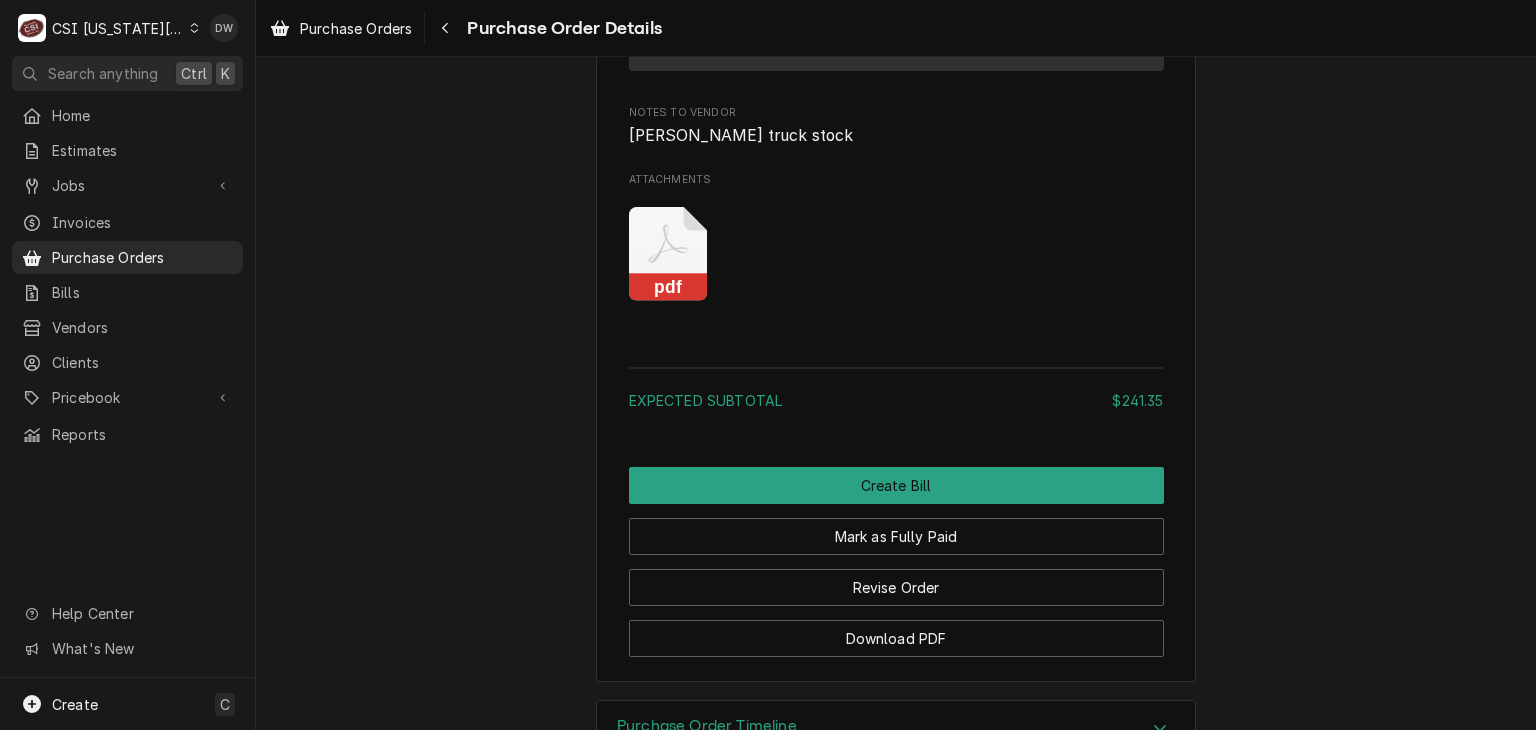 click 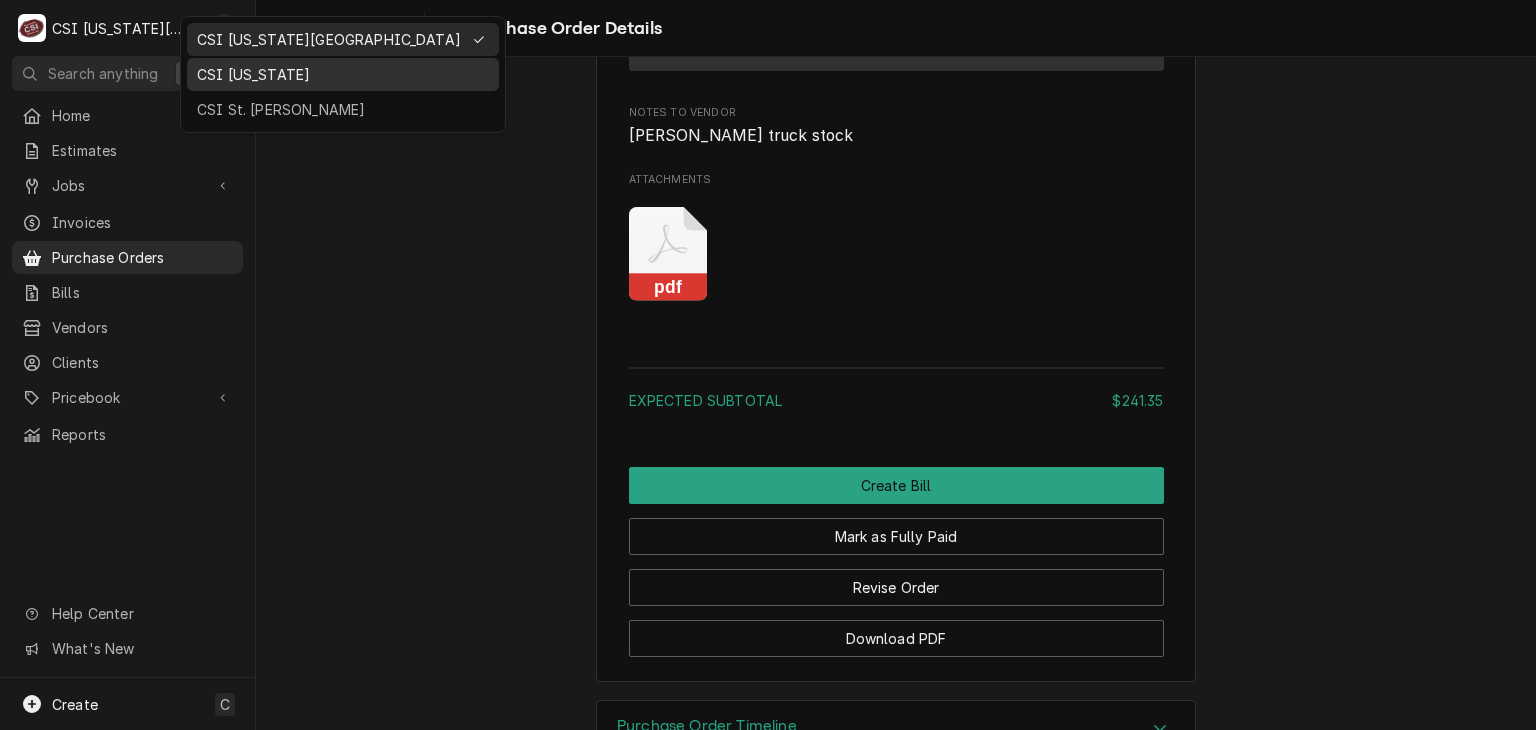 click on "CSI [US_STATE]" at bounding box center (343, 74) 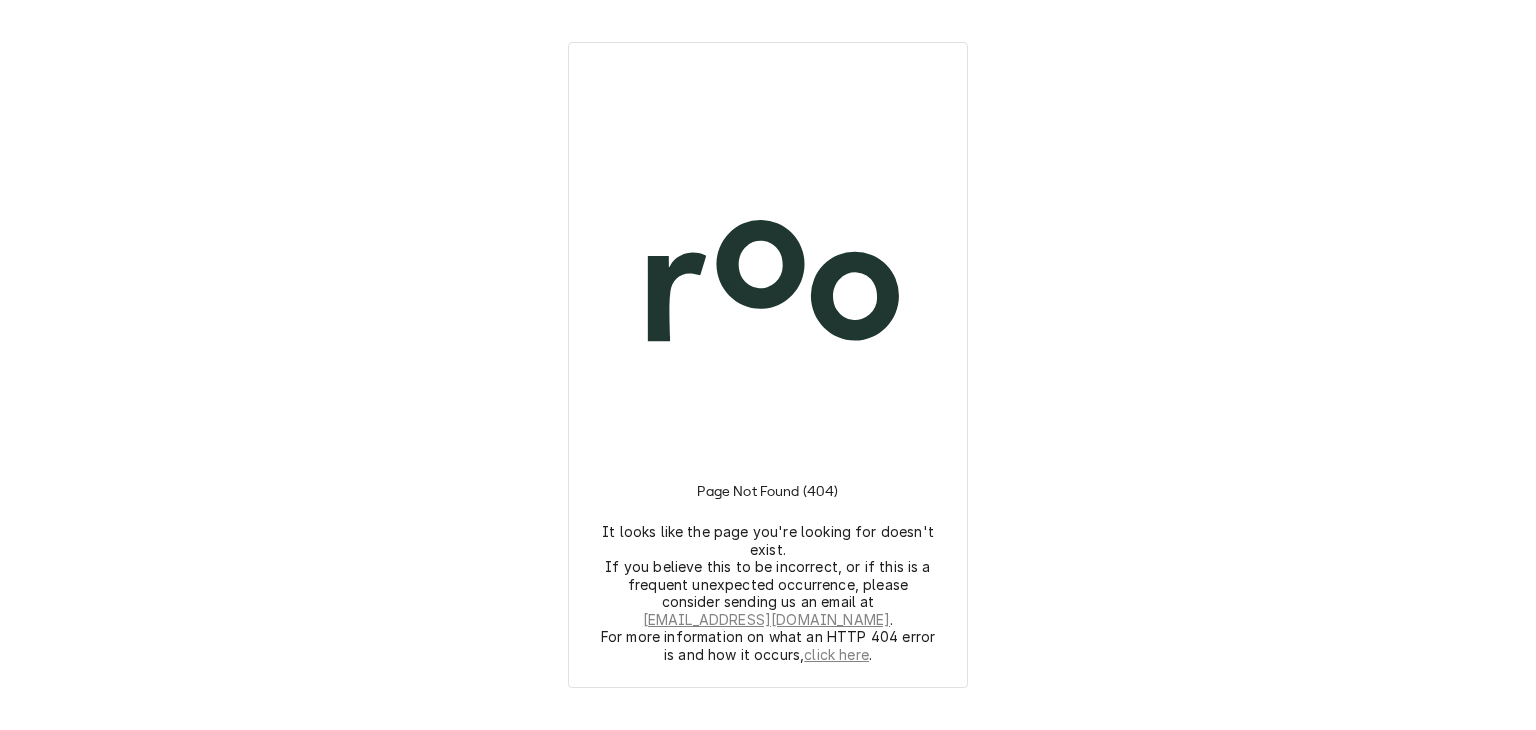 scroll, scrollTop: 0, scrollLeft: 0, axis: both 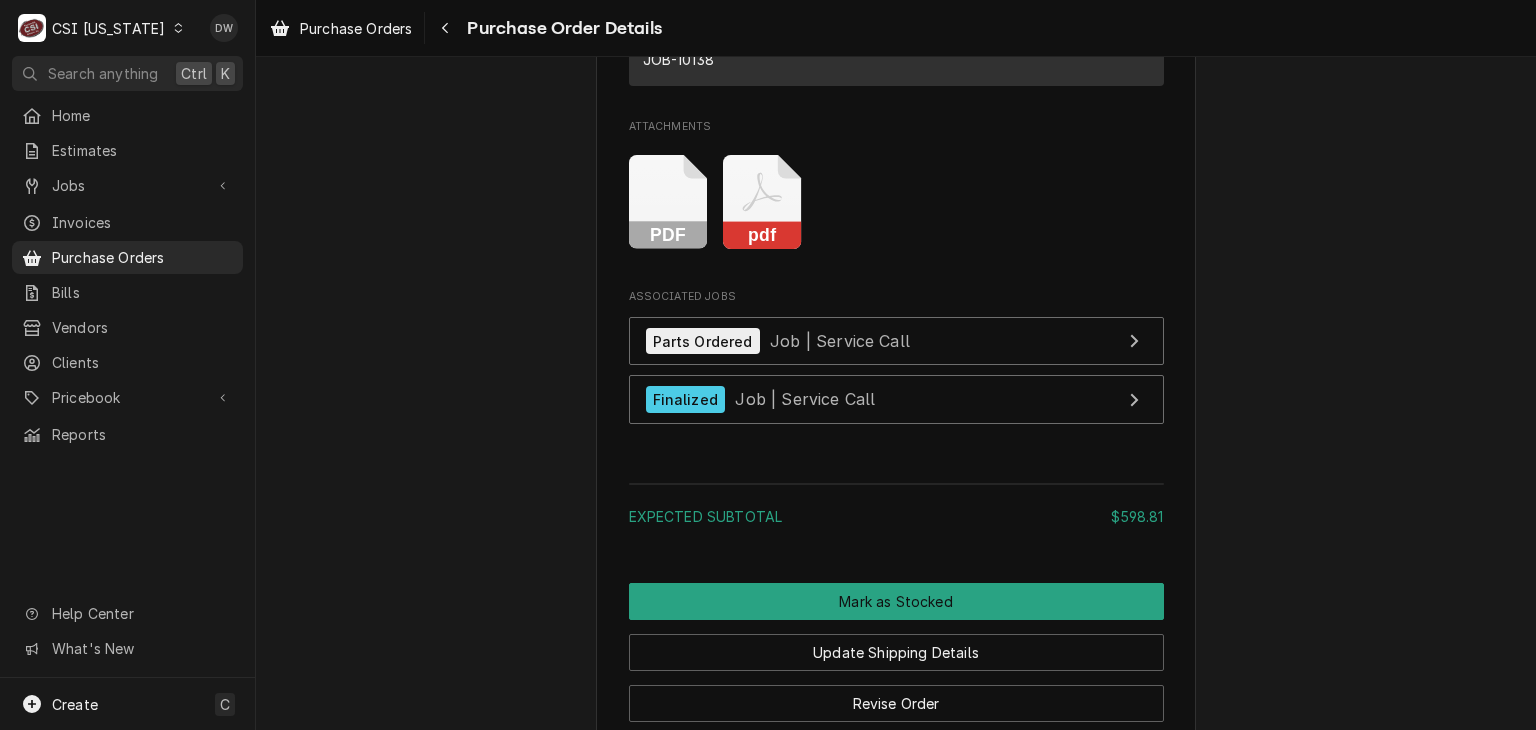 click 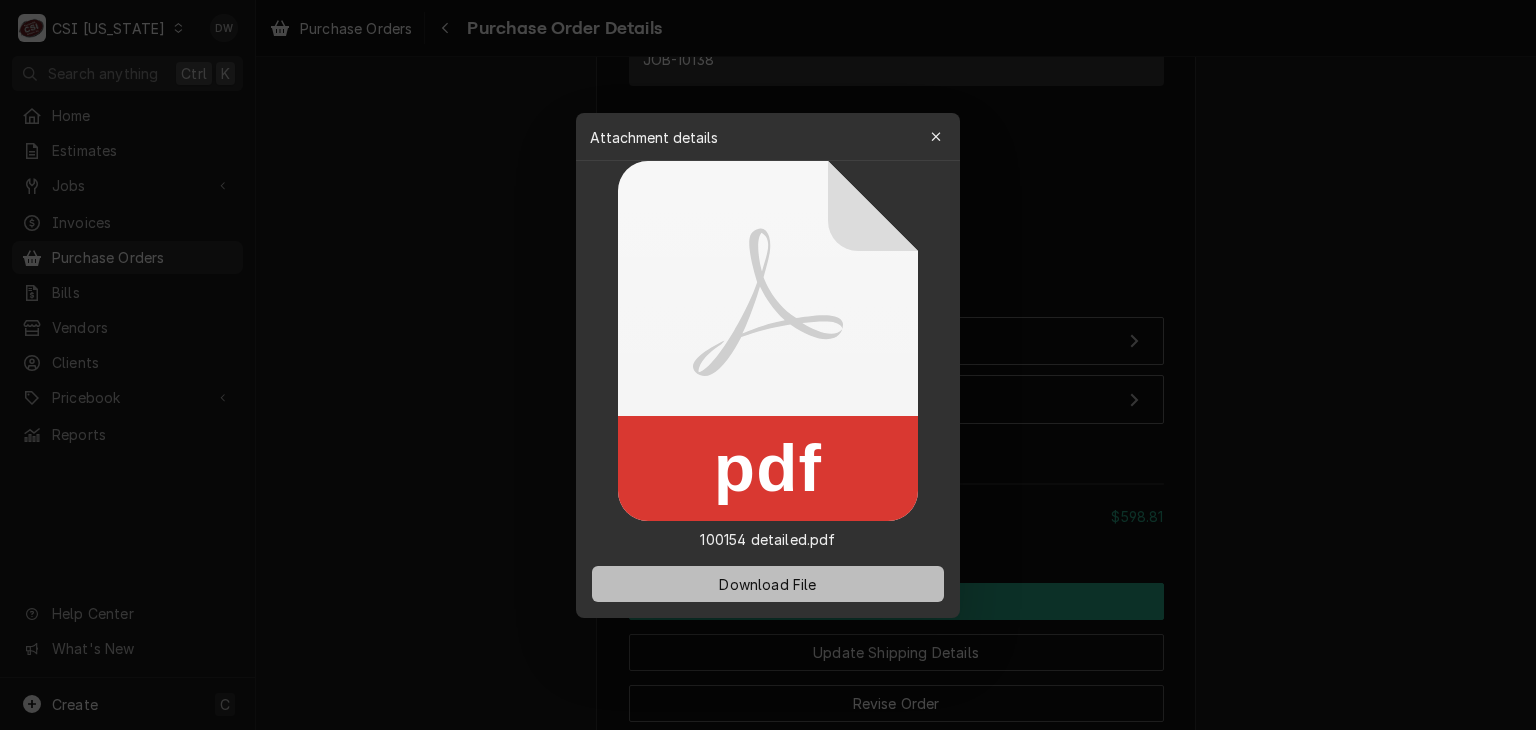 click on "Download File" at bounding box center (767, 583) 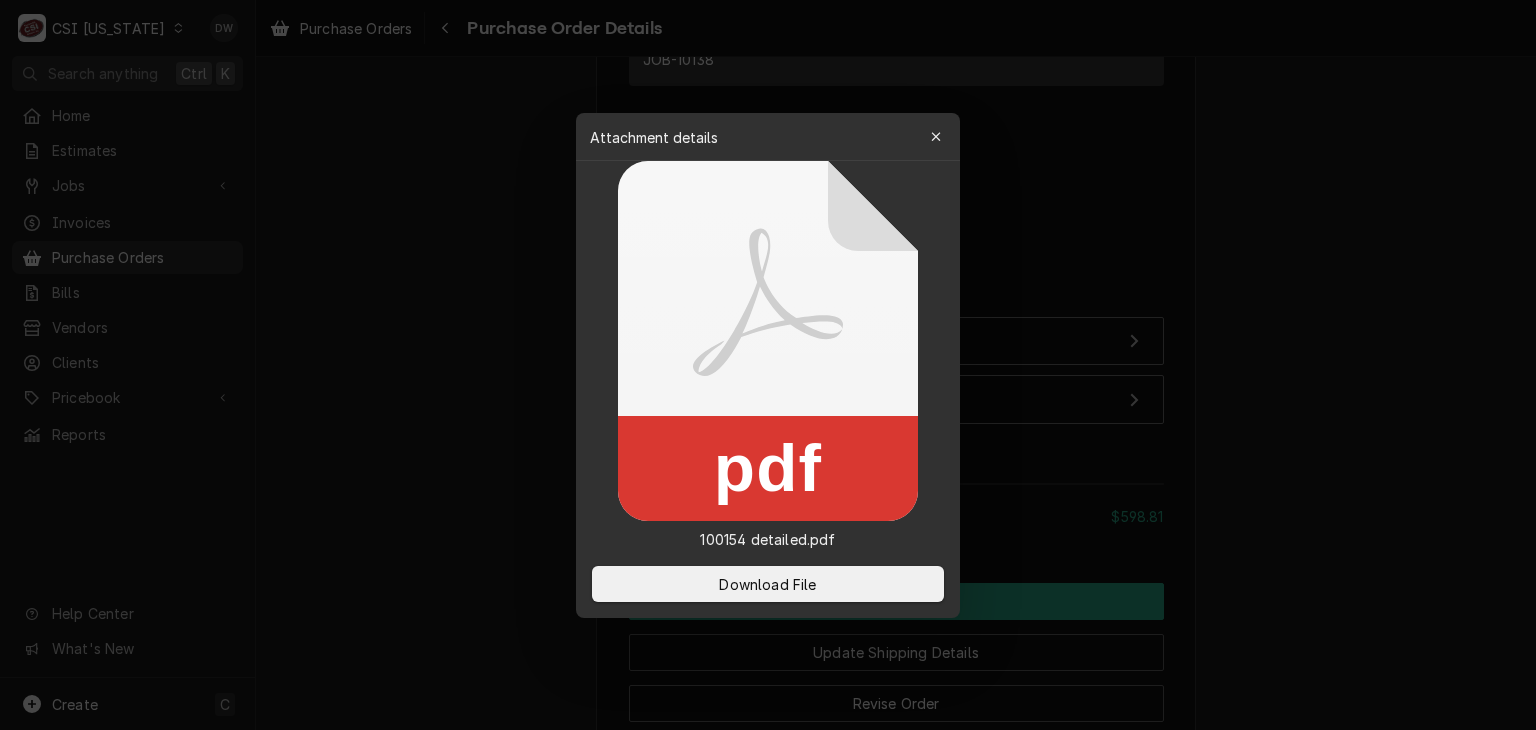 click at bounding box center [768, 365] 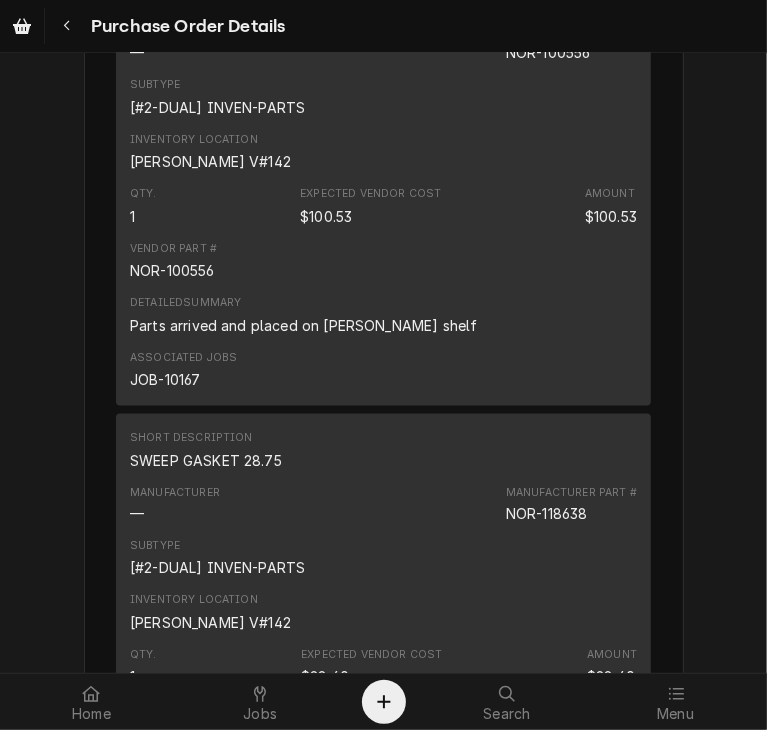 scroll, scrollTop: 1403, scrollLeft: 0, axis: vertical 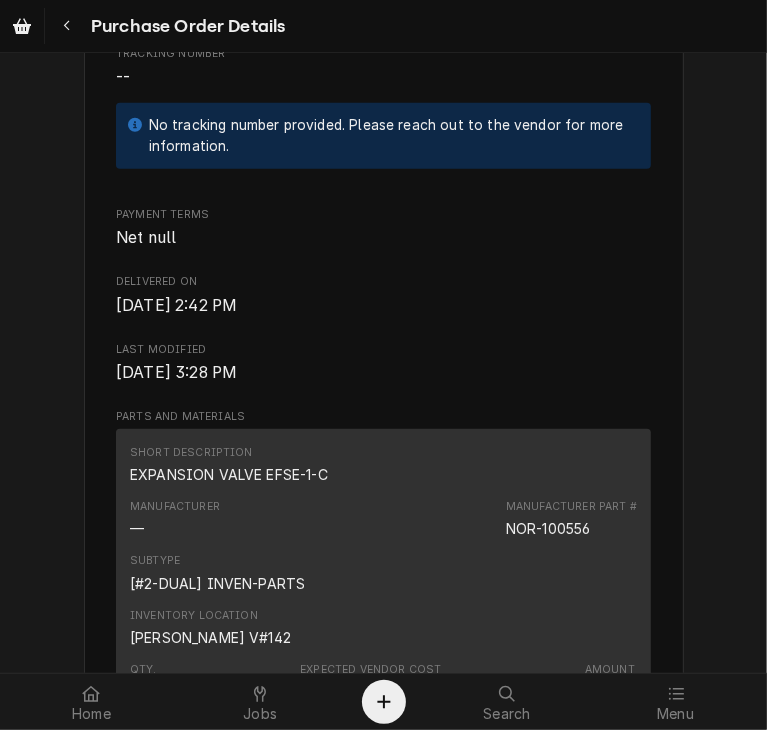 click on "Tracking Number" at bounding box center (383, 54) 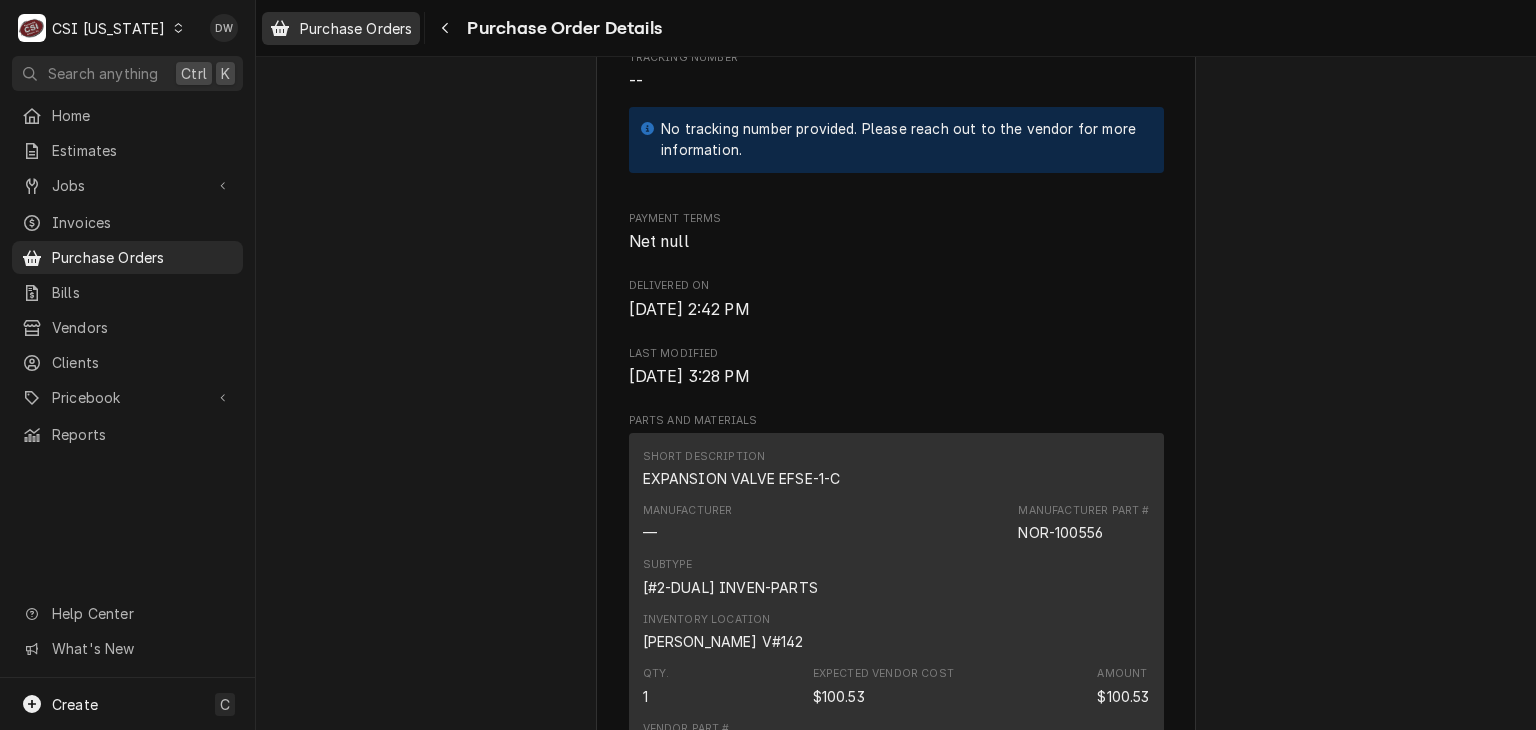 click on "Purchase Orders" at bounding box center (356, 28) 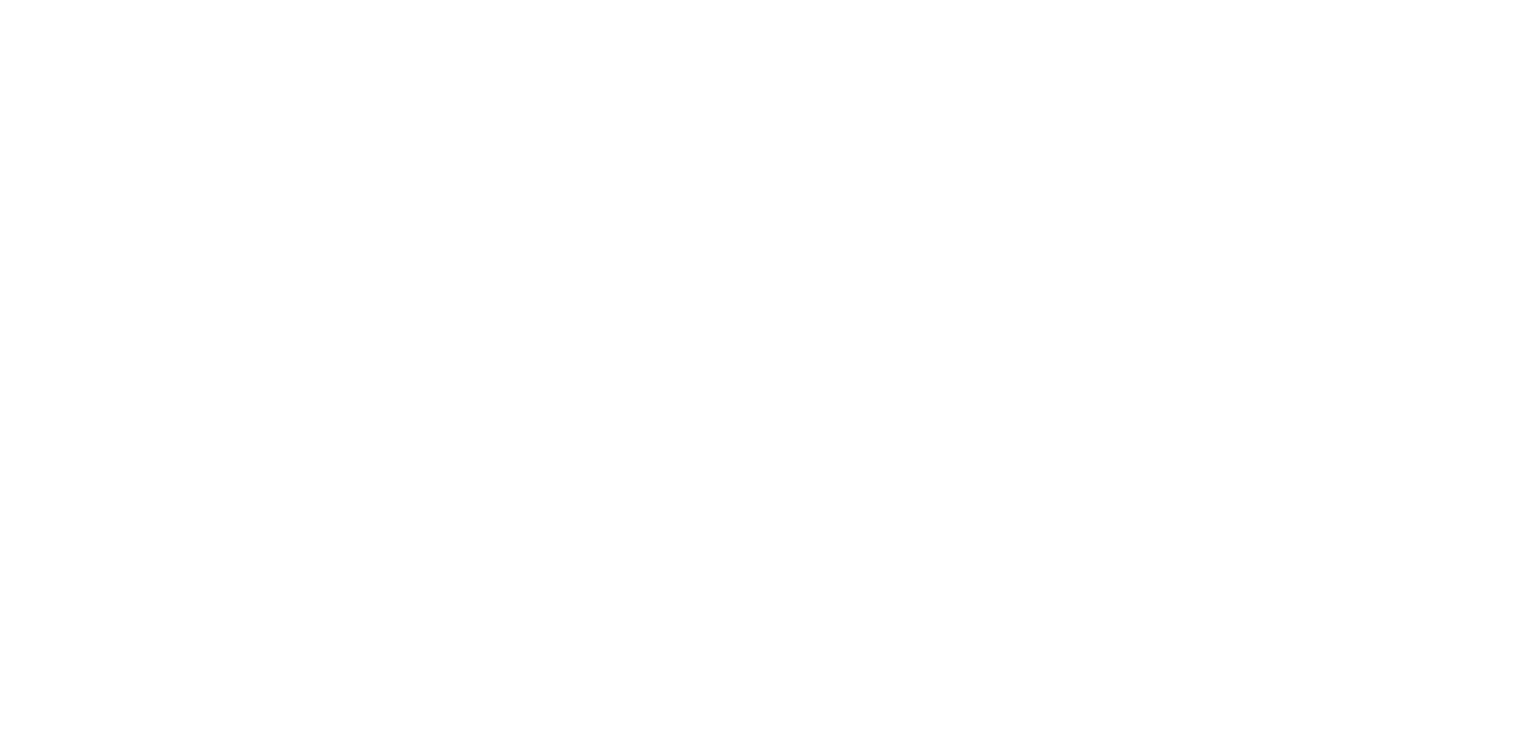 scroll, scrollTop: 0, scrollLeft: 0, axis: both 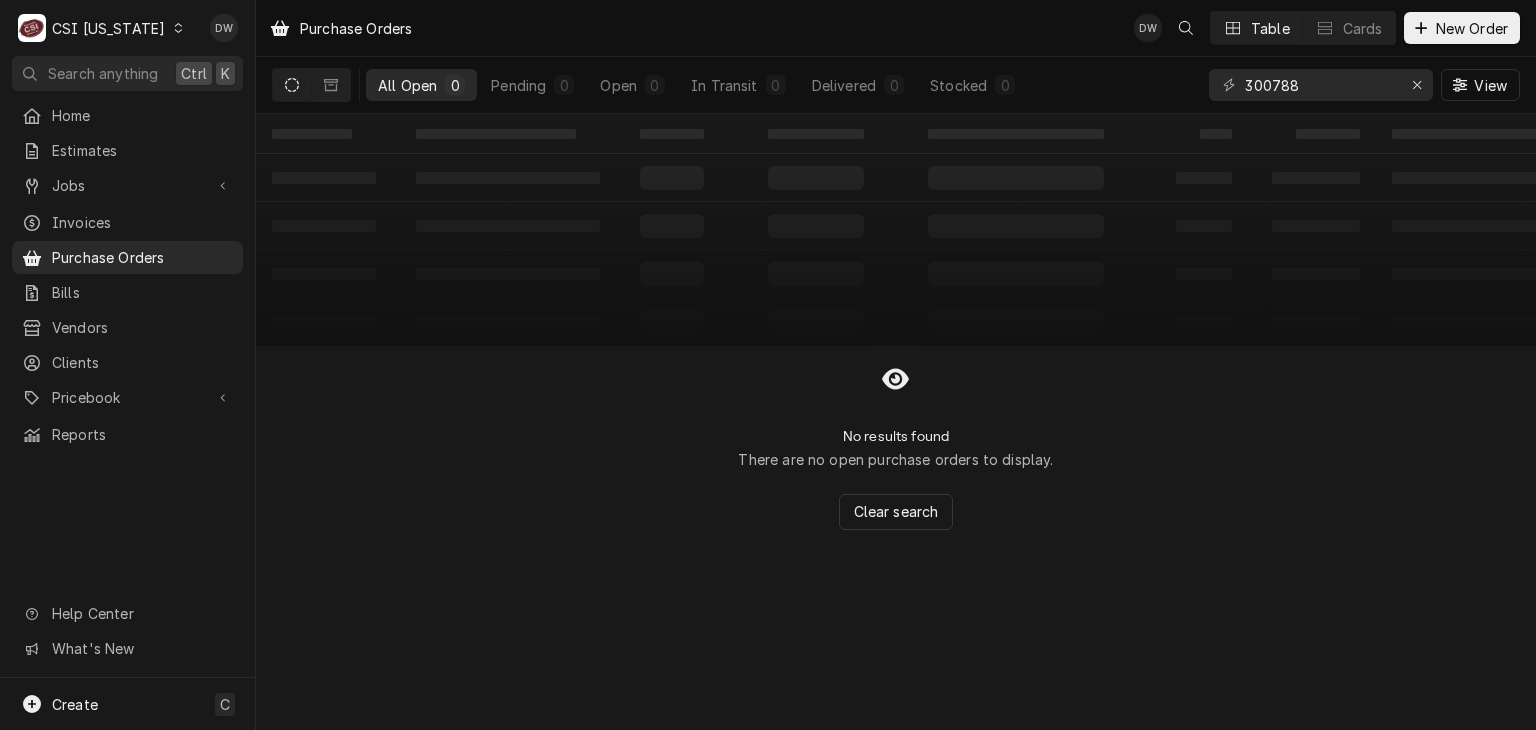 click 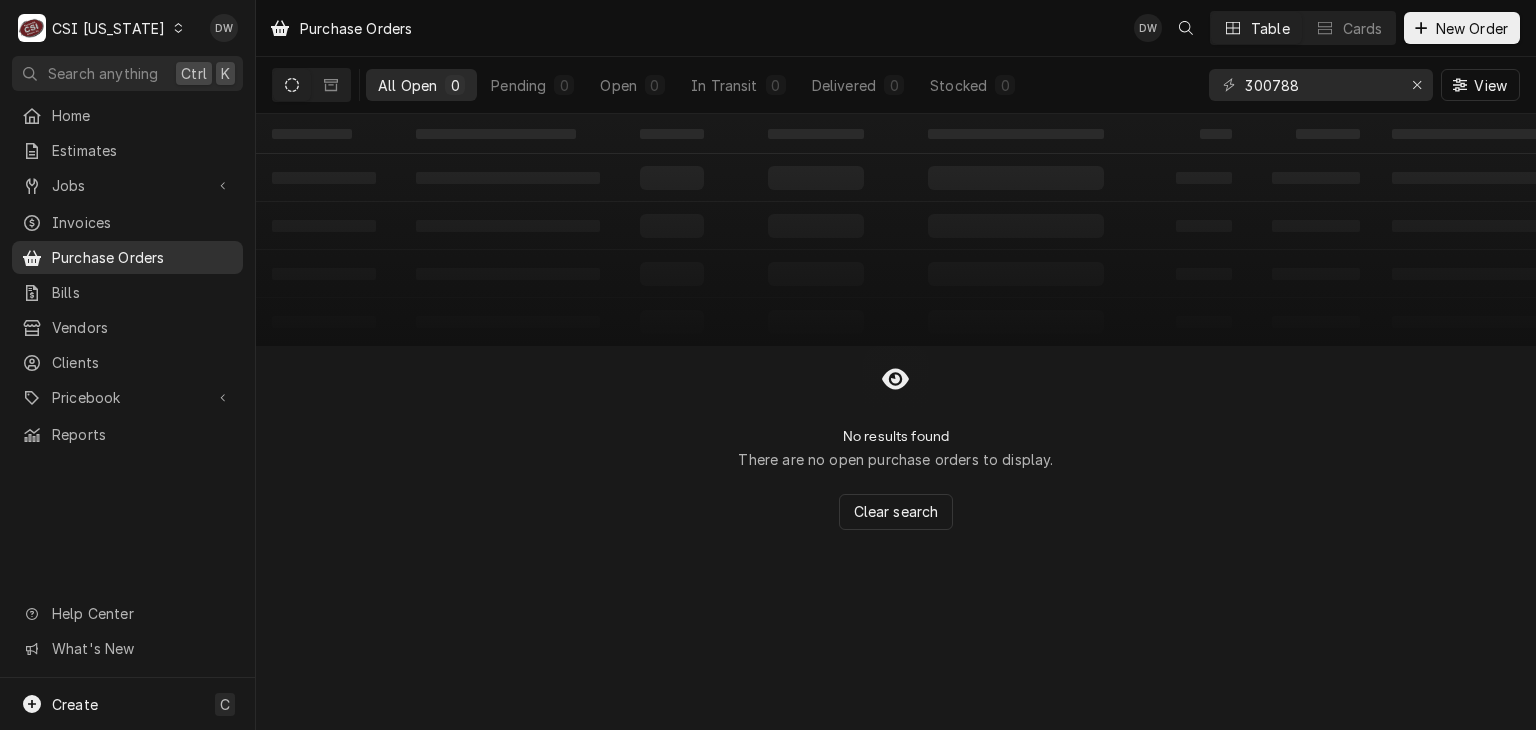 click on "Purchase Orders" at bounding box center [142, 257] 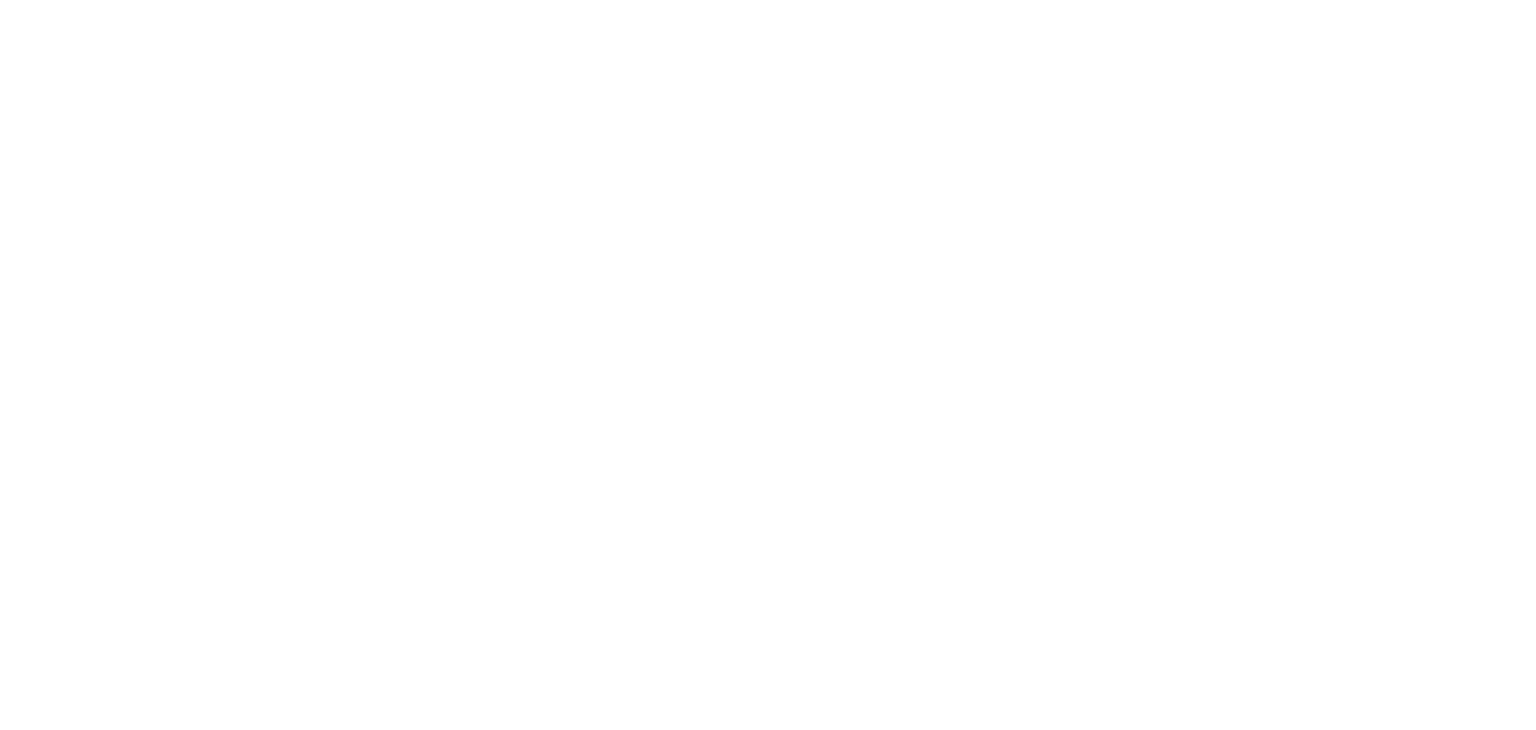scroll, scrollTop: 0, scrollLeft: 0, axis: both 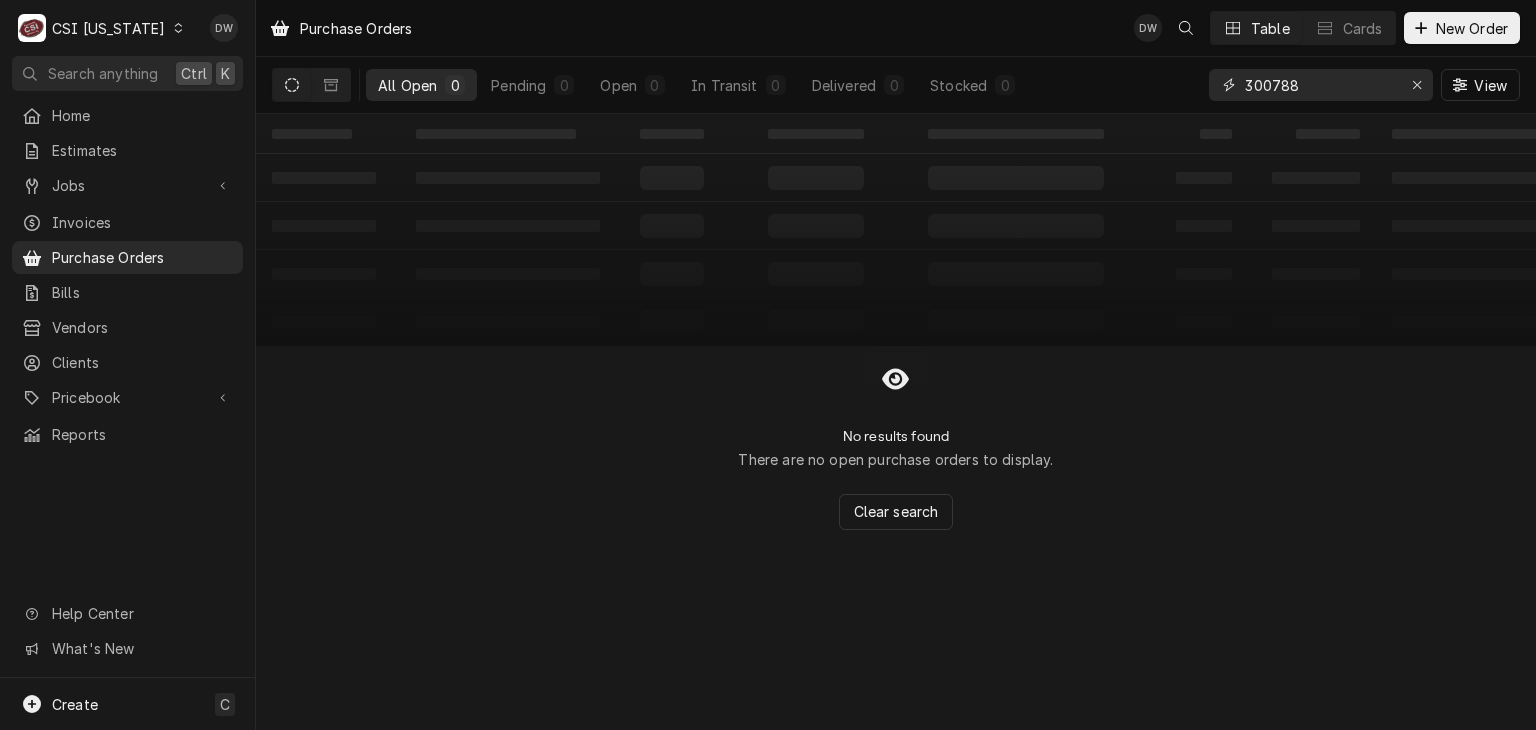 drag, startPoint x: 1308, startPoint y: 81, endPoint x: 1148, endPoint y: 77, distance: 160.04999 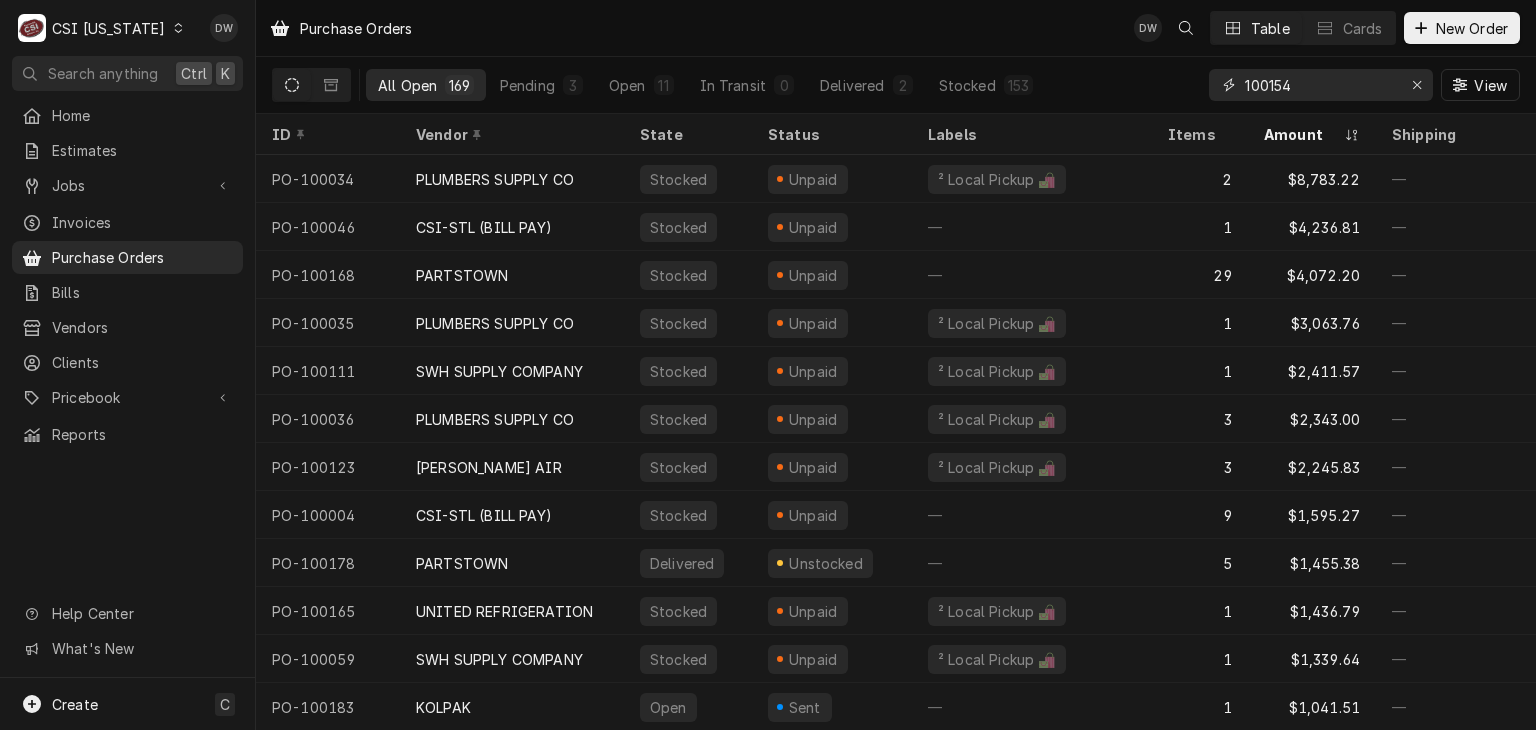 type on "100154" 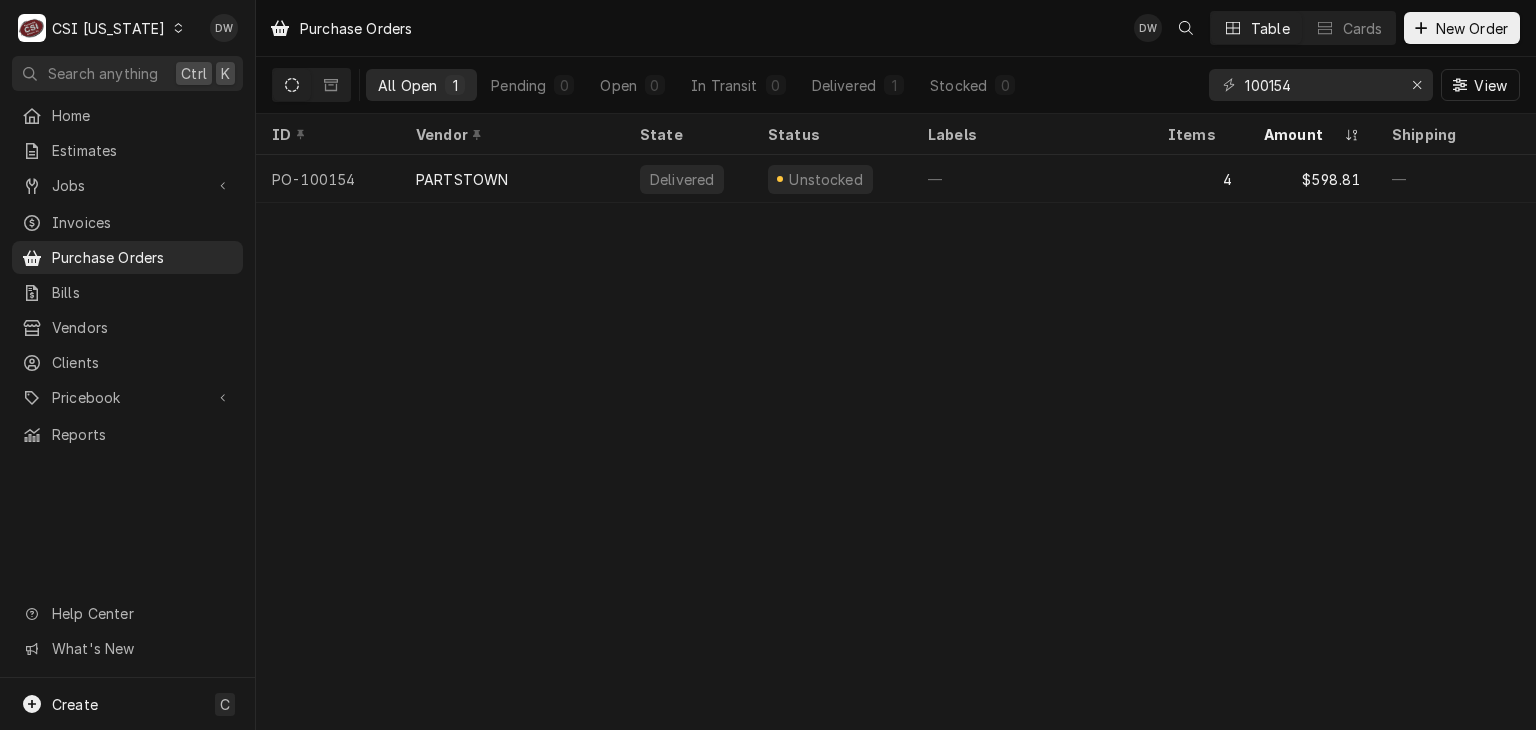 click on "Purchase Orders   DW Table Cards New Order All Open 1 Pending 0 Open 0 In Transit 0 Delivered 1 Stocked 0 100154 View ID Vendor State Status Labels Items Amount Shipping Tracking Number Associated Jobs Status Changed Last Modified PO-100154 PARTSTOWN Delivered Unstocked — 4 $598.81 — — JOB-10138 JOB-10167 Jun 30   Jul 1" at bounding box center (896, 365) 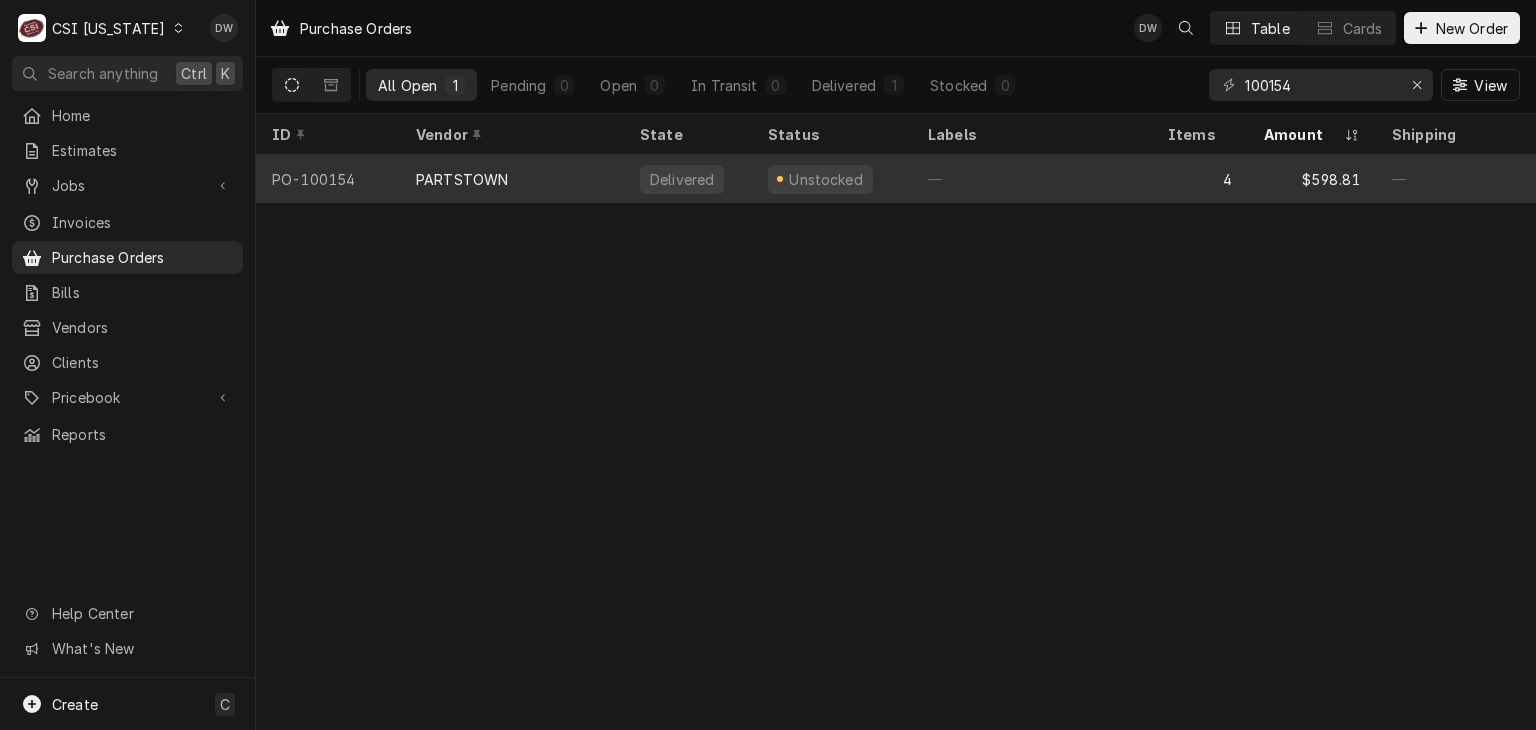 click on "PARTSTOWN" at bounding box center [462, 179] 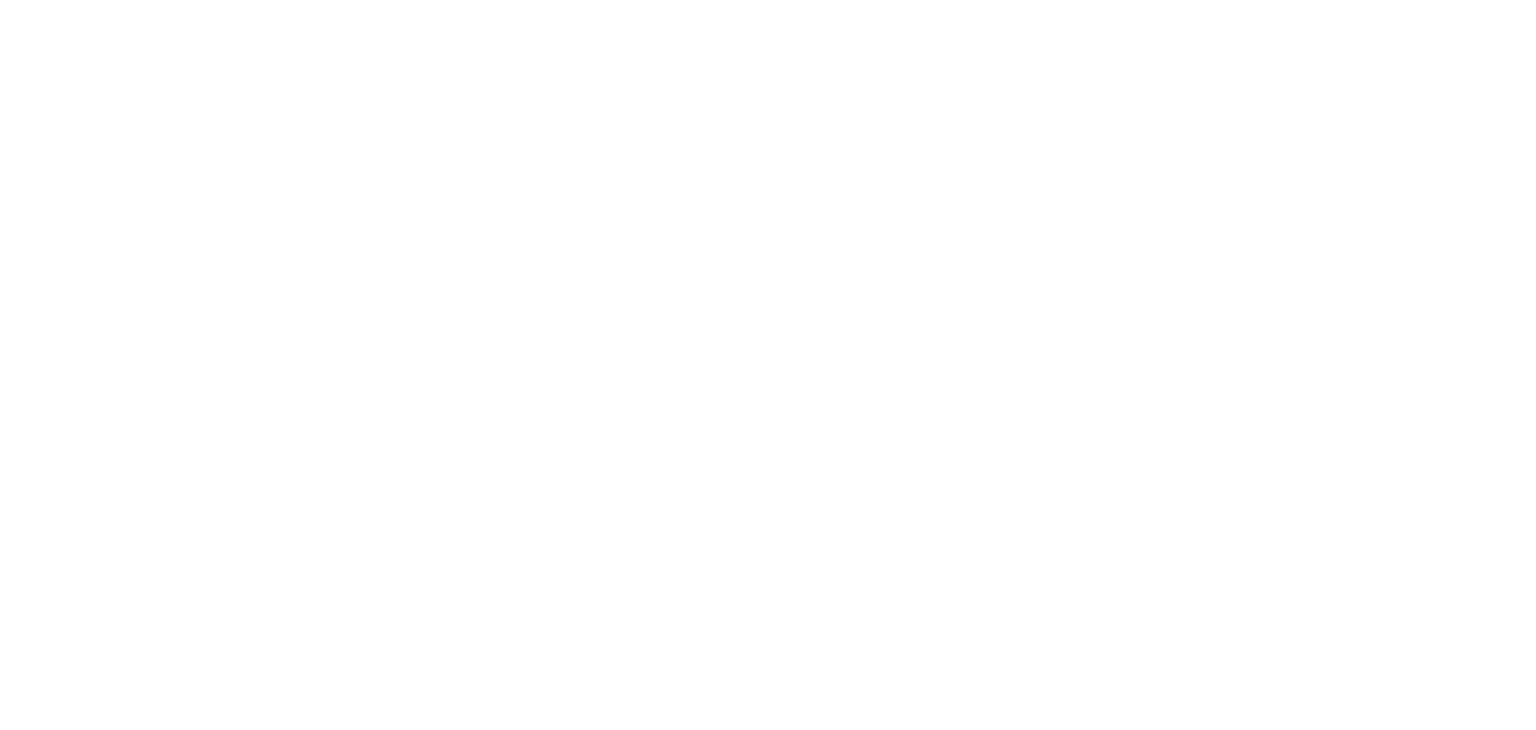 scroll, scrollTop: 0, scrollLeft: 0, axis: both 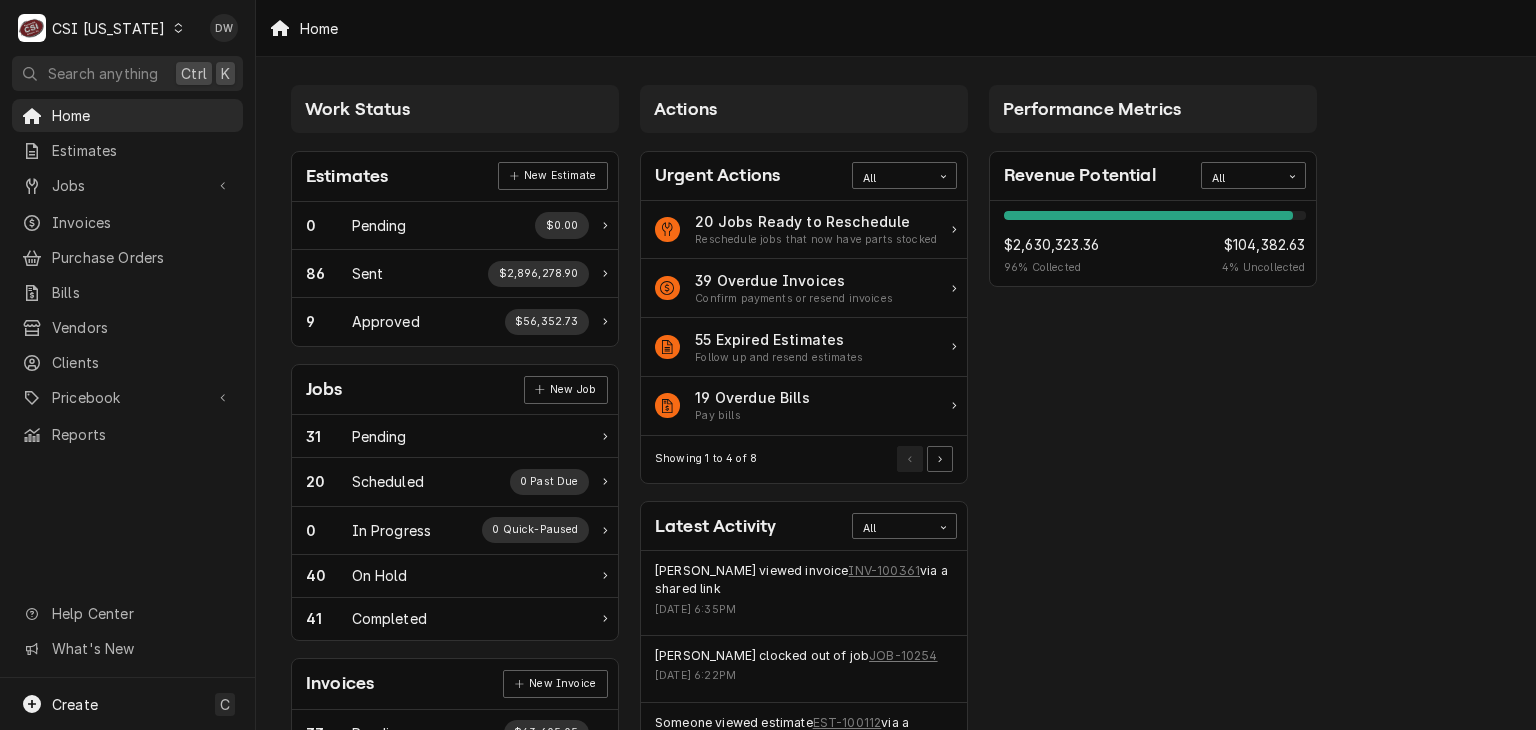 click 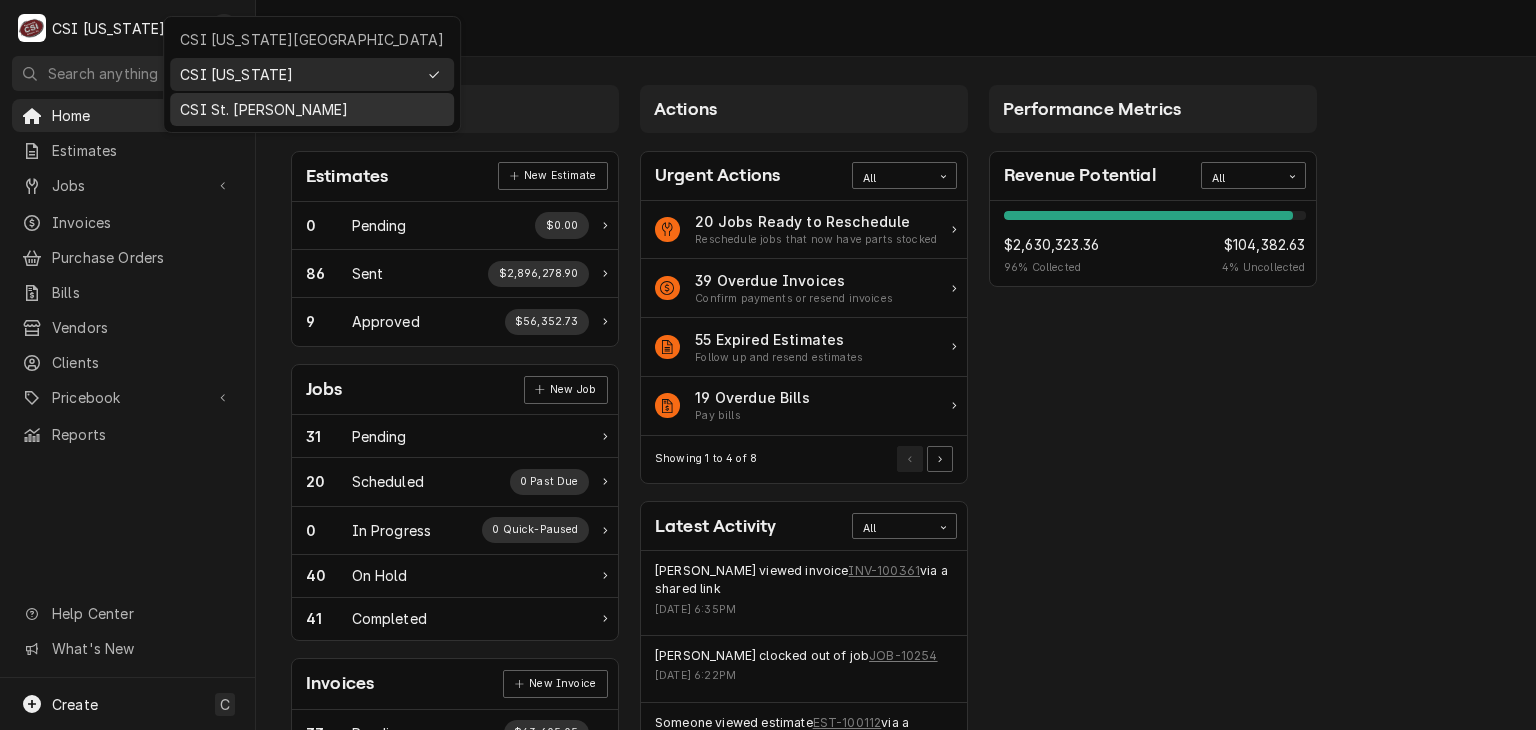 click on "CSI St. [PERSON_NAME]" at bounding box center [312, 109] 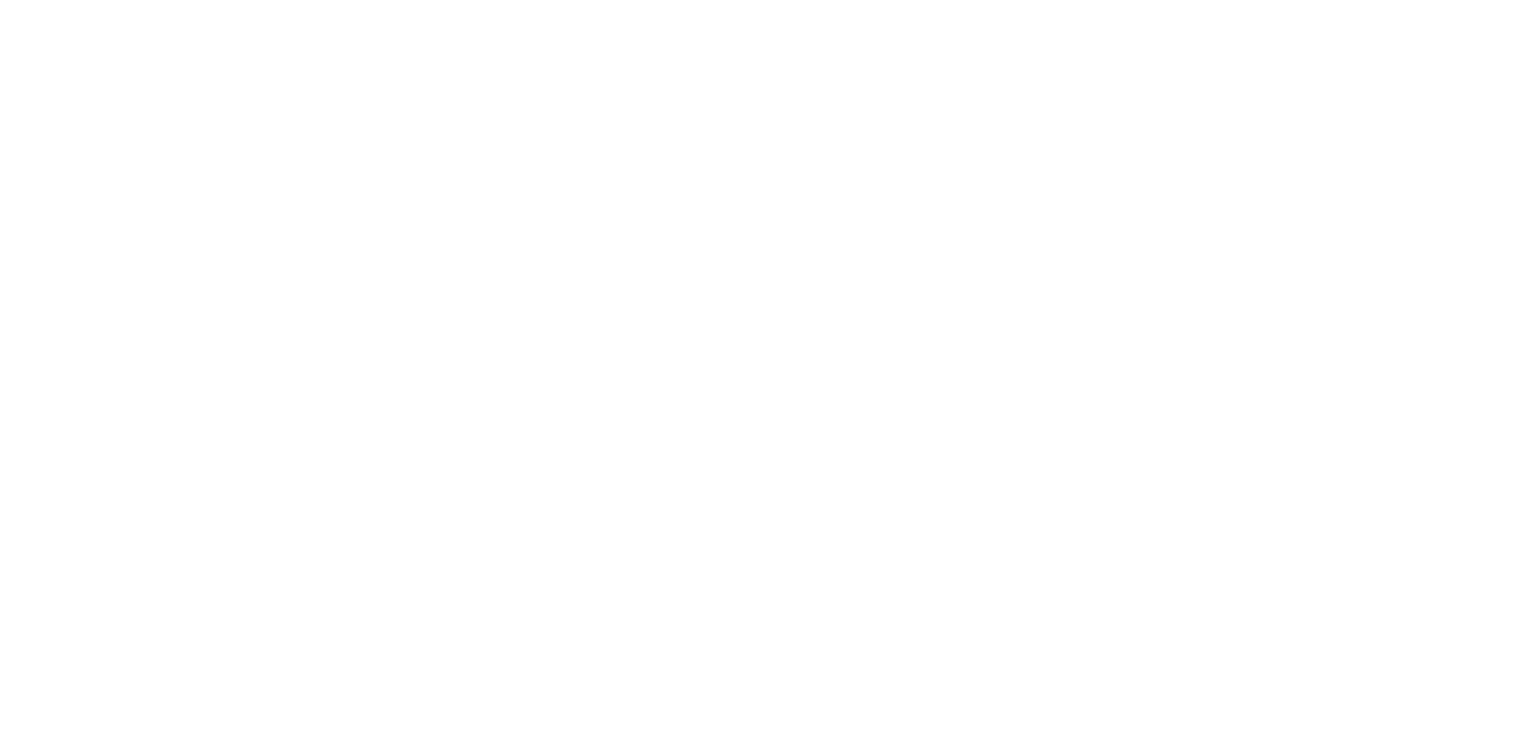 scroll, scrollTop: 0, scrollLeft: 0, axis: both 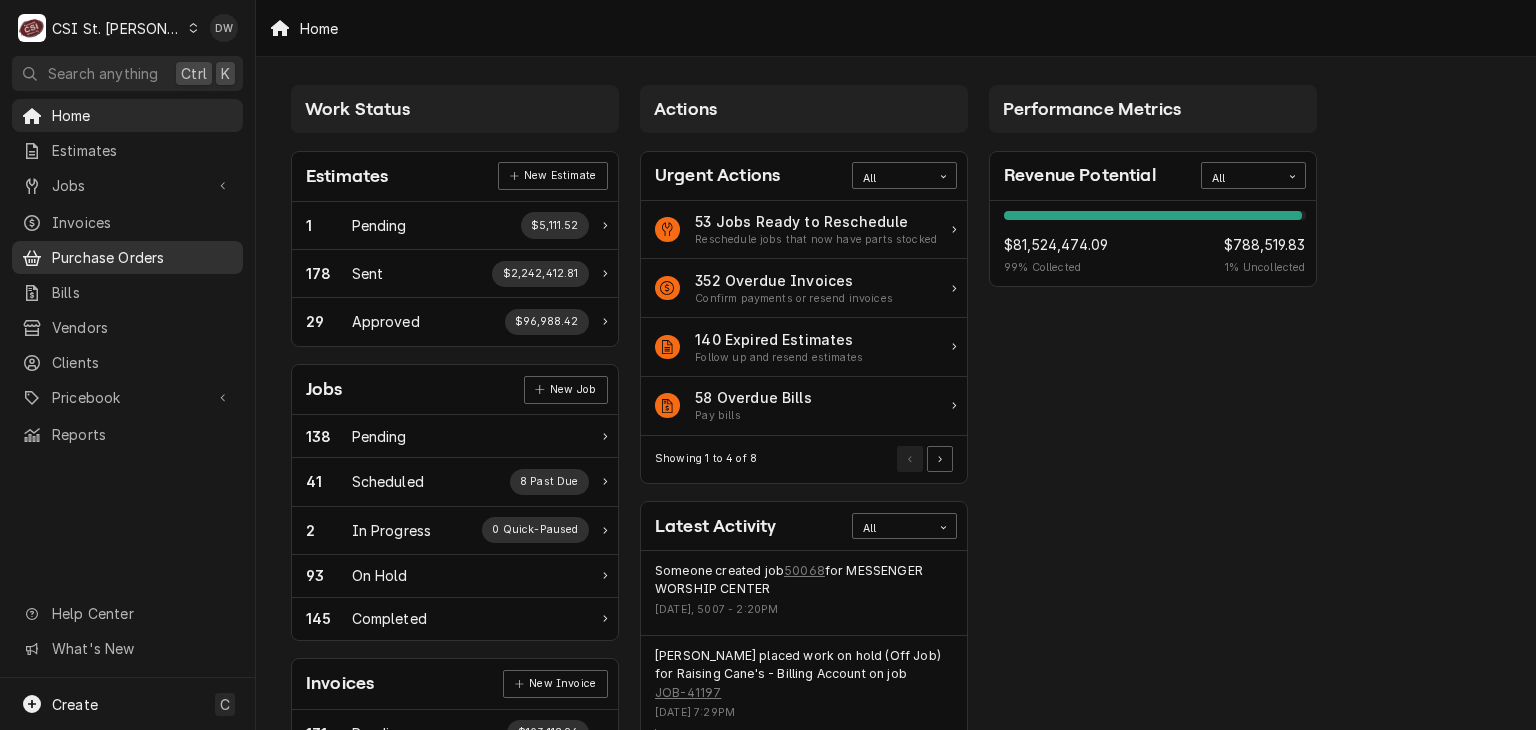 click on "Purchase Orders" at bounding box center [142, 257] 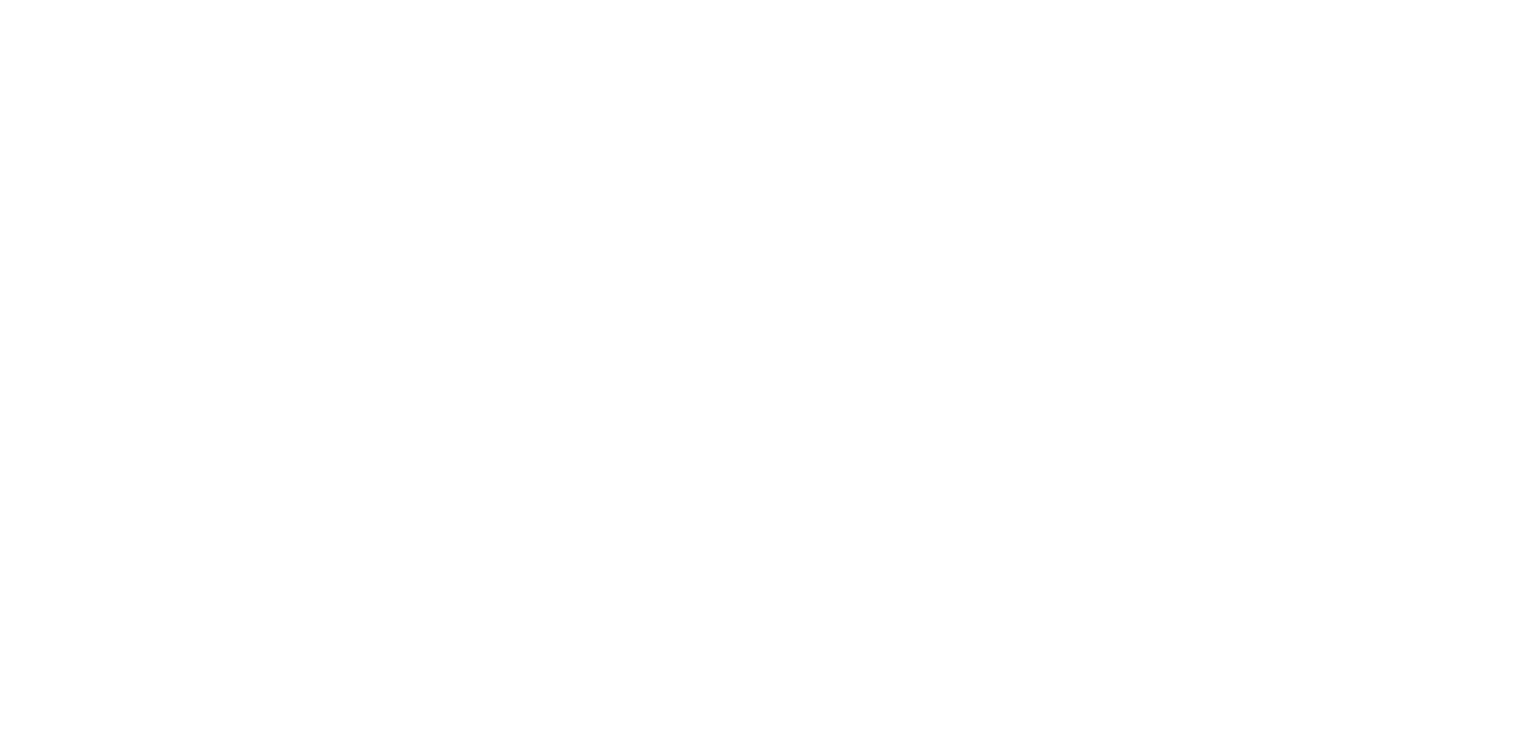 scroll, scrollTop: 0, scrollLeft: 0, axis: both 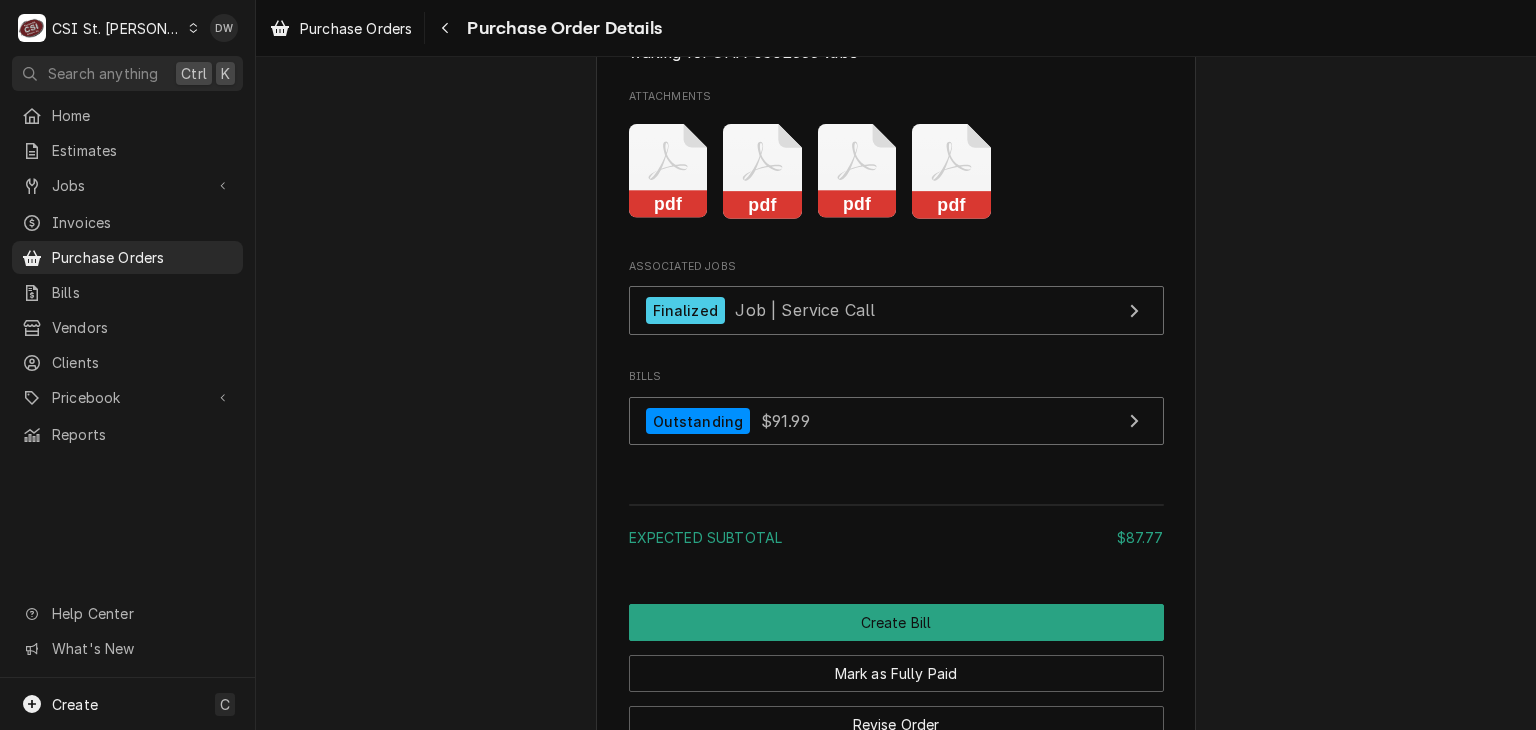 click 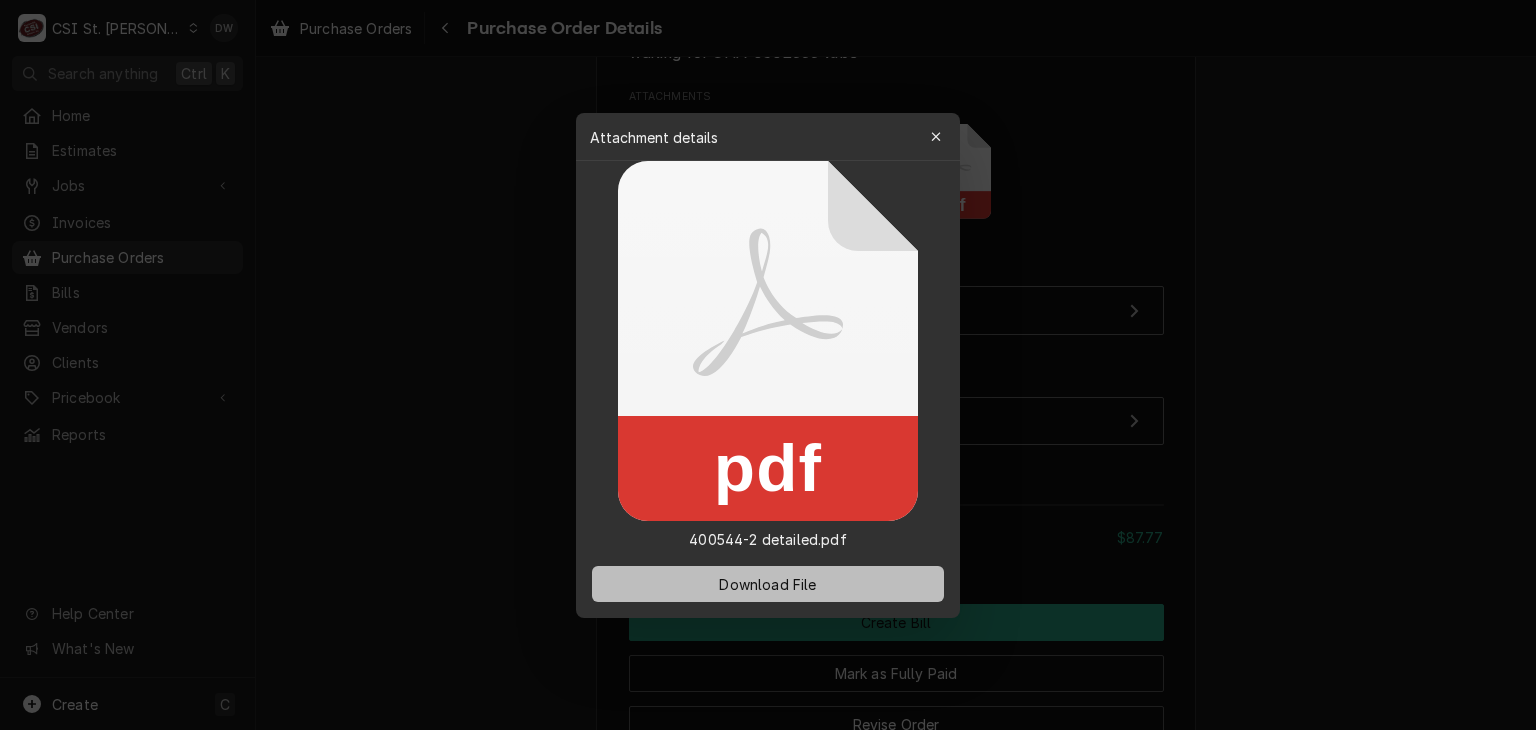 click on "Download File" at bounding box center (768, 584) 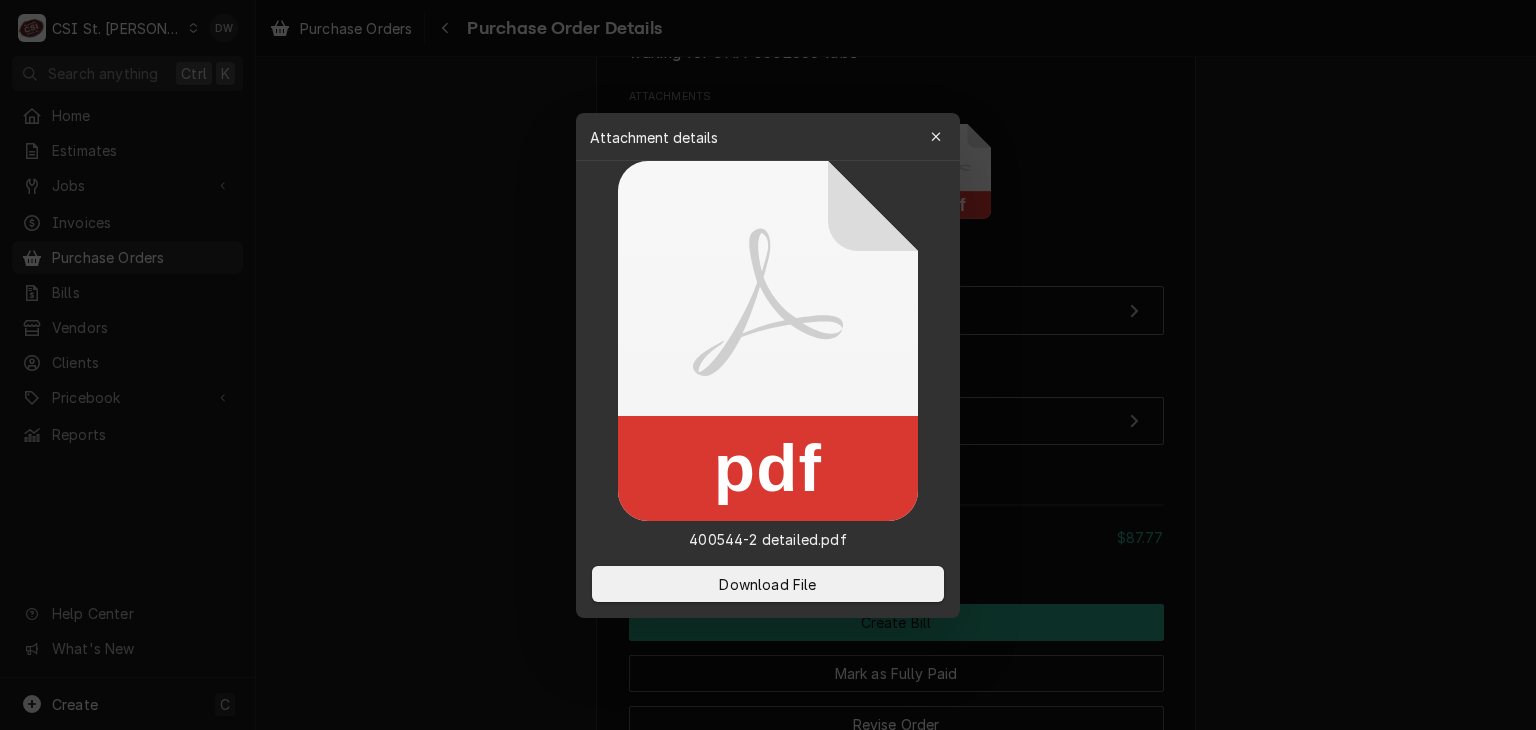 click at bounding box center (768, 365) 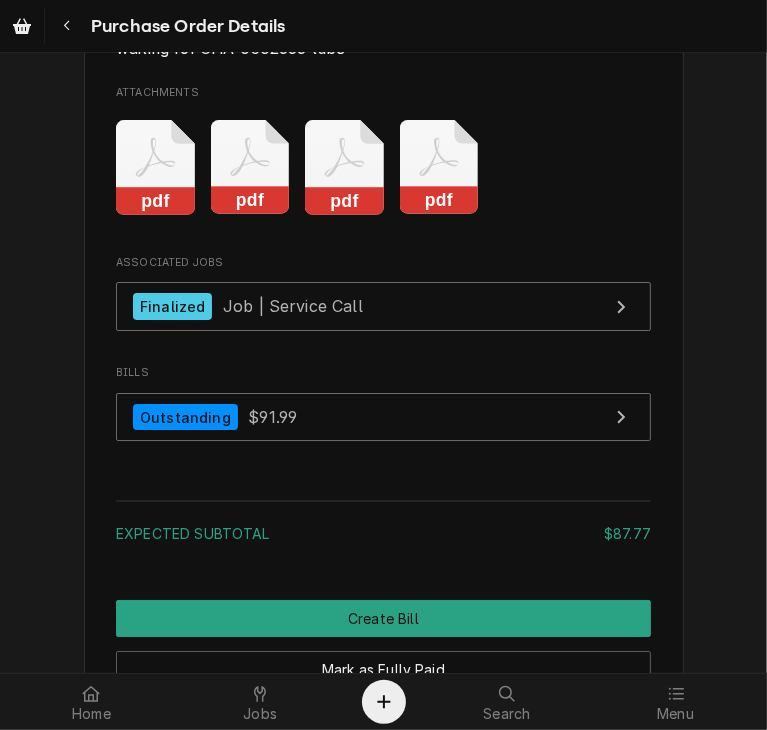 click on "Vendor CHAMPION INDUSTRIES CHAMPION INDUSTRIES
PO BOX 60448
Charlotte, NC 28260 Bill To CSI St. Louis CSI Commercial Services Inc
18330 Edison Ave
Chesterfield, MO 63005 (636) 519-7000 servicestl@csi1.com Ship To CSI St. Louis Re: Roopairs PO ID:  PO-400544 18330 Edison Ave
Chesterfield, MO 63005 Inventory Location 00 | STL WAREHOUSE Roopairs Purchase Order ID PO-400544 Date Issued Jun 12, 2025 Shipping -- No shipping details provided. Please reach out to the vendor for more information. Tracking Number -- No tracking number provided. Please reach out to the vendor for more information. Payment Terms Net 30 Stocked On Thu, Jun 19th, 2025 - 11:52 AM Last Modified Thu, Jun 19th, 2025 - 11:52 AM Parts and Materials Short Description Tube Assembly, Rinse Aid 45Cc Manufacturer — Manufacturer Part # CHA-0706635 Subtype [#2-DUAL] INVEN-PARTS Inventory Location 01 | CHUCK WAMBOLDT V#93 Qty. 1 Expected Vendor Cost $24.98 Amount $24.98 Vendor Part # CHA-0706635 Associated Jobs JOB-40581 Short Description — Subtype" at bounding box center (384, -1276) 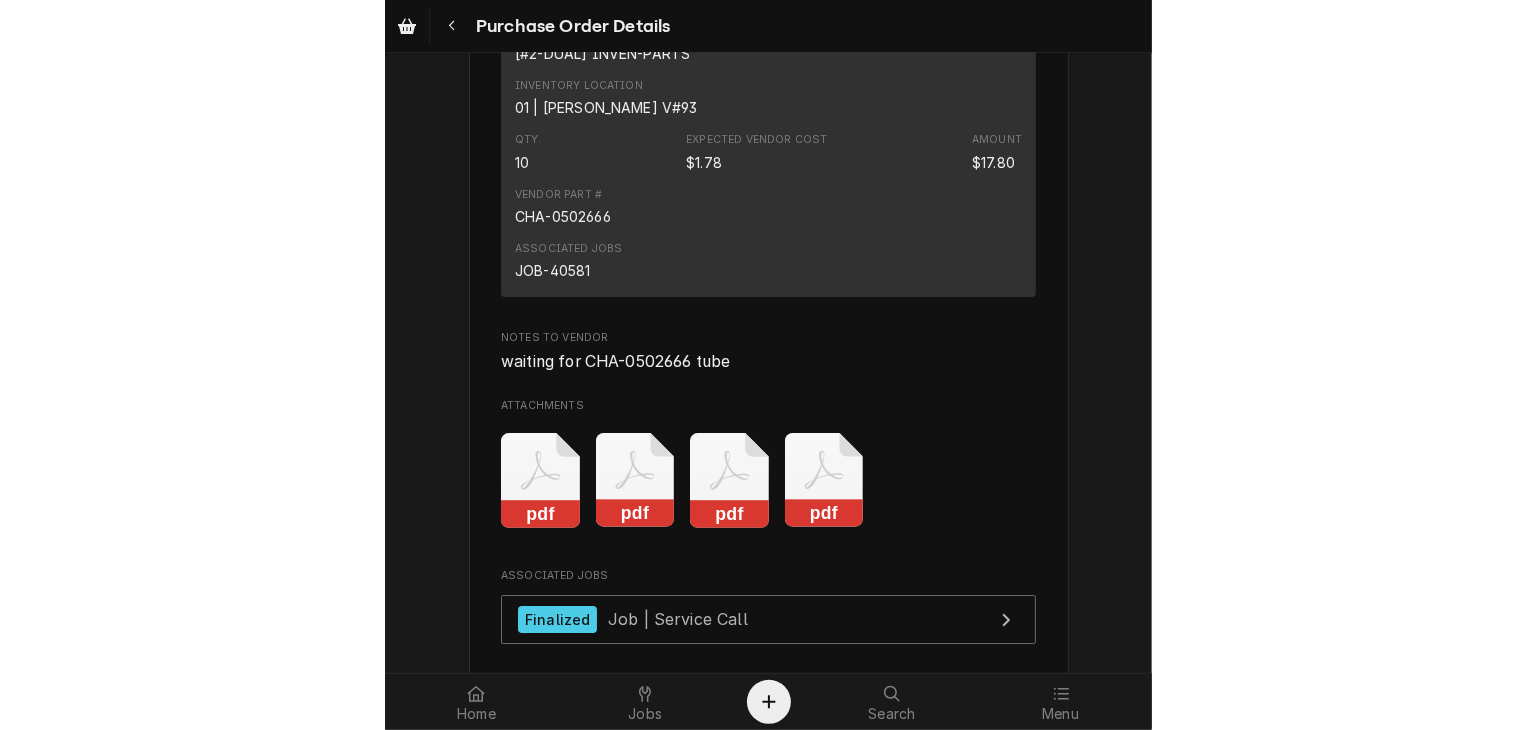 scroll, scrollTop: 3160, scrollLeft: 0, axis: vertical 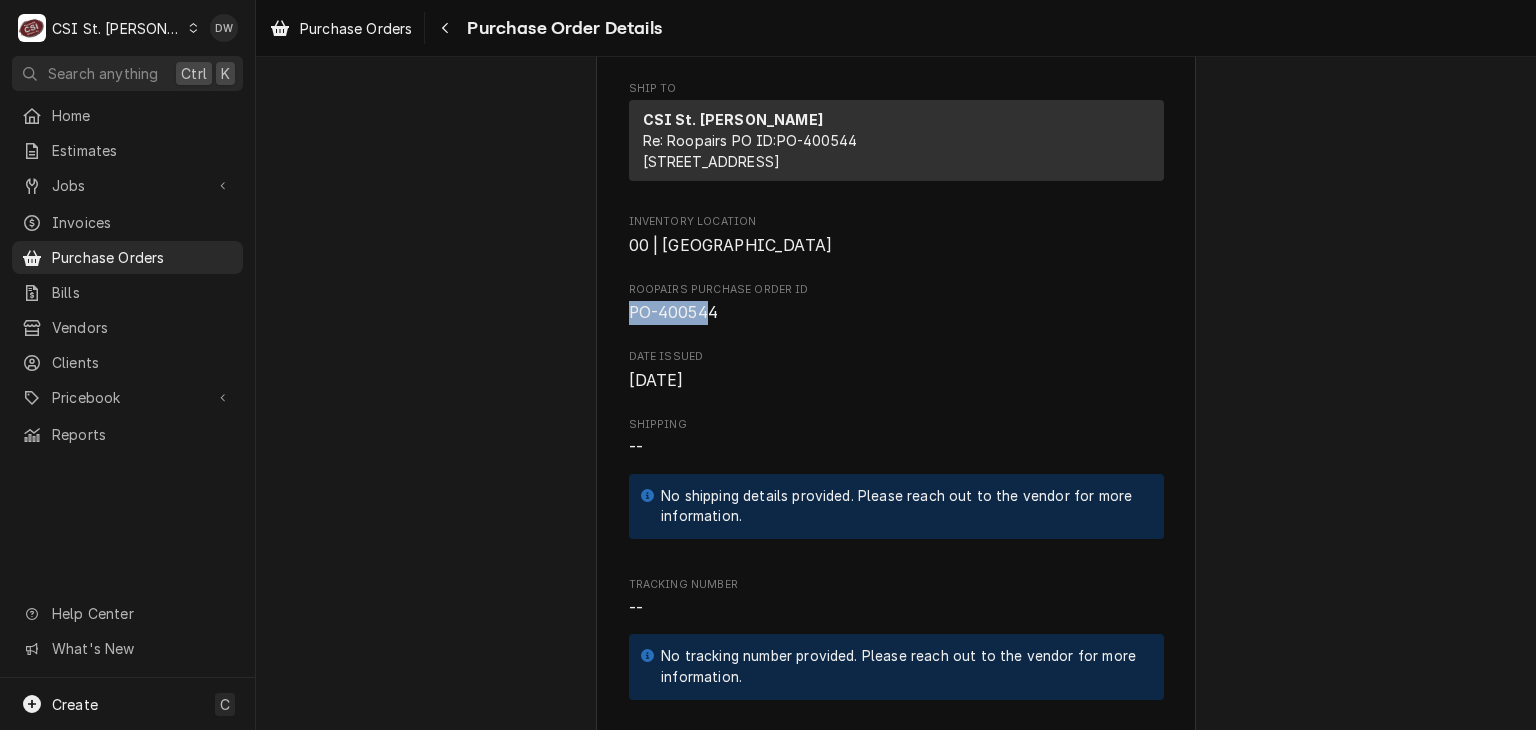 drag, startPoint x: 705, startPoint y: 376, endPoint x: 611, endPoint y: 369, distance: 94.26028 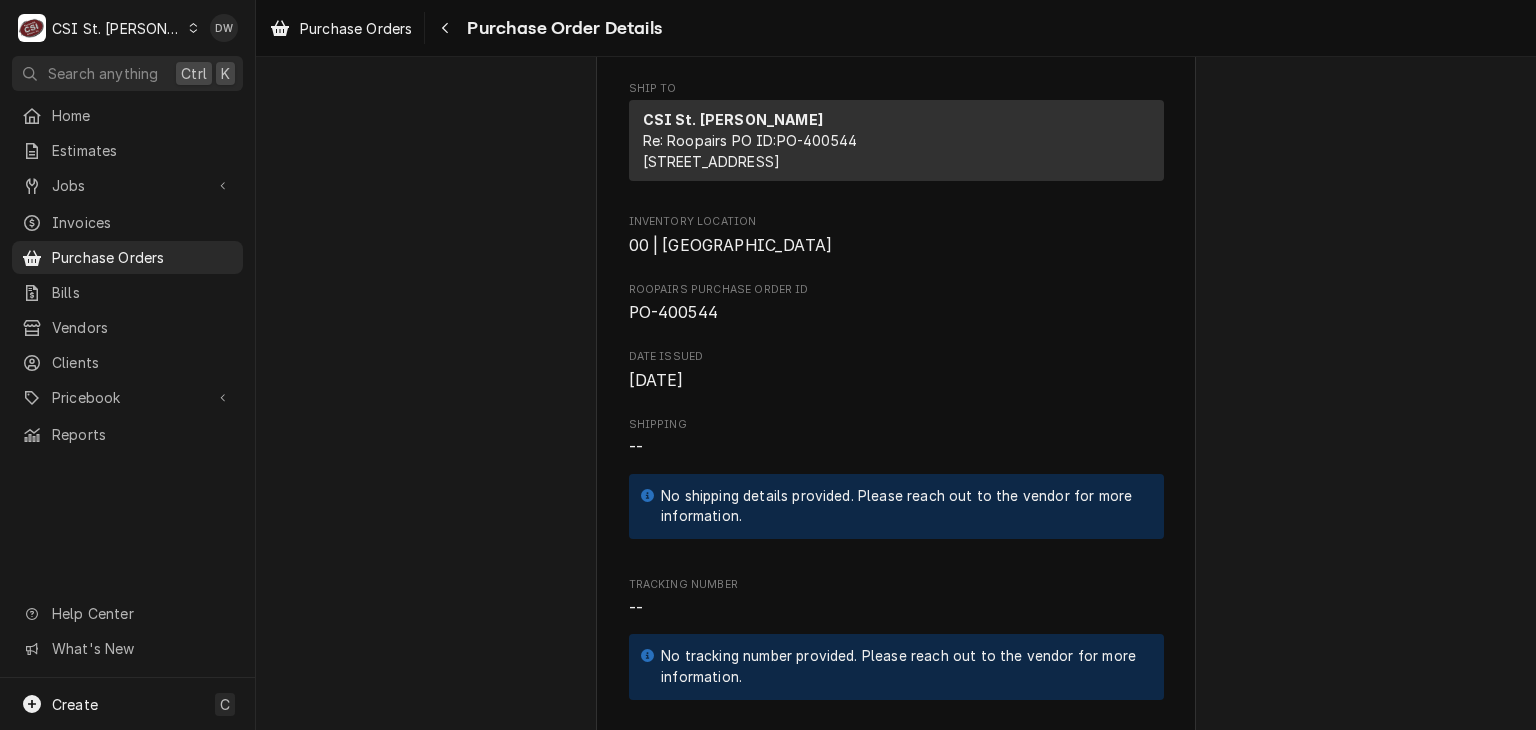 click on "PO-400544" at bounding box center [896, 313] 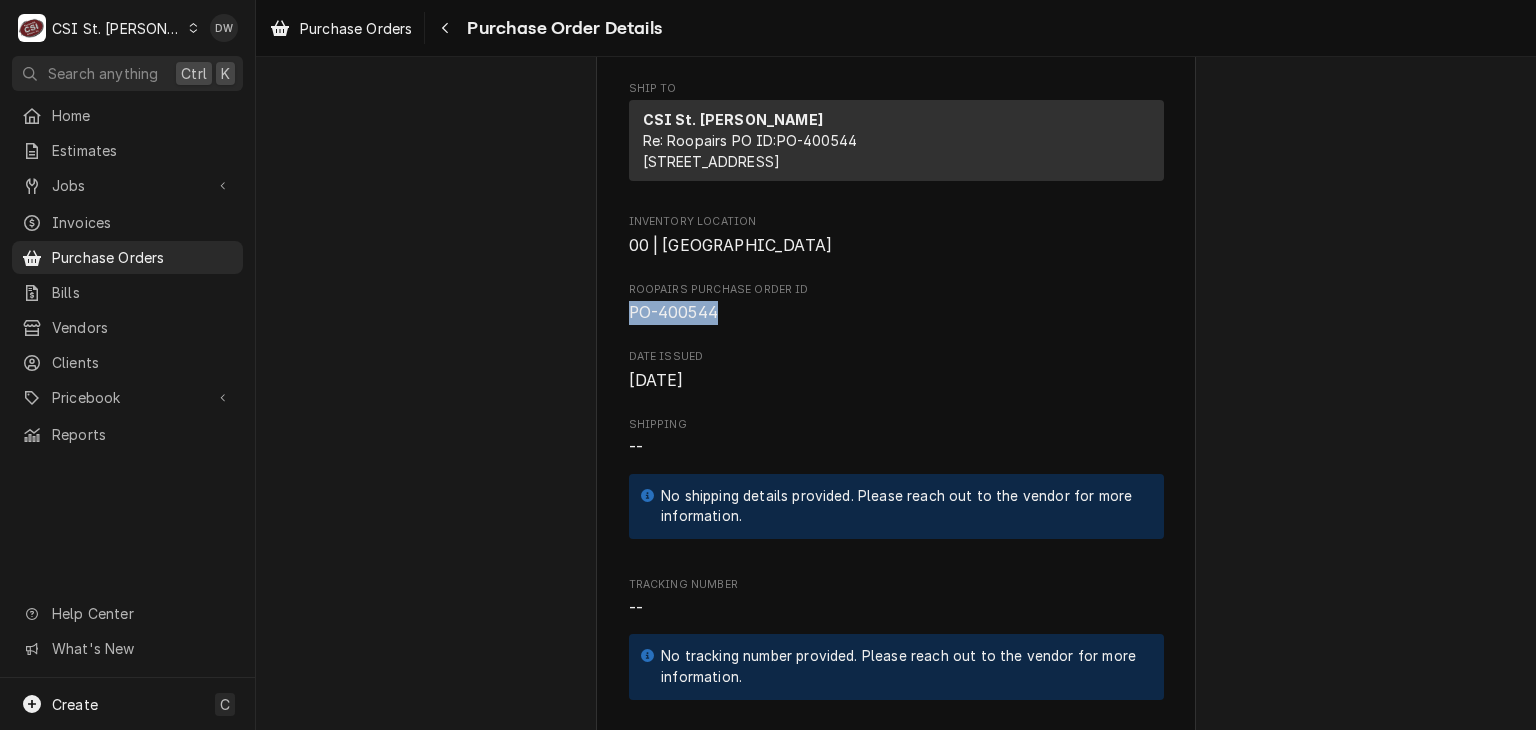 drag, startPoint x: 715, startPoint y: 375, endPoint x: 622, endPoint y: 379, distance: 93.08598 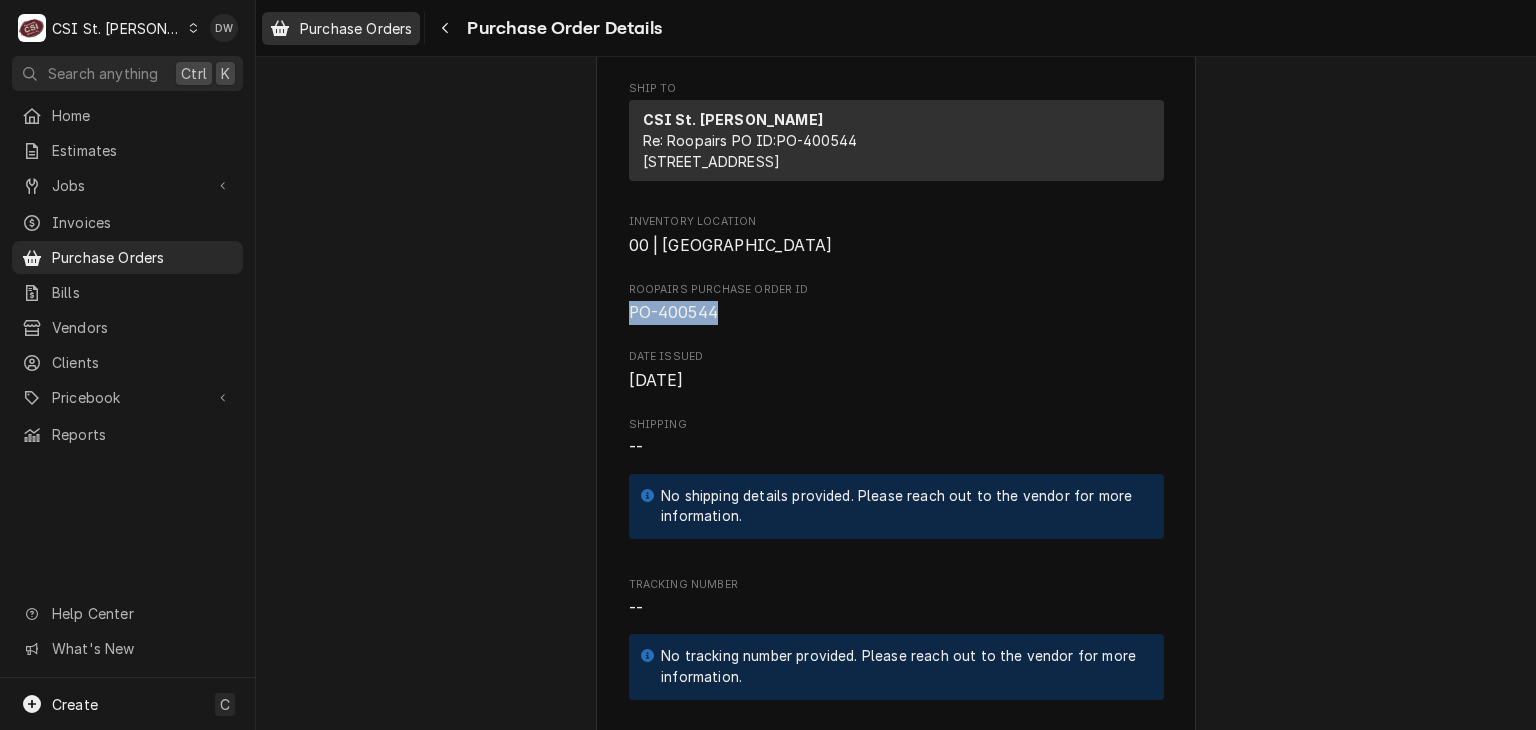 click on "Purchase Orders" at bounding box center (356, 28) 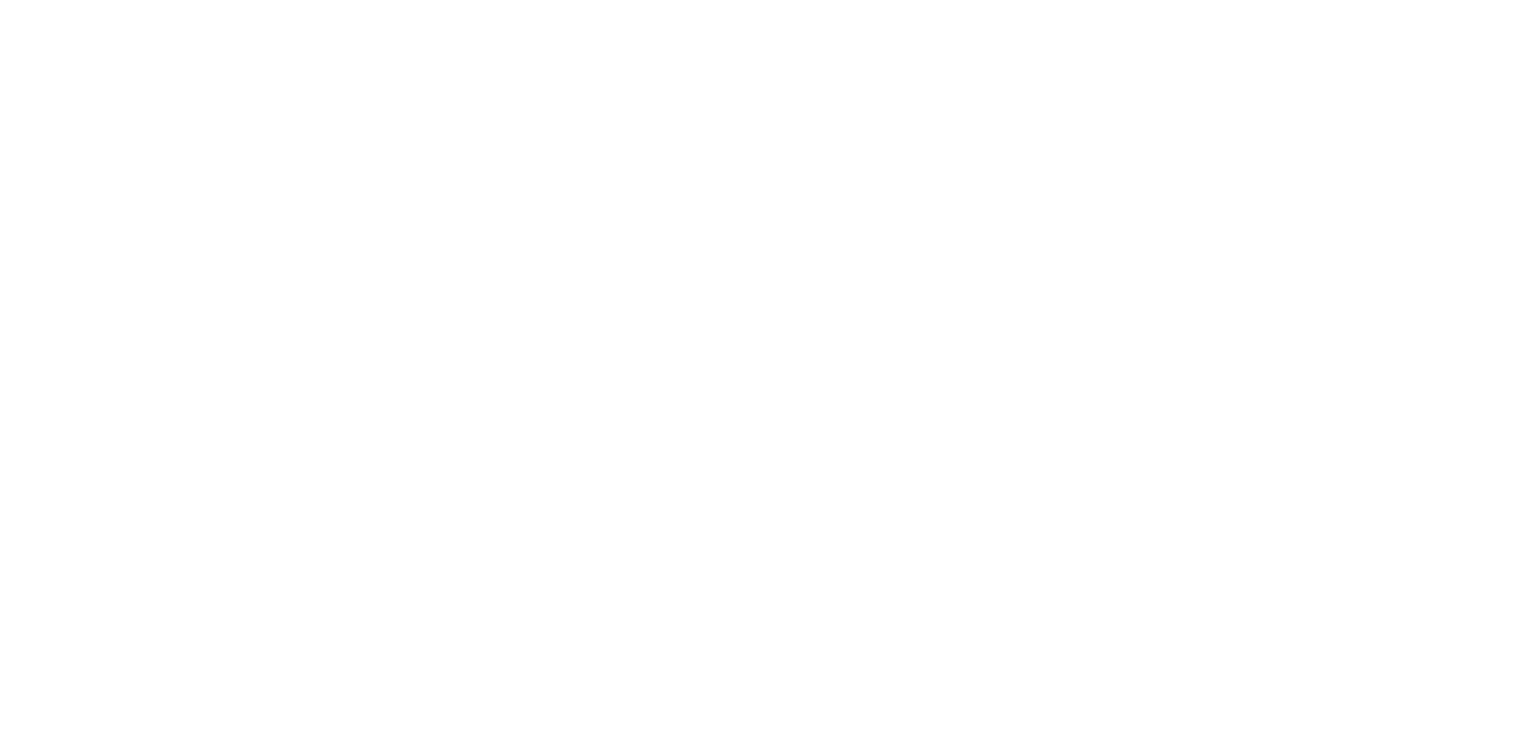 scroll, scrollTop: 0, scrollLeft: 0, axis: both 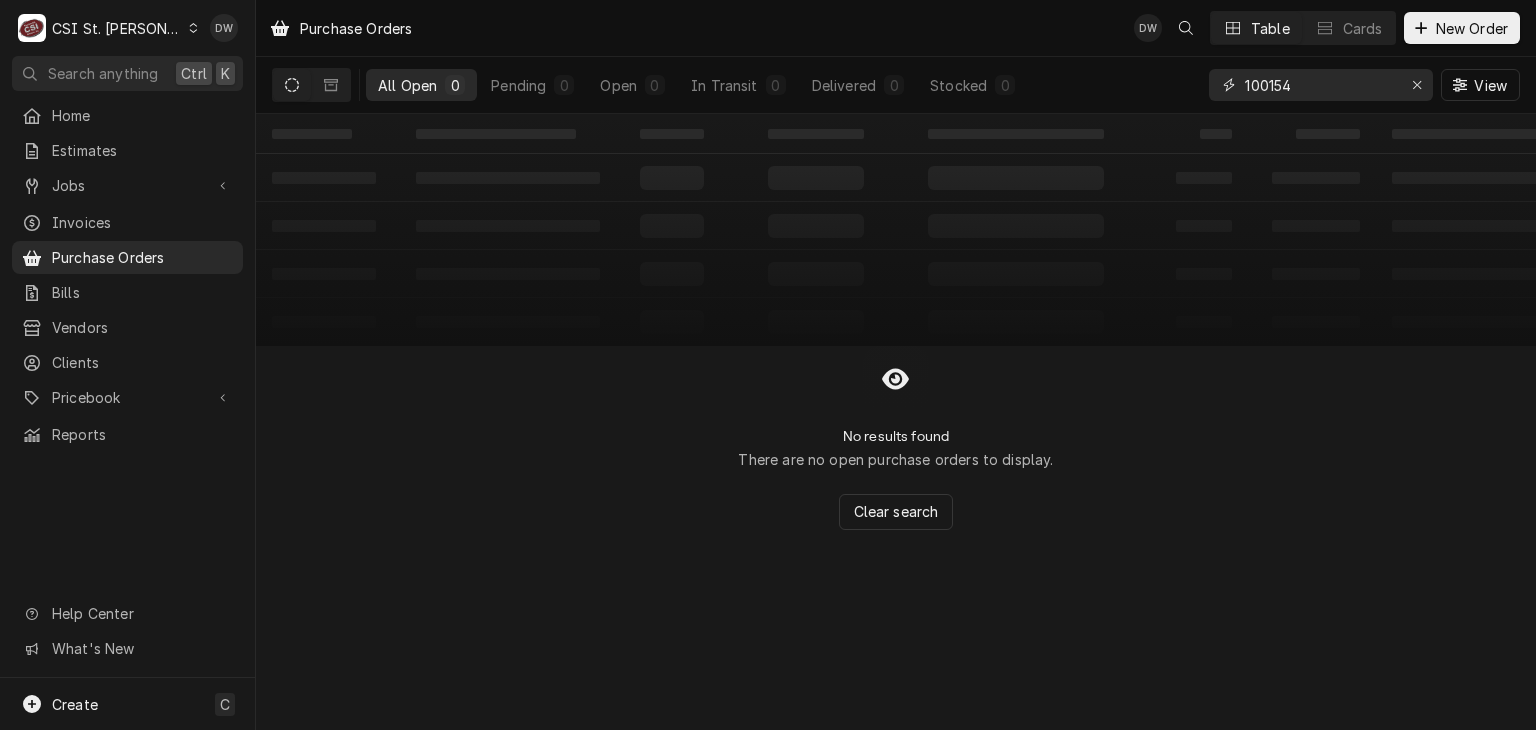 drag, startPoint x: 1310, startPoint y: 95, endPoint x: 1167, endPoint y: 82, distance: 143.58969 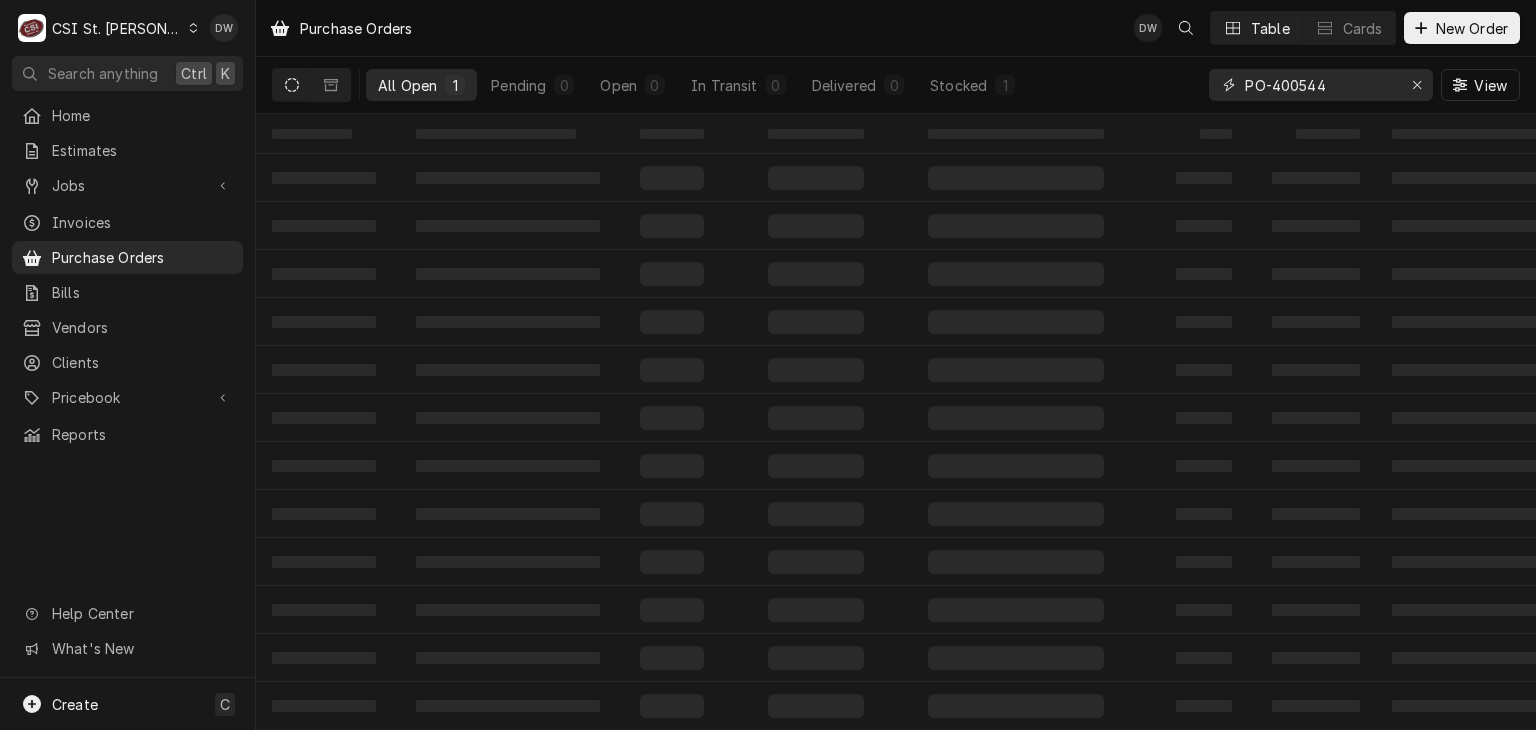type on "PO-400544" 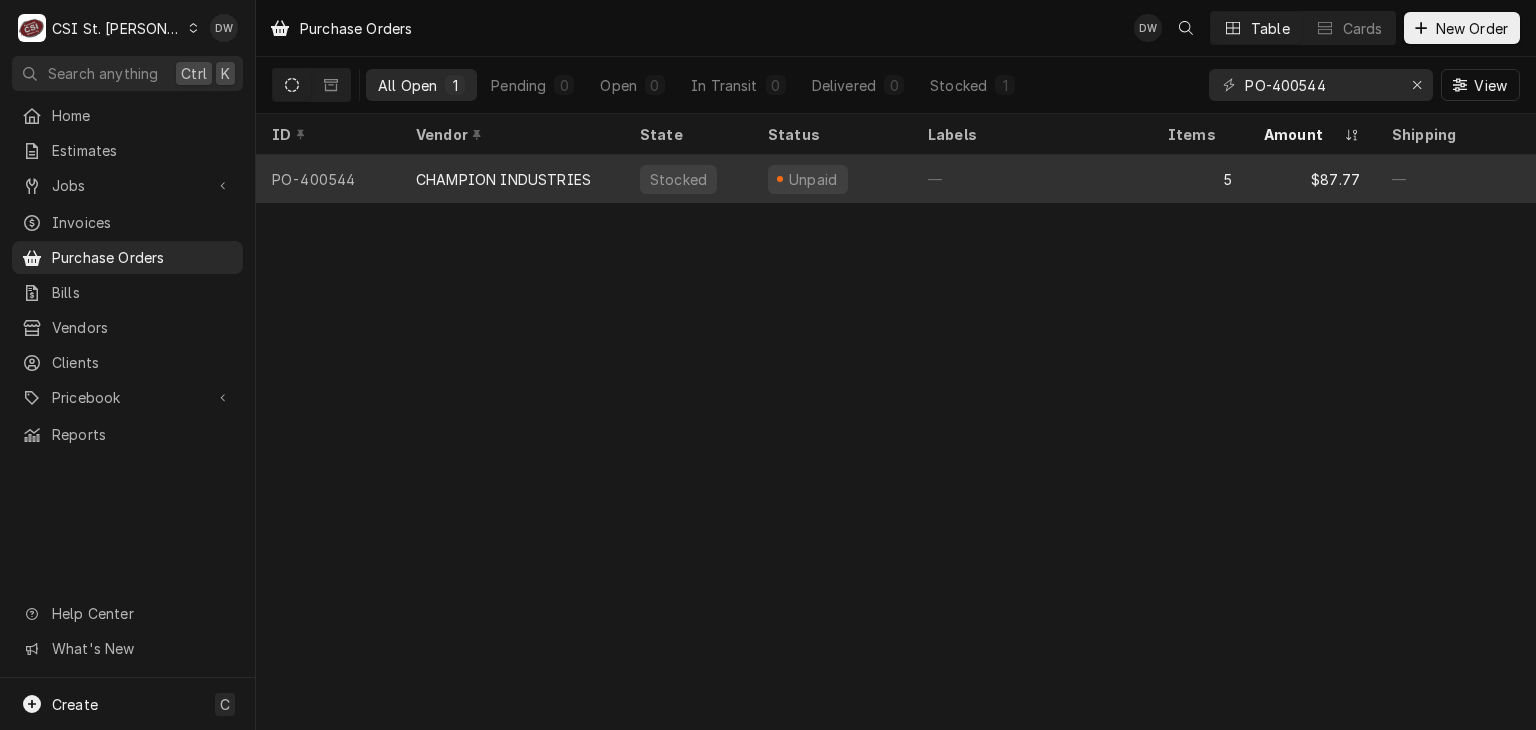 click on "CHAMPION INDUSTRIES" at bounding box center (503, 179) 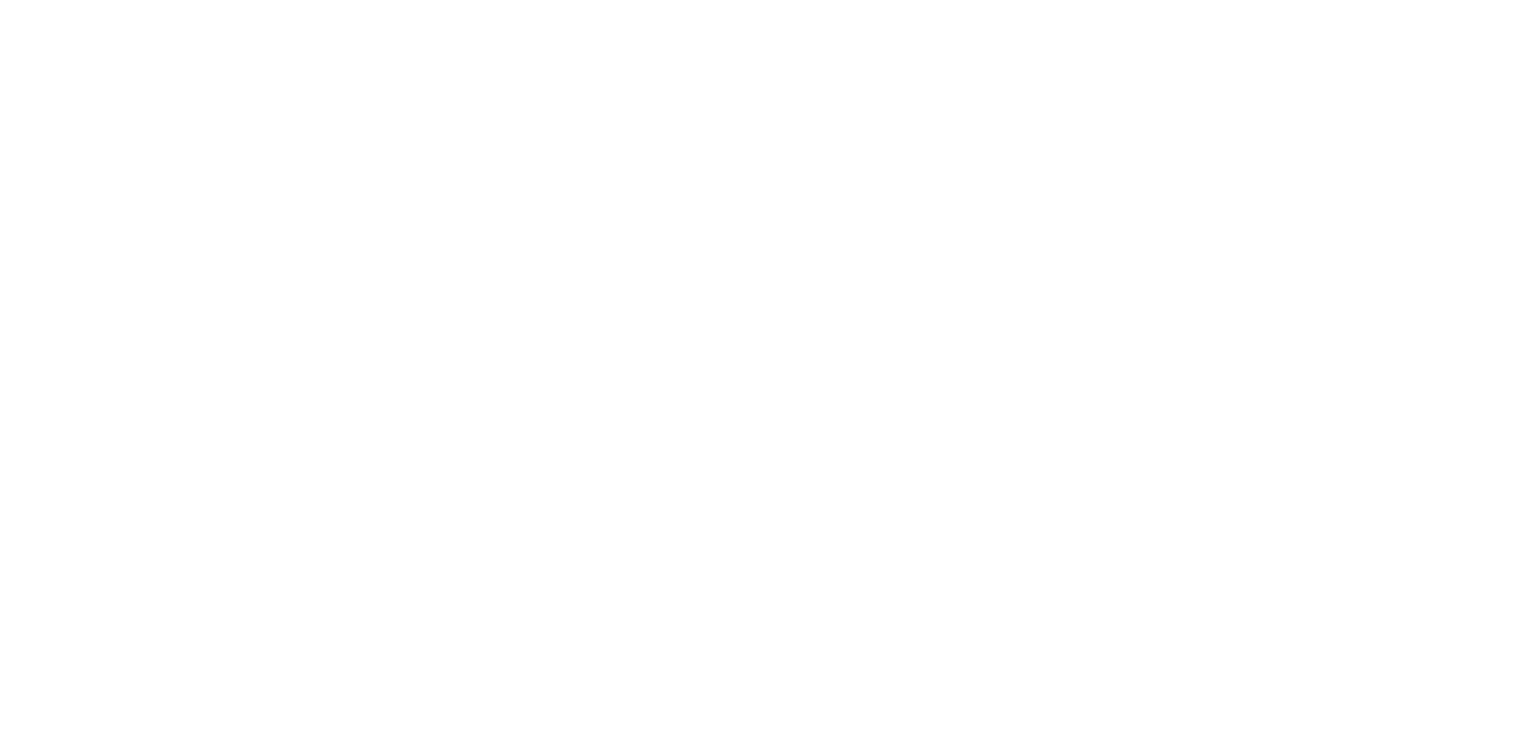 scroll, scrollTop: 0, scrollLeft: 0, axis: both 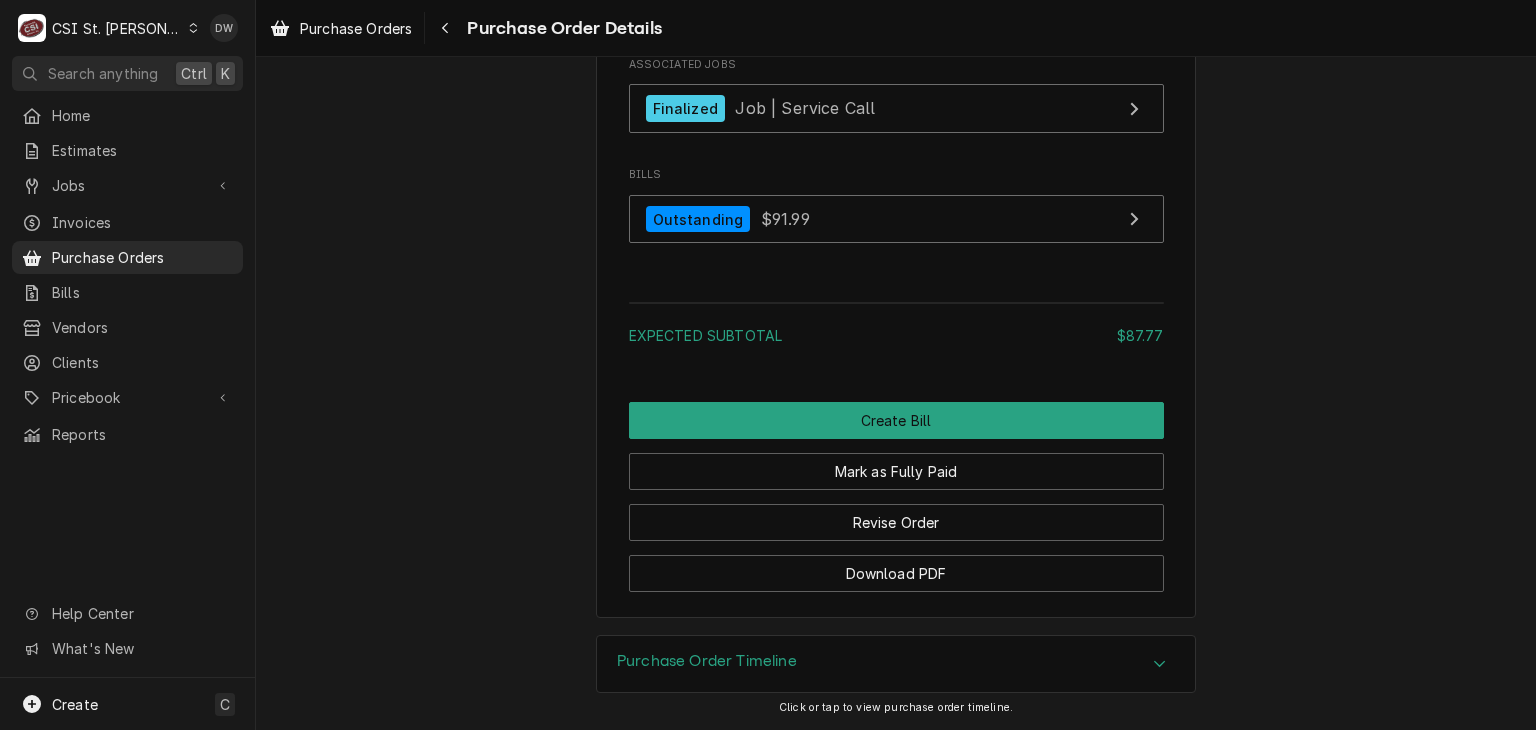 click at bounding box center (1160, 664) 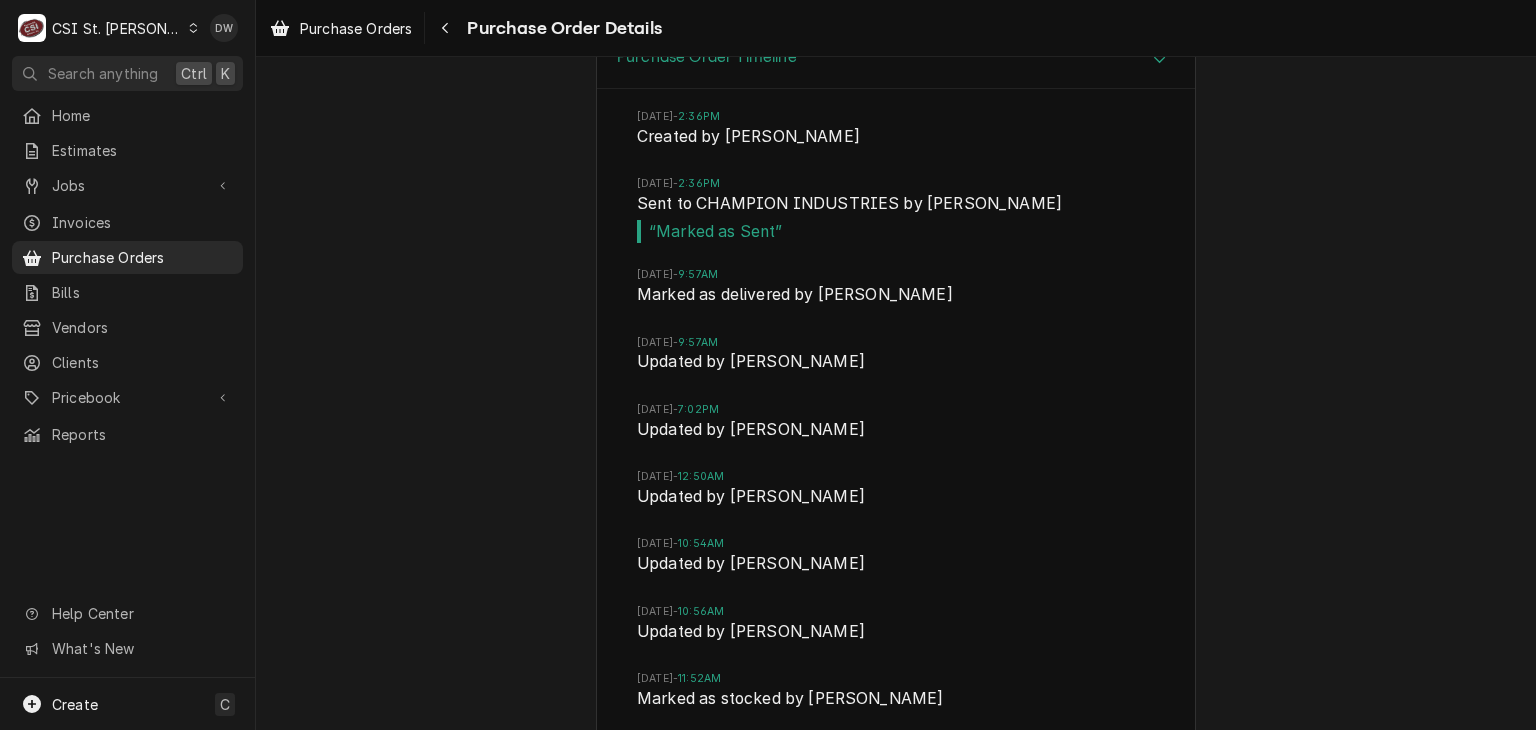 scroll, scrollTop: 4434, scrollLeft: 0, axis: vertical 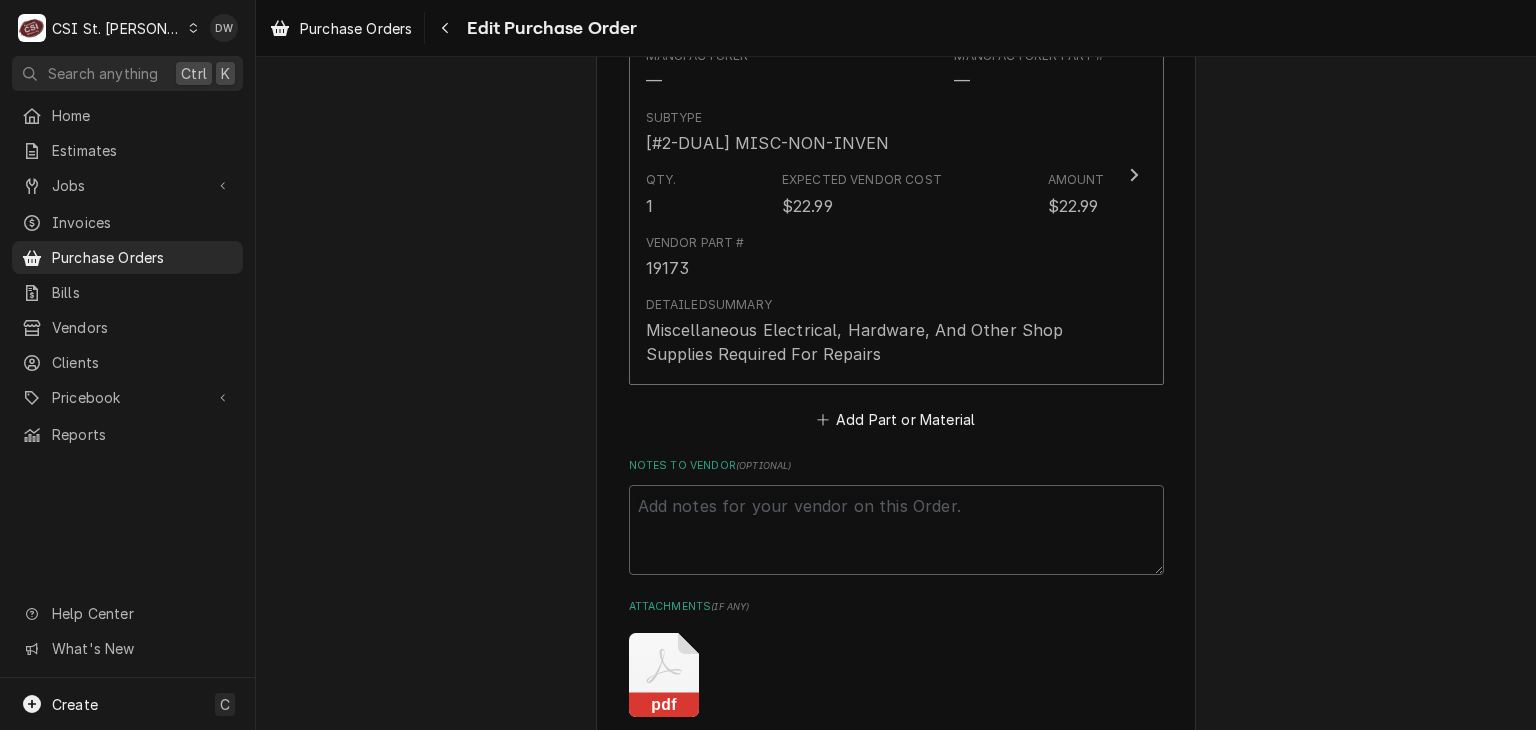click 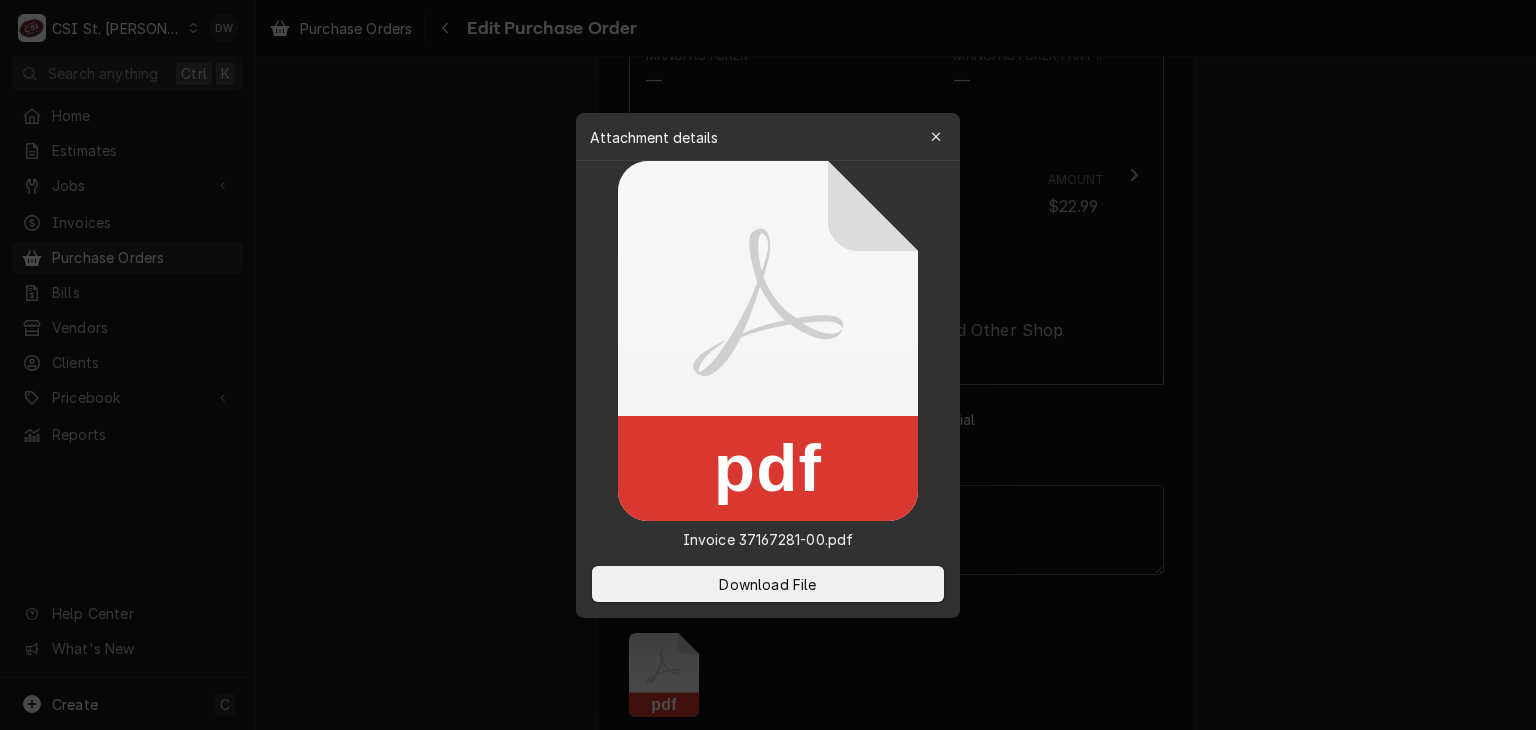 type on "x" 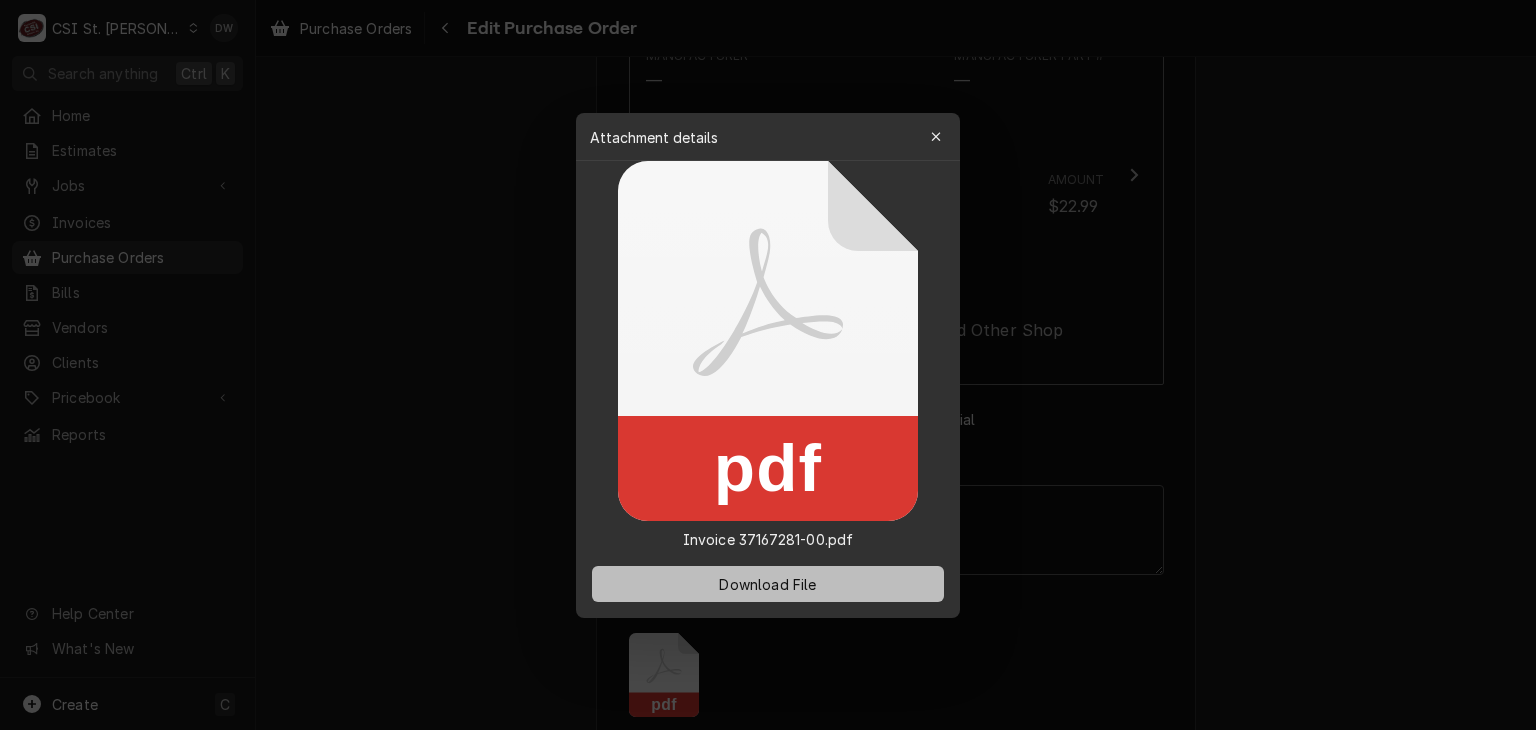 click on "Download File" at bounding box center (767, 583) 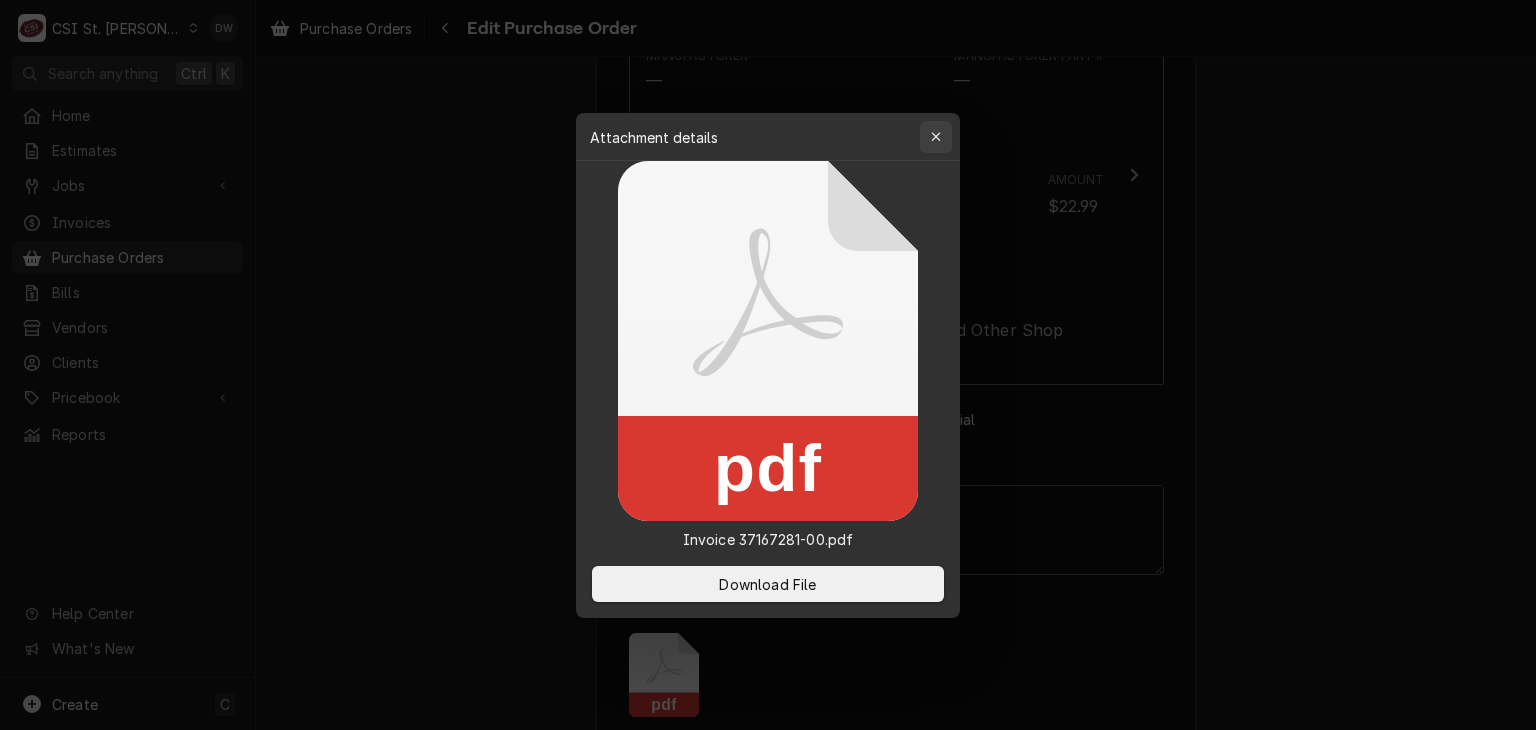 click at bounding box center [936, 137] 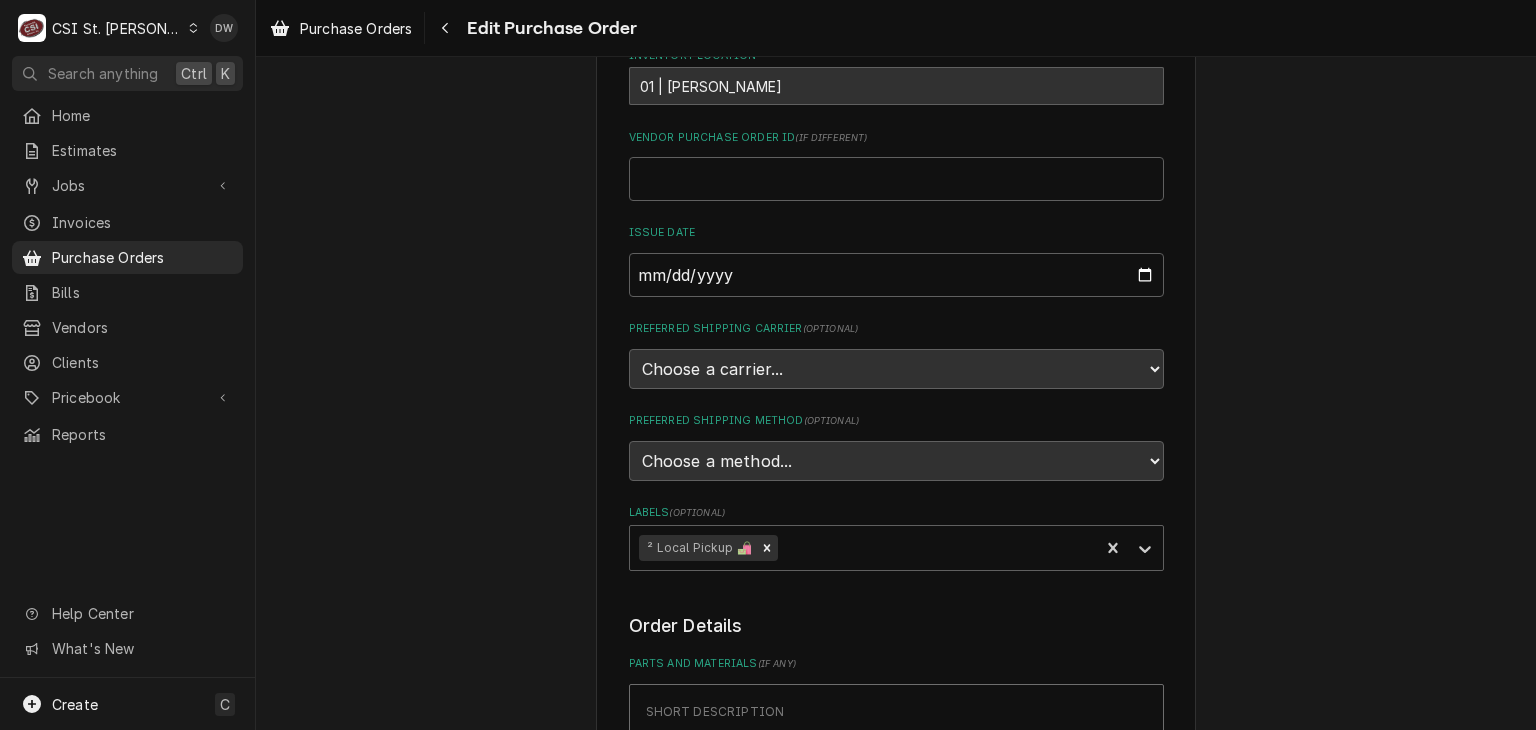 scroll, scrollTop: 902, scrollLeft: 0, axis: vertical 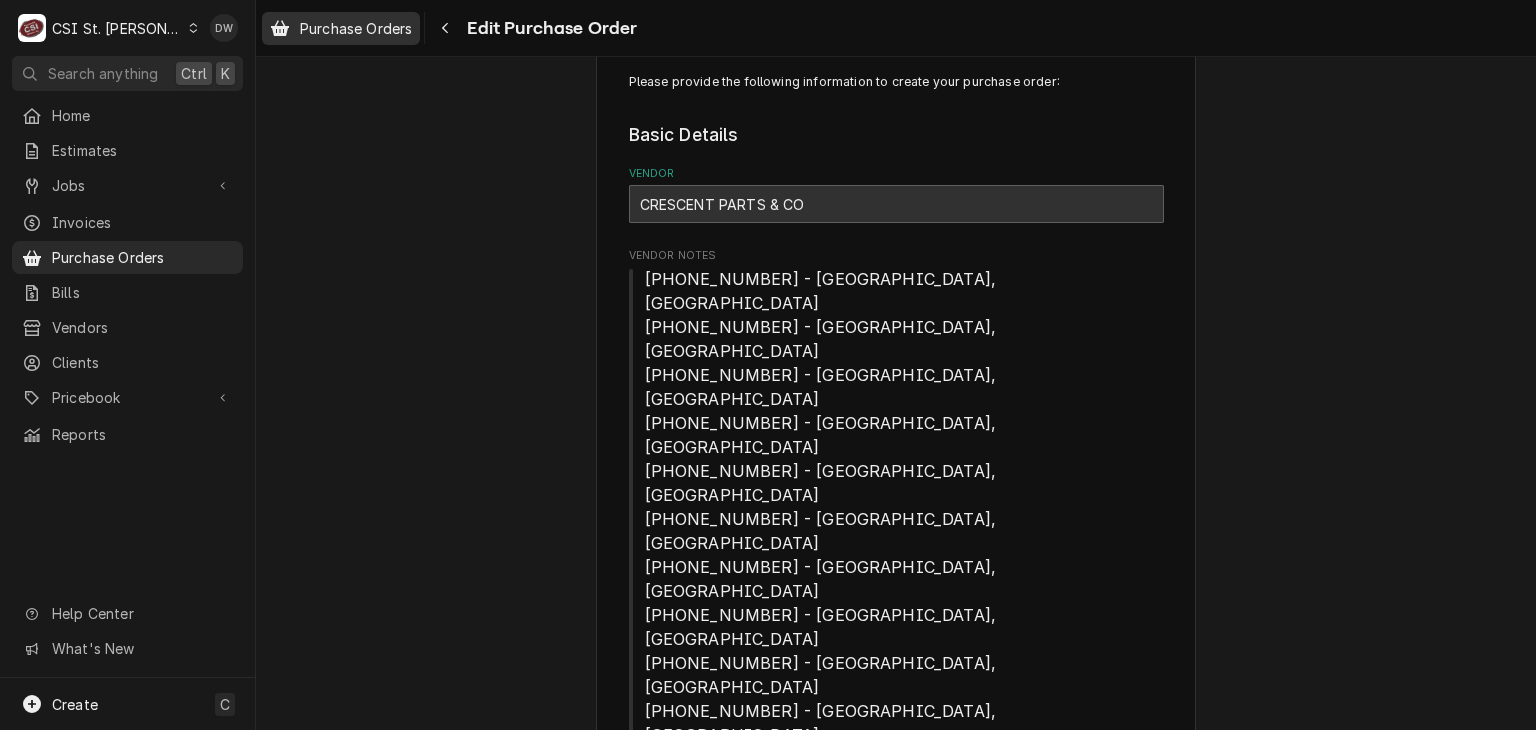 click on "Purchase Orders" at bounding box center (356, 28) 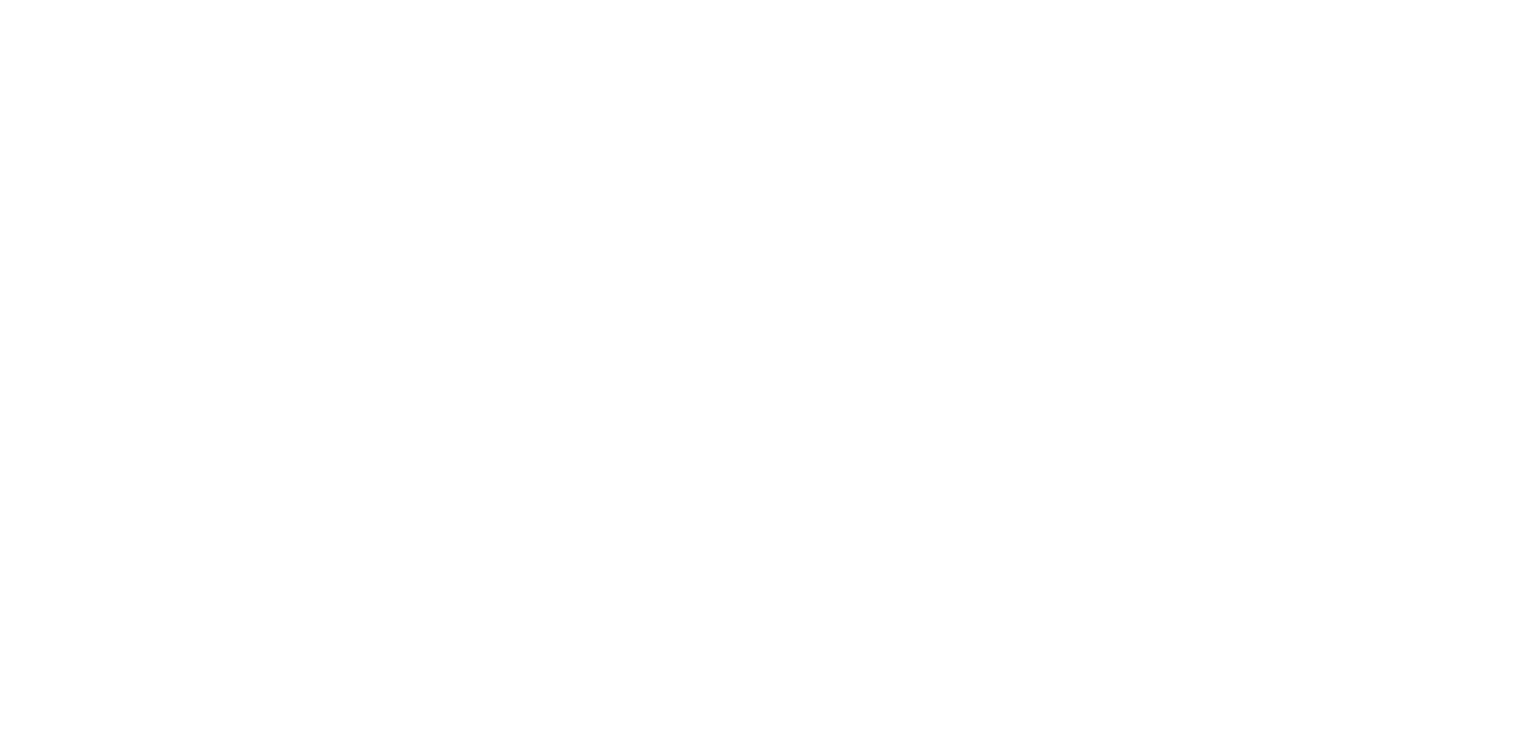 scroll, scrollTop: 0, scrollLeft: 0, axis: both 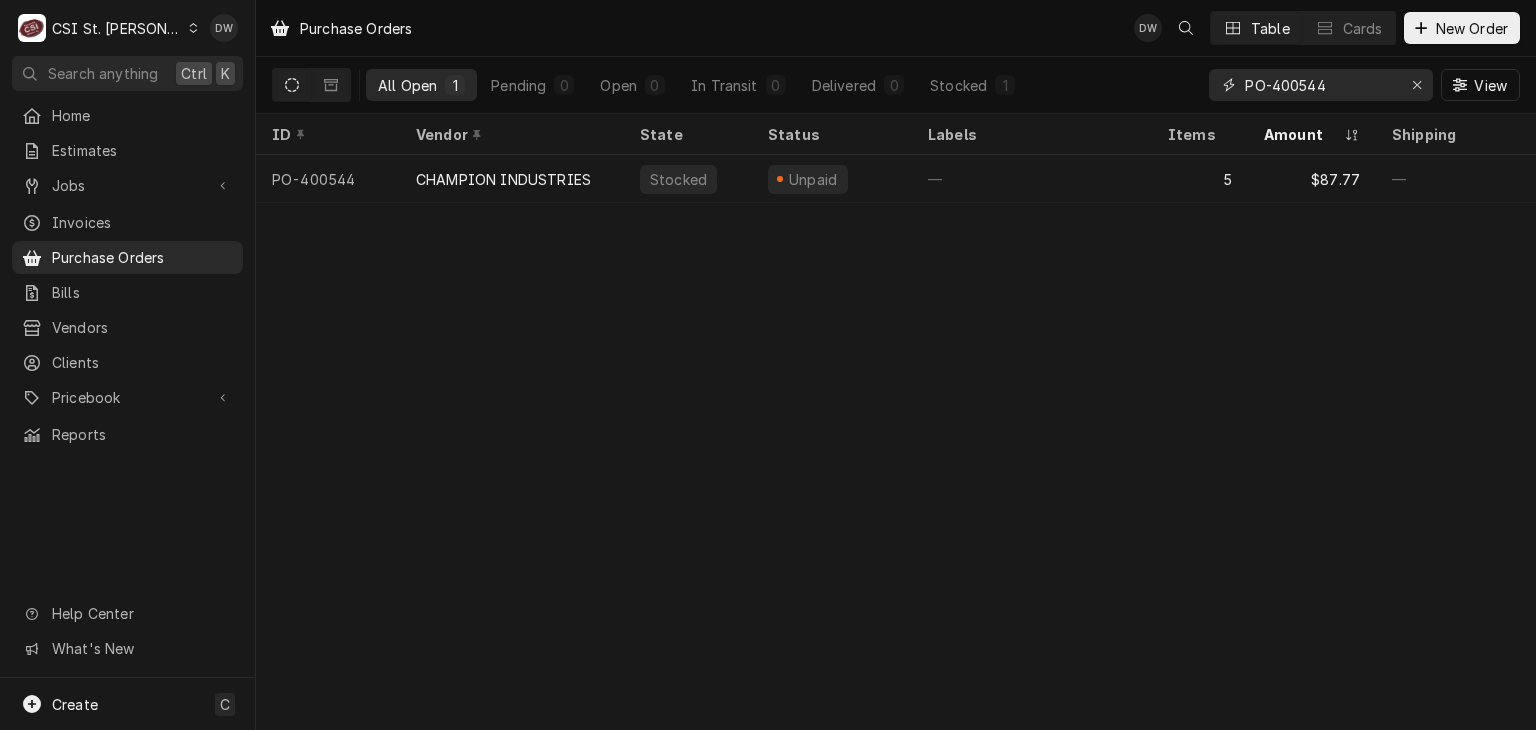 click on "PO-400544" at bounding box center [1320, 85] 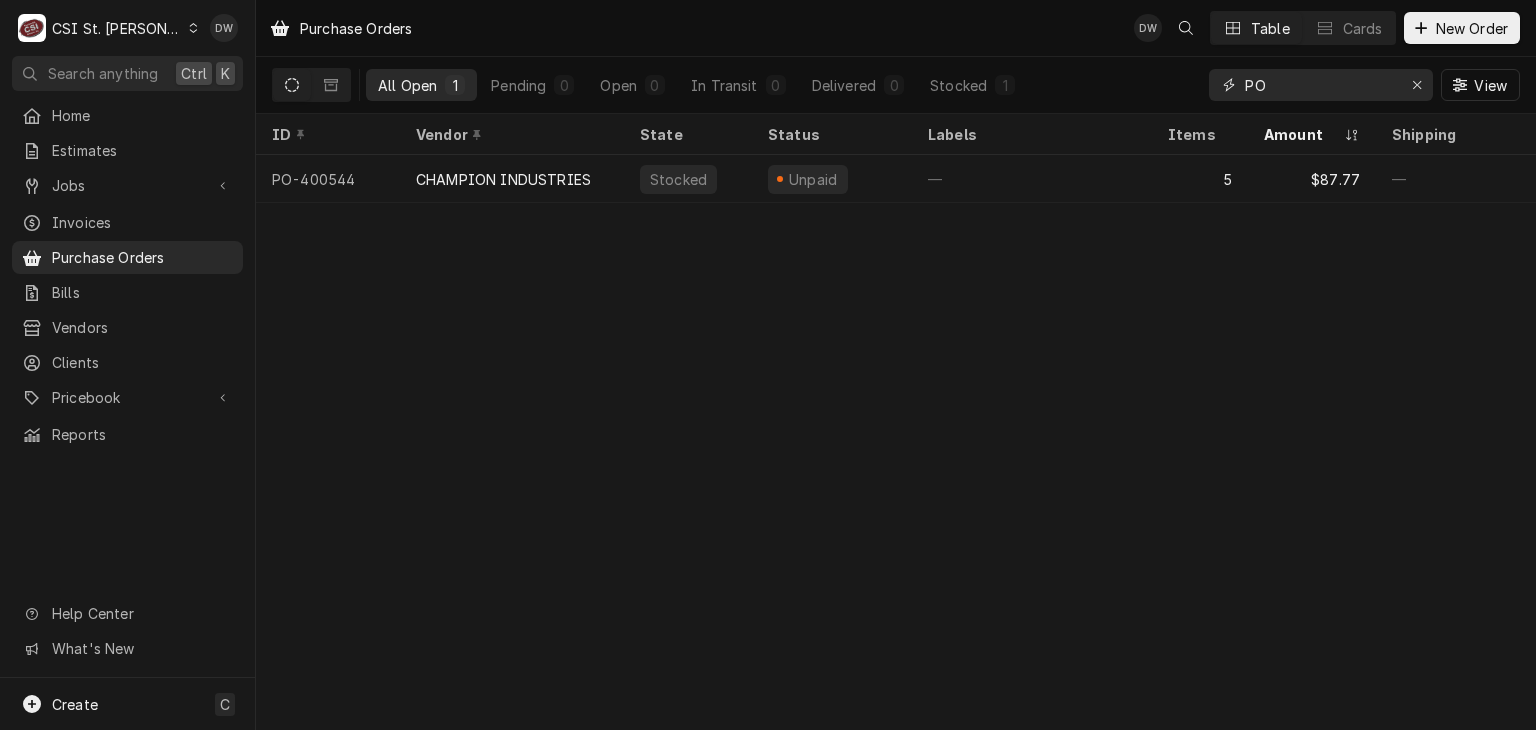 type on "P" 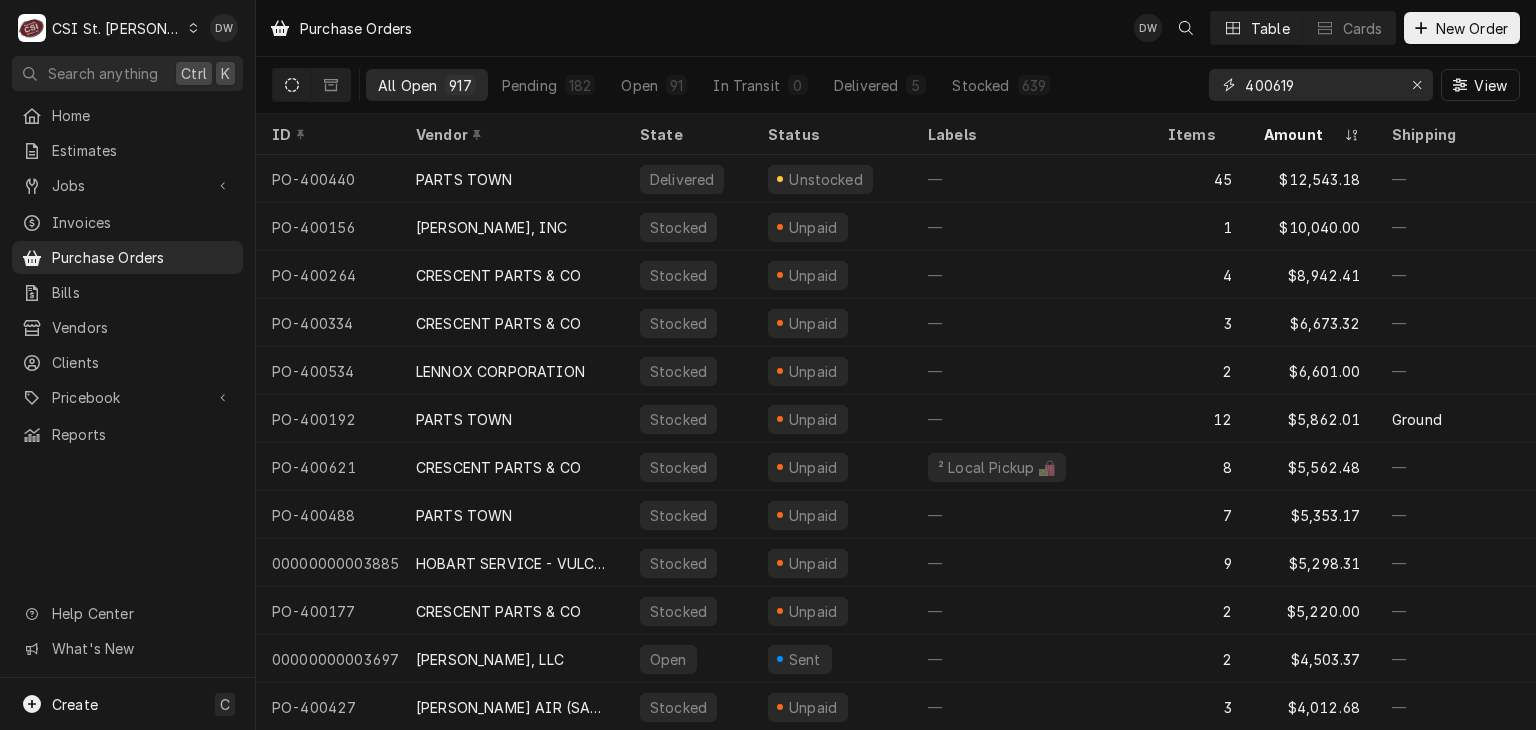 type on "400619" 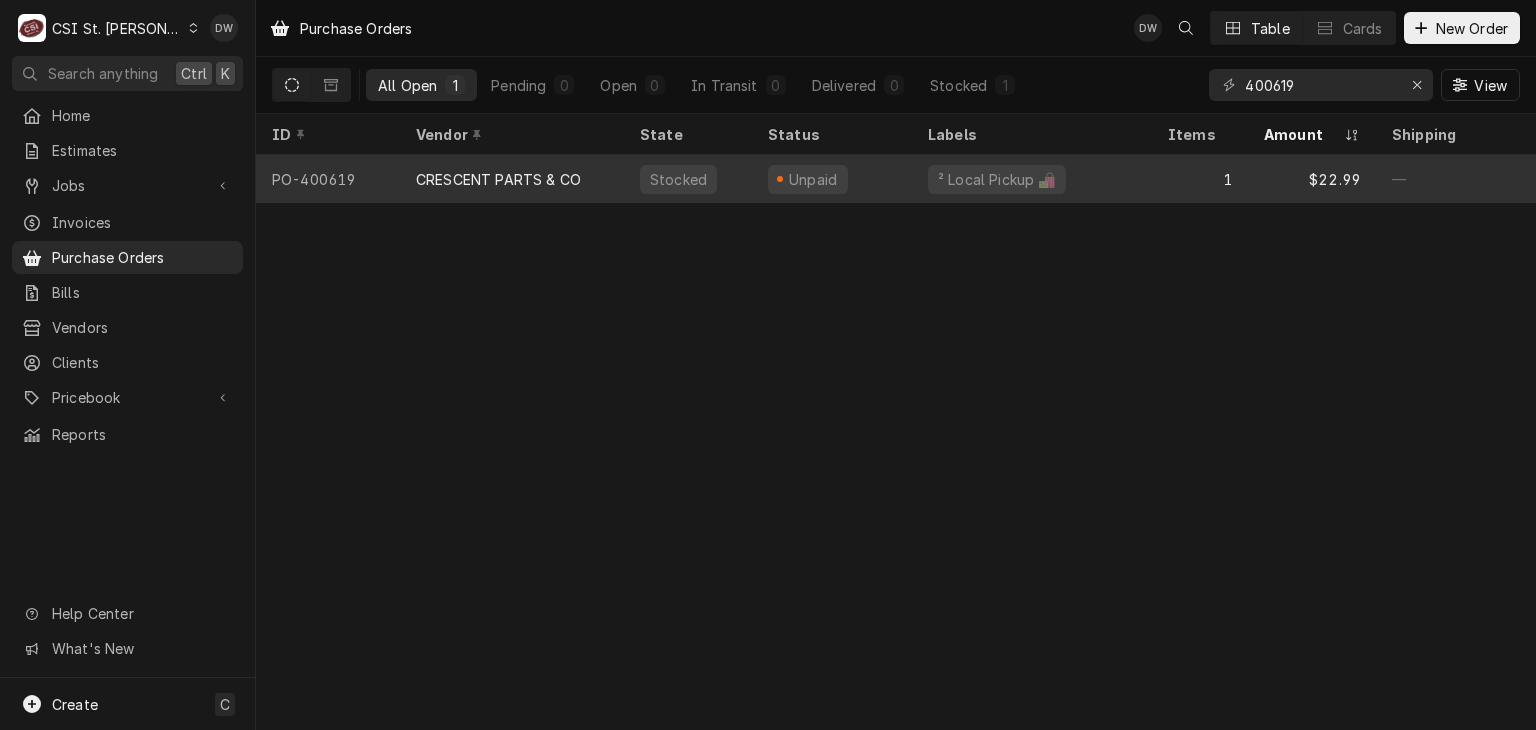 click on "CRESCENT PARTS & CO" at bounding box center (498, 179) 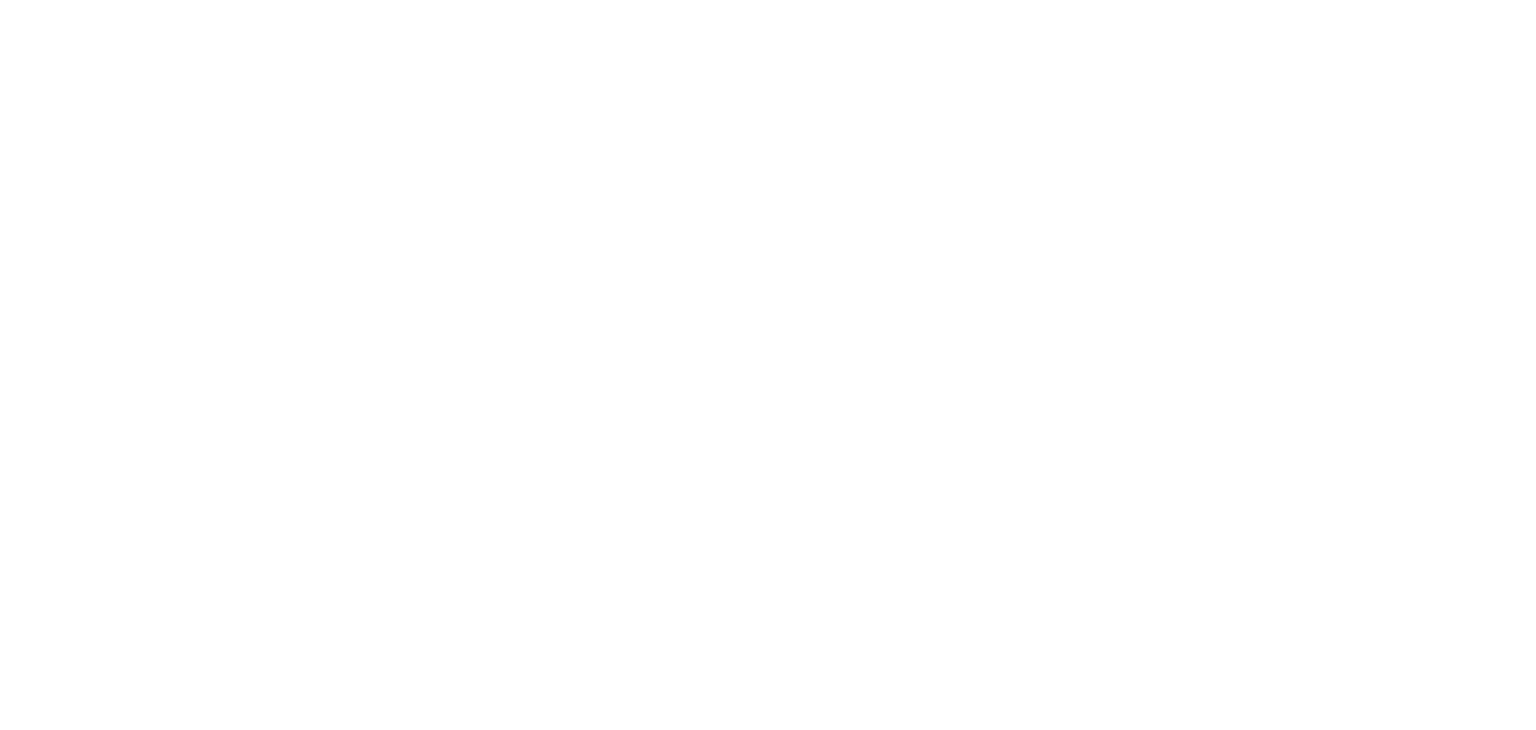 scroll, scrollTop: 0, scrollLeft: 0, axis: both 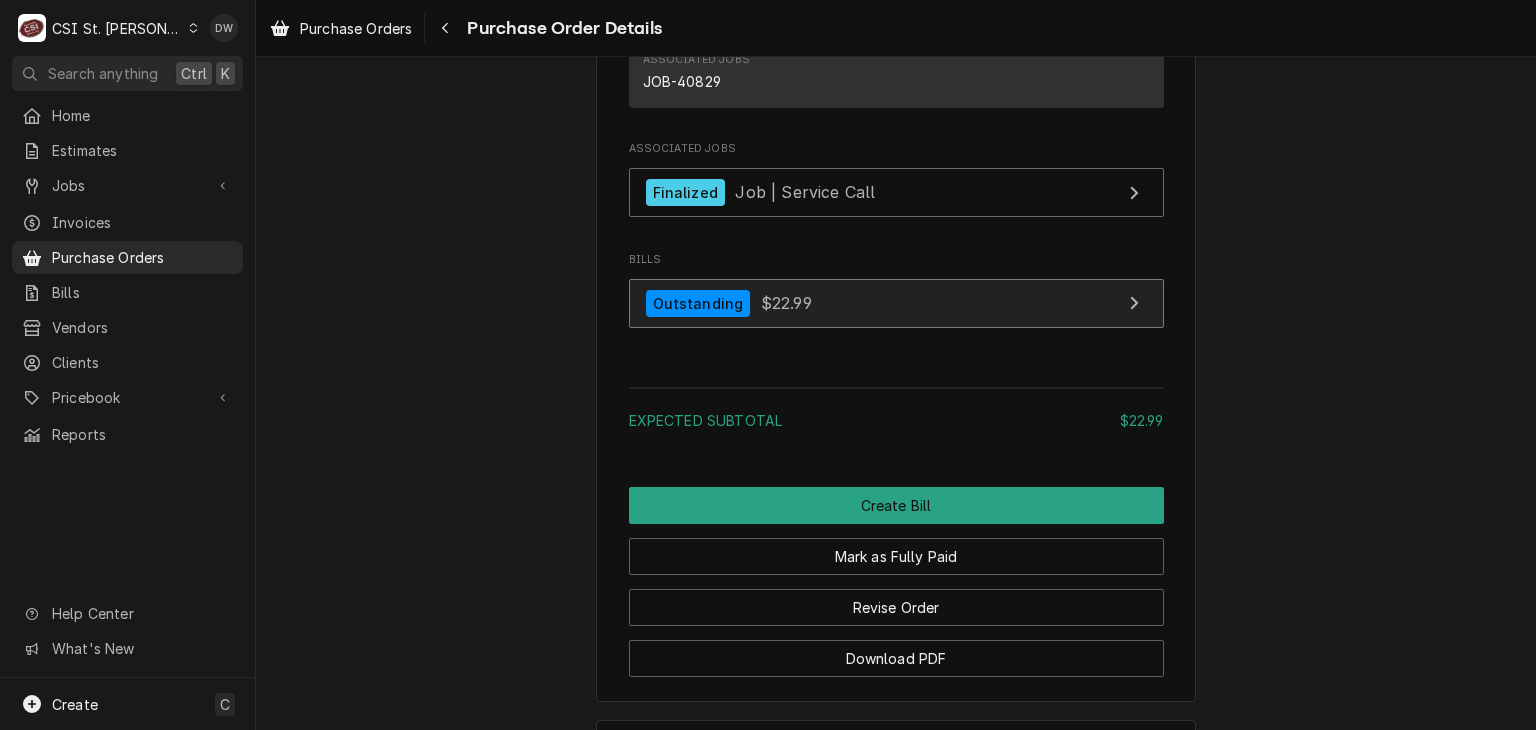 click on "Outstanding $22.99" at bounding box center [896, 303] 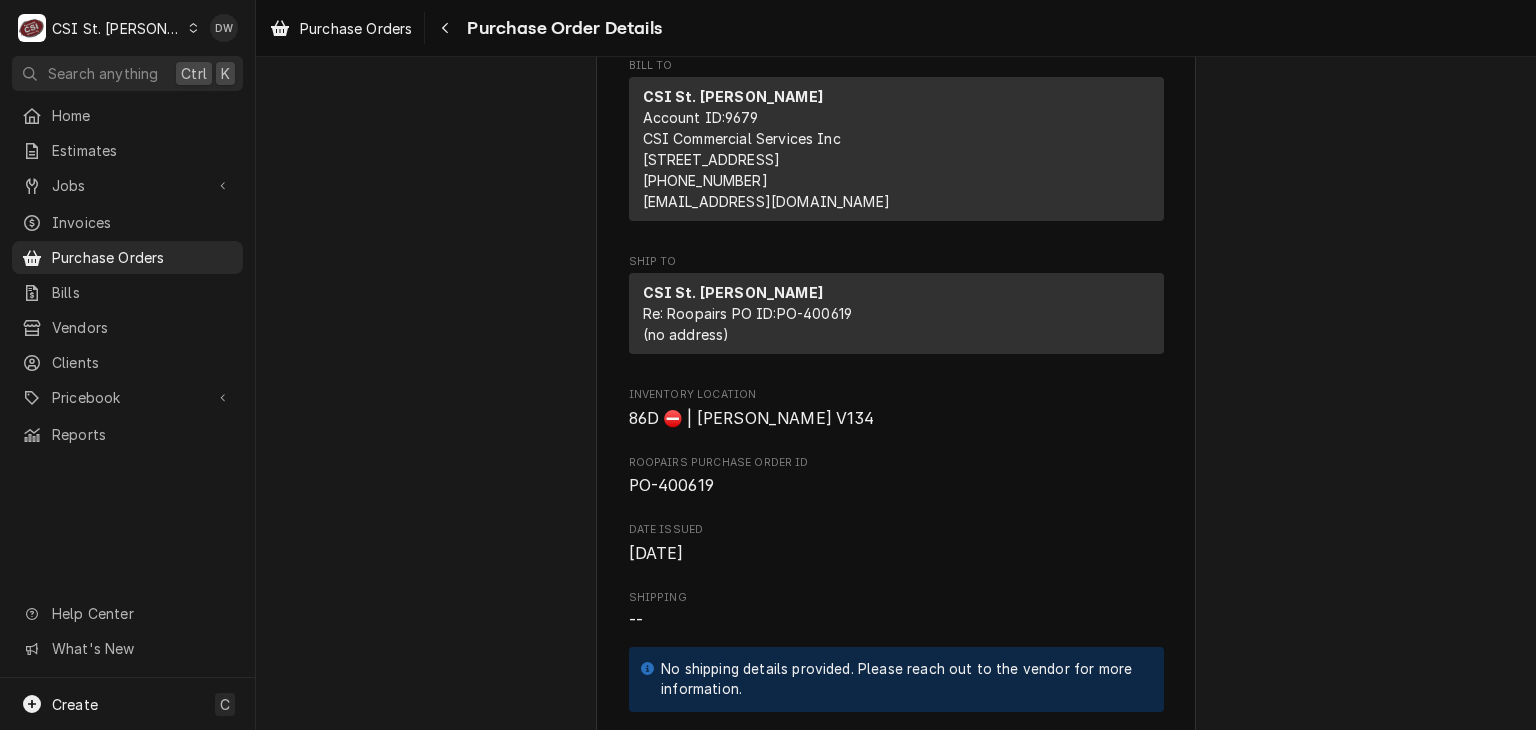 scroll, scrollTop: 324, scrollLeft: 0, axis: vertical 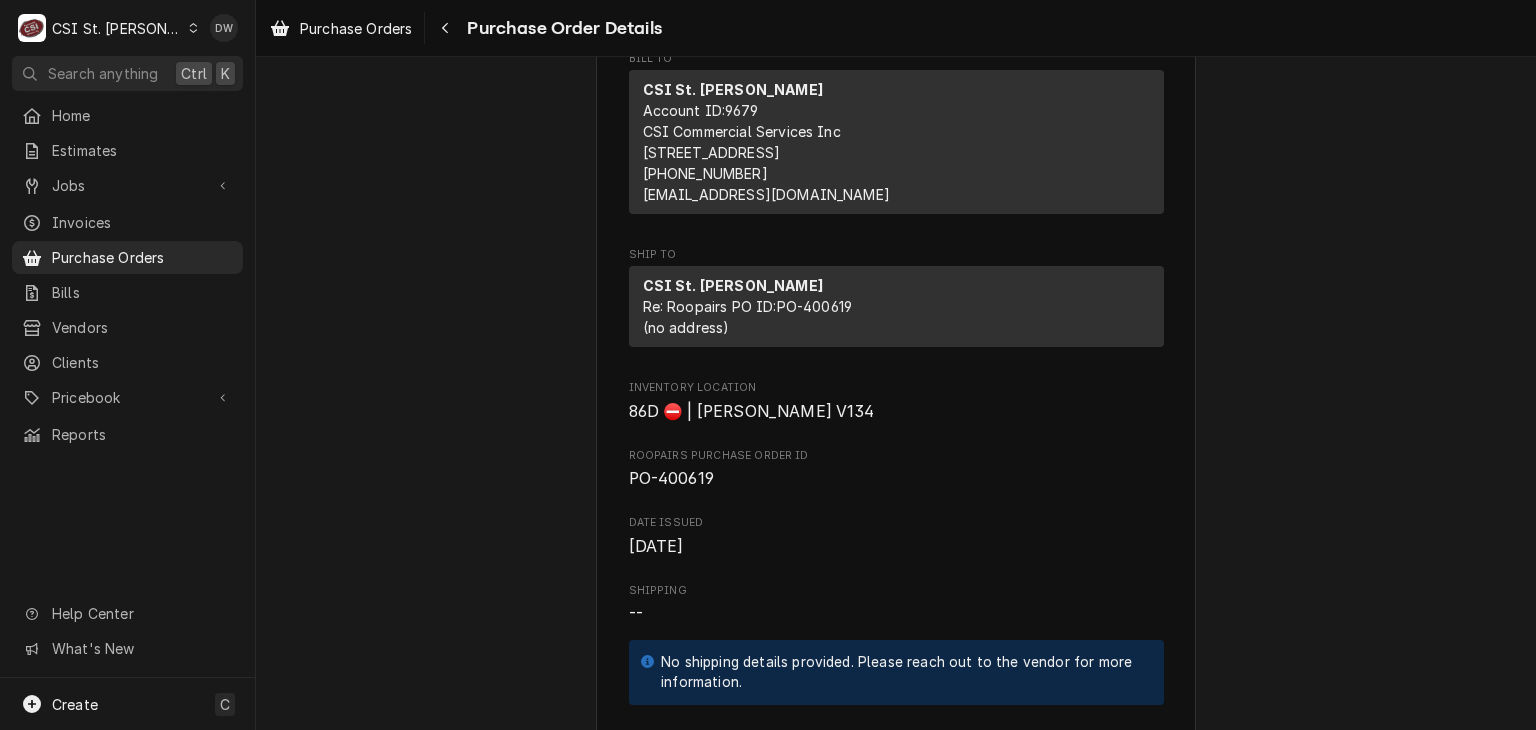 click on "Unpaid Vendor CRESCENT PARTS & CO CRESCENT
PO BOX 790379
St. Louis, MO 63179 Bill To CSI St. Louis Account ID:  9679 CSI Commercial Services Inc
18330 Edison Ave
Chesterfield, MO 63005 (636) 519-7000 servicestl@csi1.com Ship To CSI St. Louis Re: Roopairs PO ID:  PO-400619 (no address) Inventory Location 86D ⛔️ | KRIS SWEARINGEN V134 Roopairs Purchase Order ID PO-400619 Date Issued Jun 24, 2025 Shipping -- No shipping details provided. Please reach out to the vendor for more information. Tracking Number -- No tracking number provided. Please reach out to the vendor for more information. Labels  (Only Visible to You) ² Local Pickup 🛍️ Payment Terms Net 30 Stocked On Wed, Jul 9th, 2025 - 1:46 PM Last Modified Wed, Jul 9th, 2025 - 1:46 PM Parts and Materials Short Description QUICK COUPLER Manufacturer — Manufacturer Part # 19173 Subtype [#2-DUAL] INVEN-PARTS Inventory Location 86D ⛔️ | KRIS SWEARINGEN V134 Qty. 1 Expected Vendor Cost $22.99 Amount $22.99 Vendor Part # 19173 Associated Jobs Bills" at bounding box center [896, 970] 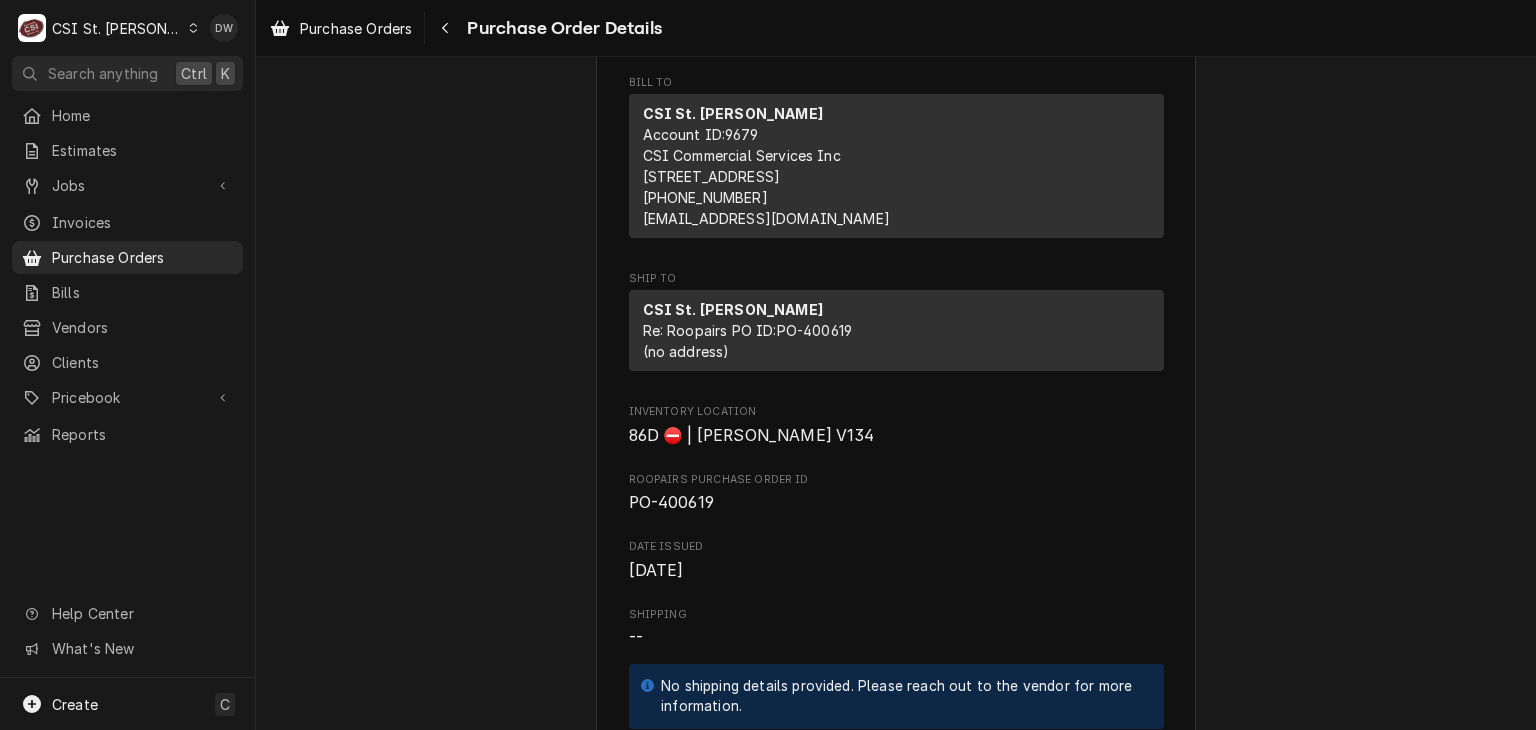 scroll, scrollTop: 296, scrollLeft: 0, axis: vertical 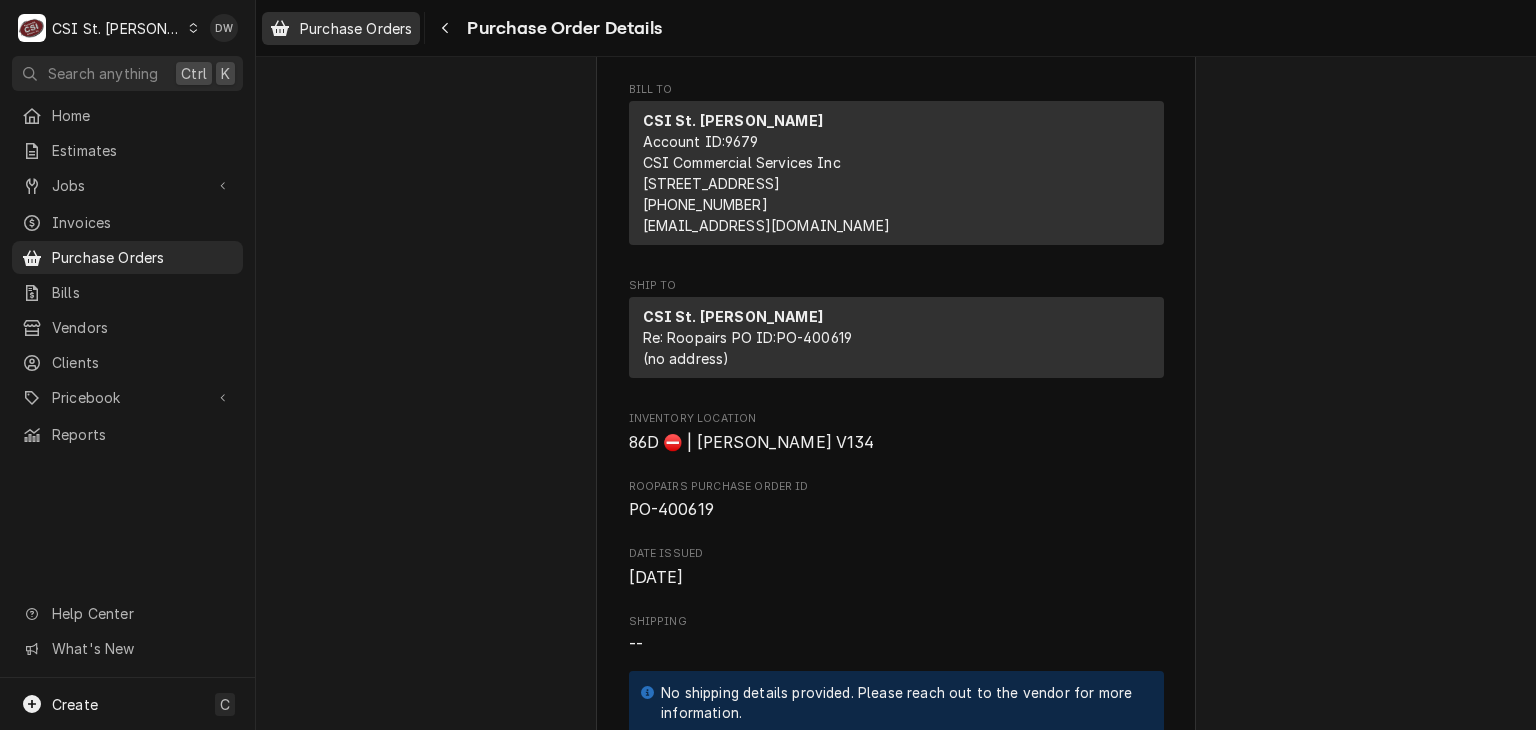 click on "Purchase Orders" at bounding box center [356, 28] 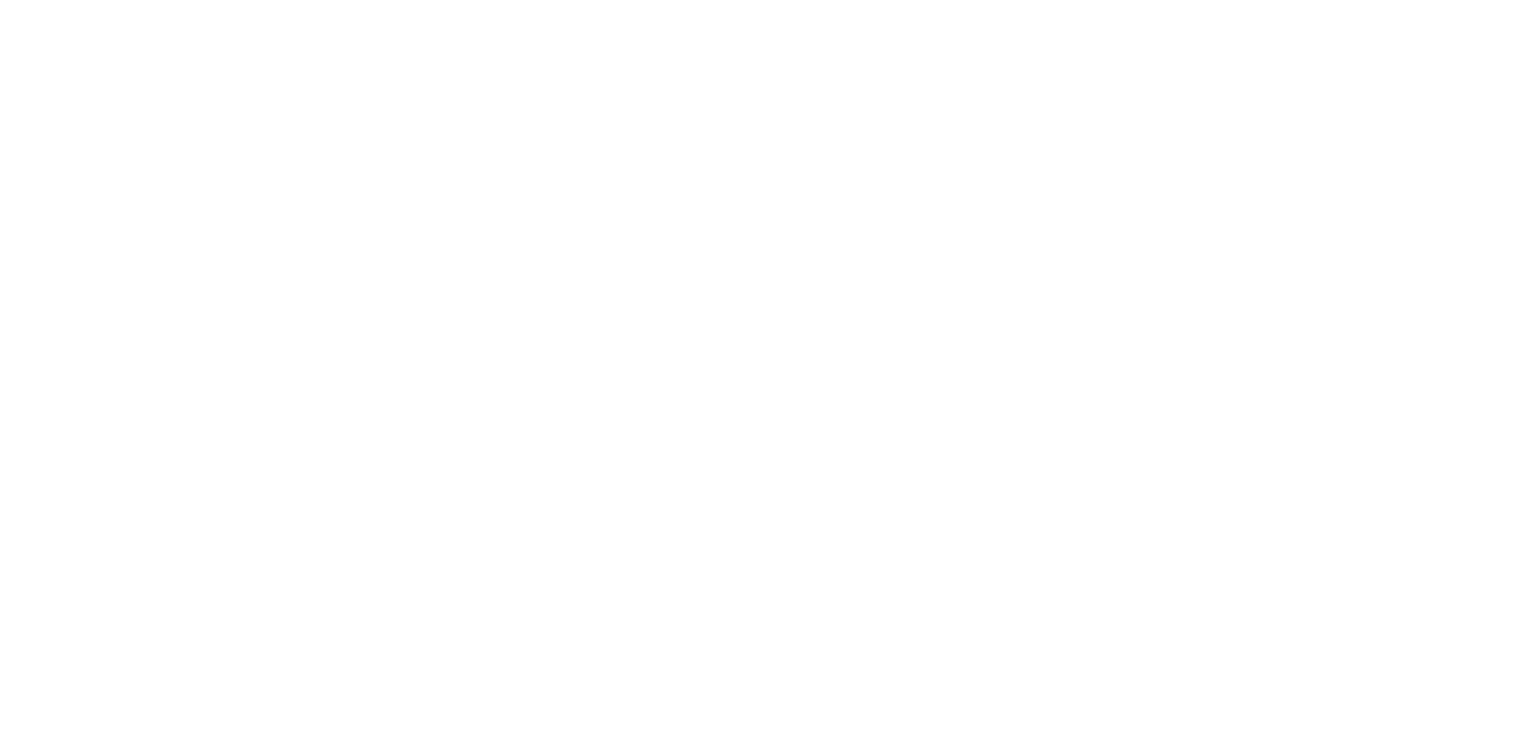 scroll, scrollTop: 0, scrollLeft: 0, axis: both 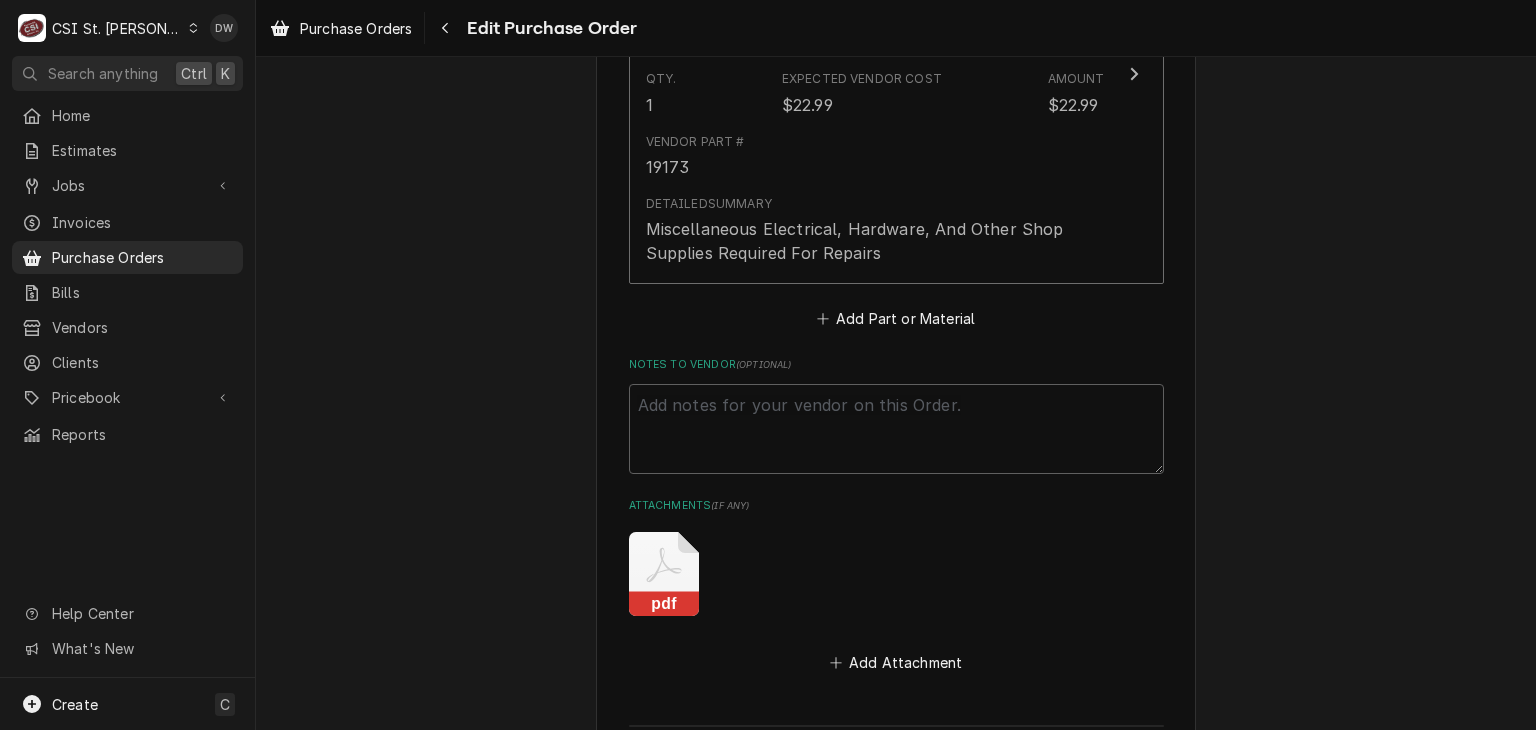 click on "Cancel Edits" at bounding box center (1033, 843) 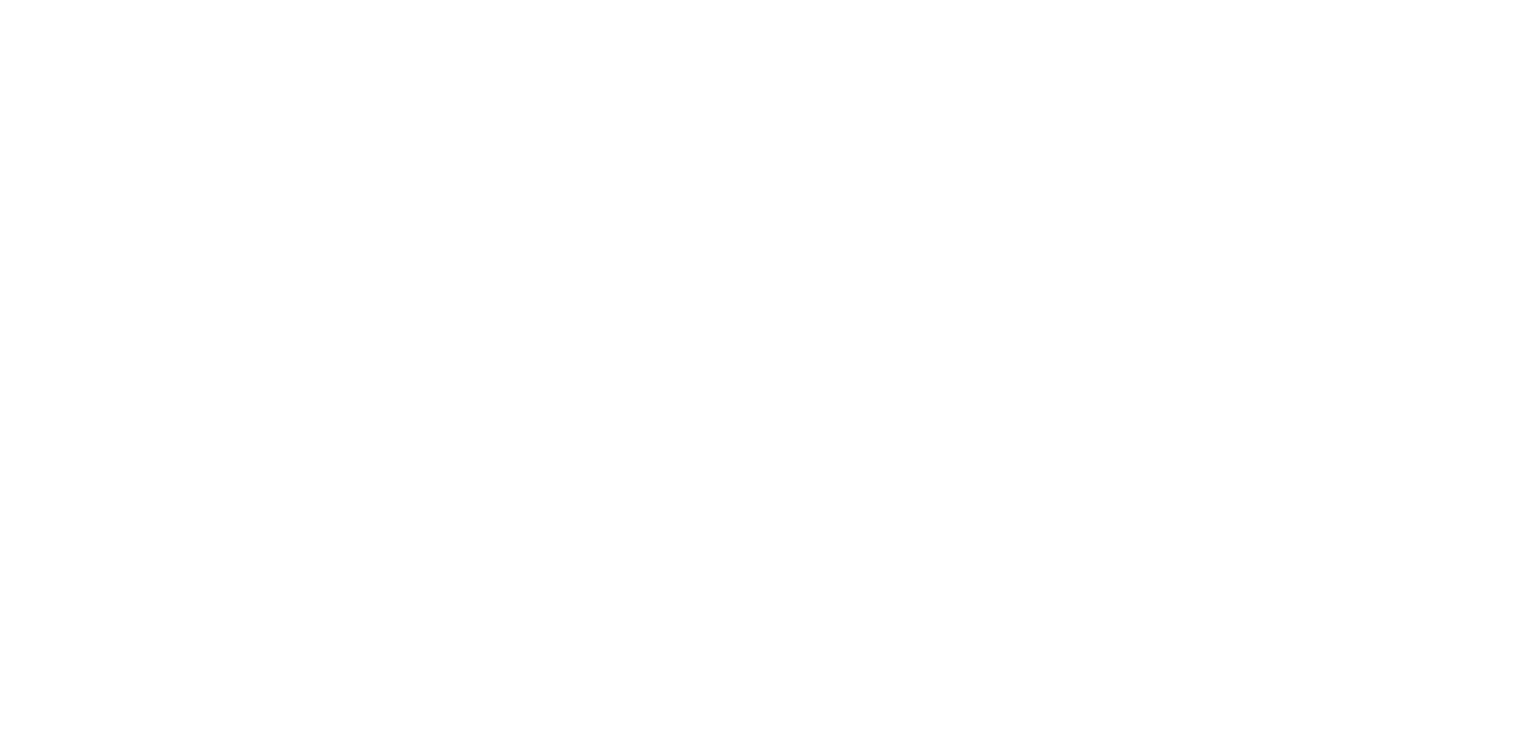 scroll, scrollTop: 0, scrollLeft: 0, axis: both 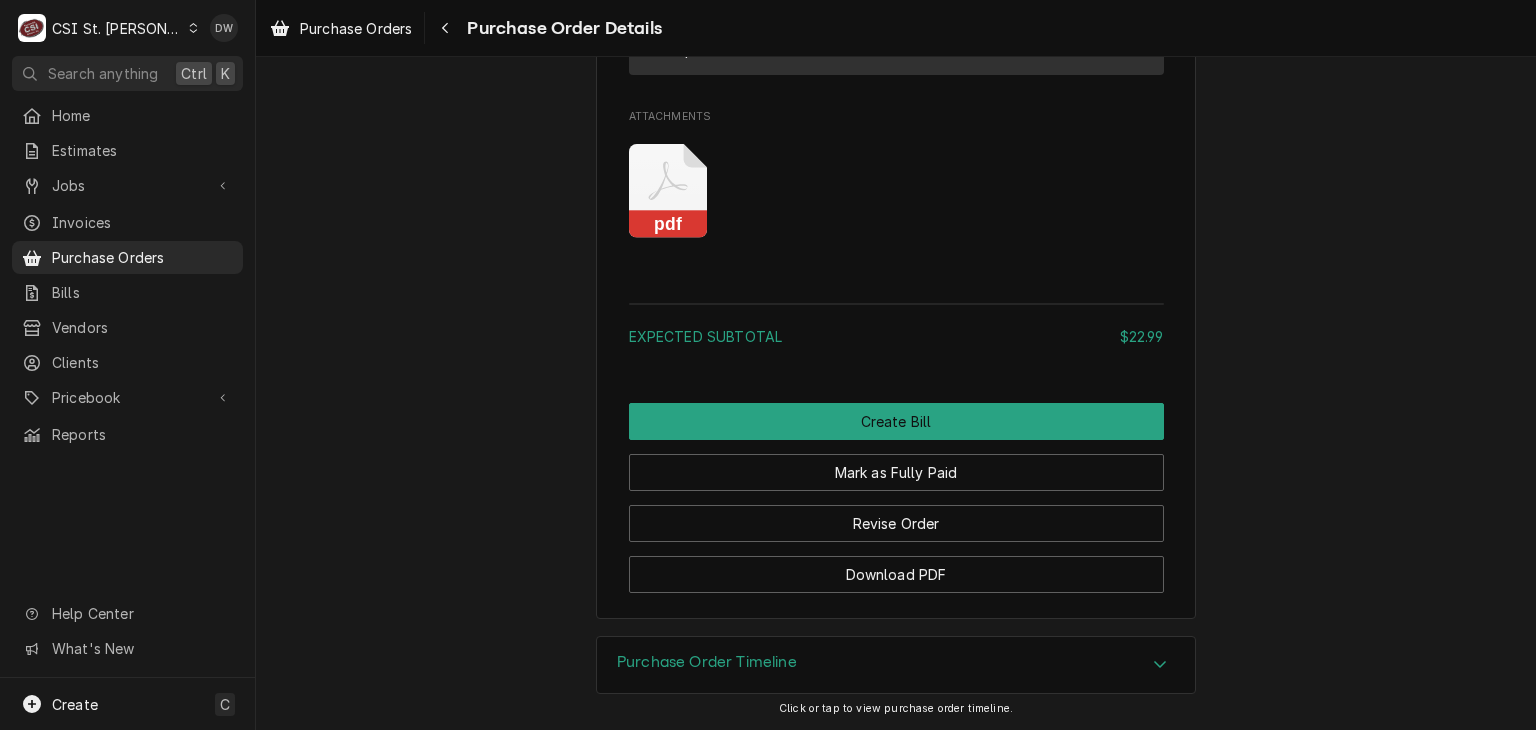 click at bounding box center [1160, 665] 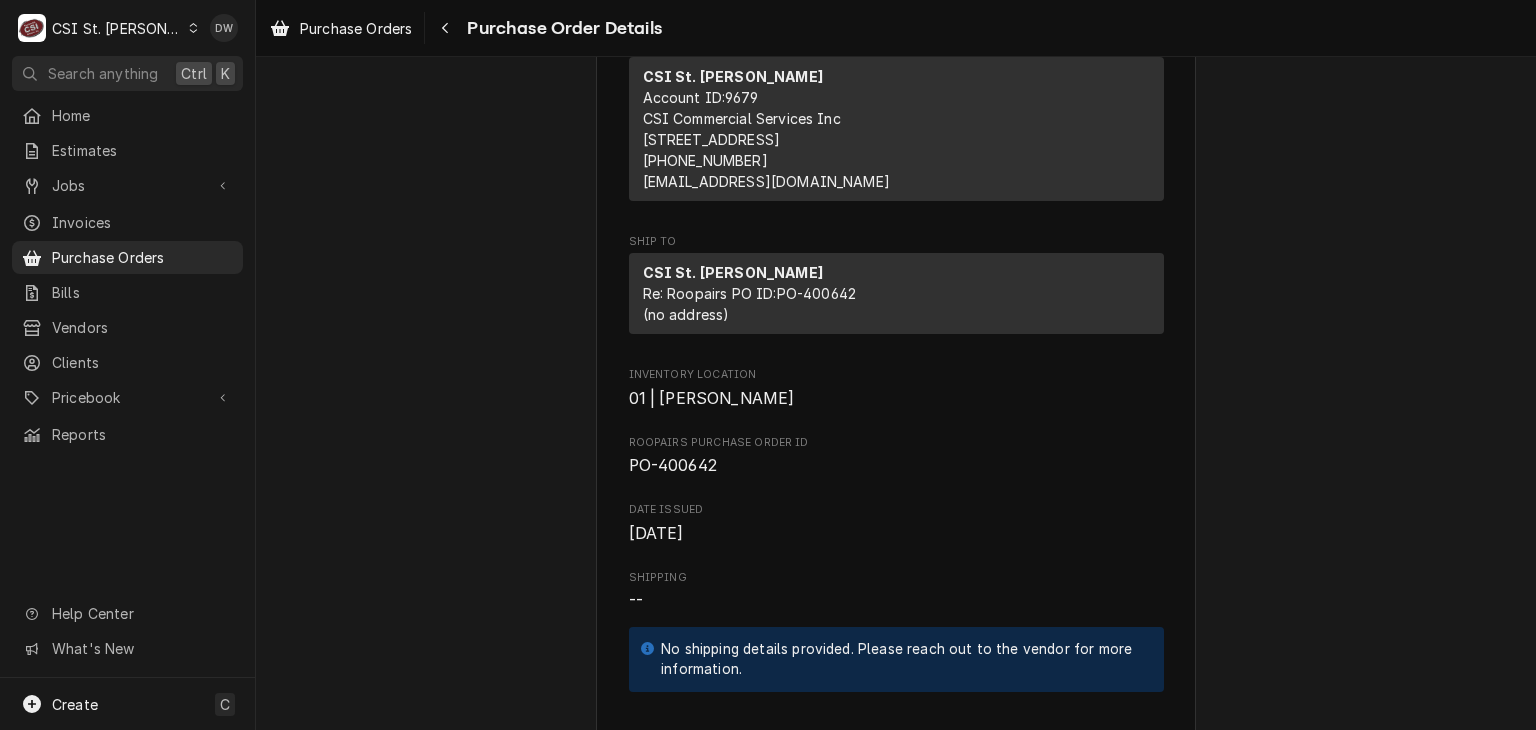 scroll, scrollTop: 344, scrollLeft: 0, axis: vertical 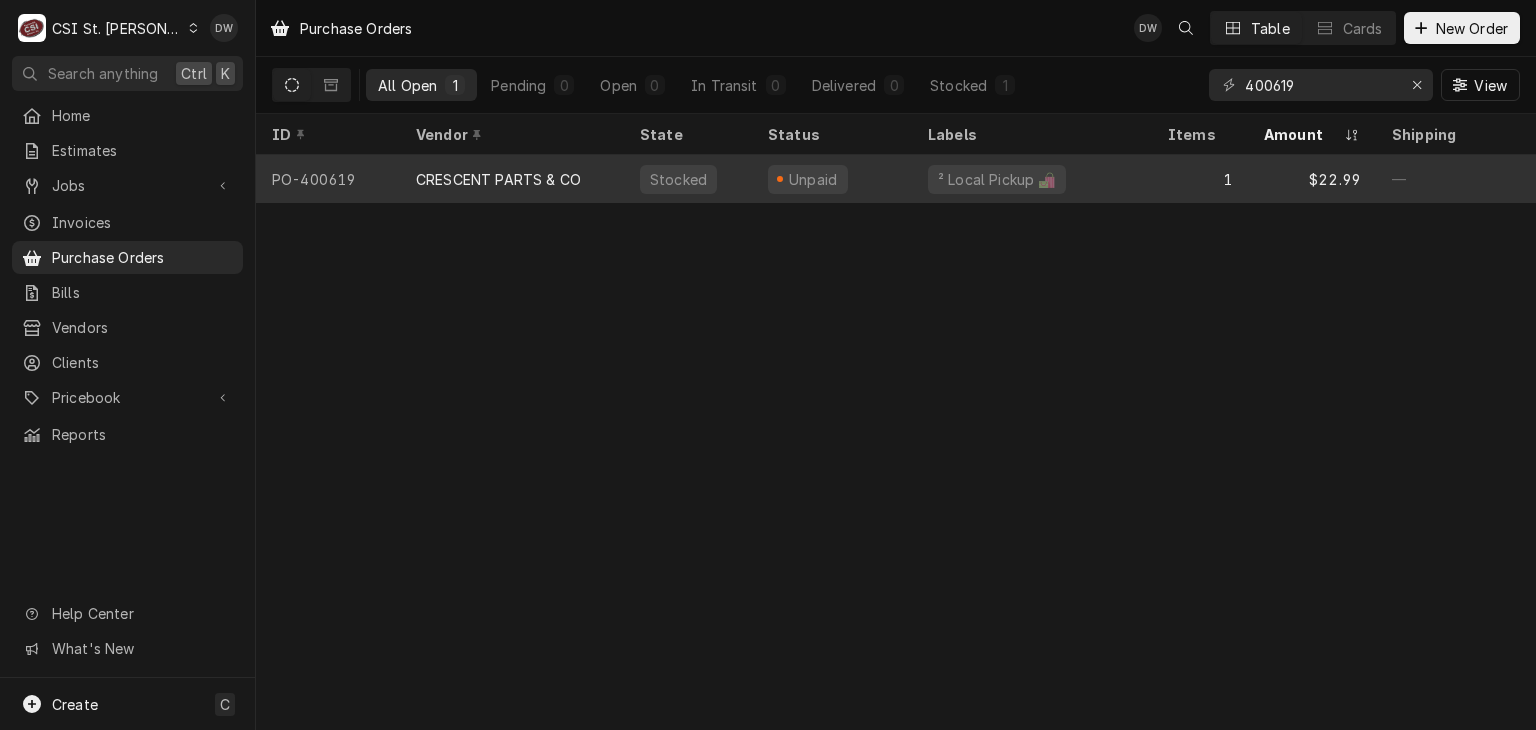 click on "CRESCENT PARTS & CO" at bounding box center [512, 179] 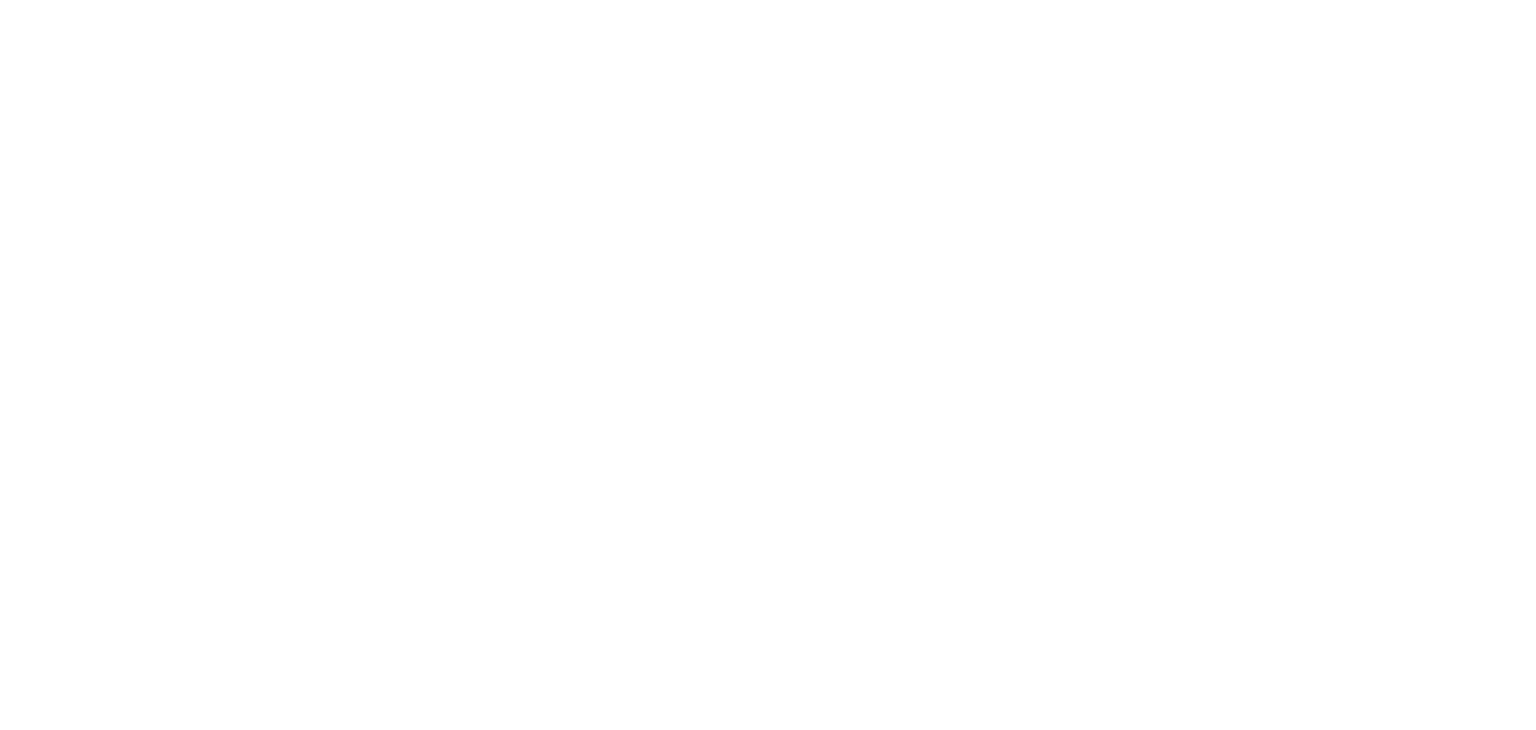 scroll, scrollTop: 0, scrollLeft: 0, axis: both 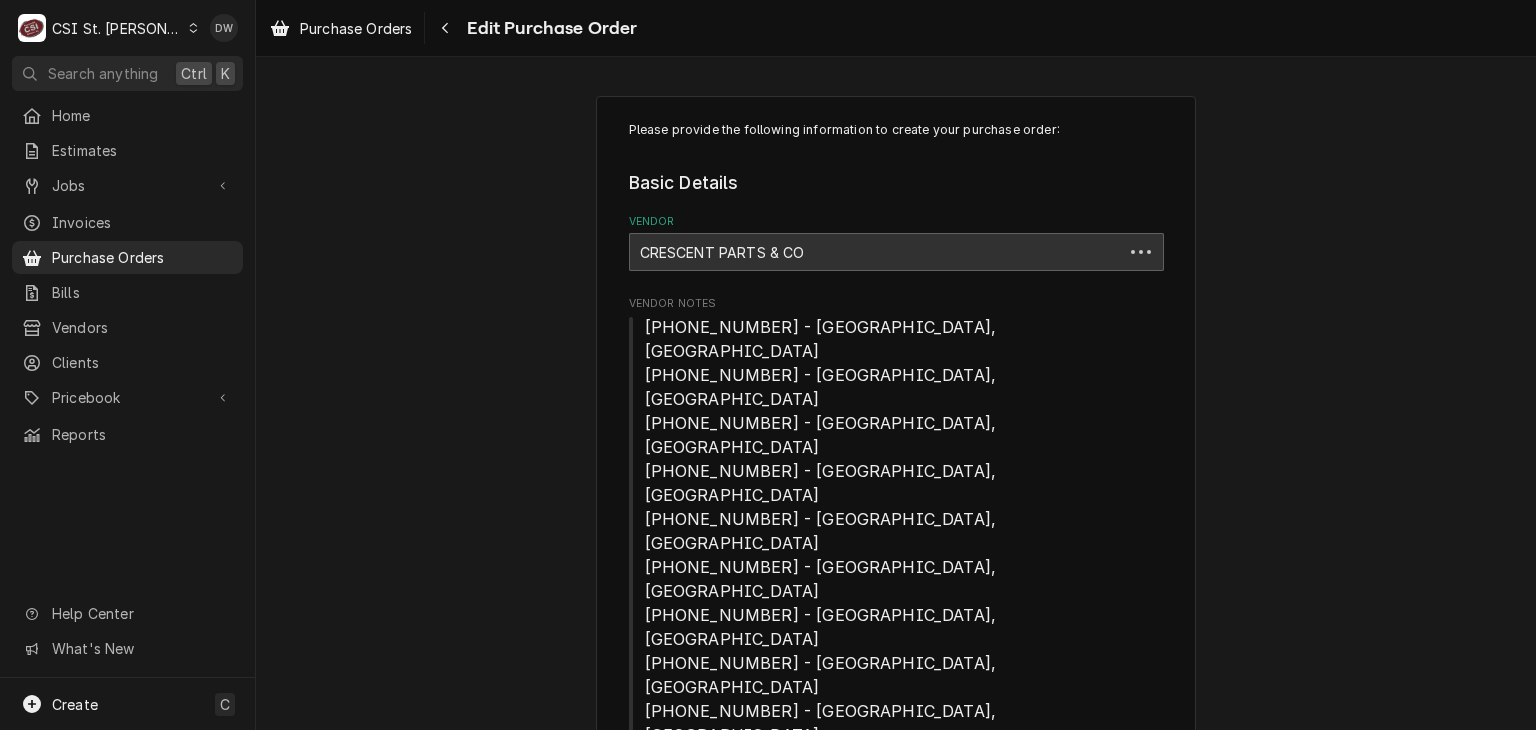 type on "x" 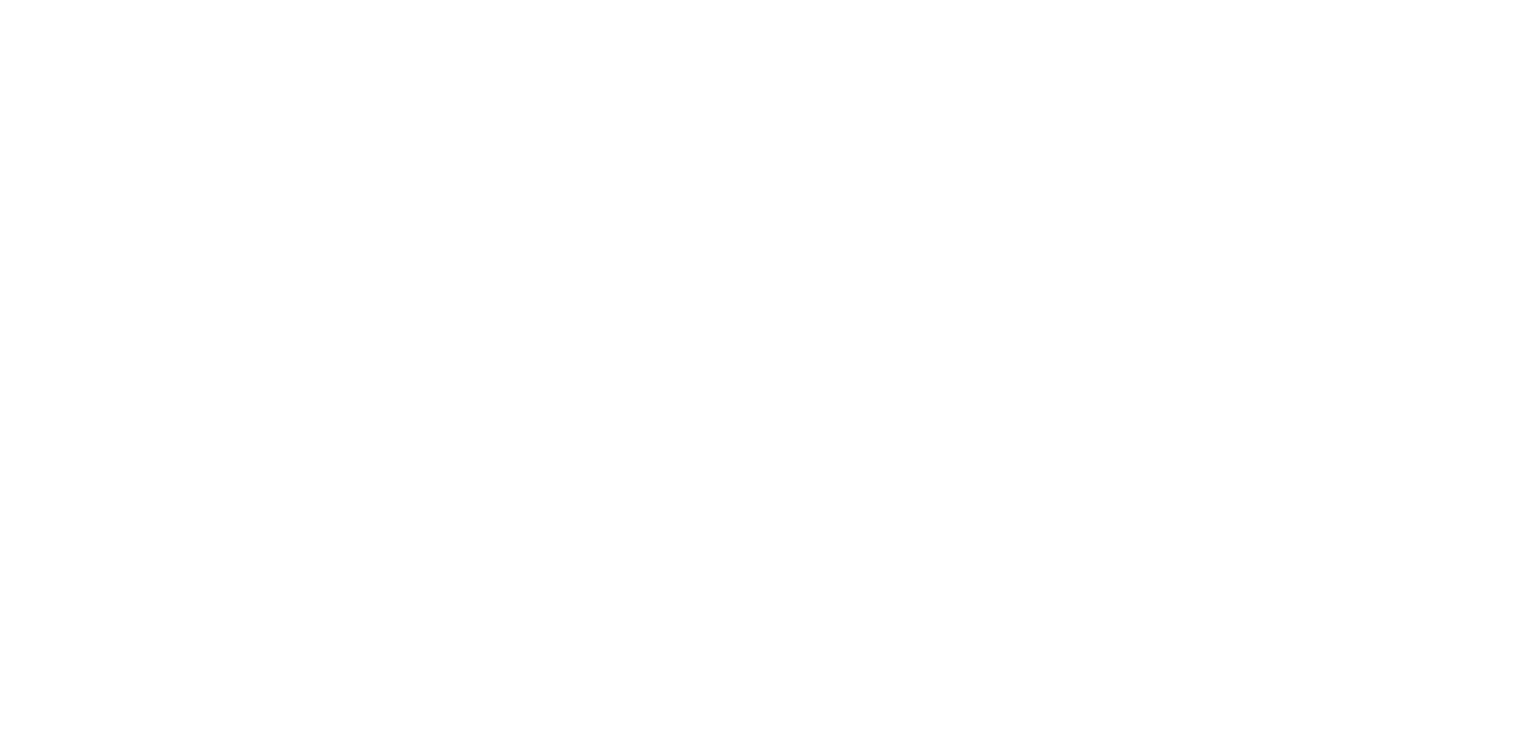 scroll, scrollTop: 0, scrollLeft: 0, axis: both 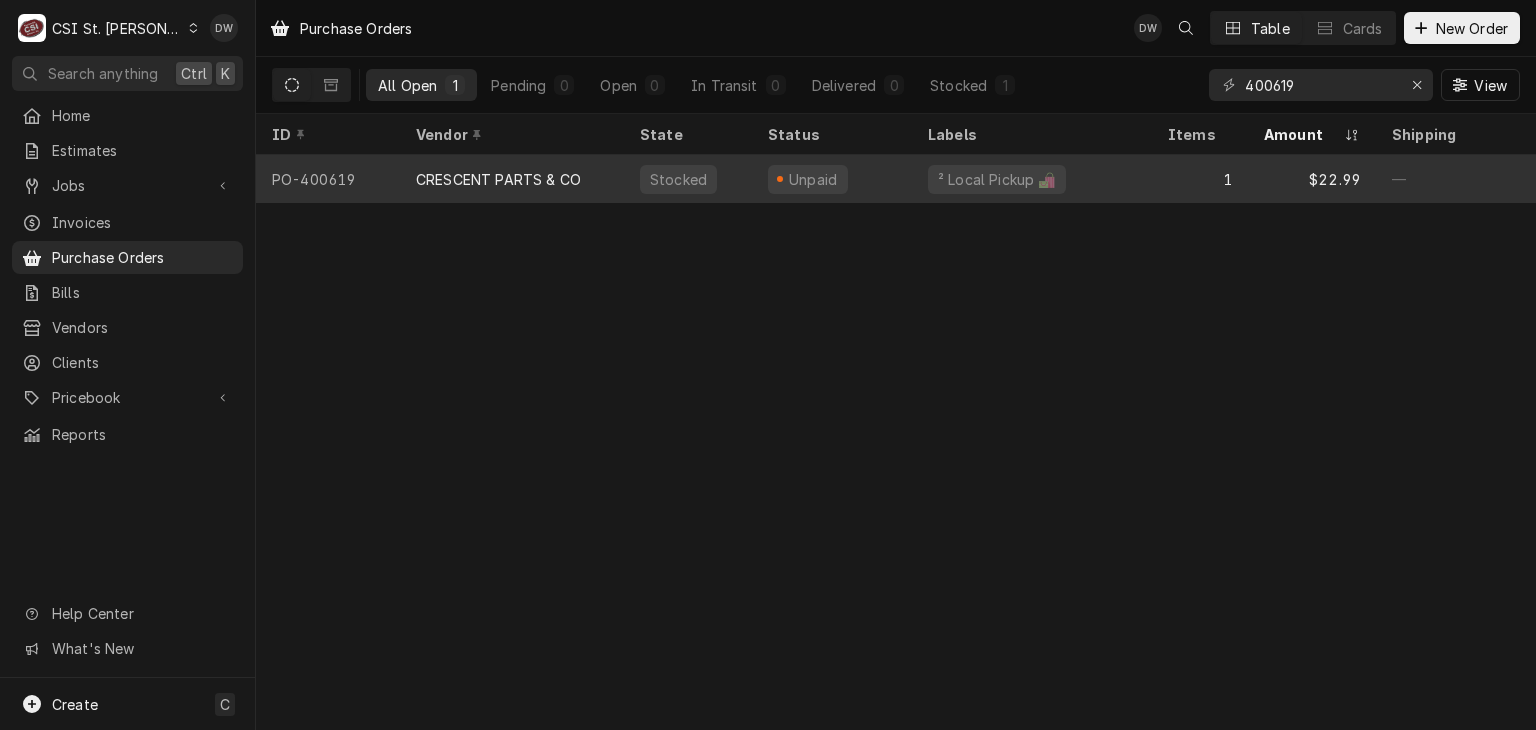 click on "CRESCENT PARTS & CO" at bounding box center [498, 179] 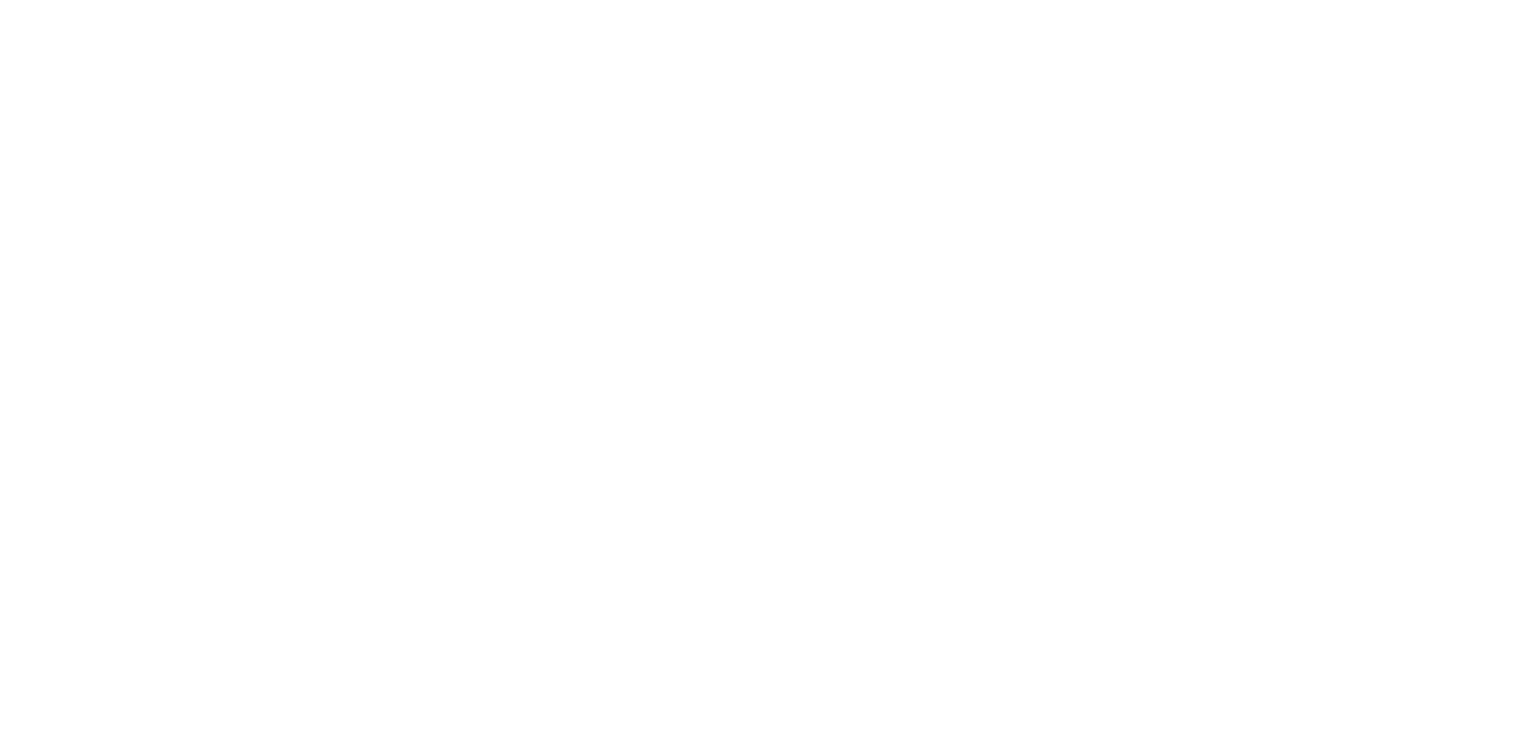 scroll, scrollTop: 0, scrollLeft: 0, axis: both 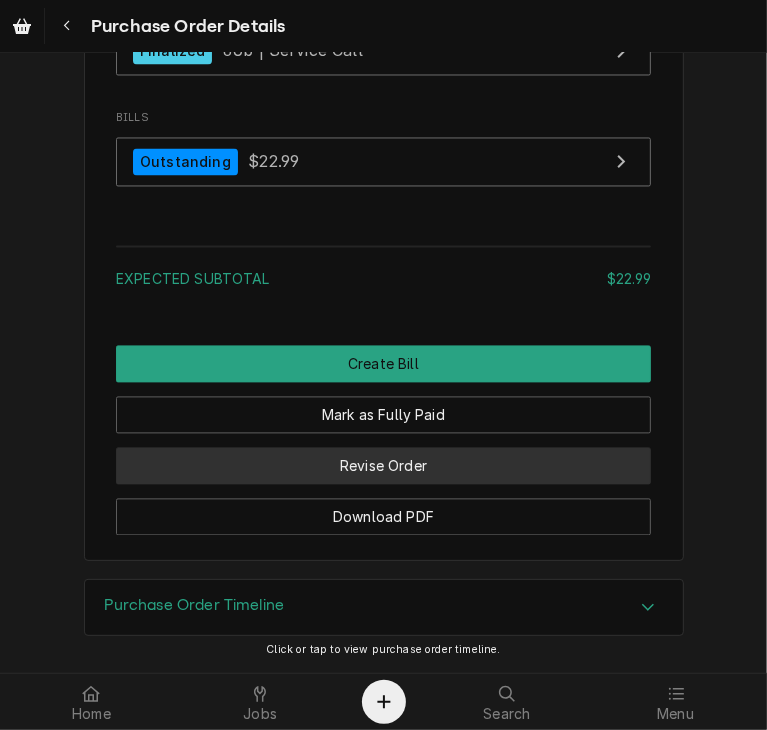 click on "Revise Order" at bounding box center (383, 466) 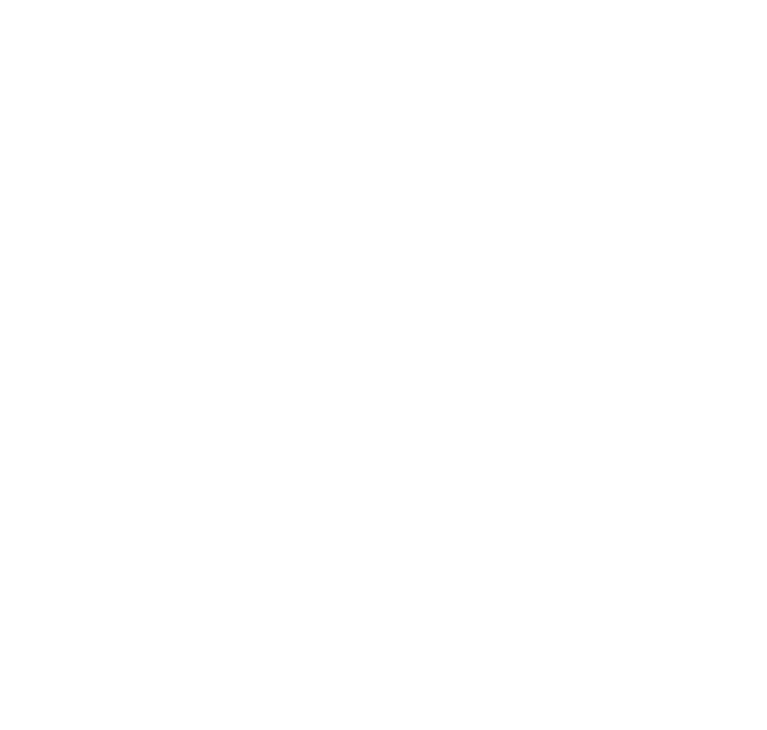 scroll, scrollTop: 0, scrollLeft: 0, axis: both 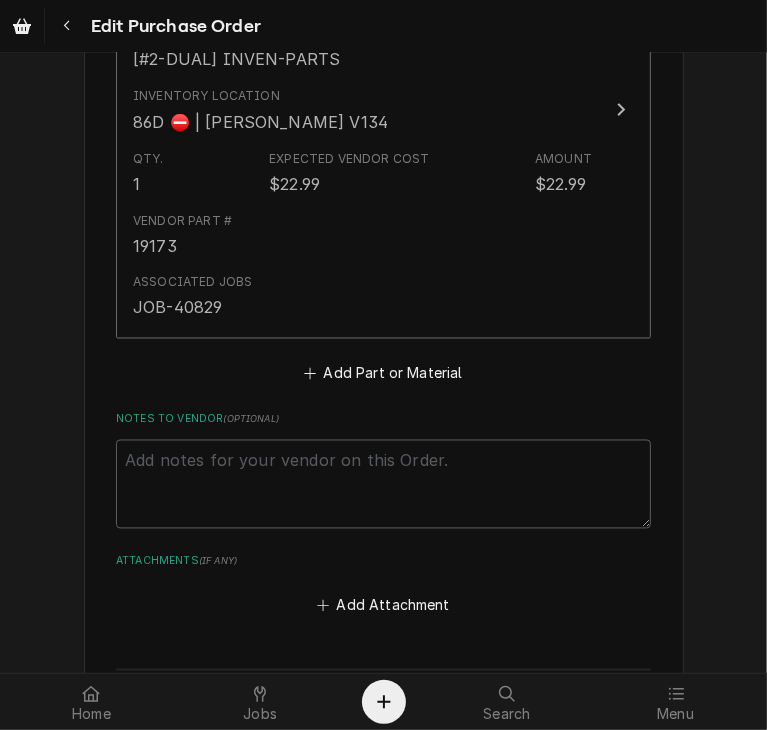 click on "Please provide the following information to create your purchase order: Basic Details Vendor CRESCENT PARTS & CO Vendor Notes 636-296-2778 - Arnold, MO
636-256-8483 - Ballwin, MO
618-277-0770 - Belleville, IL
573-335-7008 - Cape Girardeau, MO
573-256-5511 - Columbia, MO
618-997-5608 - Marion, IL
618-797-2500 - Pontoon Beach, IL
573-785-9689 - Poplar Bluff, MO
217-223-9750 - Quincy, IL
660-829-3930 - Sedalia, MO
636-916-5511 - St. Peters
314-427-5511 - St. Louis (Natural Bridge)
314-633-5511 - St. Louis (59th Street)
Terms: 2% 10 N30 CK Inventory Location 86D ⛔️ | KRIS SWEARINGEN V134 Vendor Purchase Order ID  ( if different ) Issue Date 2025-06-24 Preferred Shipping Carrier  ( optional ) Choose a carrier... U.S. Postal Service Stamps.com FedEx UPS DHL Express DHL ECommerce Canada Post Australia Post First Mile Asendia OnTrac APC Newgistics Globegistics RR Donnelley IMEX Access Worldwide Purolator Canada Sendle Other Preferred Shipping Method  ( optional ) Choose a method... Ground 2 Day Air )" at bounding box center [384, -383] 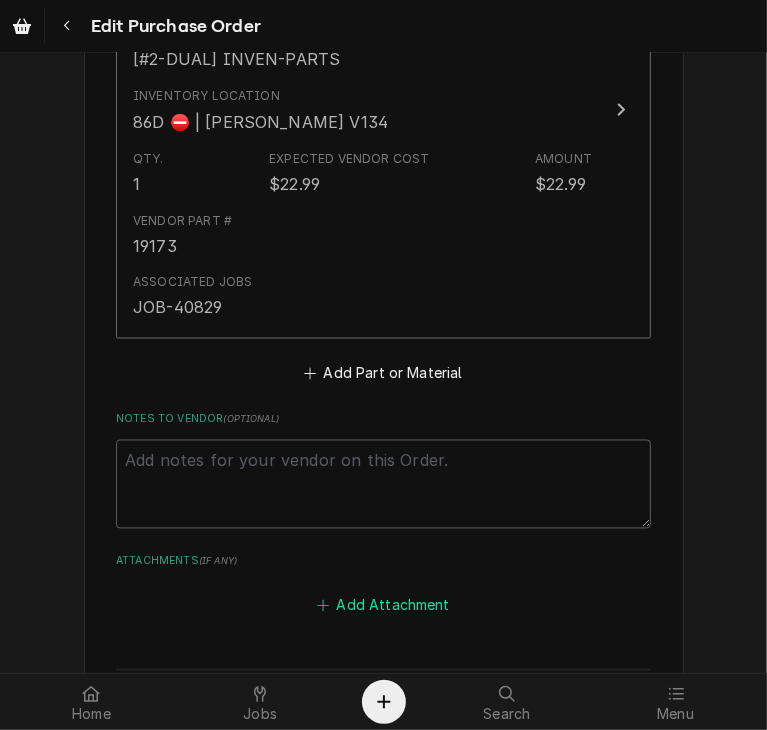 click on "Add Attachment" at bounding box center [384, 606] 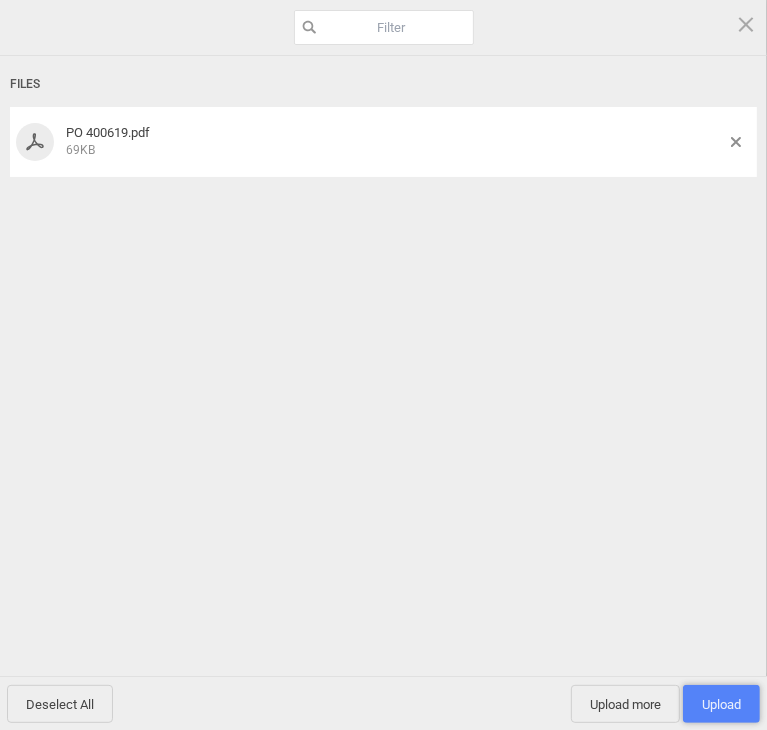 click on "Upload
1" at bounding box center [721, 704] 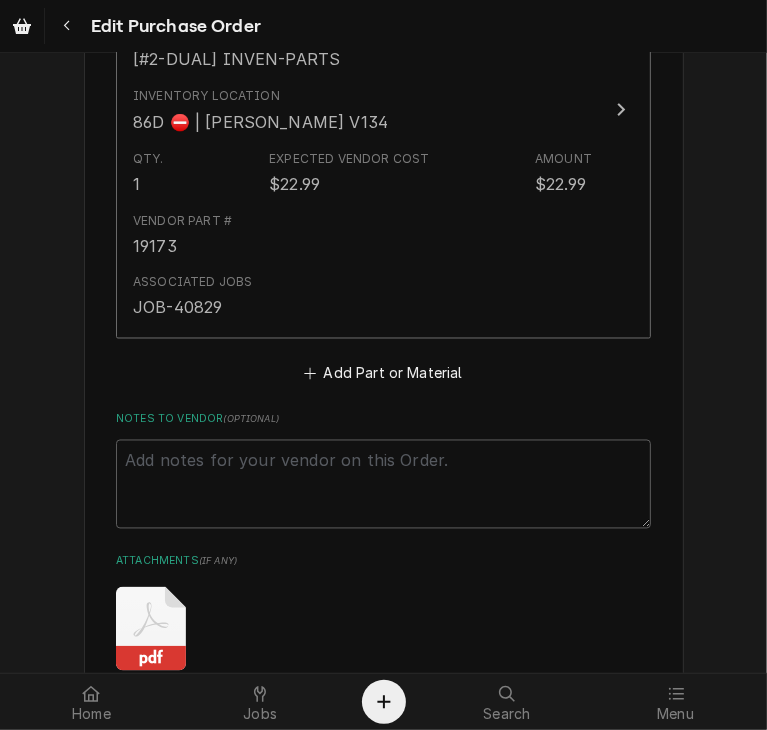 click on "Save" at bounding box center [246, 899] 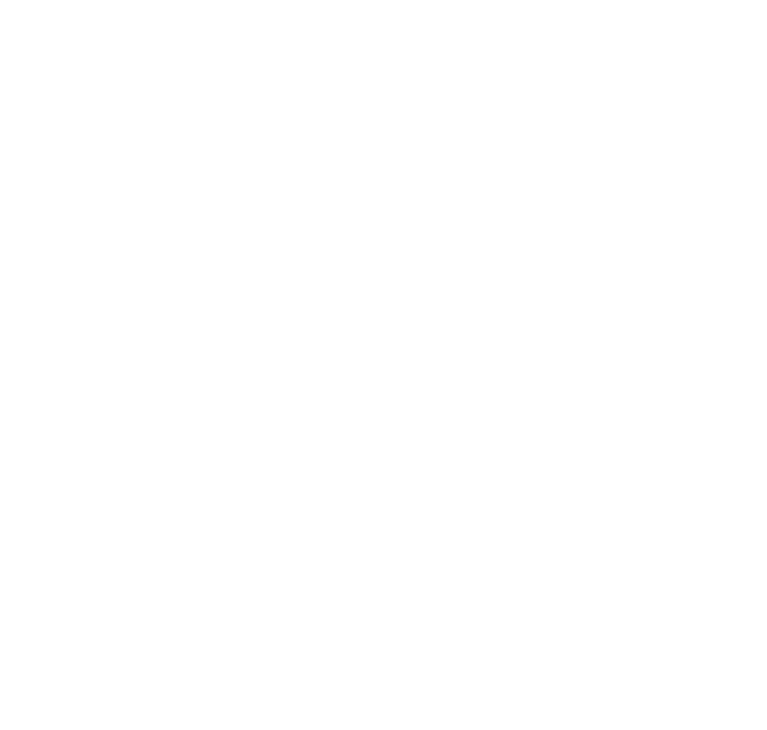 scroll, scrollTop: 0, scrollLeft: 0, axis: both 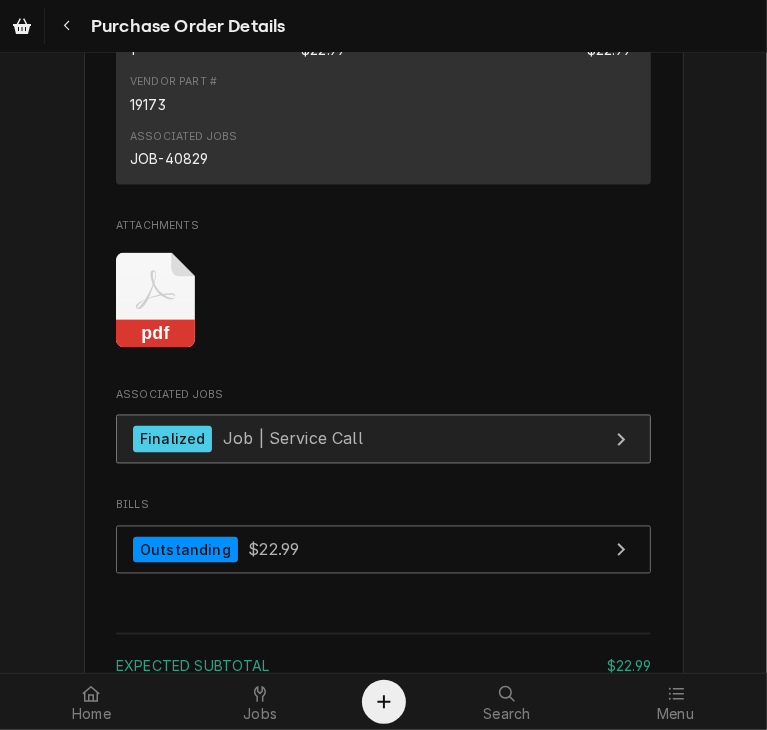 click on "Finalized" at bounding box center [172, 439] 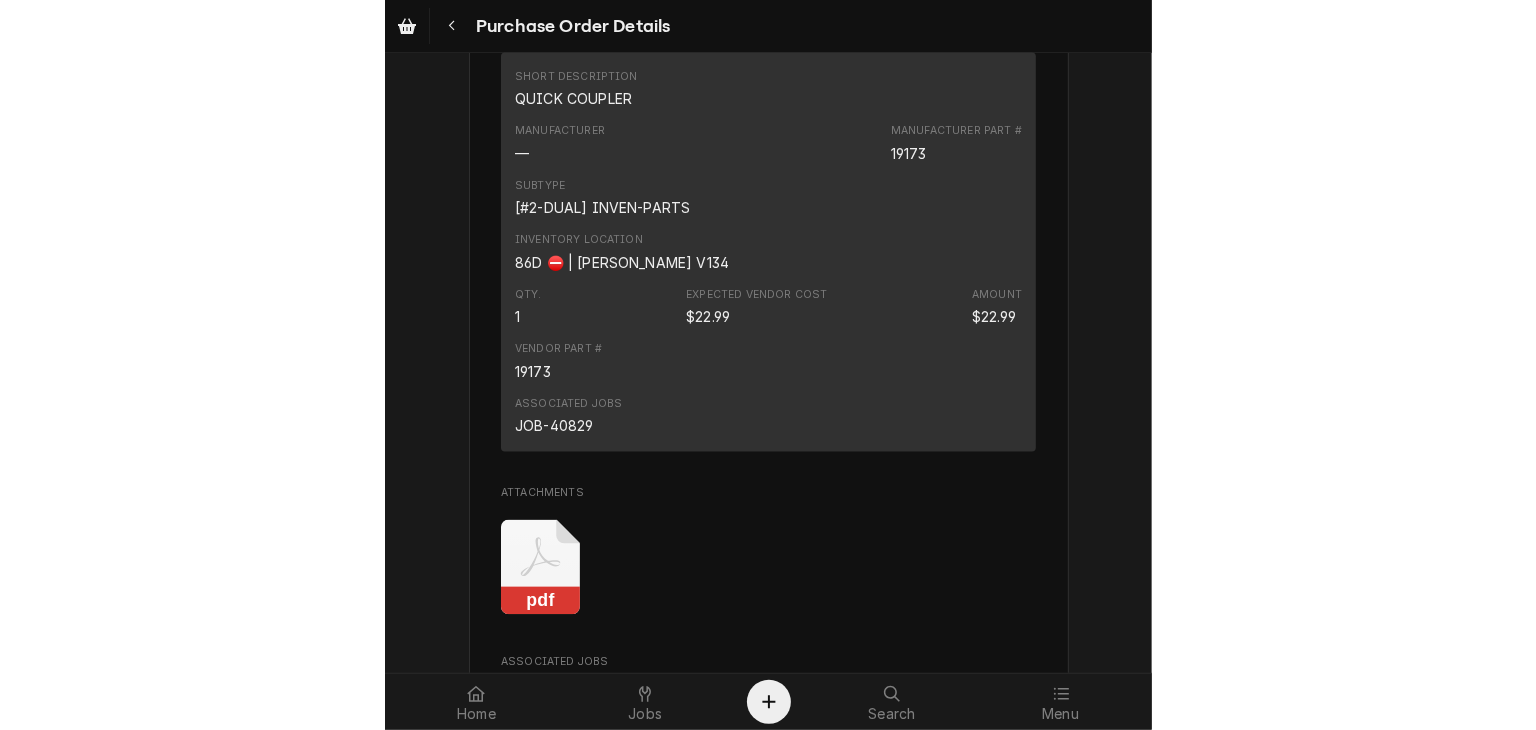 scroll, scrollTop: 1476, scrollLeft: 0, axis: vertical 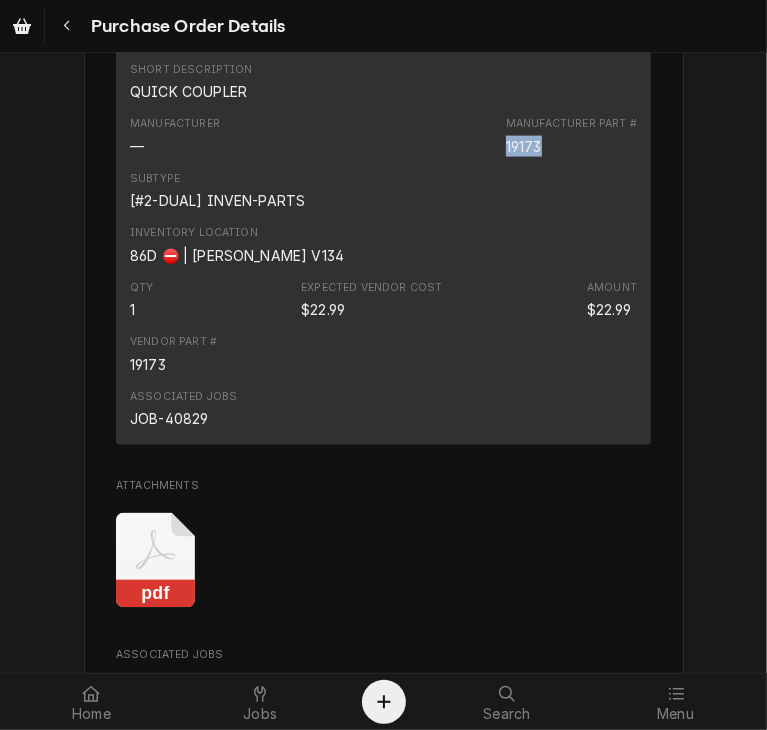 drag, startPoint x: 538, startPoint y: 185, endPoint x: 498, endPoint y: 184, distance: 40.012497 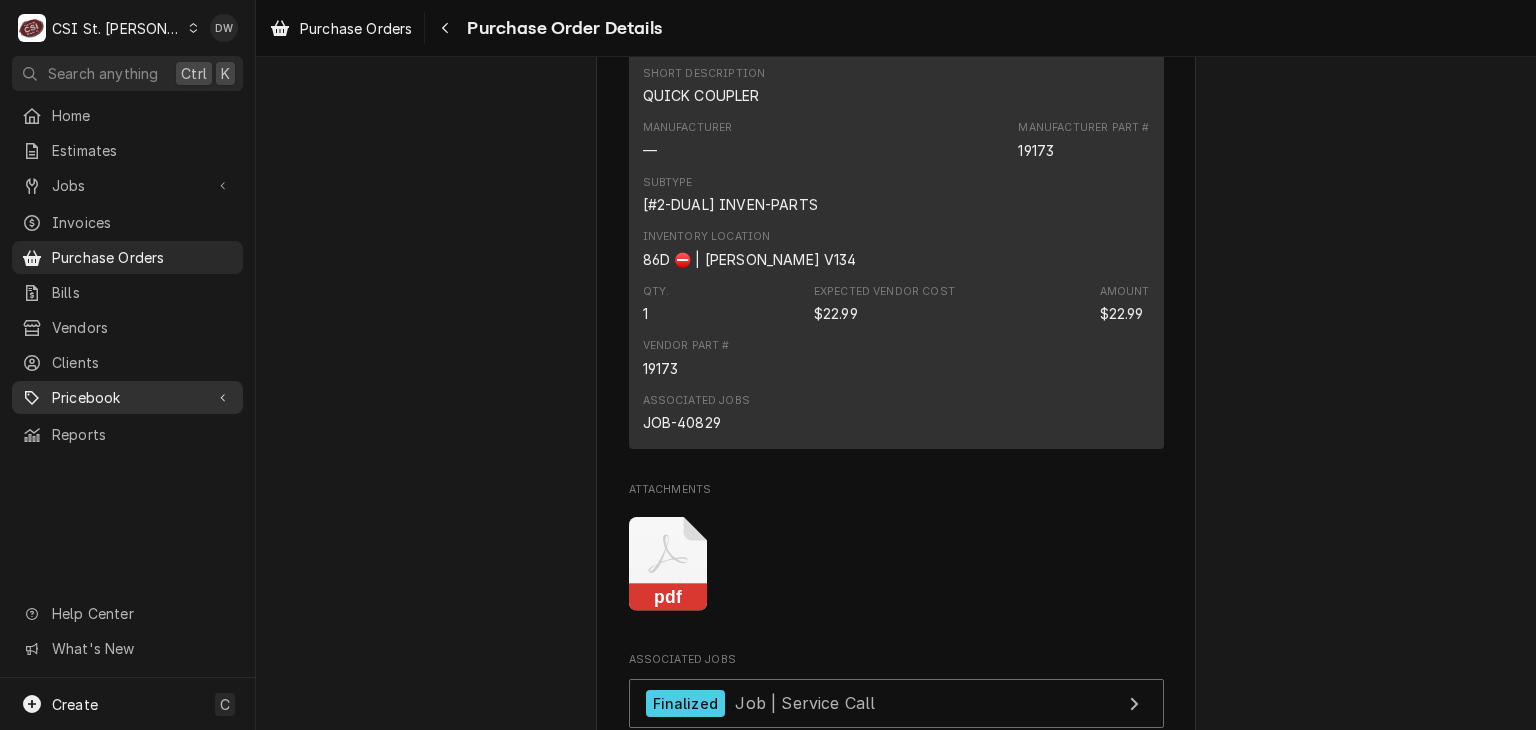 click on "Pricebook" at bounding box center [127, 397] 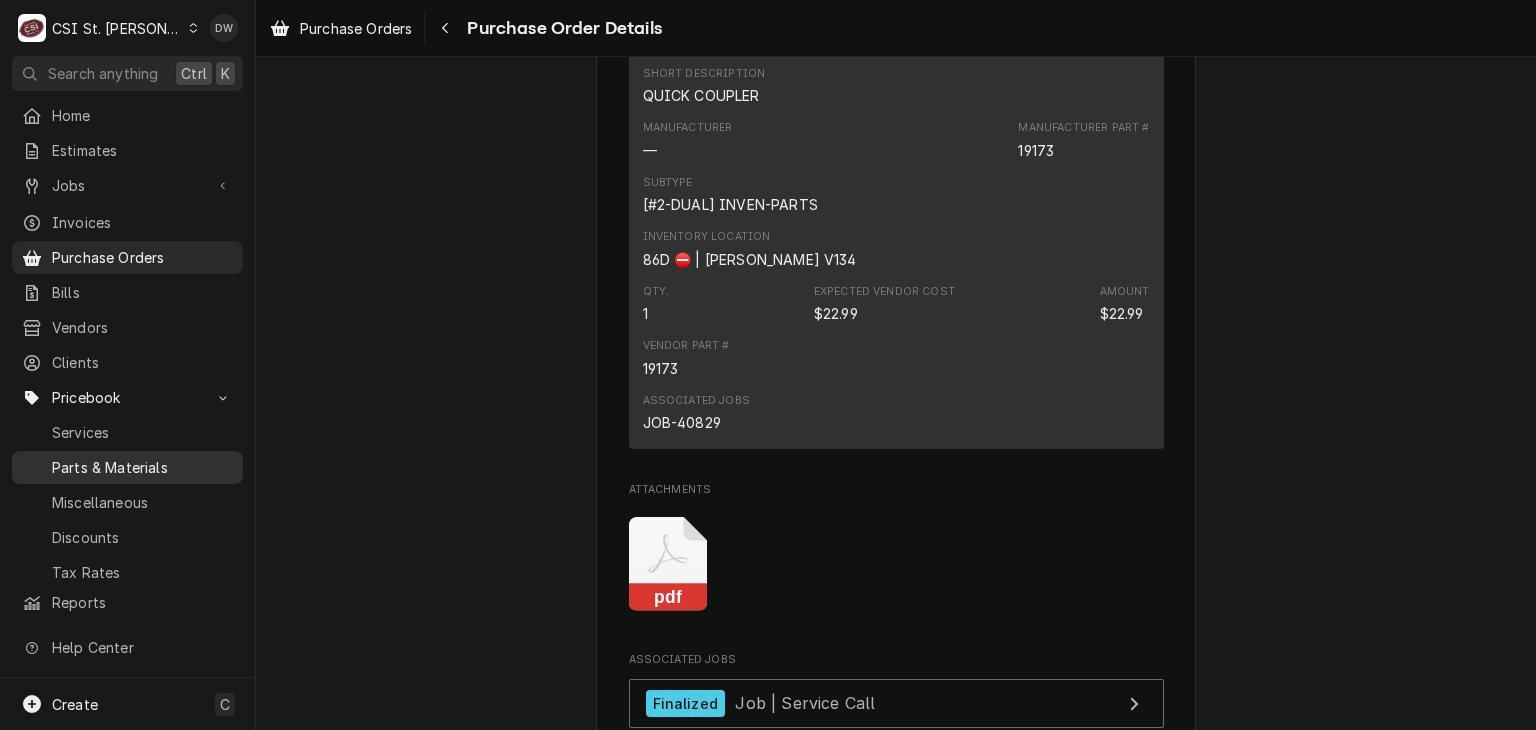 click on "Parts & Materials" at bounding box center (142, 467) 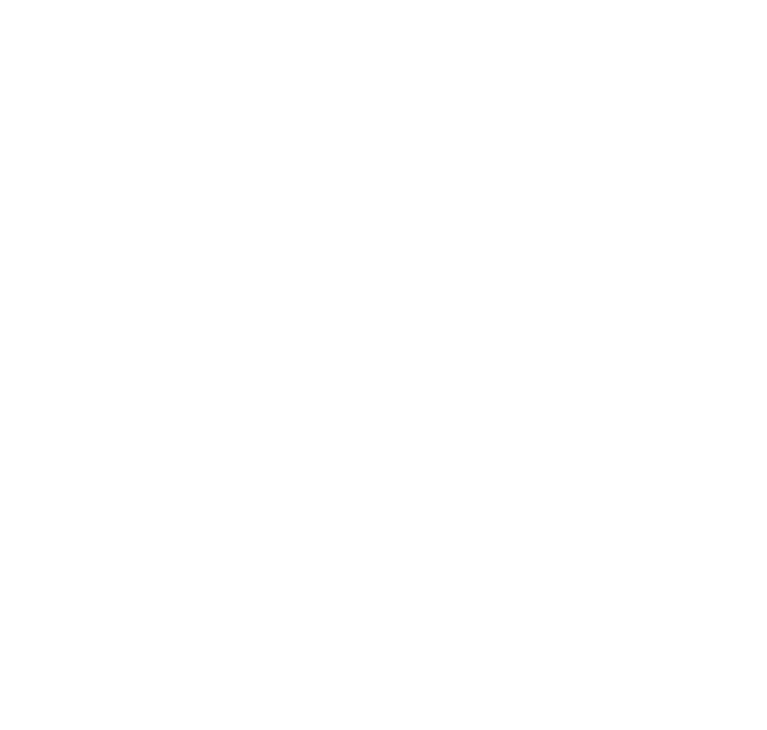 scroll, scrollTop: 0, scrollLeft: 0, axis: both 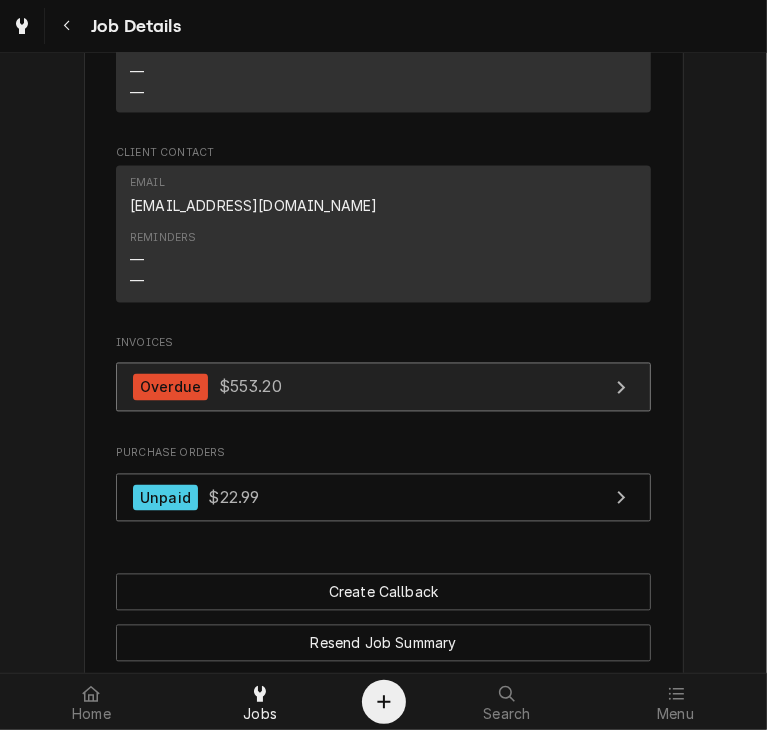 click on "Overdue" at bounding box center [170, 387] 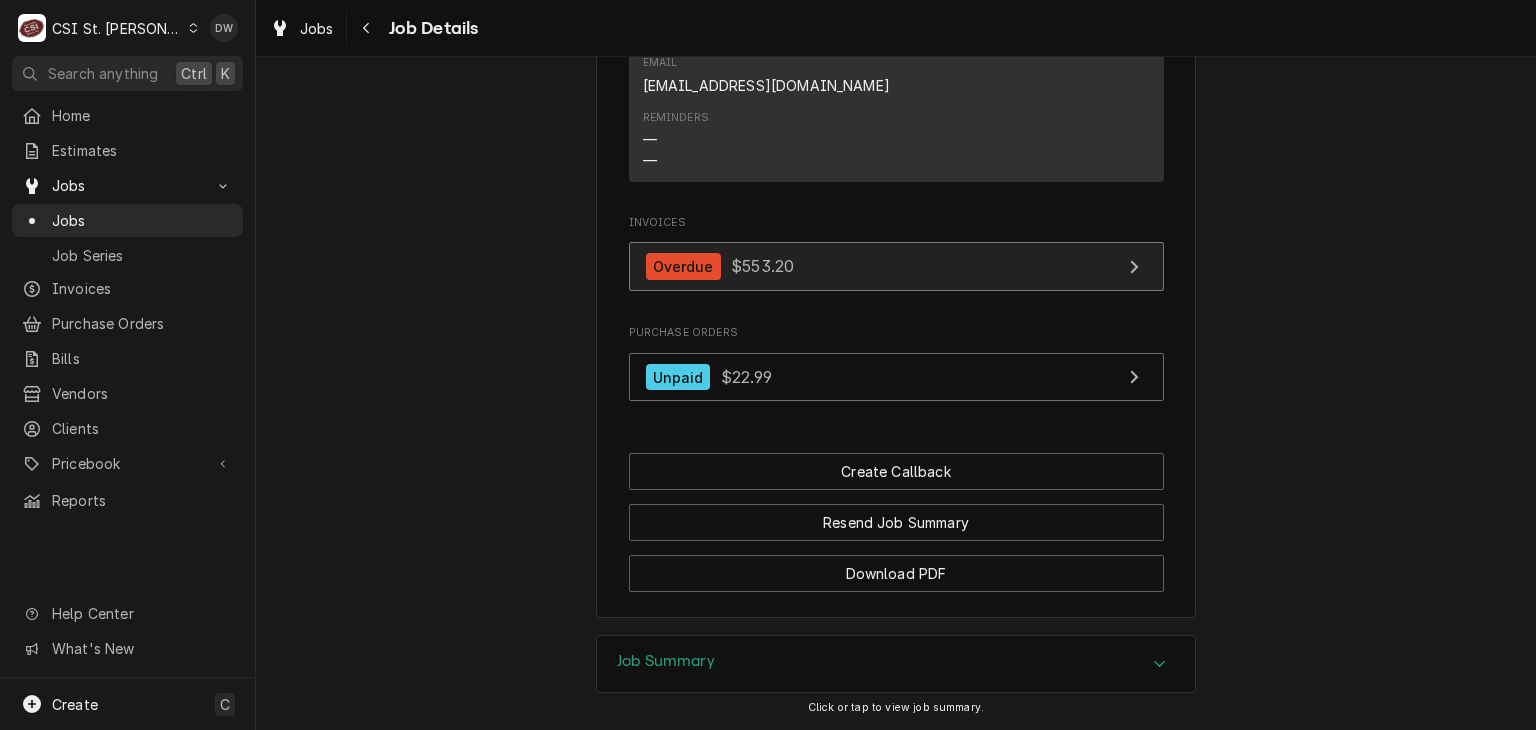 scroll, scrollTop: 2046, scrollLeft: 0, axis: vertical 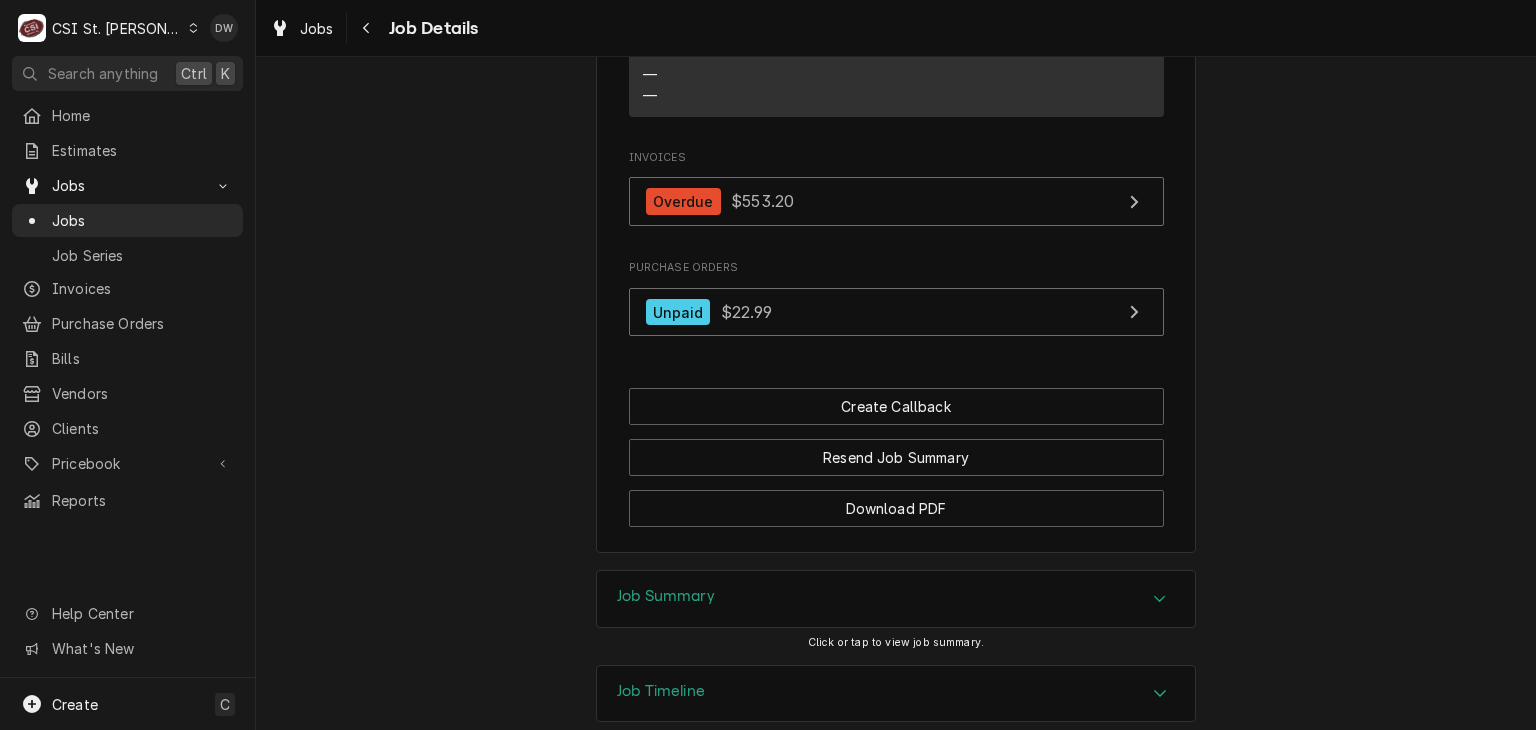click 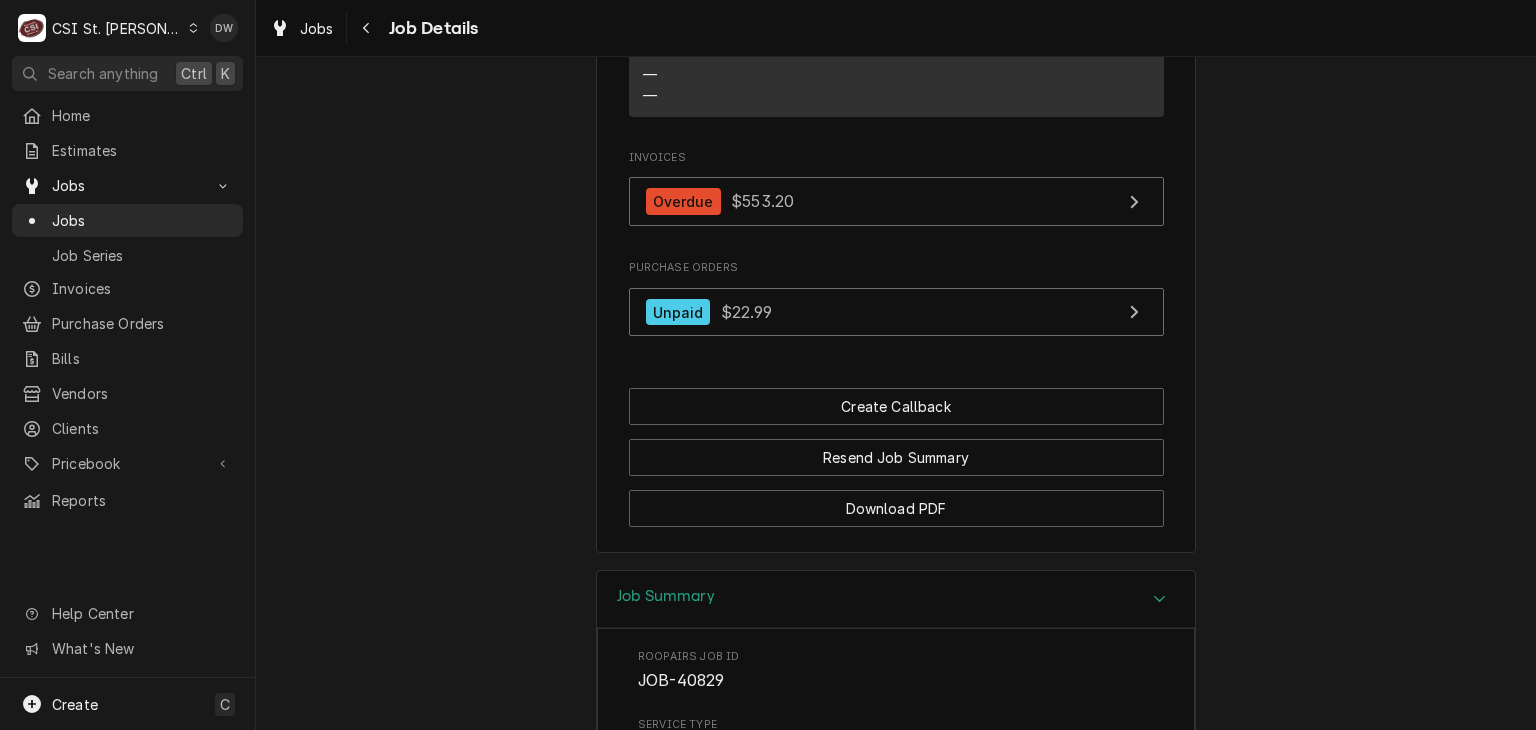 click on "Completed and Invoiced SRCI Corporation [PERSON_NAME] LTL Freight / [STREET_ADDRESS][PERSON_NAME] Open in Maps Roopairs Job ID JOB-40829 Date Received [DATE] Service Type Job | Service Call Job Type Service Service Location [PERSON_NAME] LTL Freight
[STREET_ADDRESS][PERSON_NAME] Service Location Notes  (Only Visible to You) **CC EXP 2/29**
**SENT CR APP 3/24 Client Notes  (Only Visible to You) **Require COD**
[CREDIT_CARD_NUMBER]  2/29     554
[PERSON_NAME]   [STREET_ADDRESS] Scheduled For [DATE] 9:45 AM Started [DATE][DATE] 9:34 AM Finalized [DATE][DATE] 9:31 AM Last Modified [DATE] 9:31 AM Estimated Job Duration 2h Assigned Technician(s) [PERSON_NAME] [PERSON_NAME] Reason For Call Mini split in the IT room is not working properly Technician Instructions  (Only Visible to You) COD
run with 40787
7 am Priority Urgent Labels  (Only Visible to You) ¹ COD 💵 ² HVAC 🌡️ Job Reporter Name [PERSON_NAME] Phone [PHONE_NUMBER] Name" at bounding box center [896, -699] 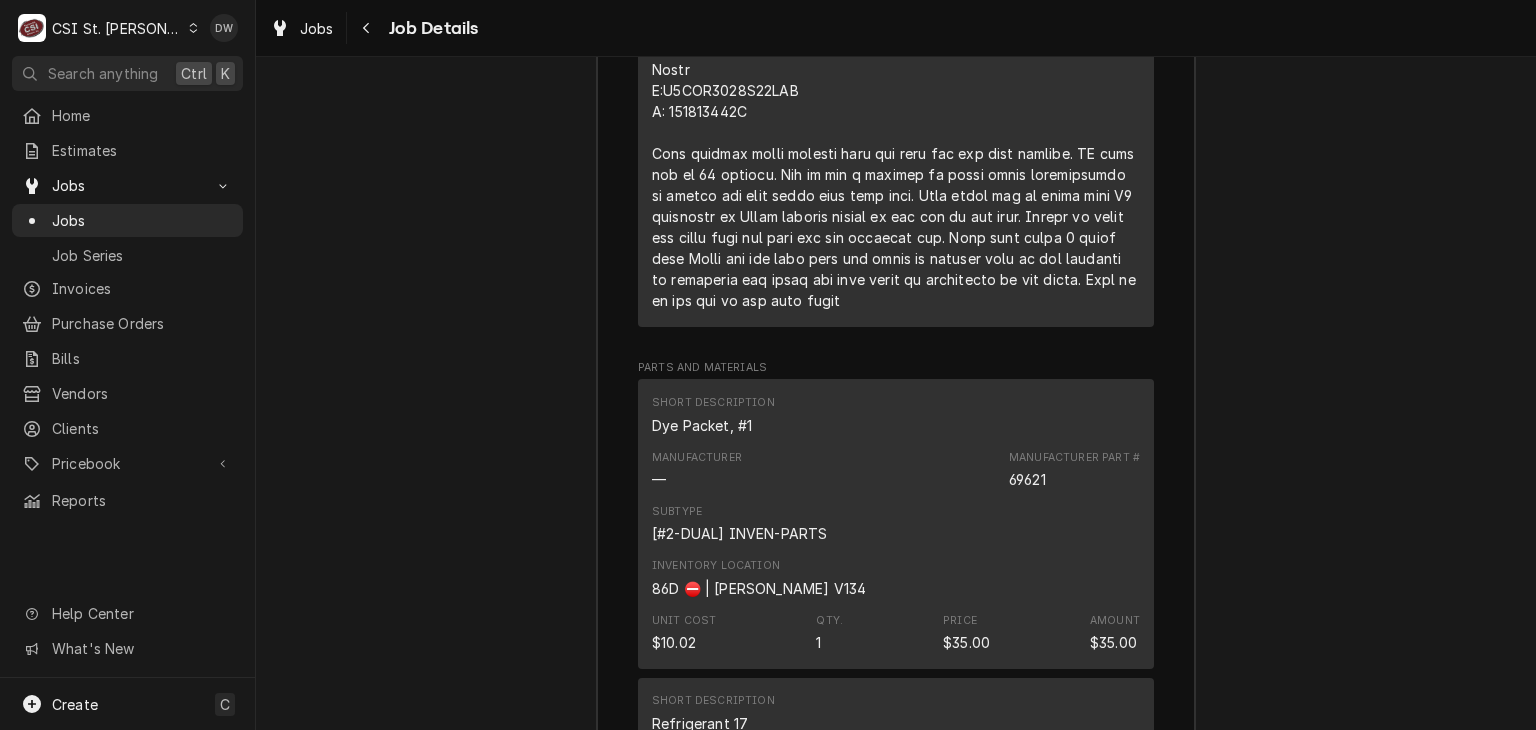 scroll, scrollTop: 4699, scrollLeft: 0, axis: vertical 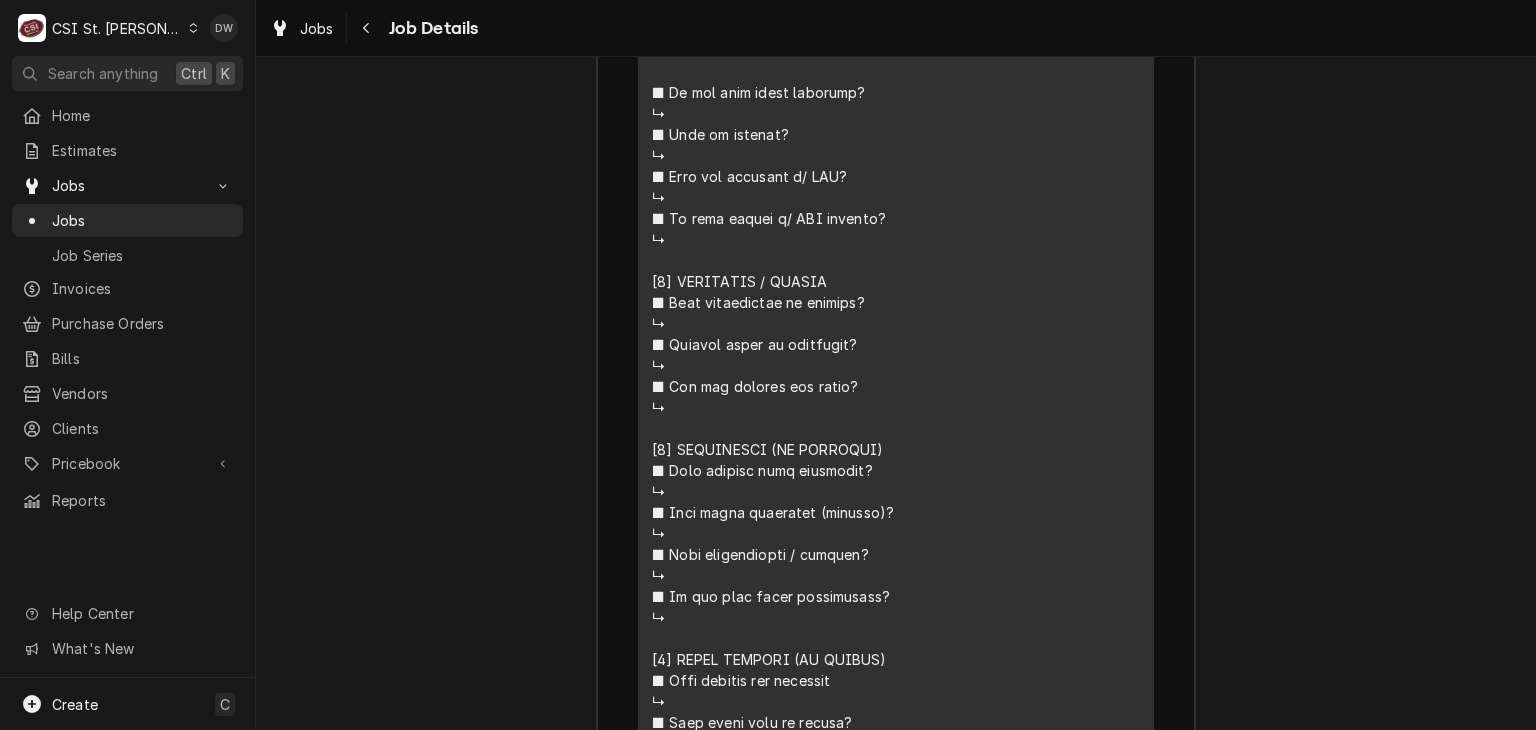 click at bounding box center [896, 460] 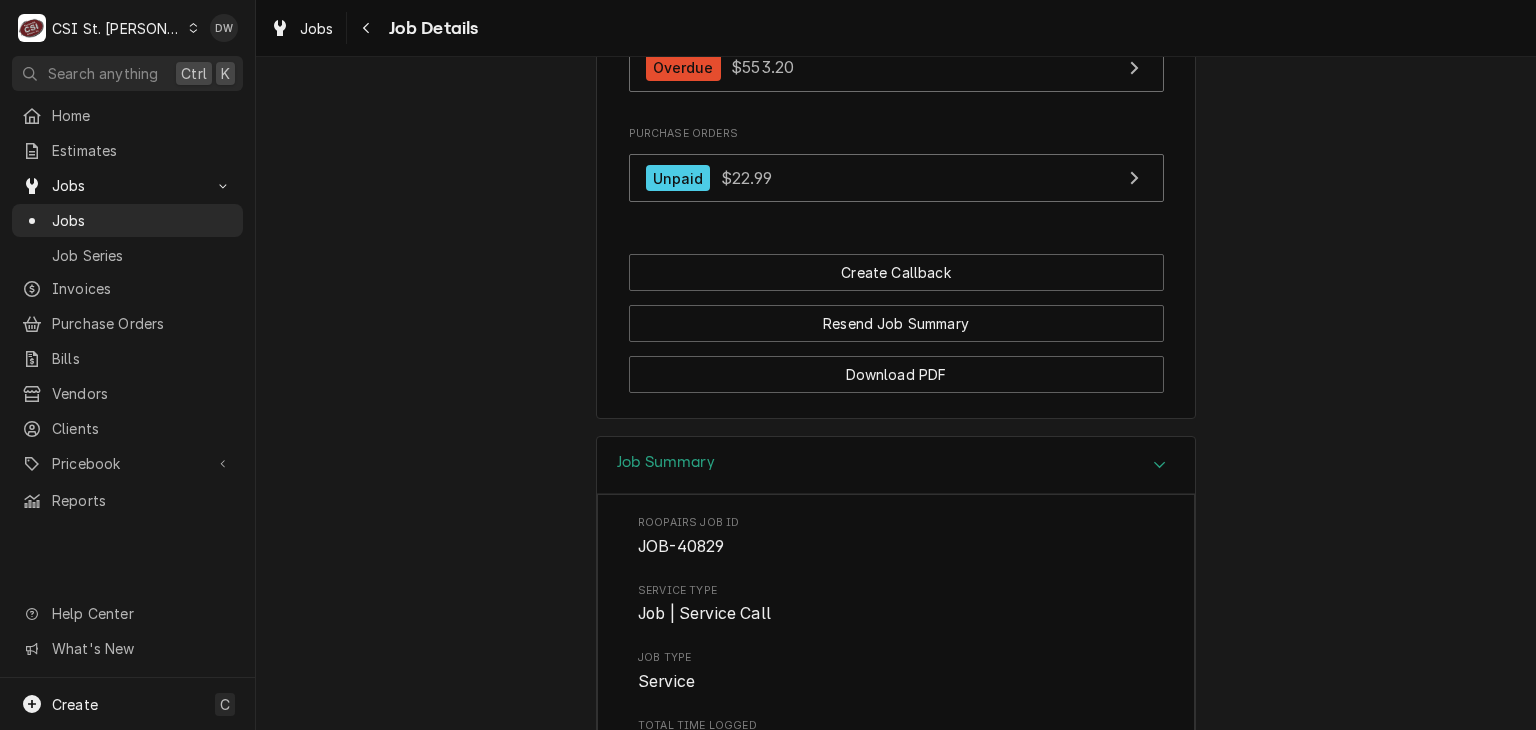 scroll, scrollTop: 2156, scrollLeft: 0, axis: vertical 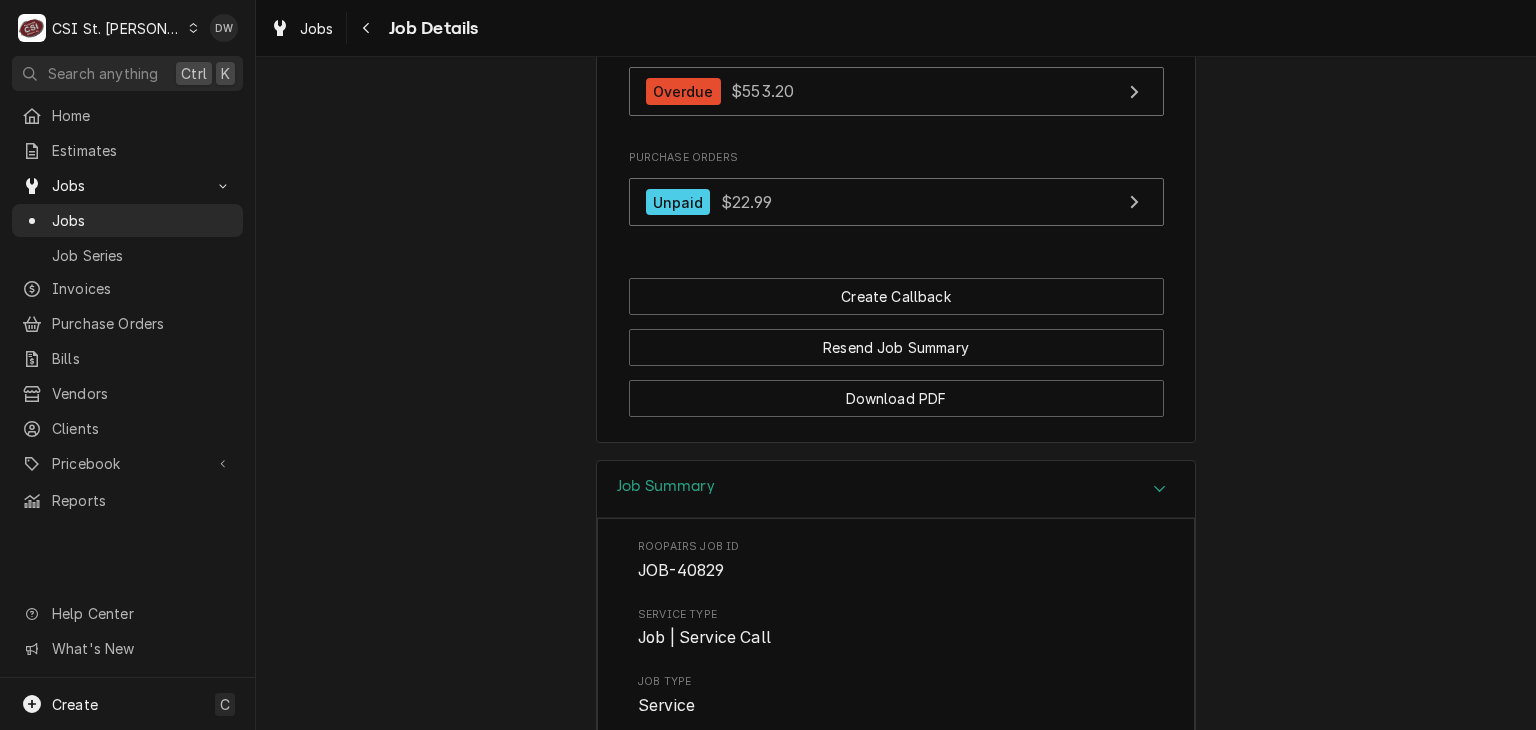 click 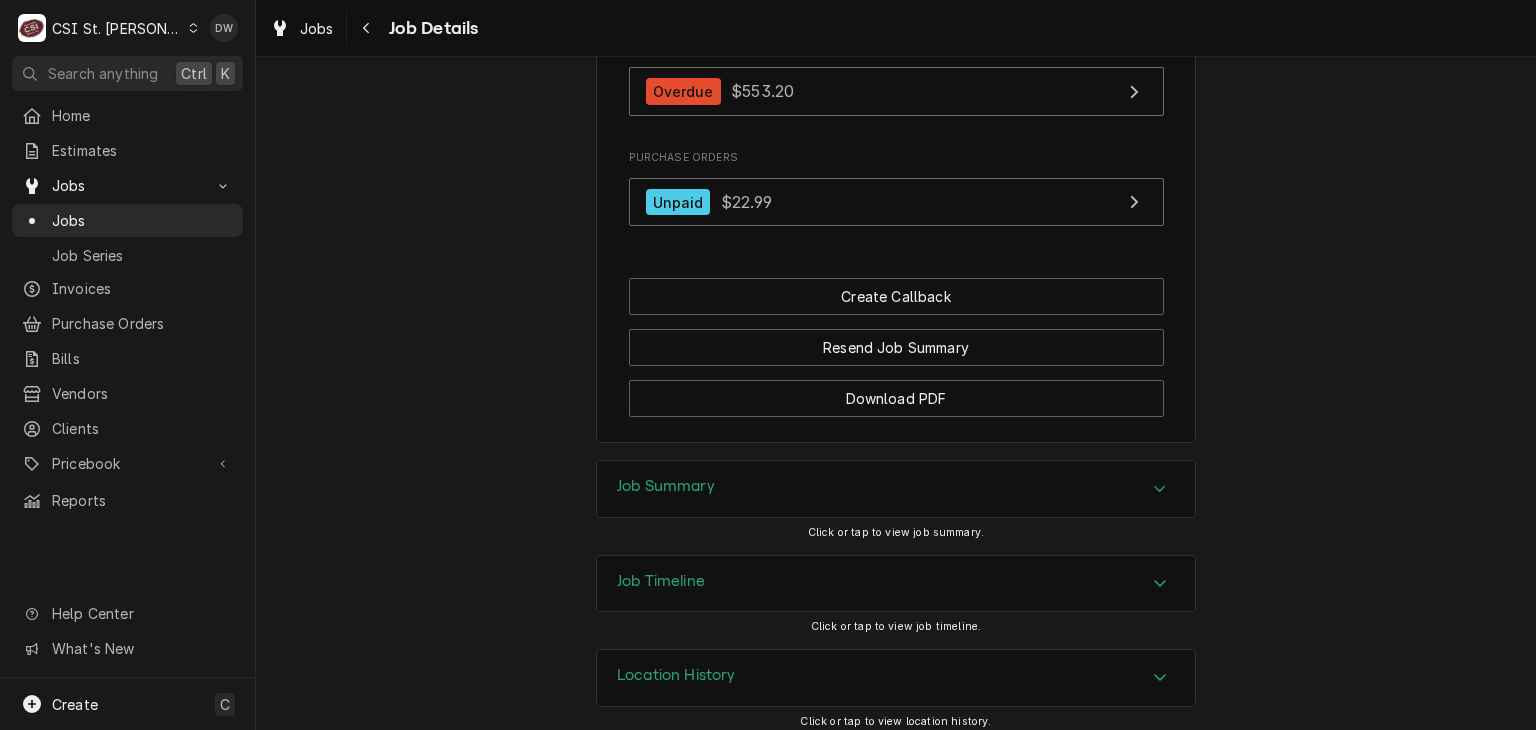 click 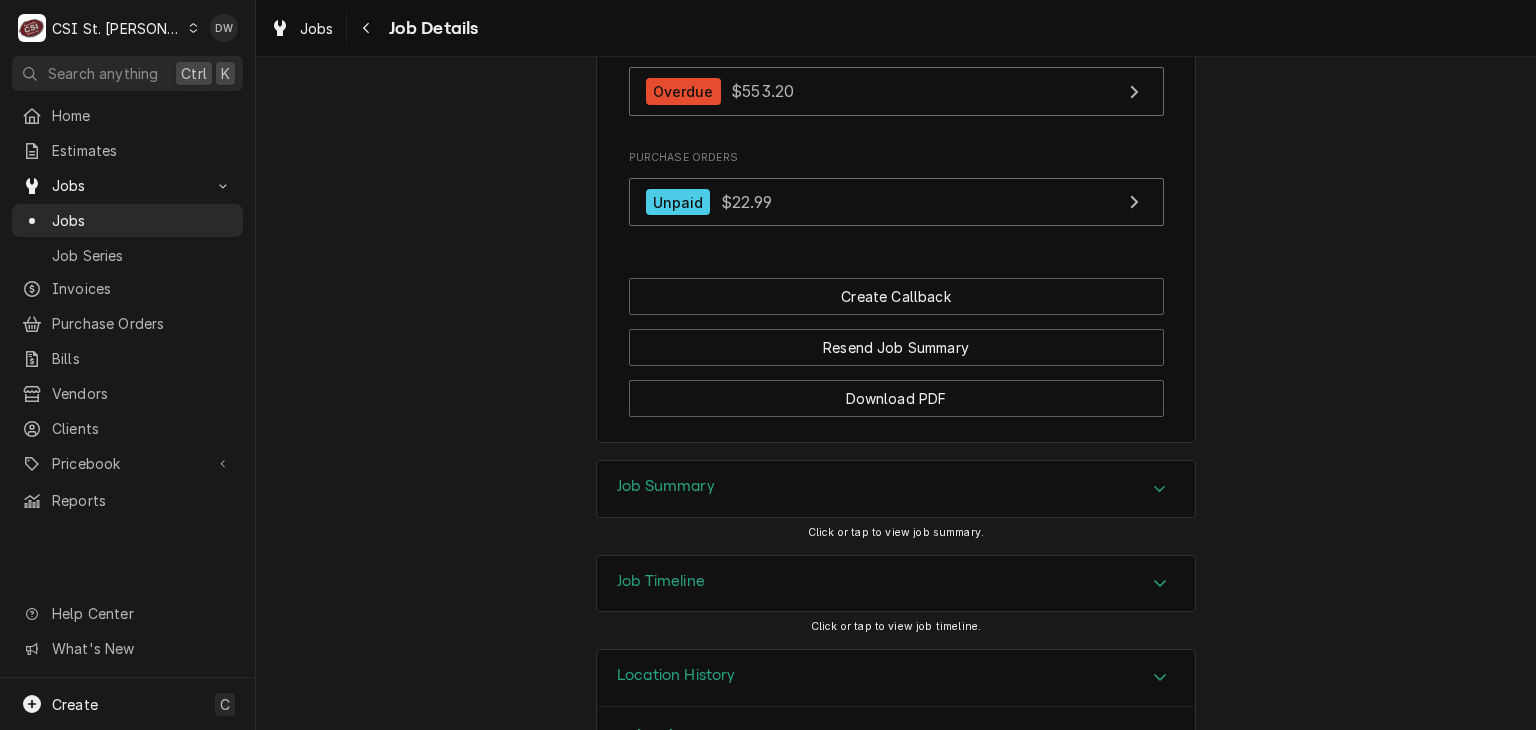 click 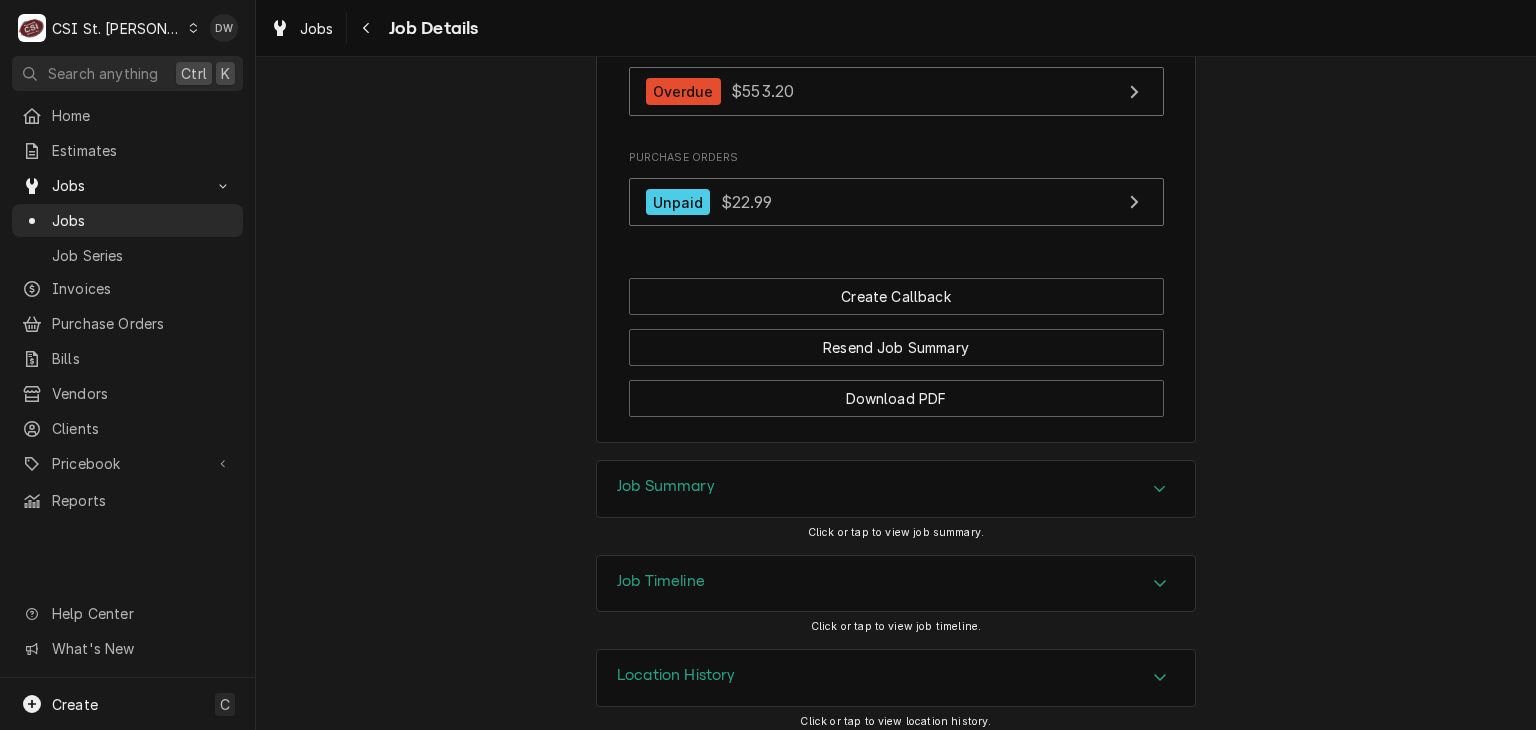 click 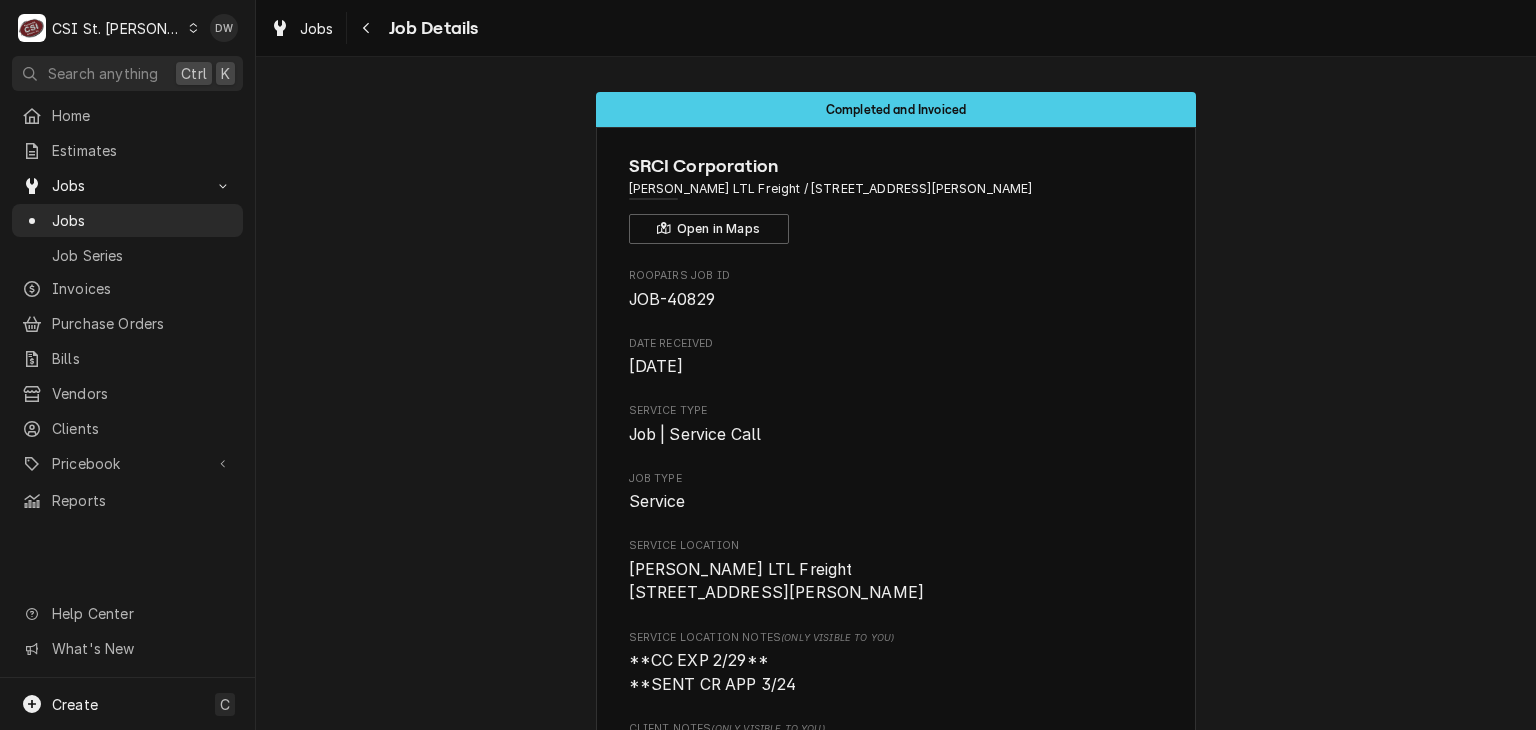 scroll, scrollTop: 0, scrollLeft: 0, axis: both 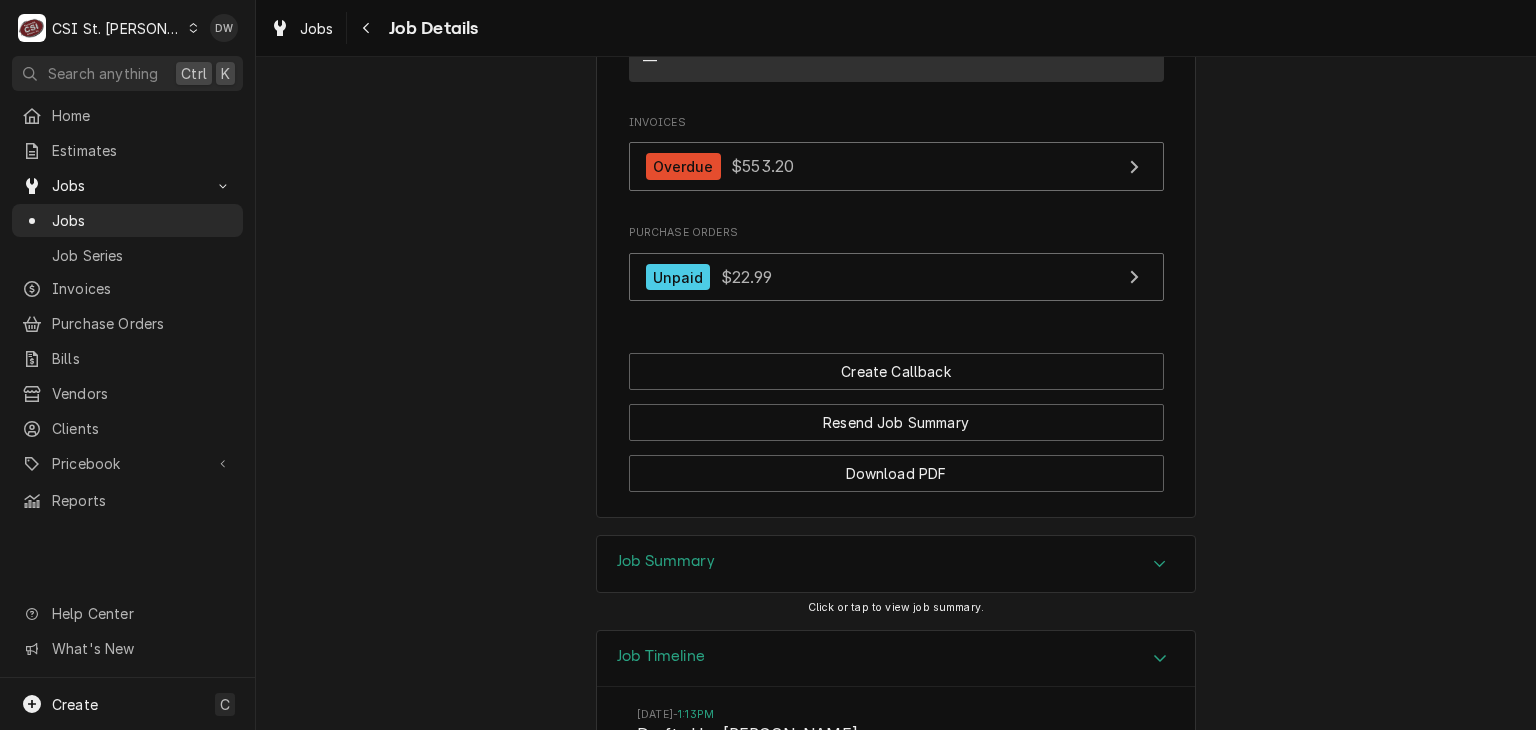 click on "Click or tap to view job summary." at bounding box center [896, 607] 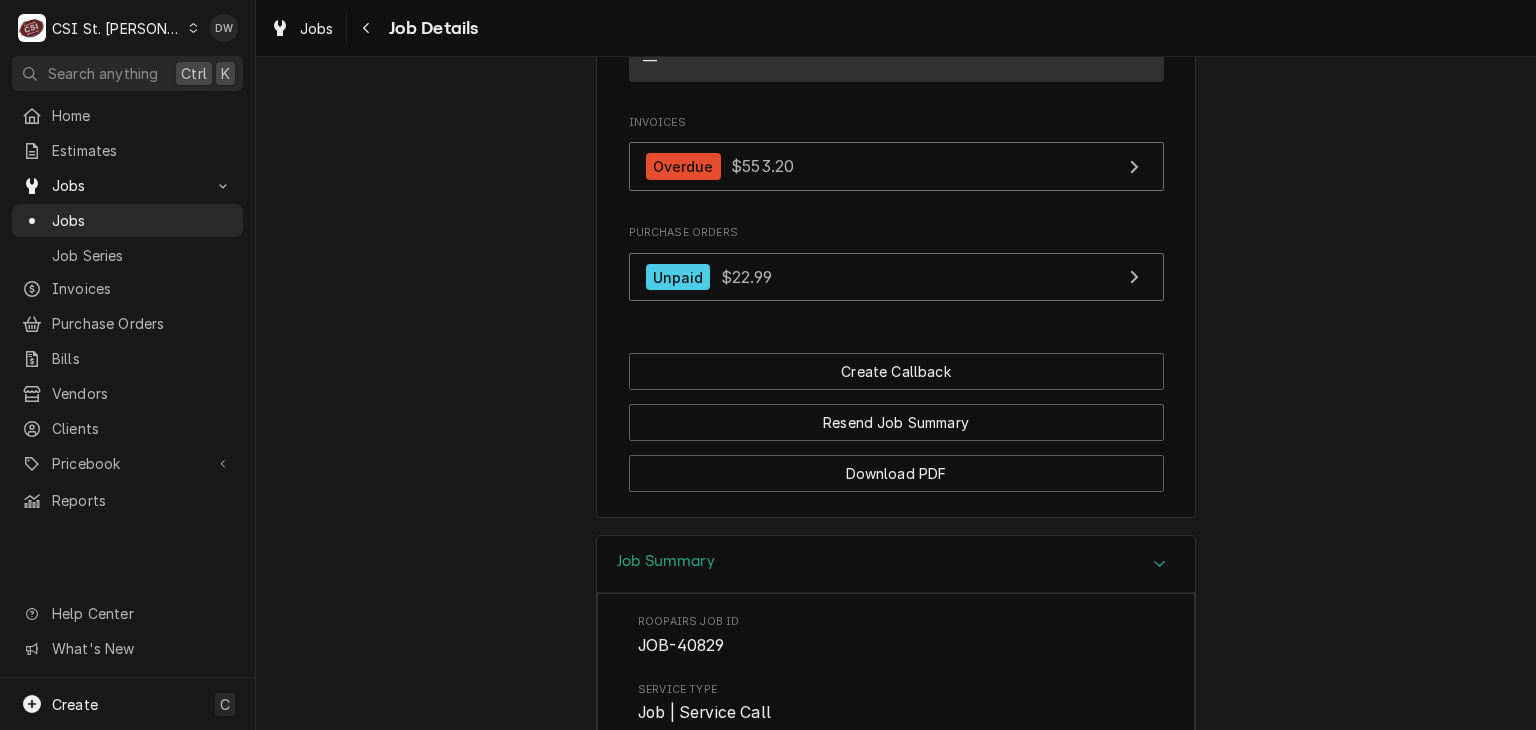 click on "Roopairs Job ID JOB-40829 Service Type Job | Service Call Job Type Service Total Time Logged 1h 30min Service Charges Short Description 1-Labor (Service) | Standard | Incurred Service Date Jun 24, 2025 Hourly Cost $0.00/hr Qty. 2hrs Rate $130.00/hr Amount $260.00 Service  Summary Standard labor (regular rate) applies to tech hours worked between 7:00 AM and 4:30 PM on weekdays, excluding holidays.
**This reflects billable hours performed to date** Short Description Job | Service Call Service Date Jun 24, 2025 Hourly Cost $0.00/hr Qty. 2hrs Rate $0.00/hr Amount $0.00 Service  Summary Parts and Materials Short Description Dye Packet, #1 Manufacturer — Manufacturer Part # 69621 Inventory Location 86D ⛔️ | KRIS SWEARINGEN V134 Unit Cost $10.02 Qty. 1 Price $35.00 Amount $35.00 Short Description Refrigerant 17 Manufacturer — Manufacturer Part # R-410A Inventory Location 86D ⛔️ | KRIS SWEARINGEN V134 Unit Cost $341.00 Qty. 1 Price $55.00 Amount $55.00 Trip Charges, Diagnostic Fees, etc. Unit Cost $0.00" at bounding box center [896, 2322] 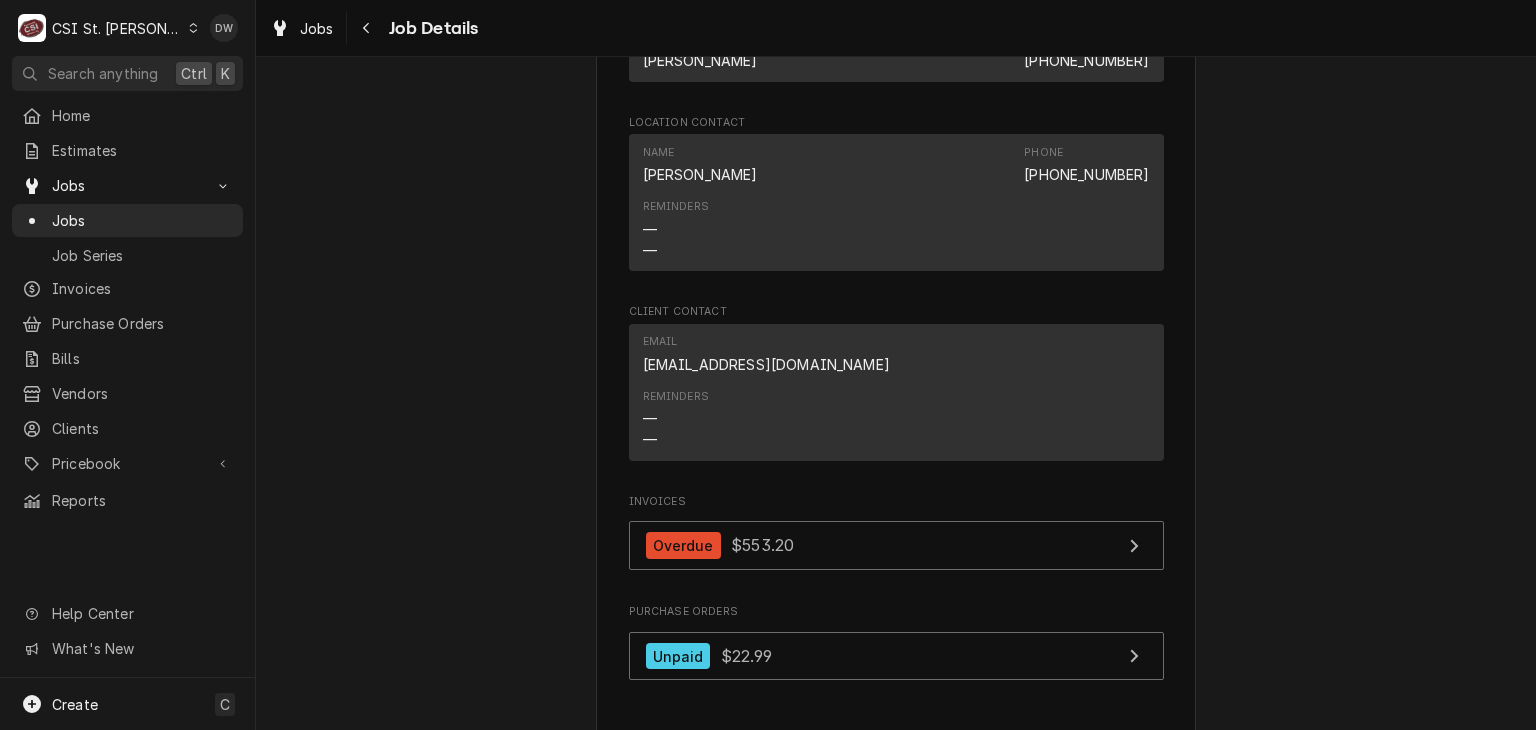 scroll, scrollTop: 0, scrollLeft: 0, axis: both 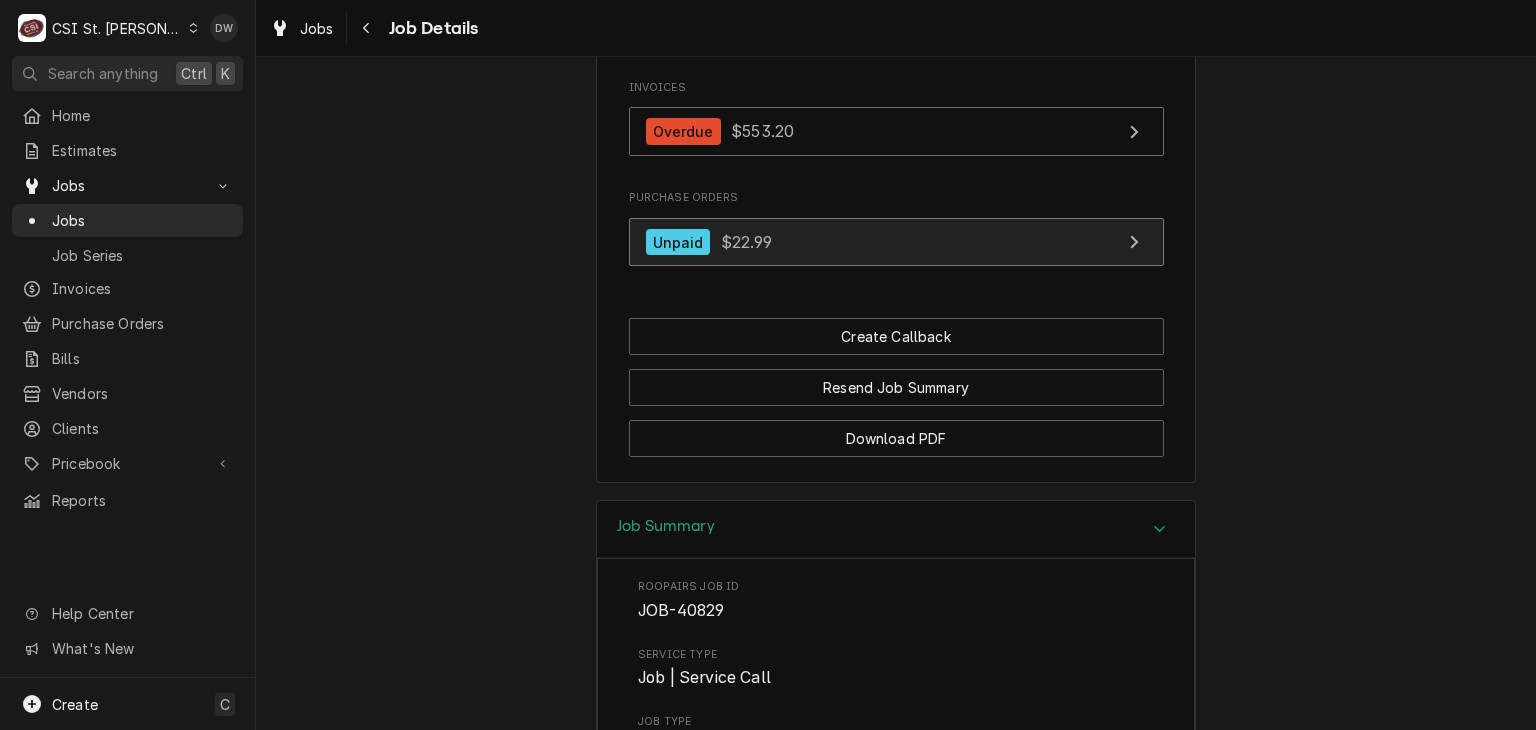 click on "Unpaid $22.99" at bounding box center (896, 242) 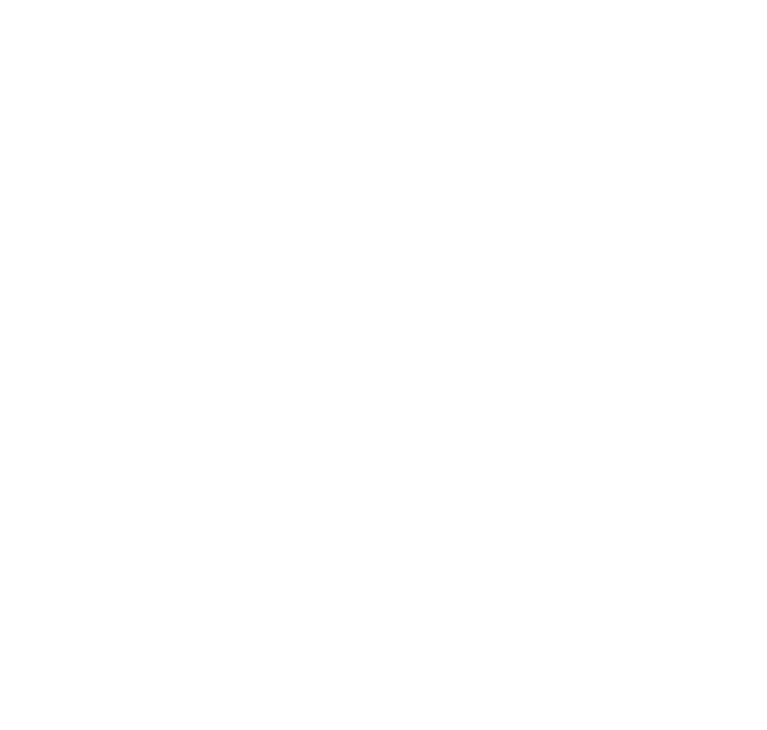 scroll, scrollTop: 0, scrollLeft: 0, axis: both 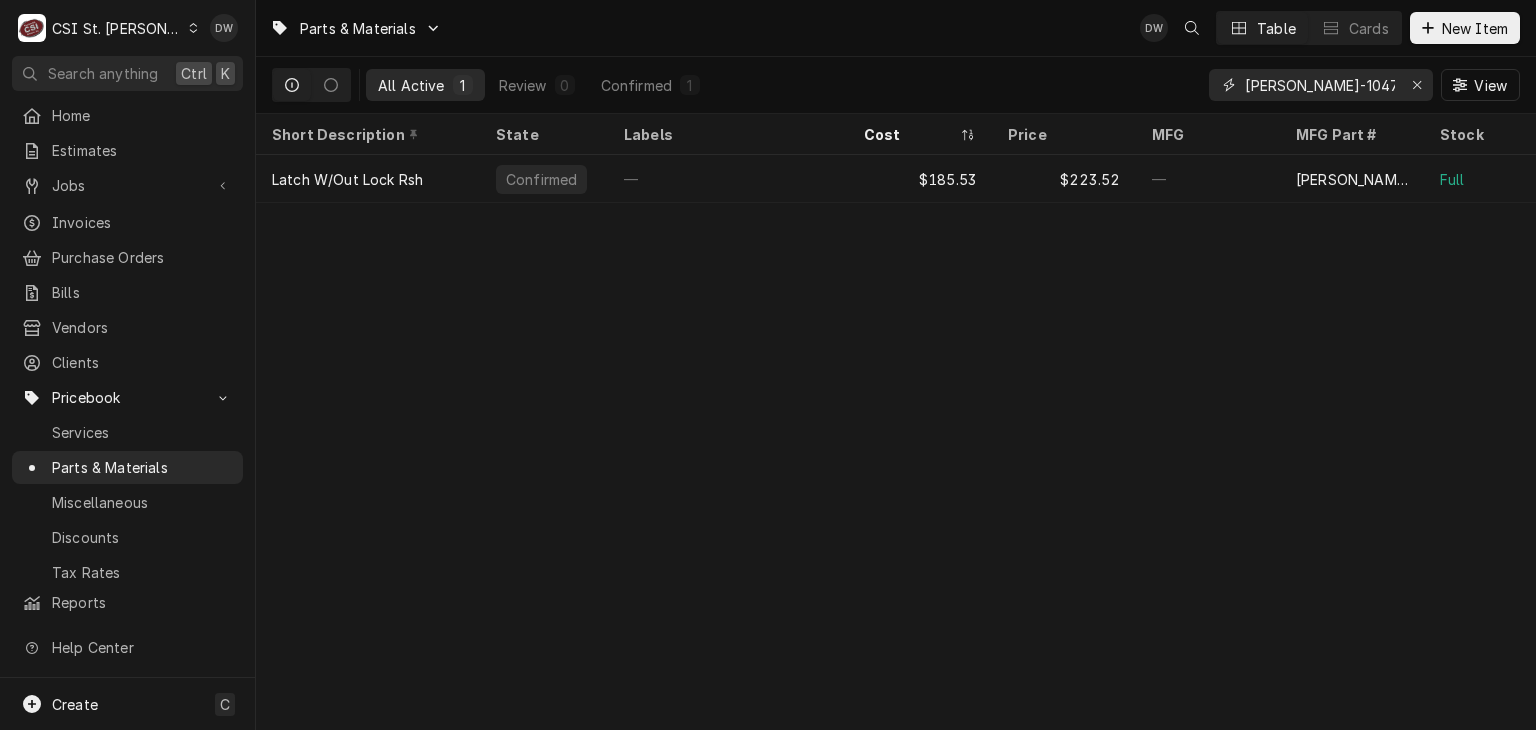 drag, startPoint x: 1348, startPoint y: 91, endPoint x: 1153, endPoint y: 95, distance: 195.04102 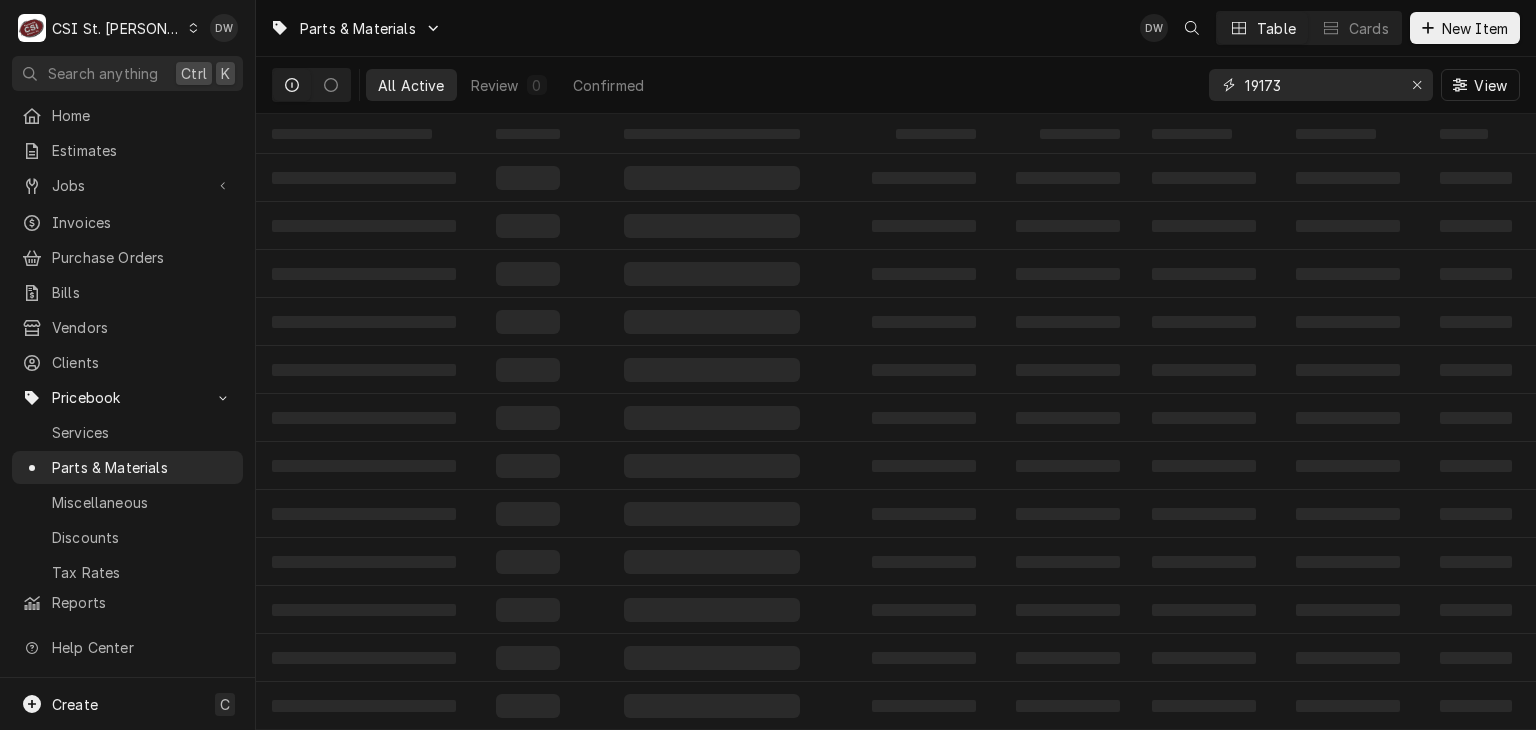 type on "19173" 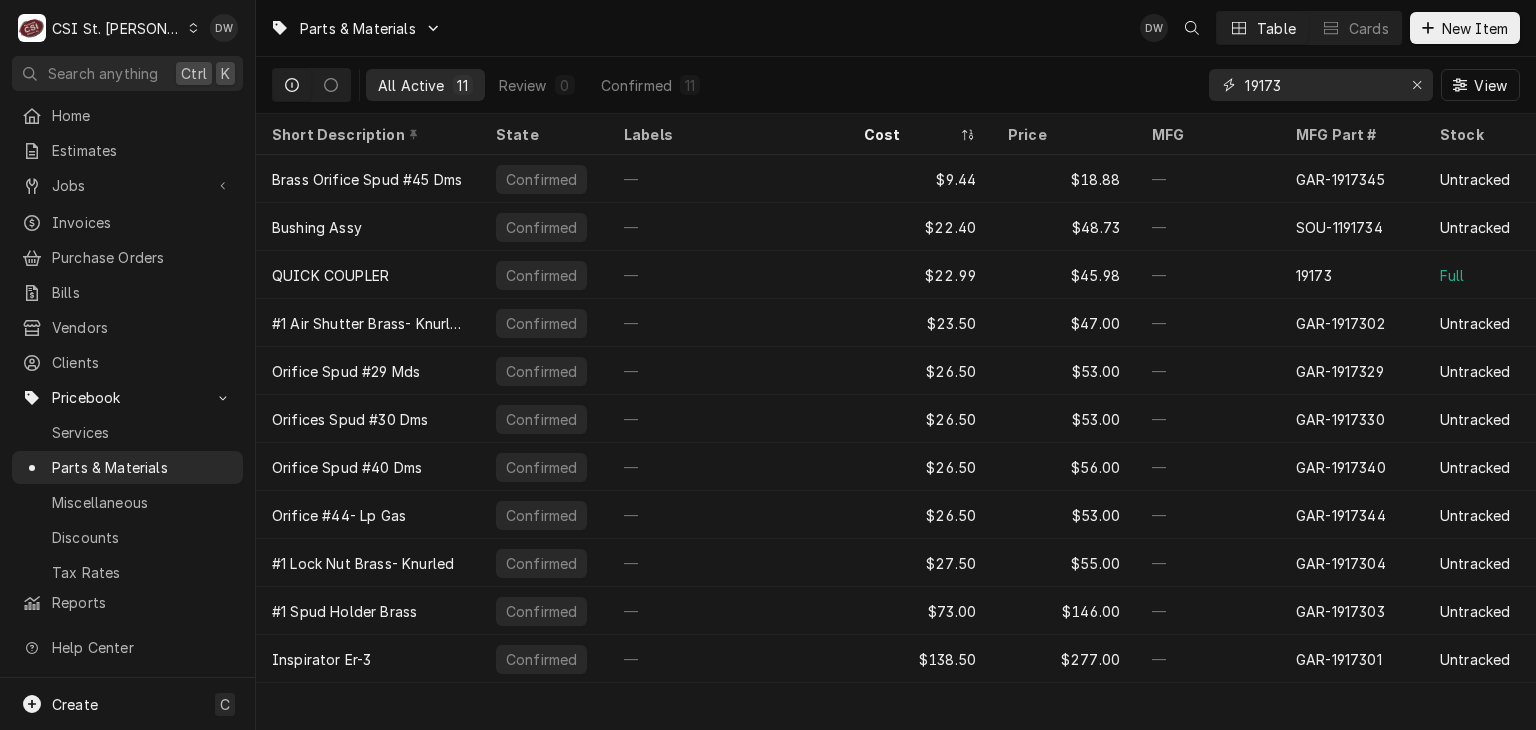 click on "19173" at bounding box center [1320, 85] 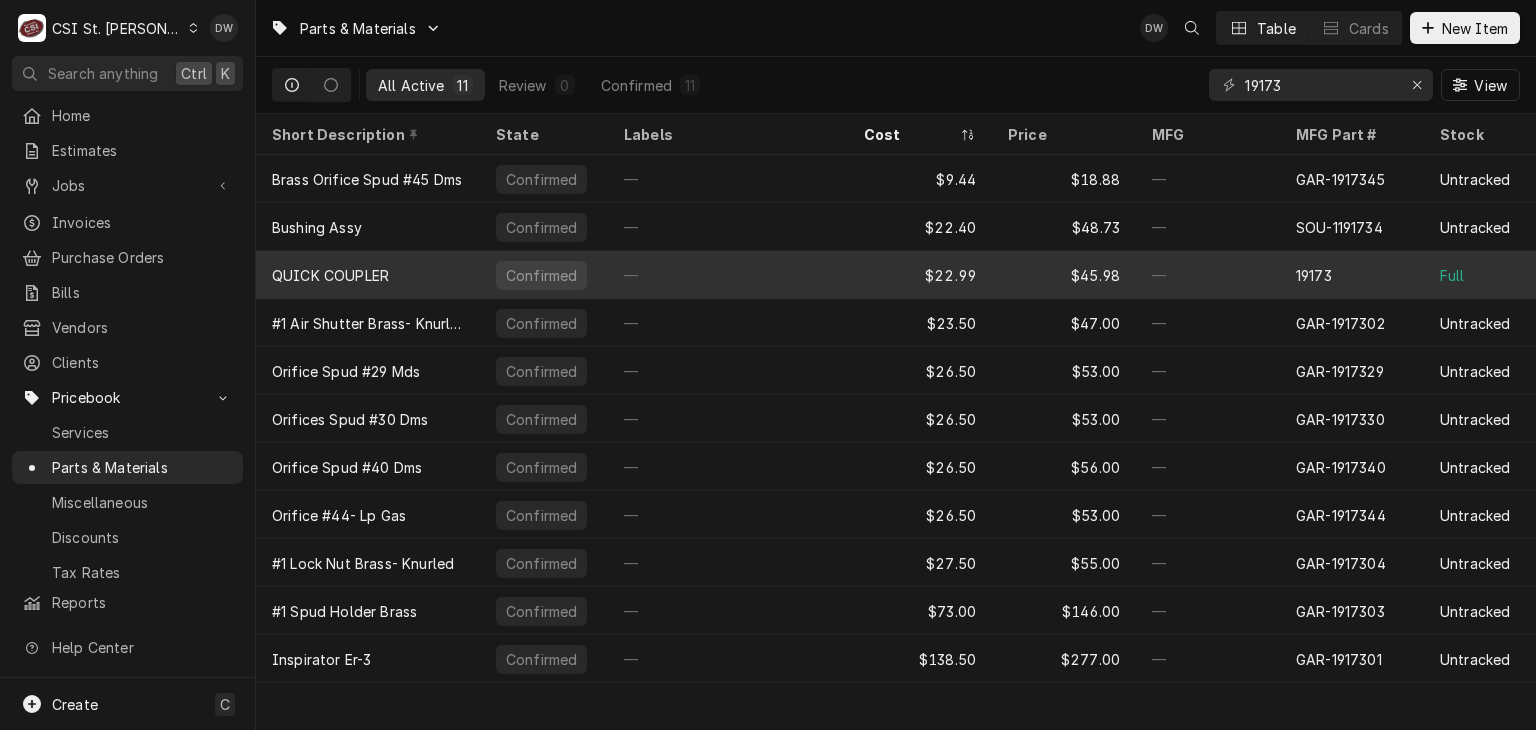 click on "QUICK COUPLER" at bounding box center (330, 275) 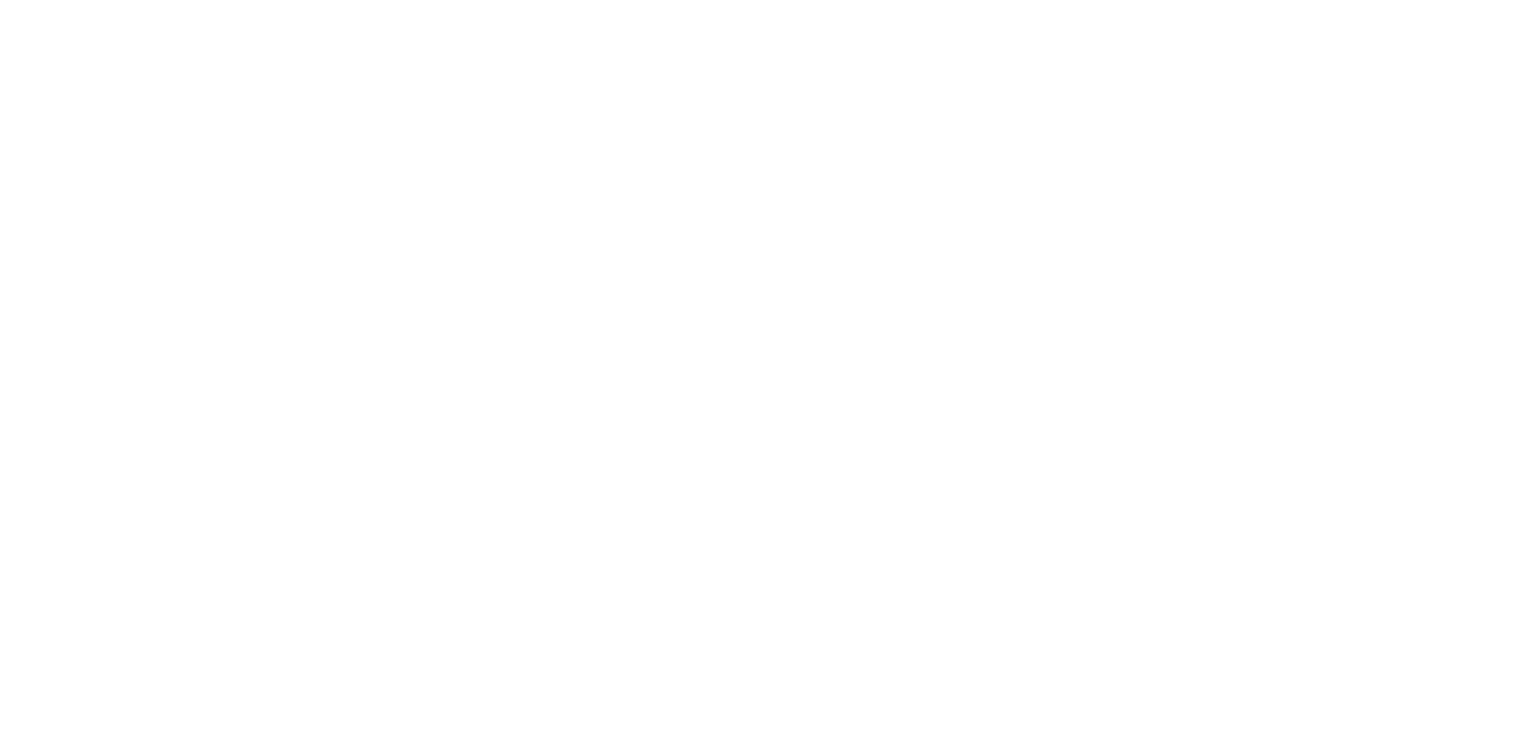 scroll, scrollTop: 0, scrollLeft: 0, axis: both 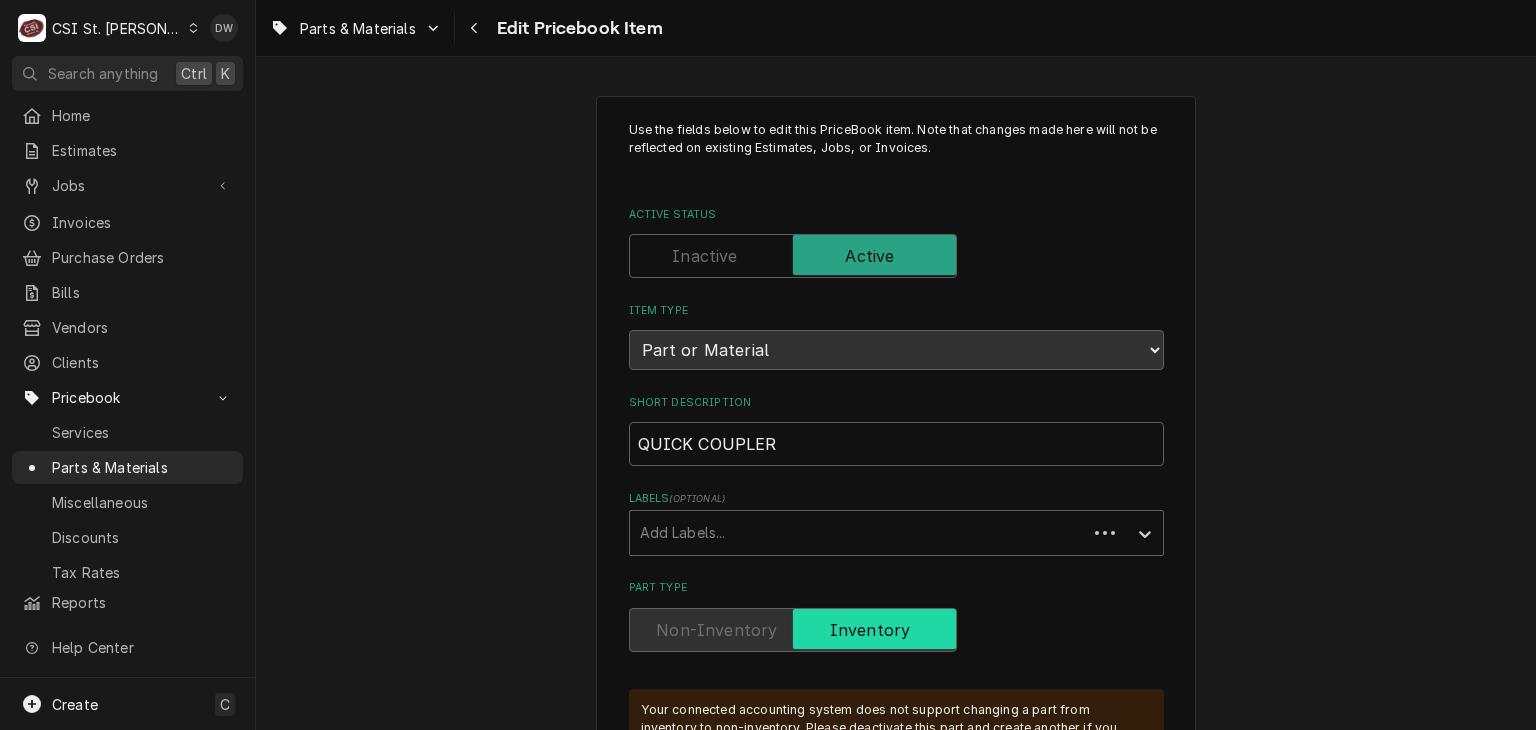 type on "x" 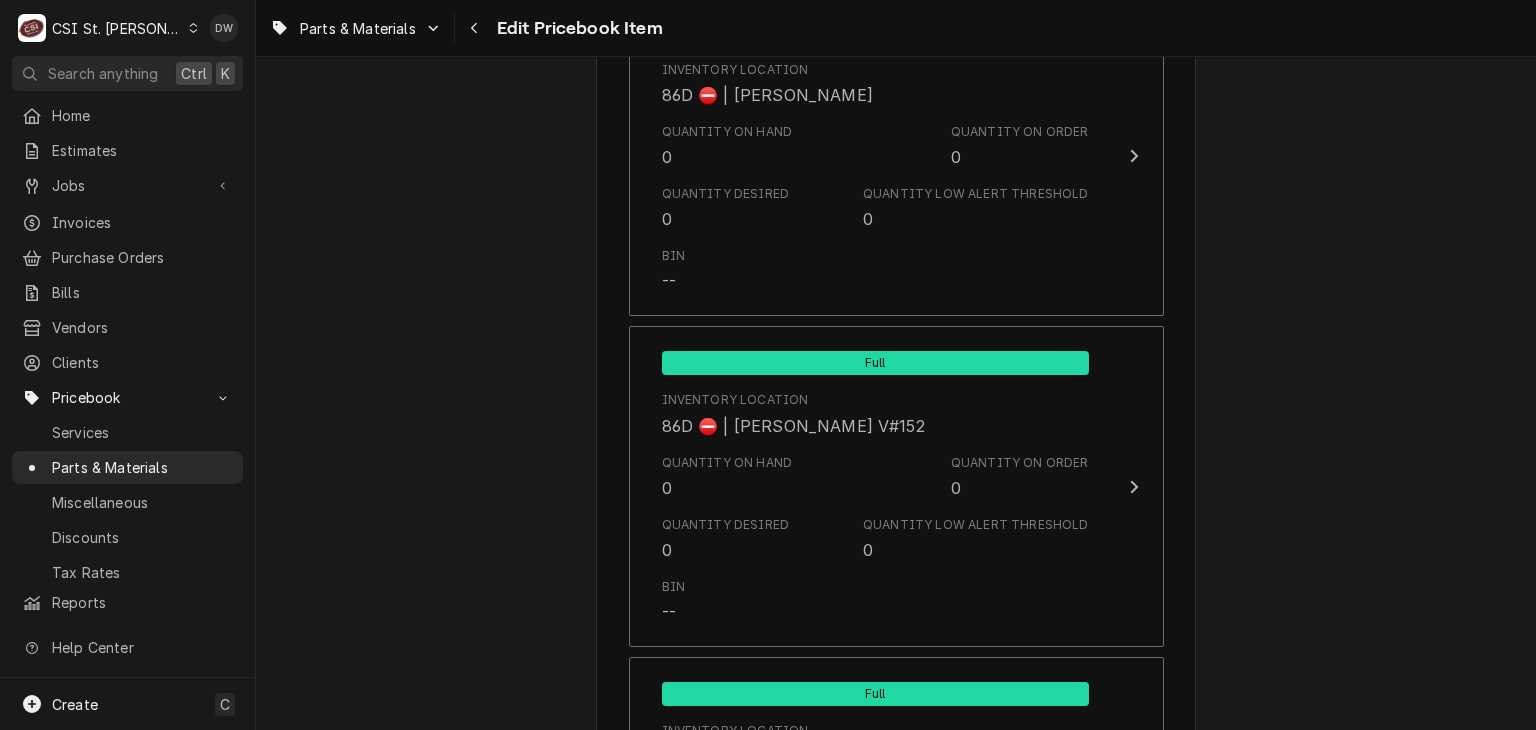 scroll, scrollTop: 17092, scrollLeft: 0, axis: vertical 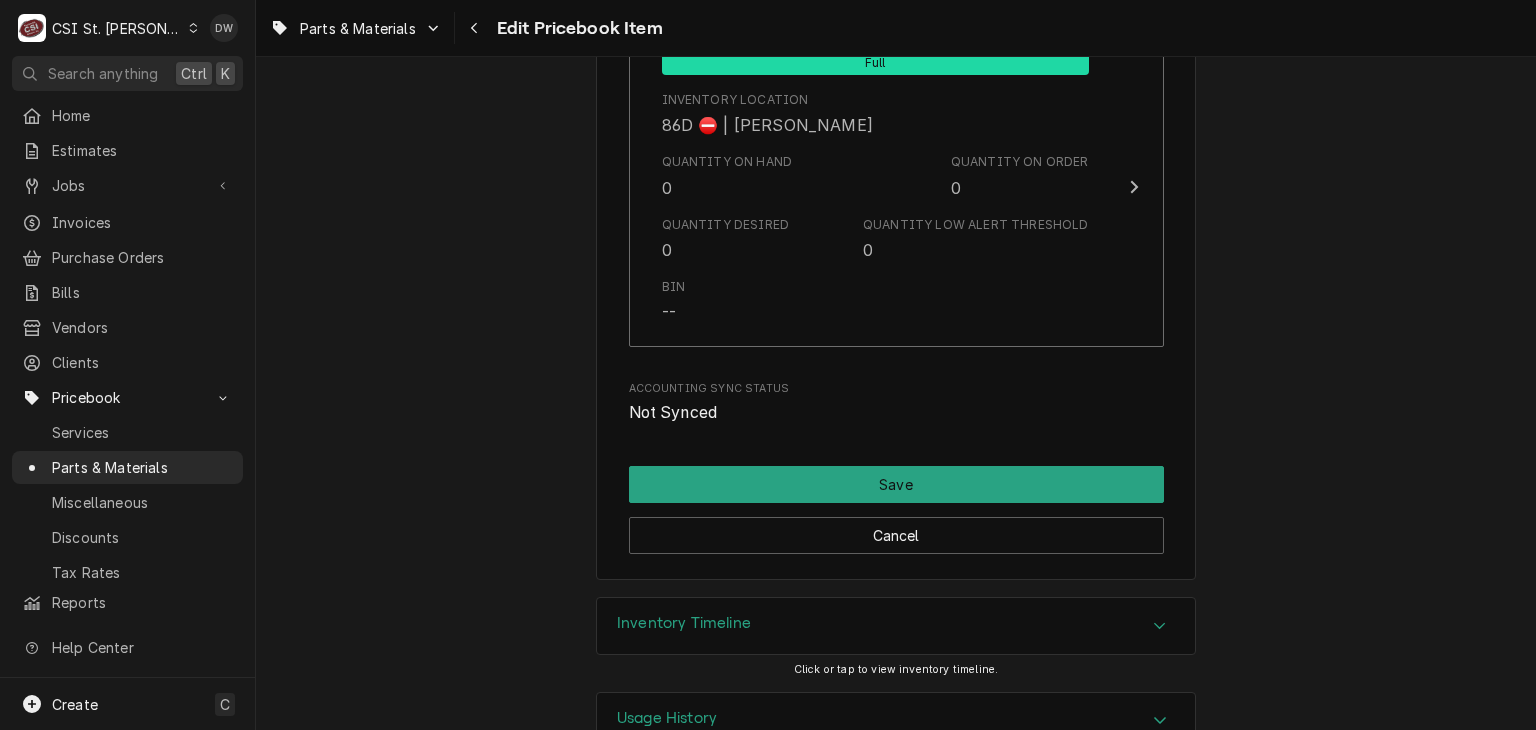 click on "Inventory Timeline" at bounding box center (896, 626) 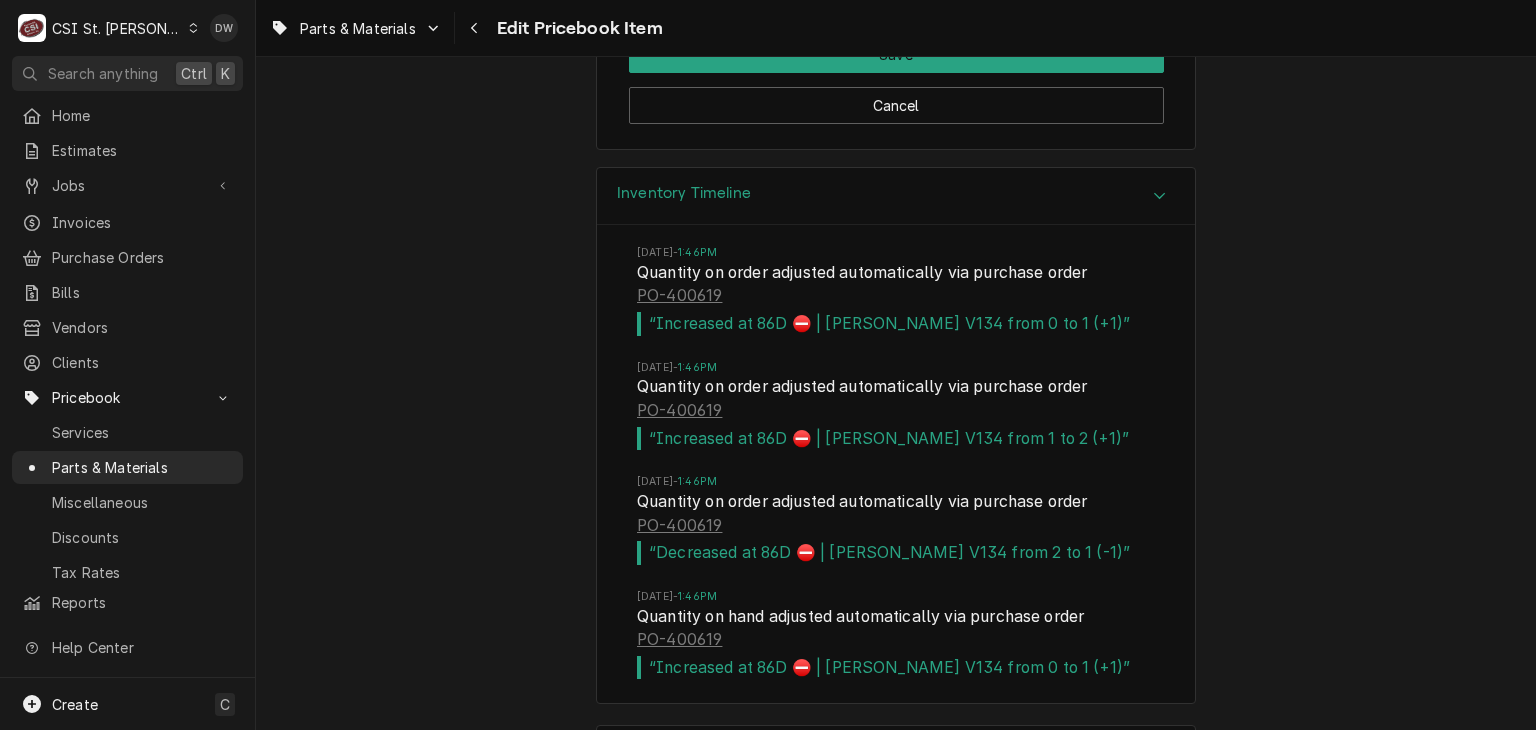 scroll, scrollTop: 17556, scrollLeft: 0, axis: vertical 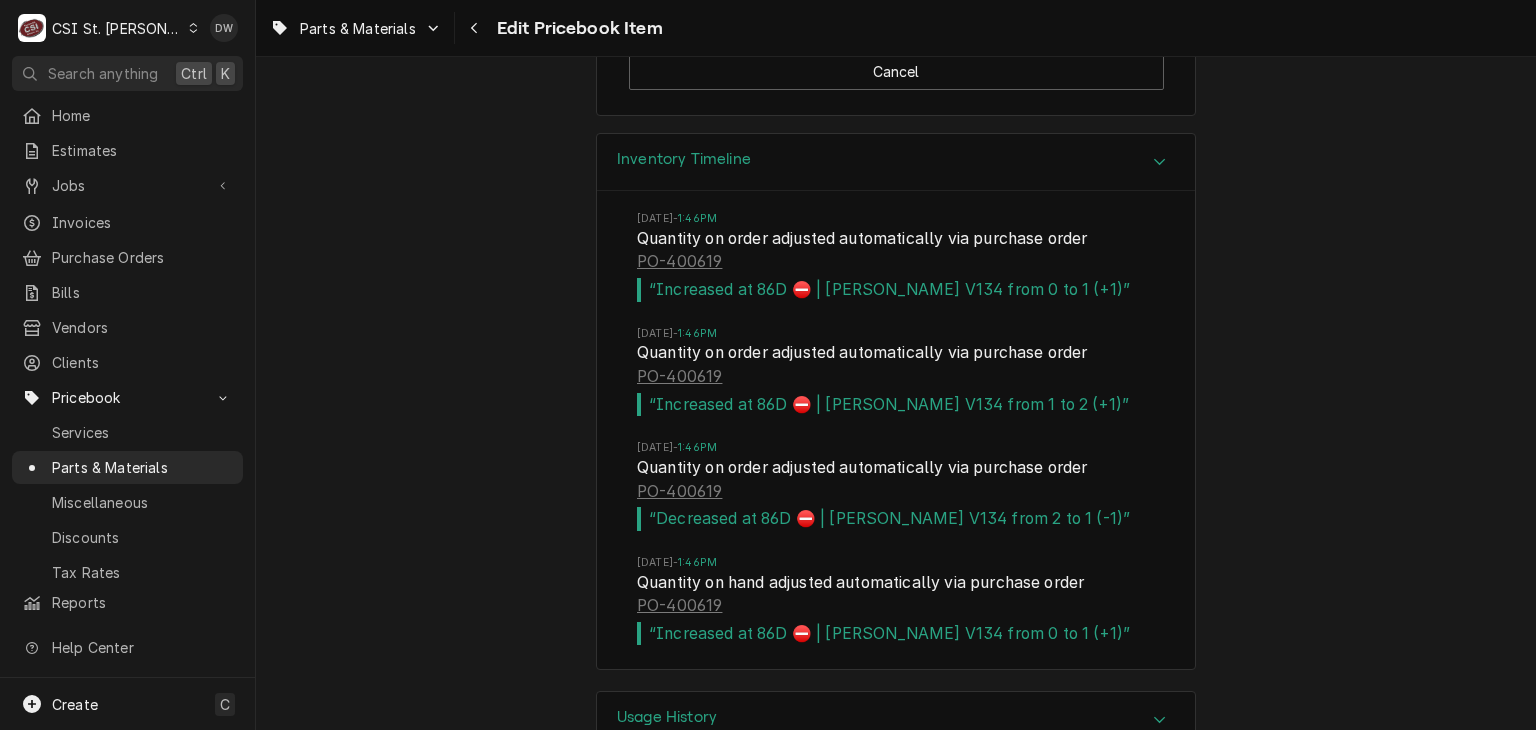 click at bounding box center [1160, 720] 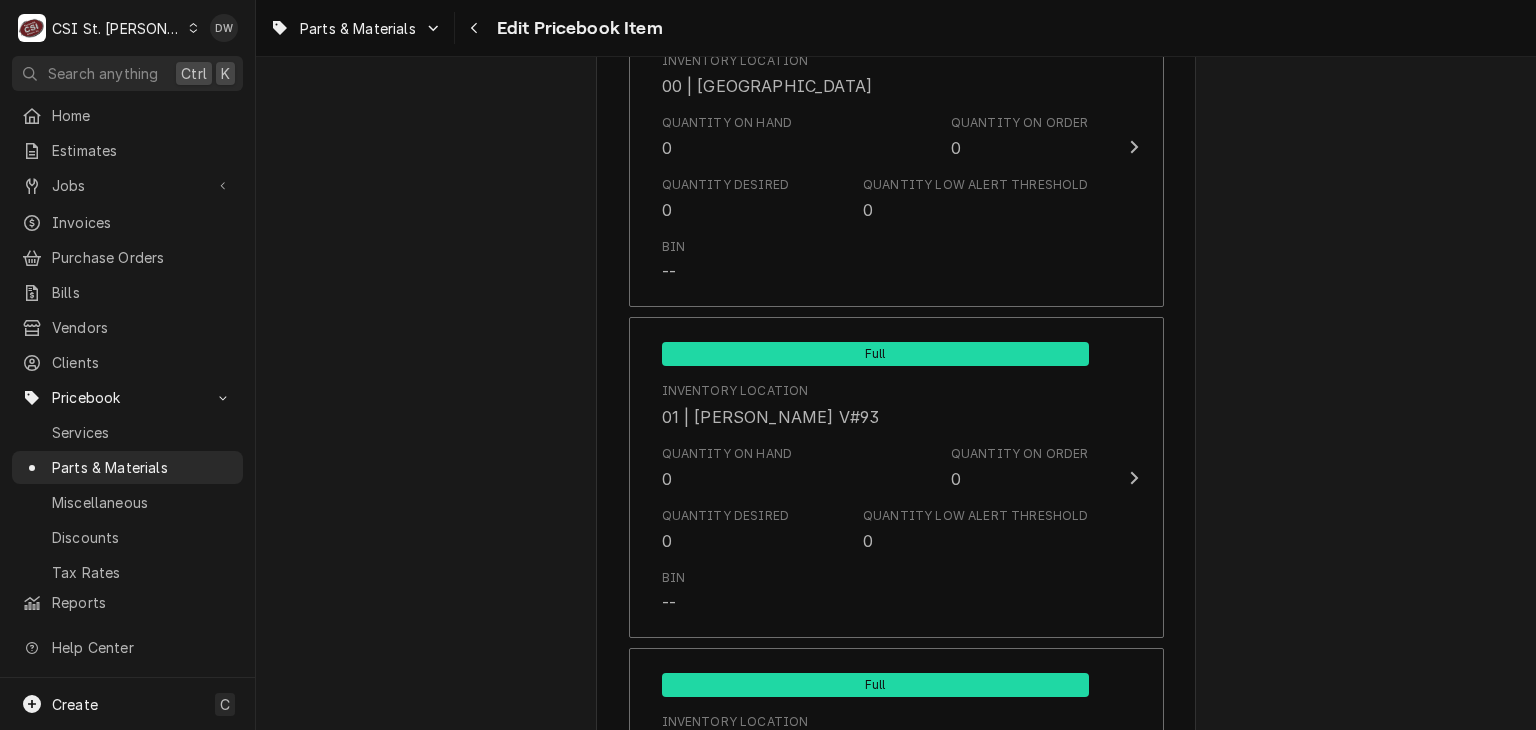 scroll, scrollTop: 0, scrollLeft: 0, axis: both 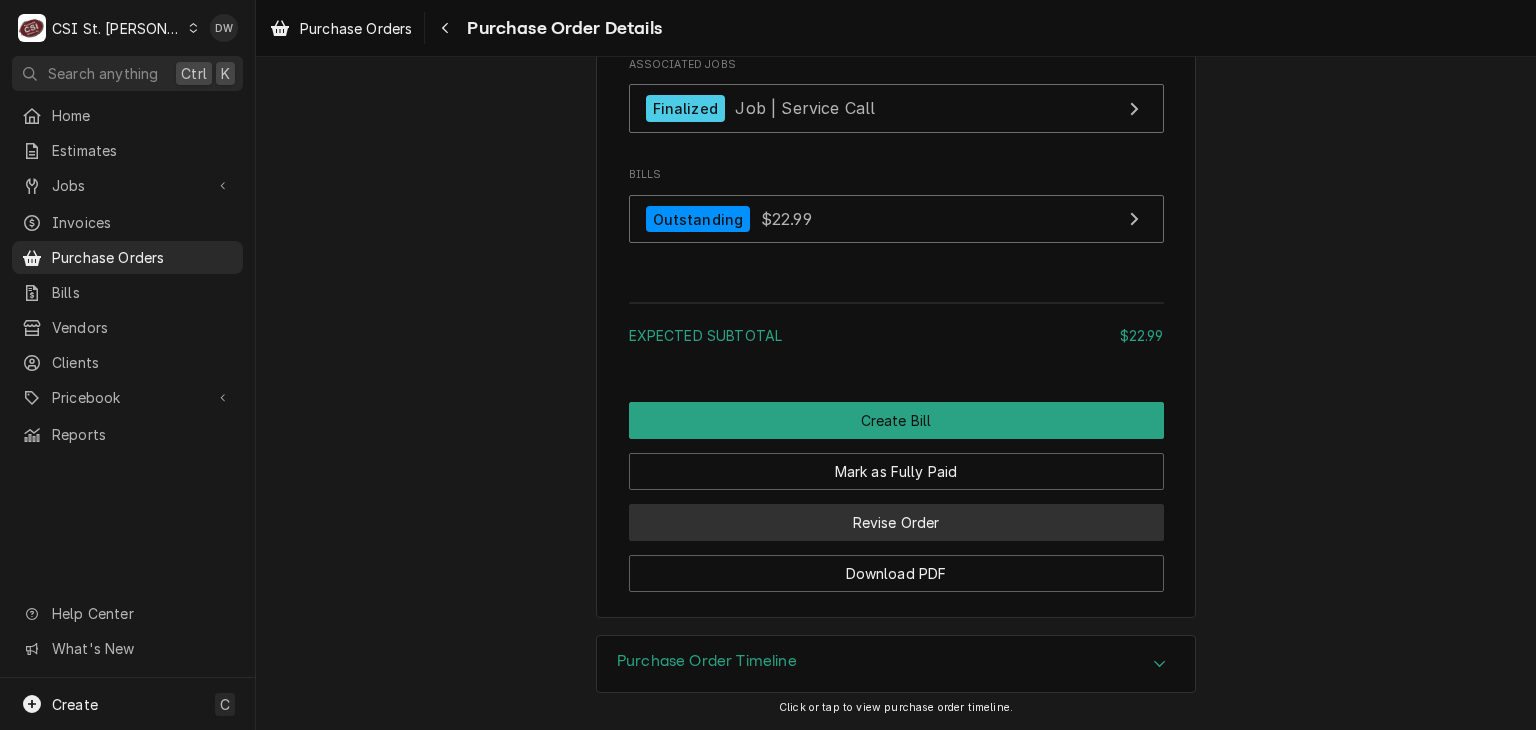 click on "Revise Order" at bounding box center (896, 522) 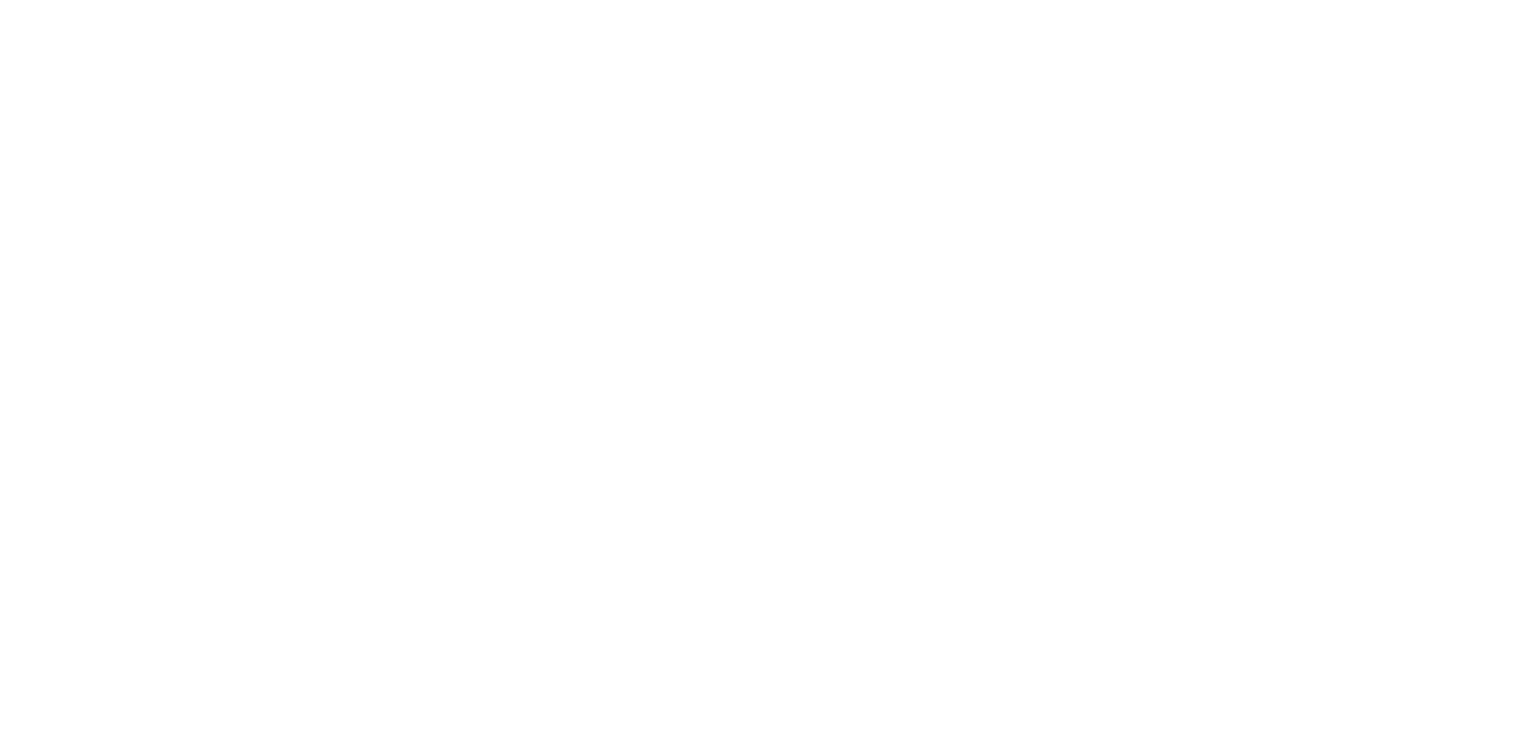 scroll, scrollTop: 0, scrollLeft: 0, axis: both 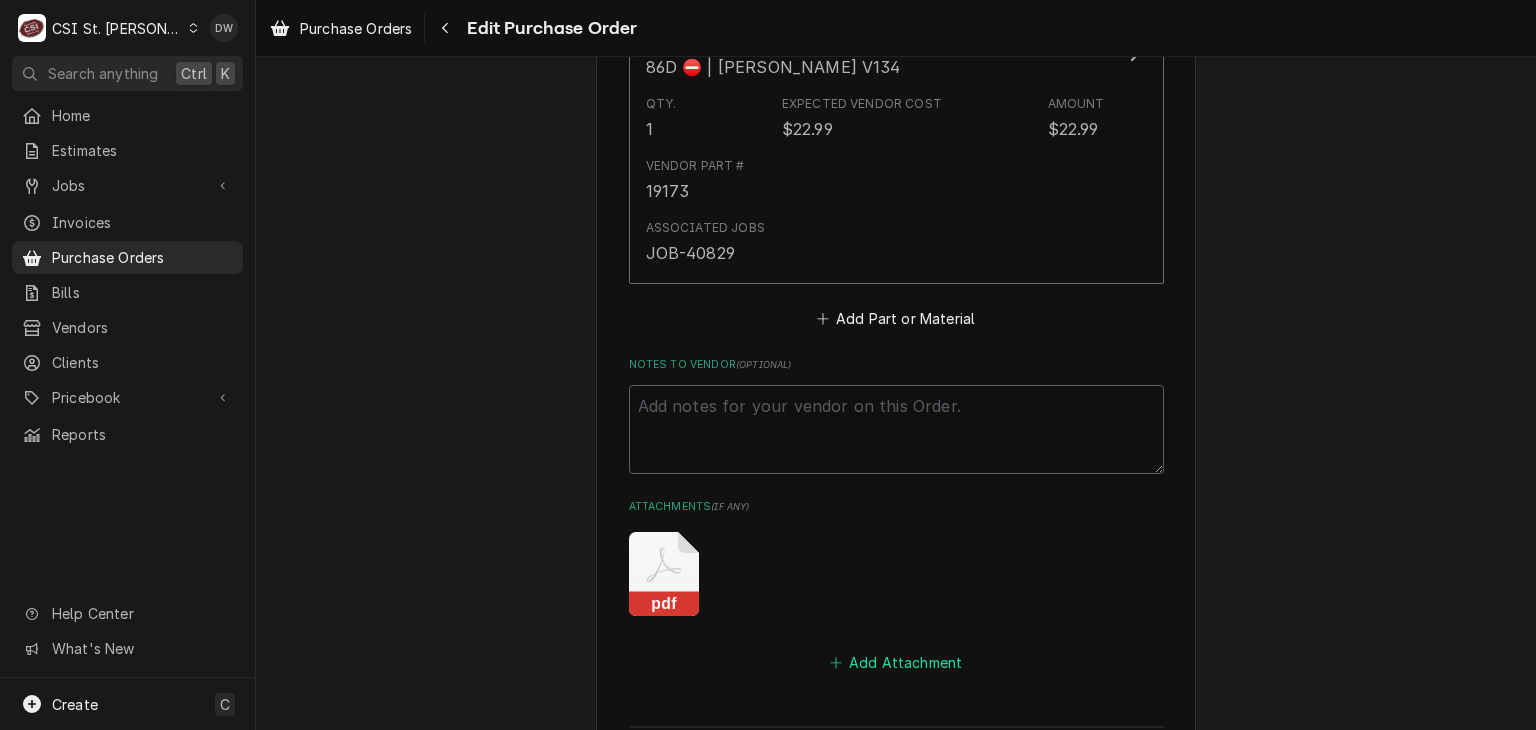 click on "Add Attachment" at bounding box center (896, 663) 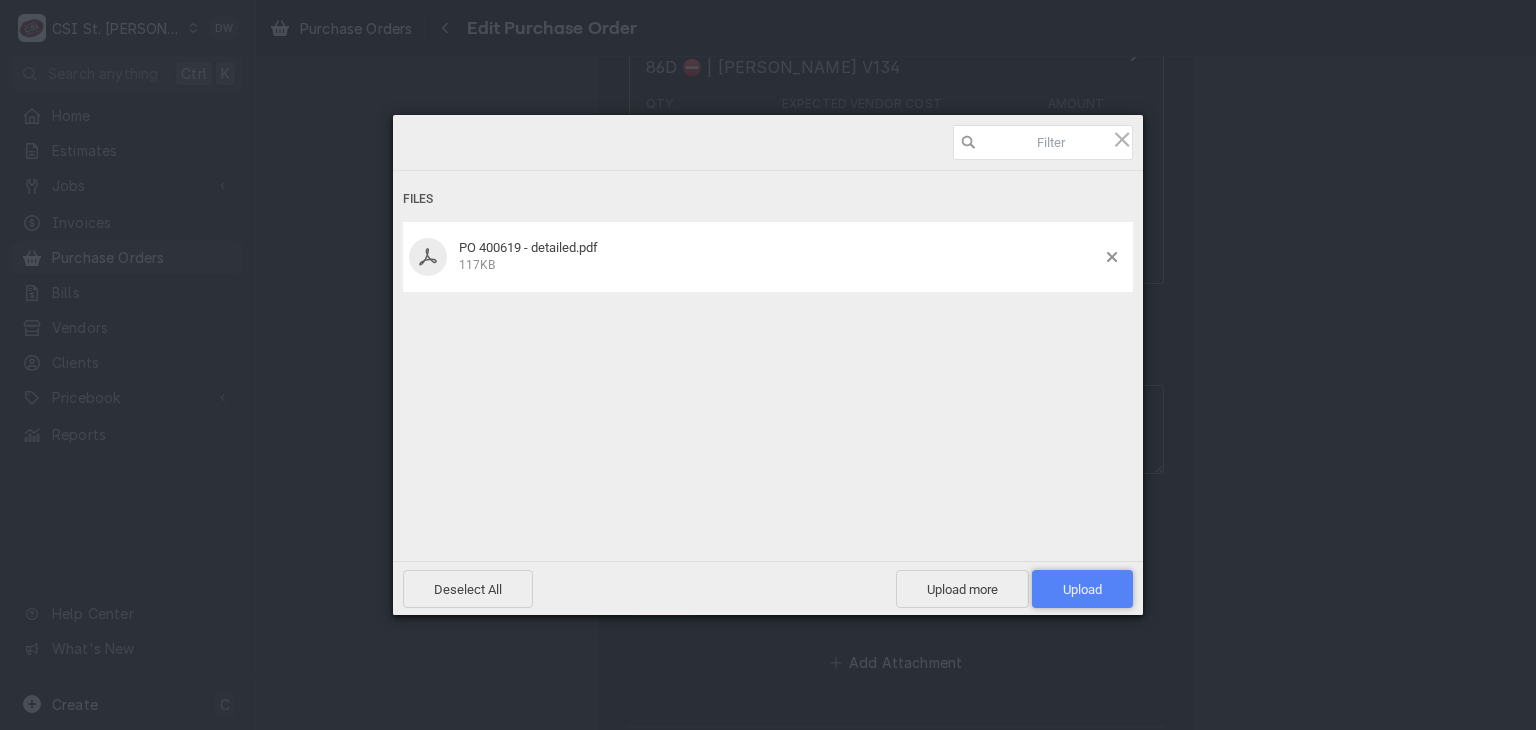 click on "Upload
1" at bounding box center [1082, 589] 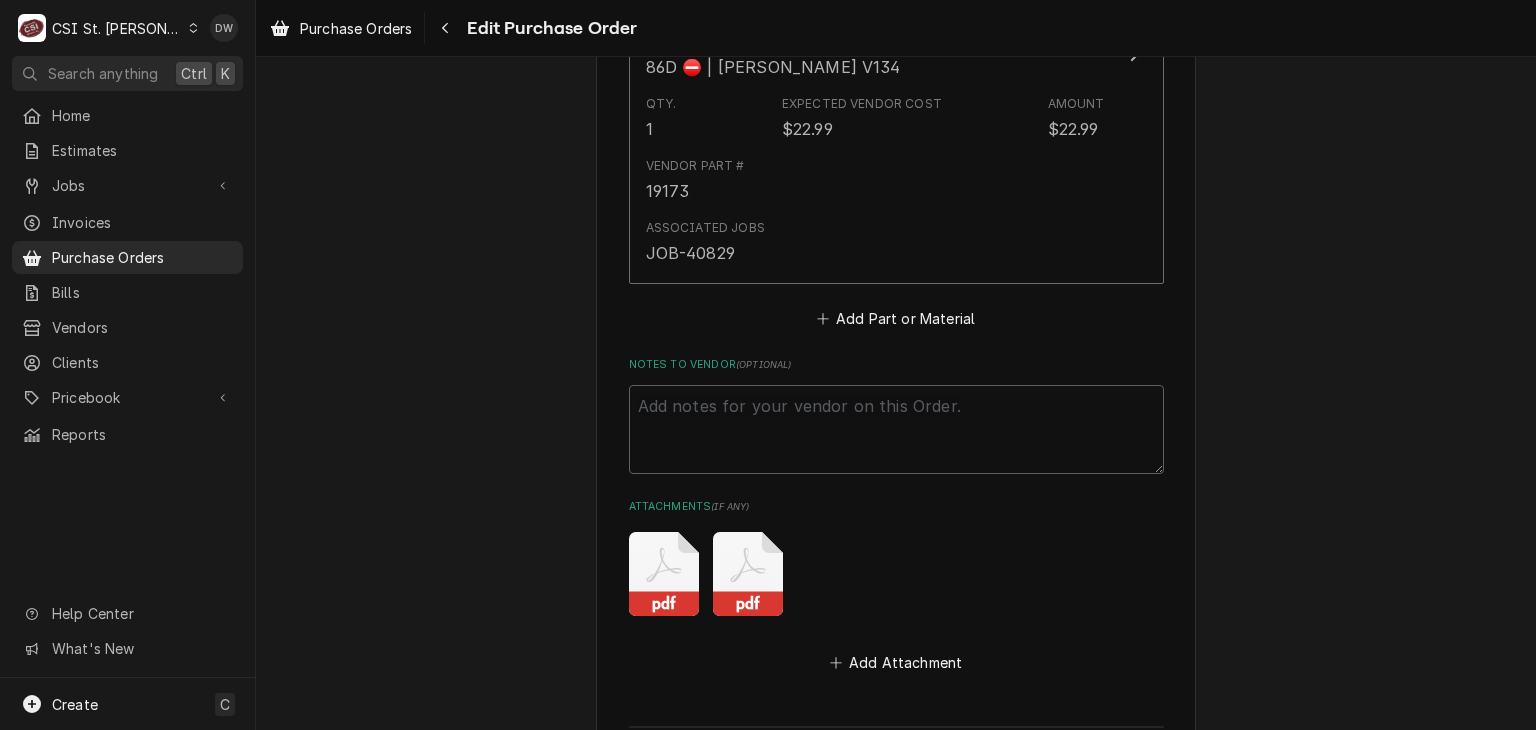 click on "Save" at bounding box center (759, 844) 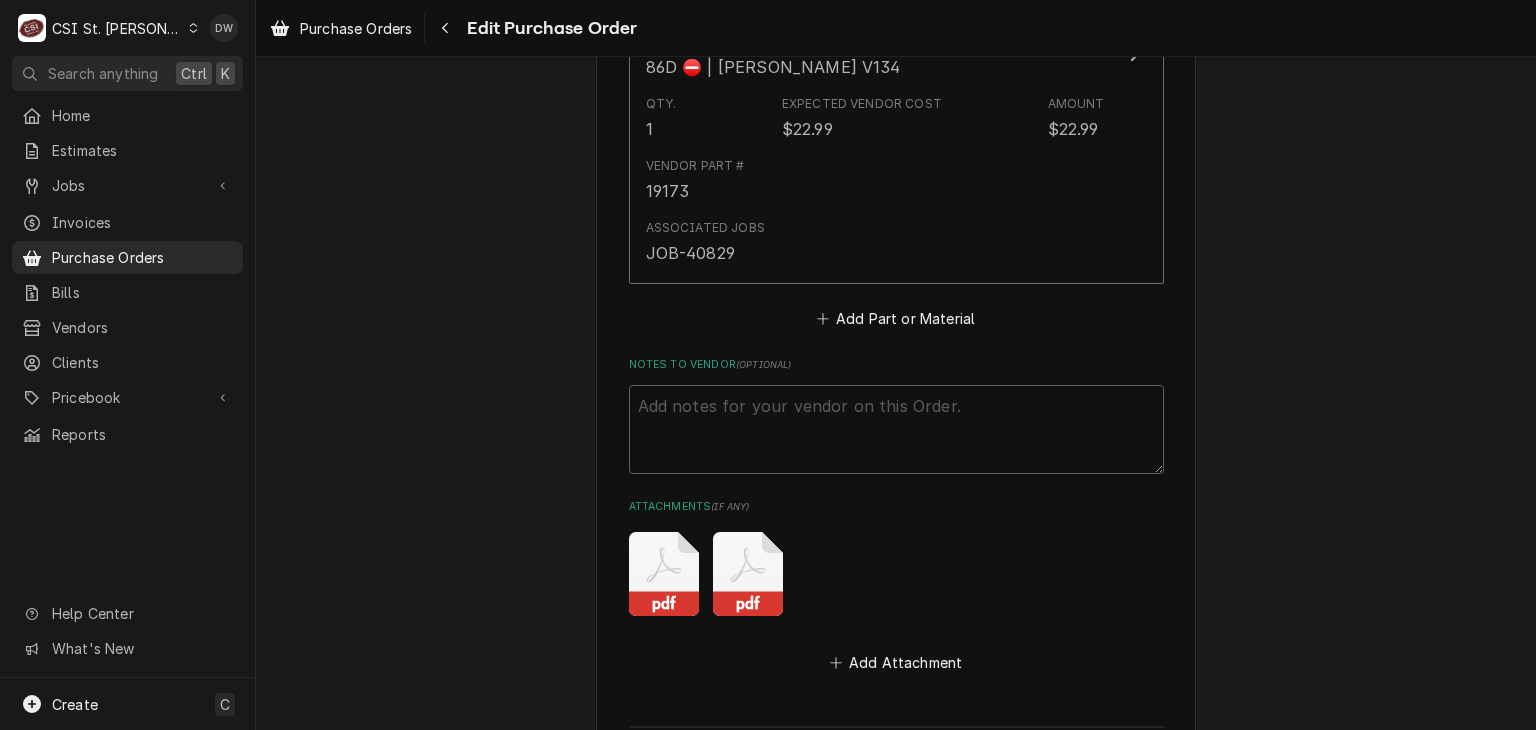 type on "x" 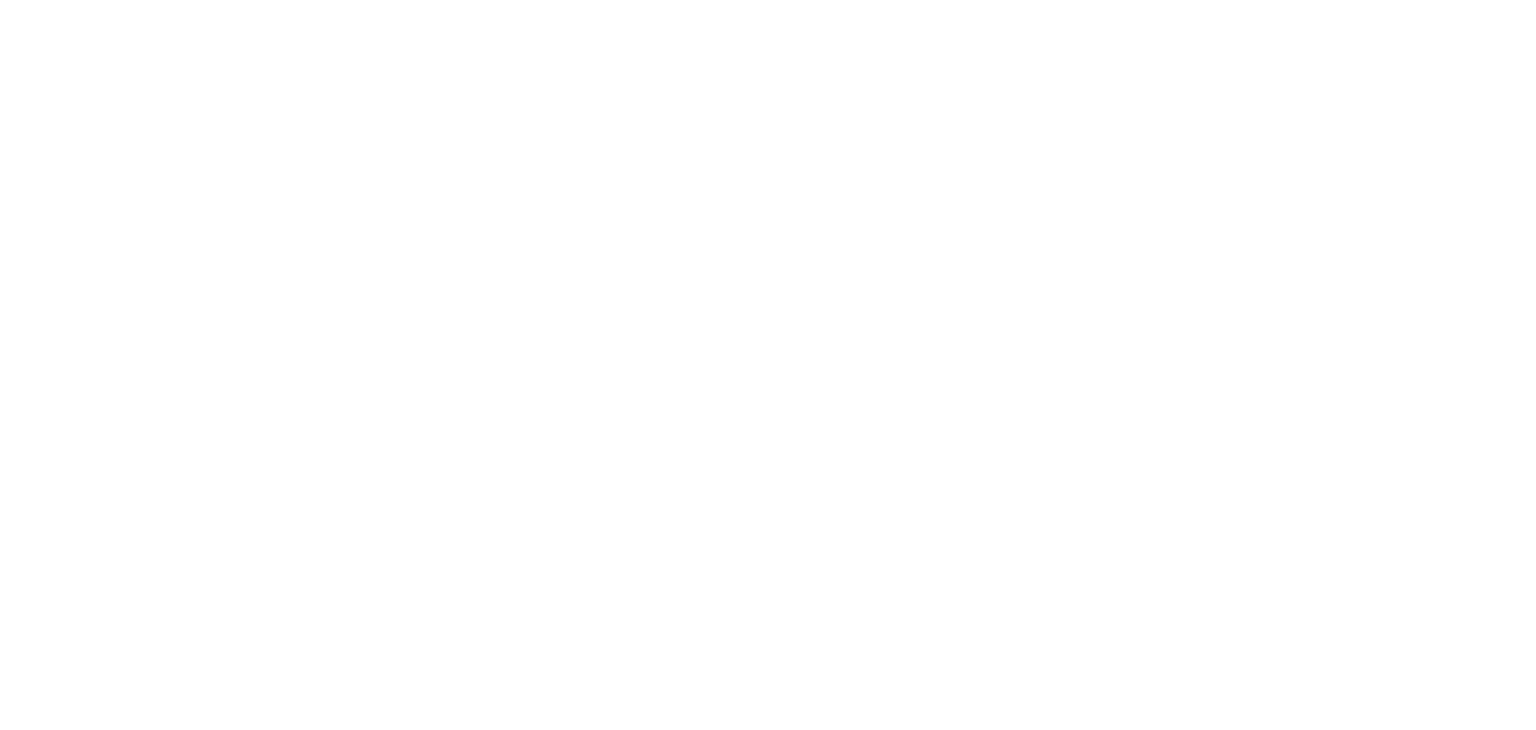 scroll, scrollTop: 0, scrollLeft: 0, axis: both 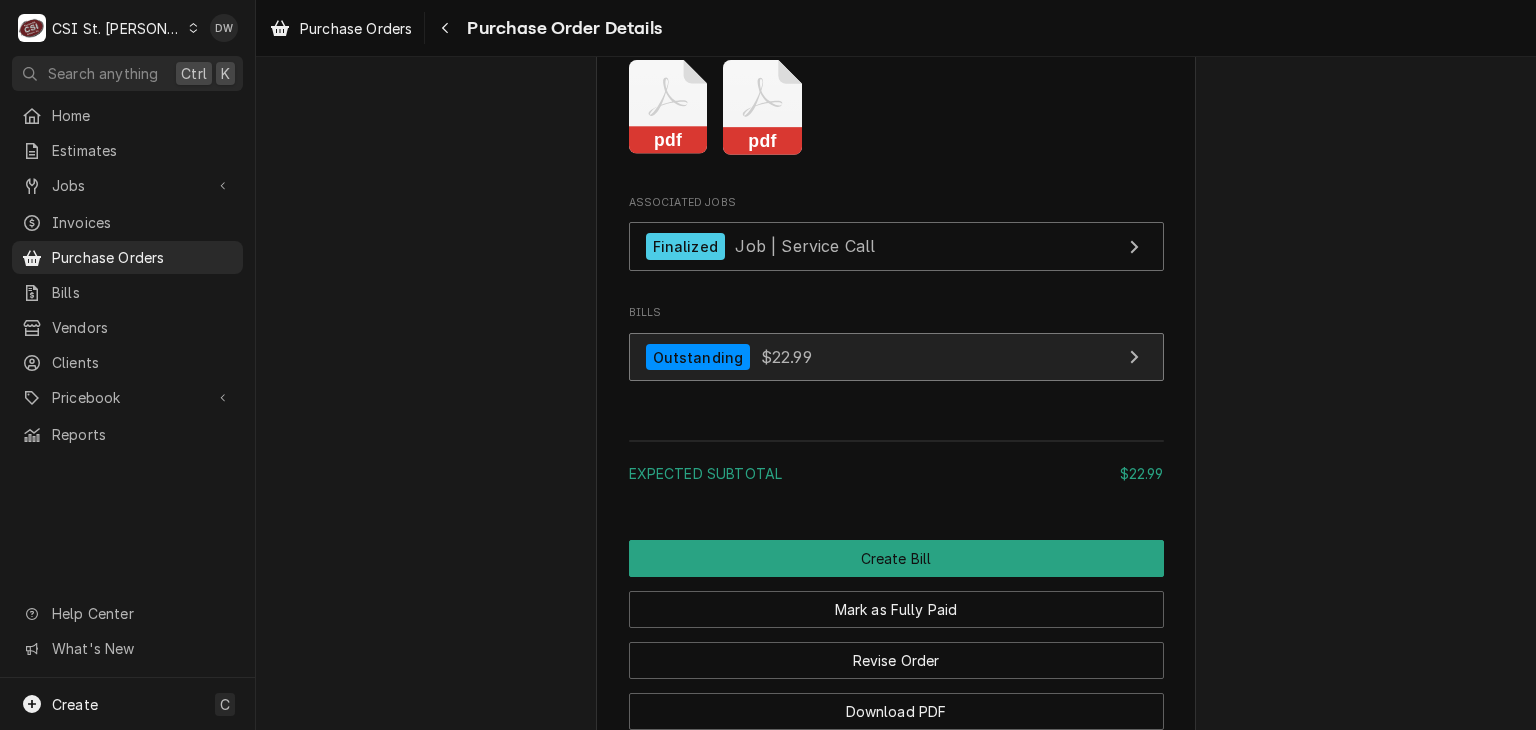 click on "Outstanding $22.99" at bounding box center [896, 357] 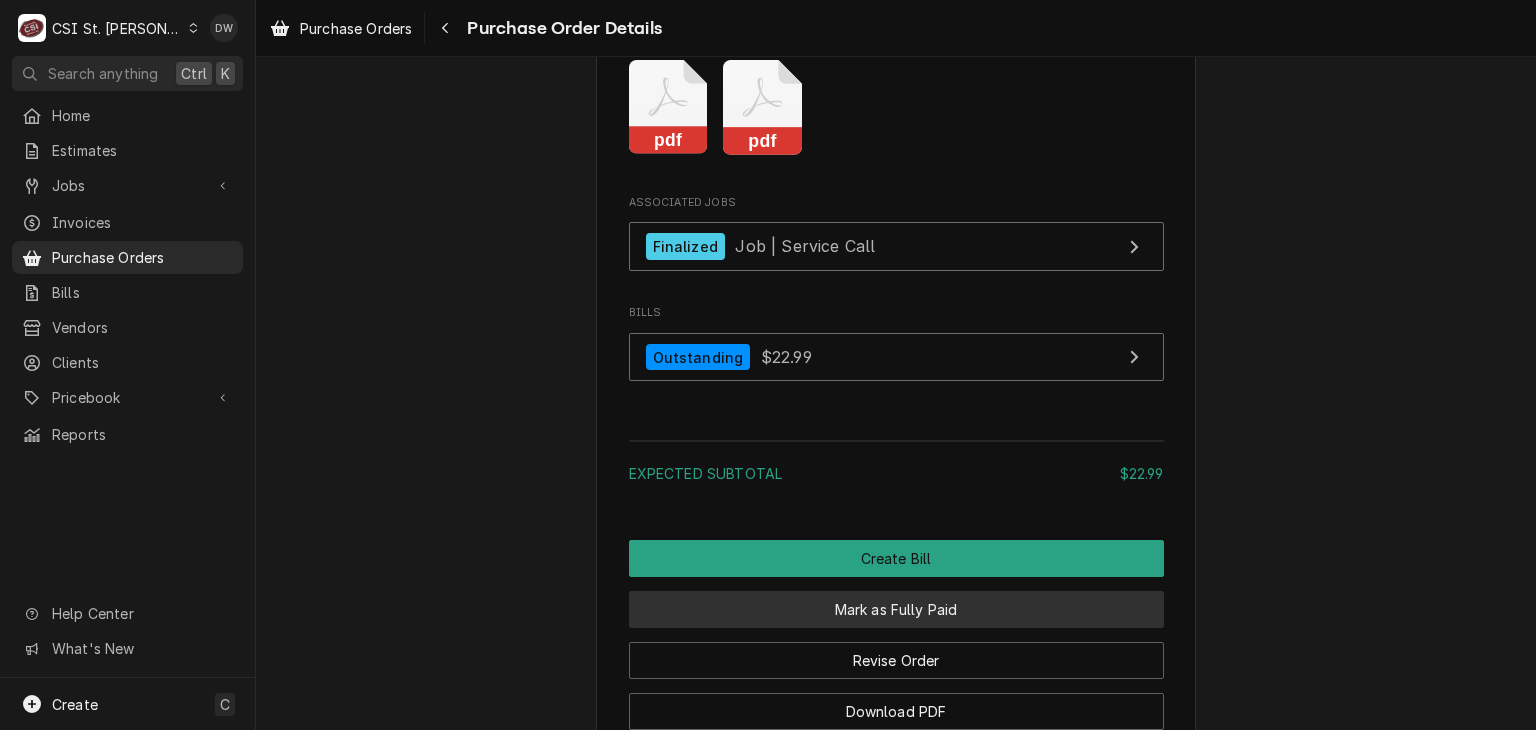 click on "Mark as Fully Paid" at bounding box center (896, 609) 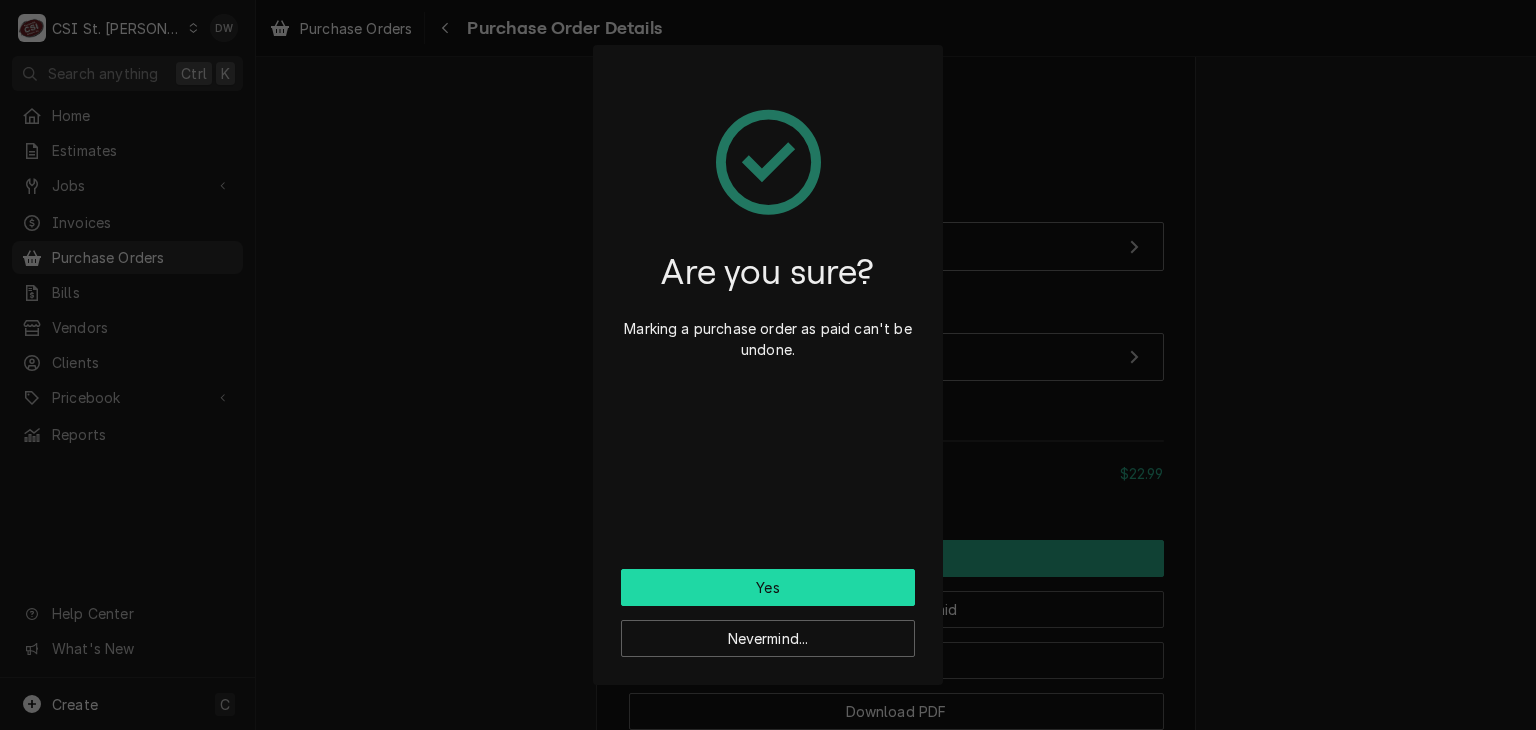 click on "Yes" at bounding box center (768, 587) 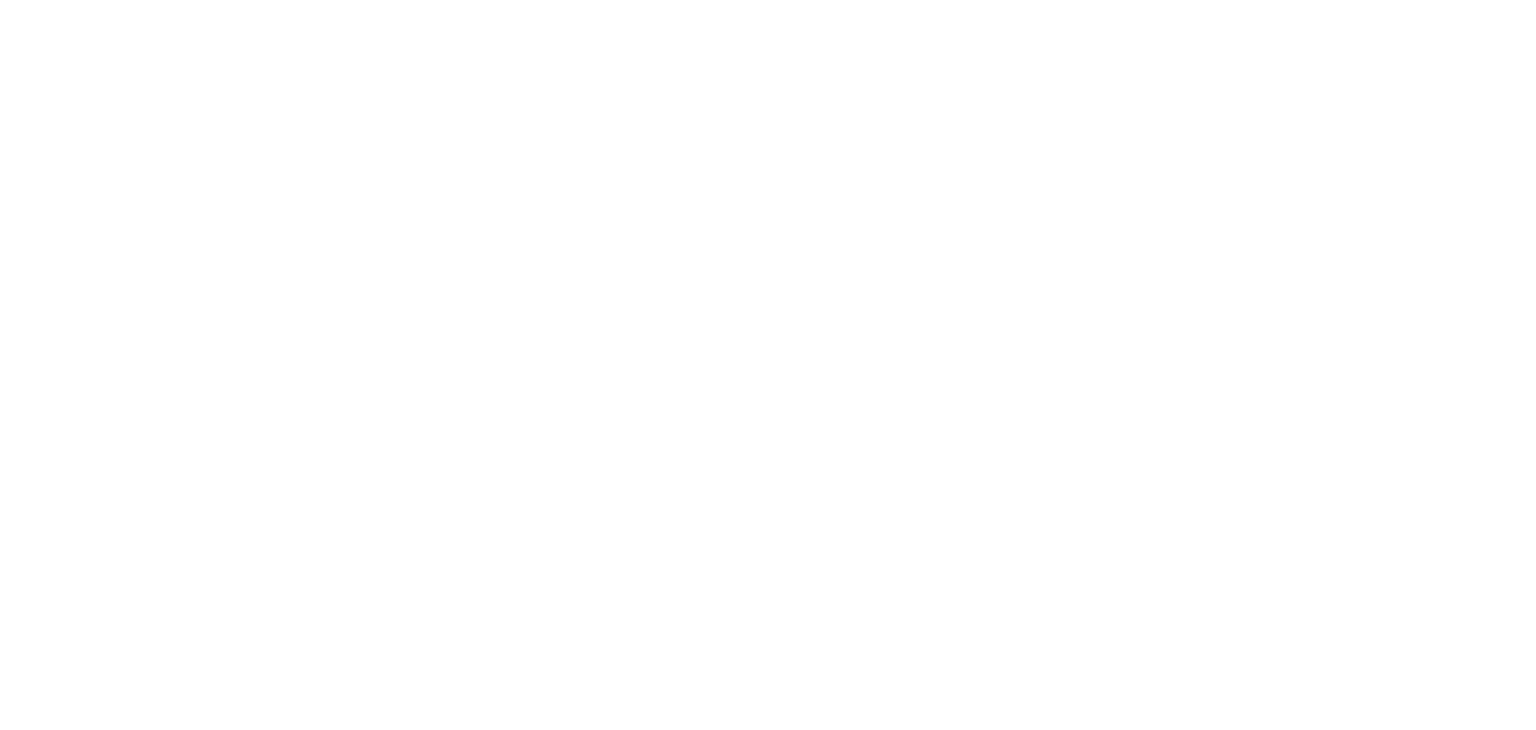 scroll, scrollTop: 0, scrollLeft: 0, axis: both 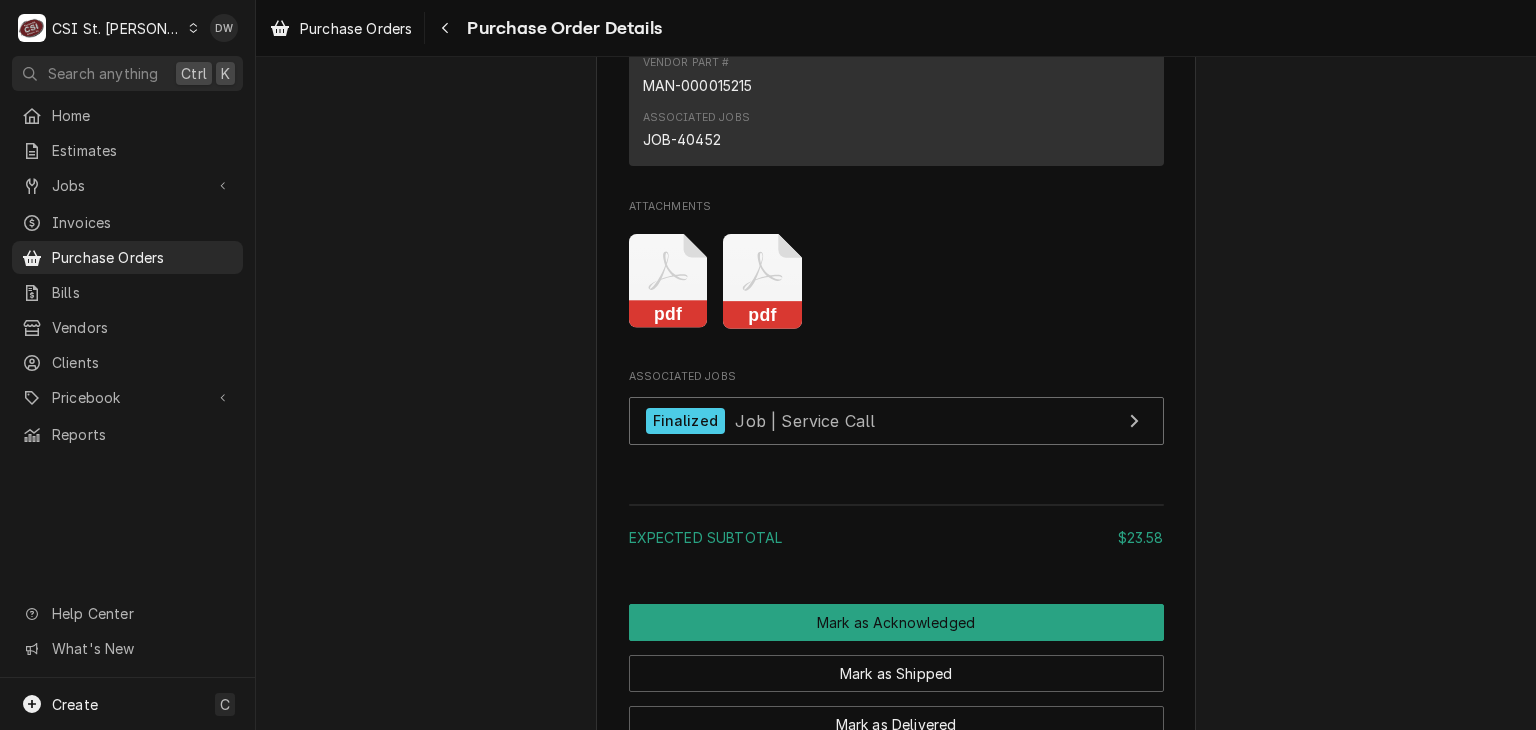 click 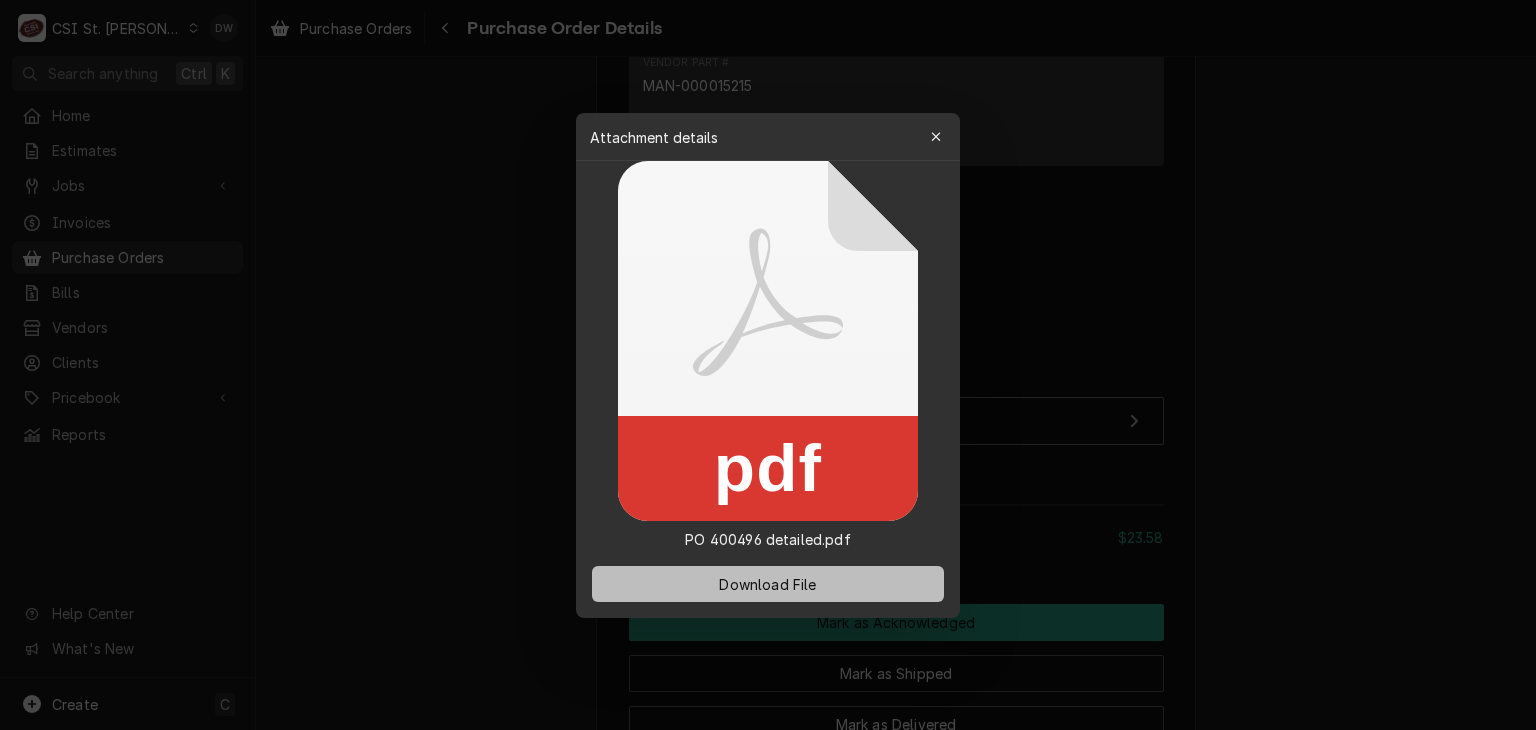 click on "Download File" at bounding box center (767, 583) 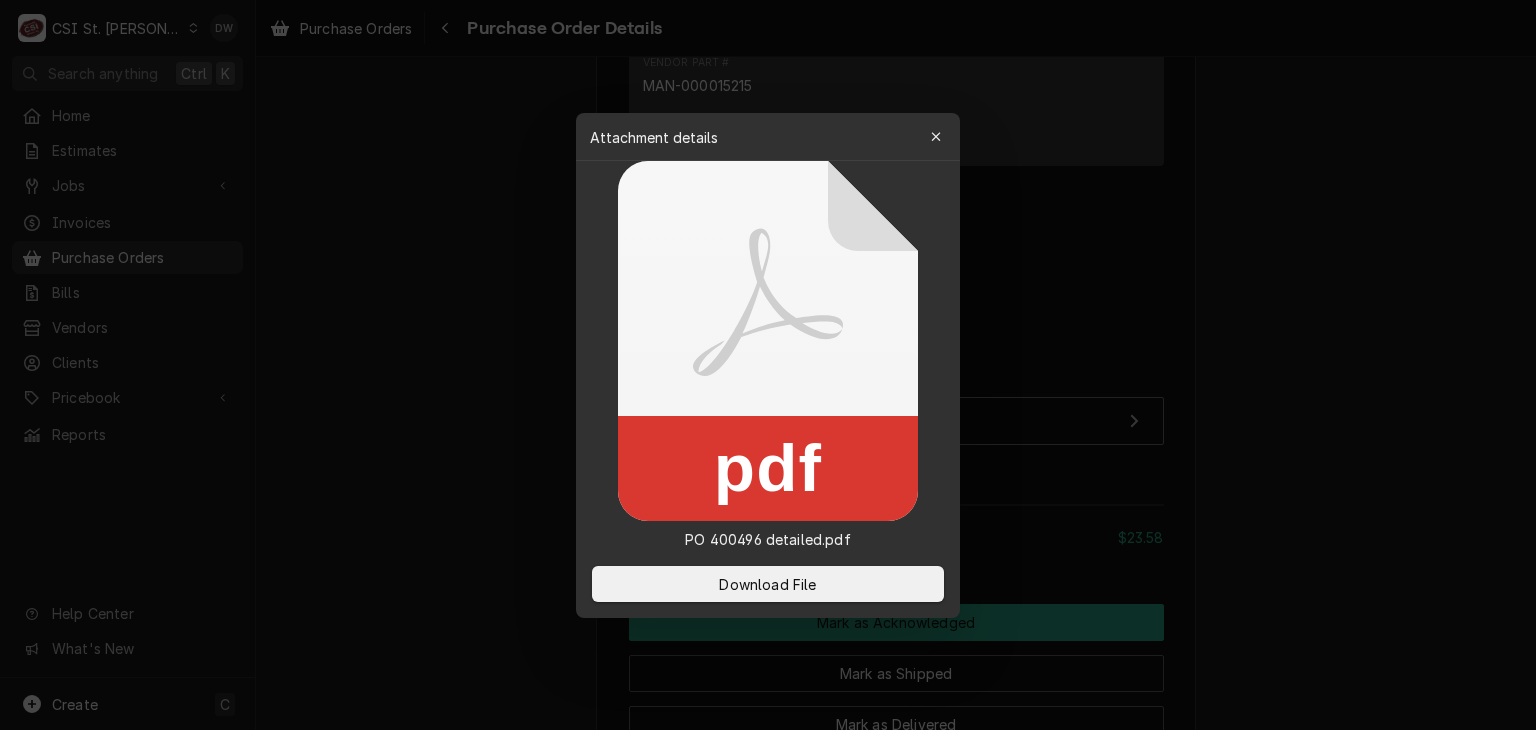 click 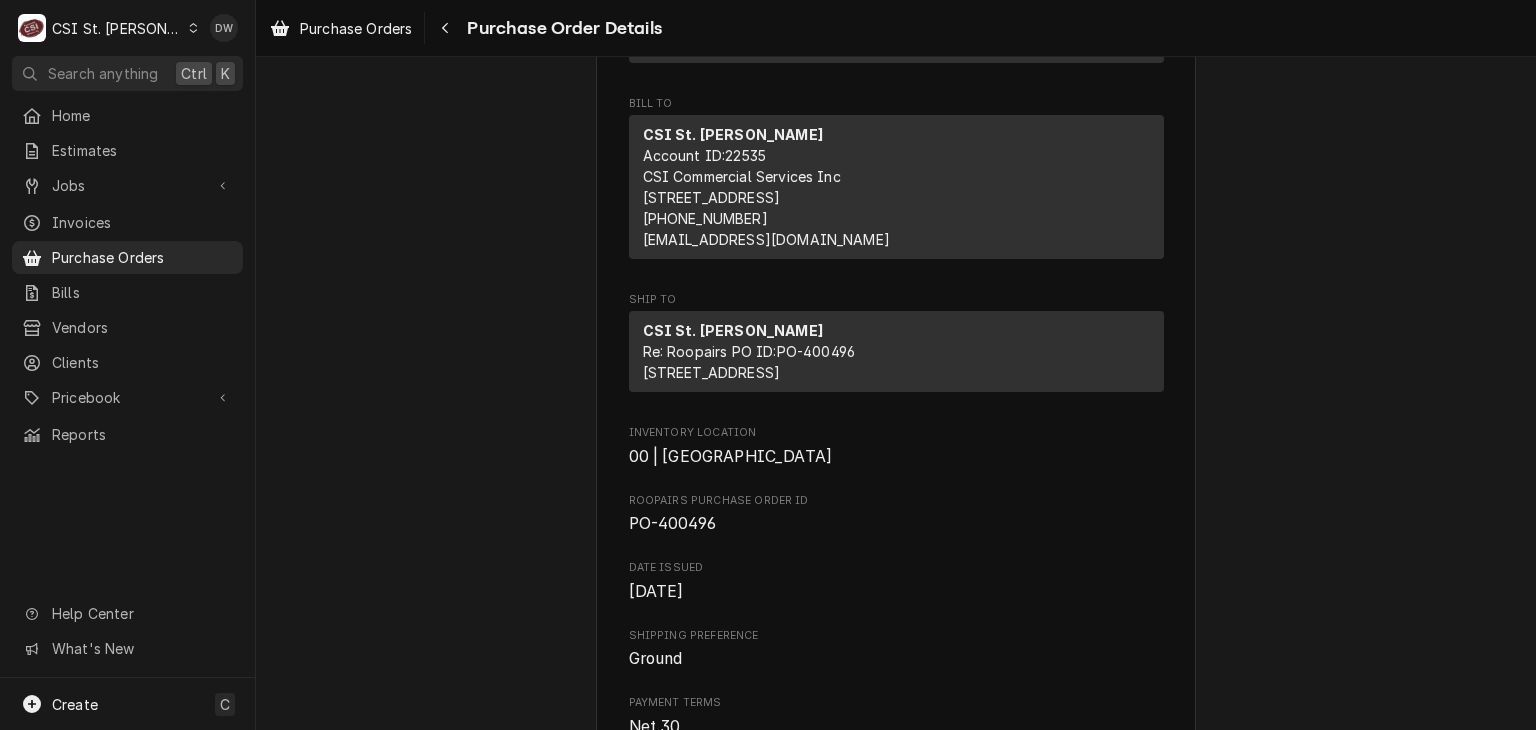 scroll, scrollTop: 1432, scrollLeft: 0, axis: vertical 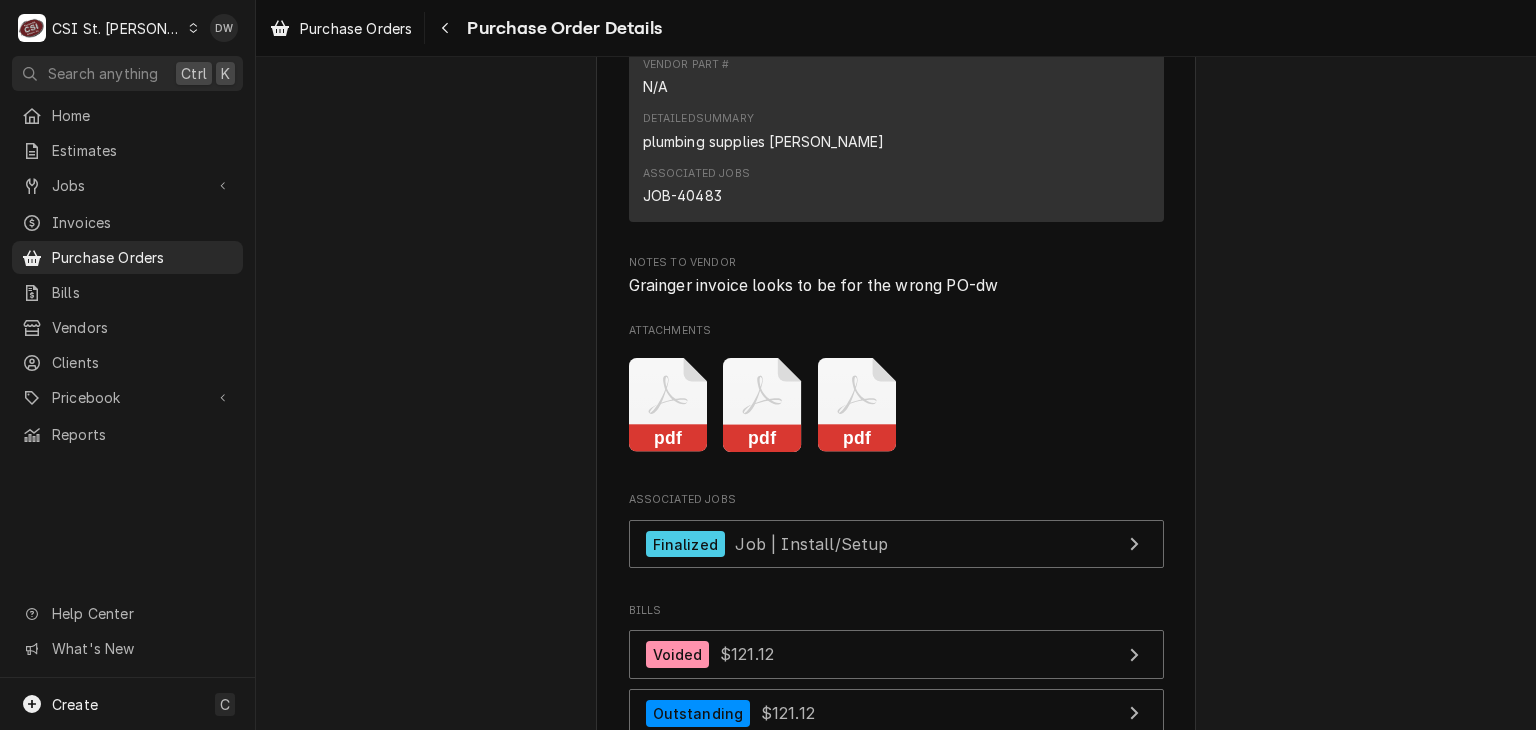 click 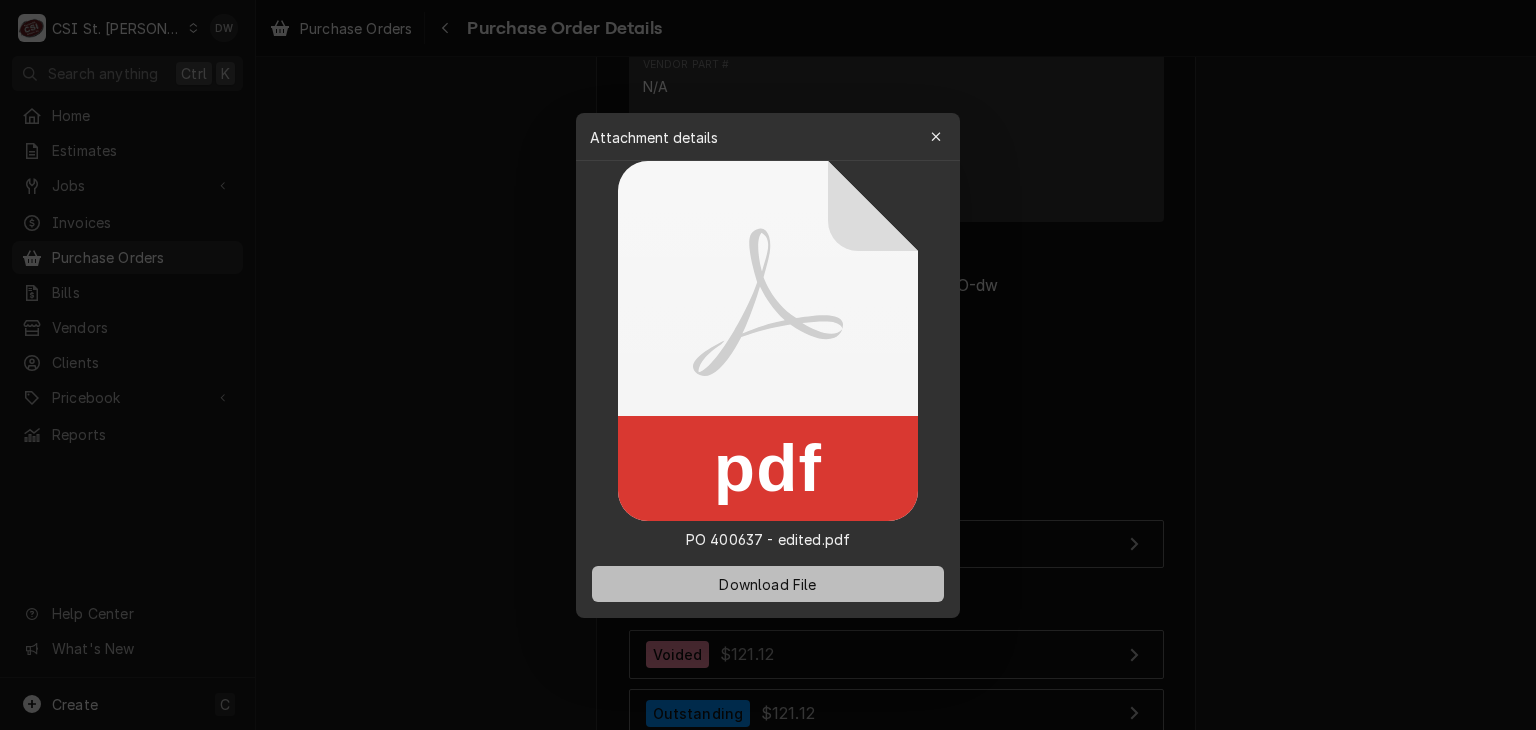 click on "Download File" at bounding box center [768, 584] 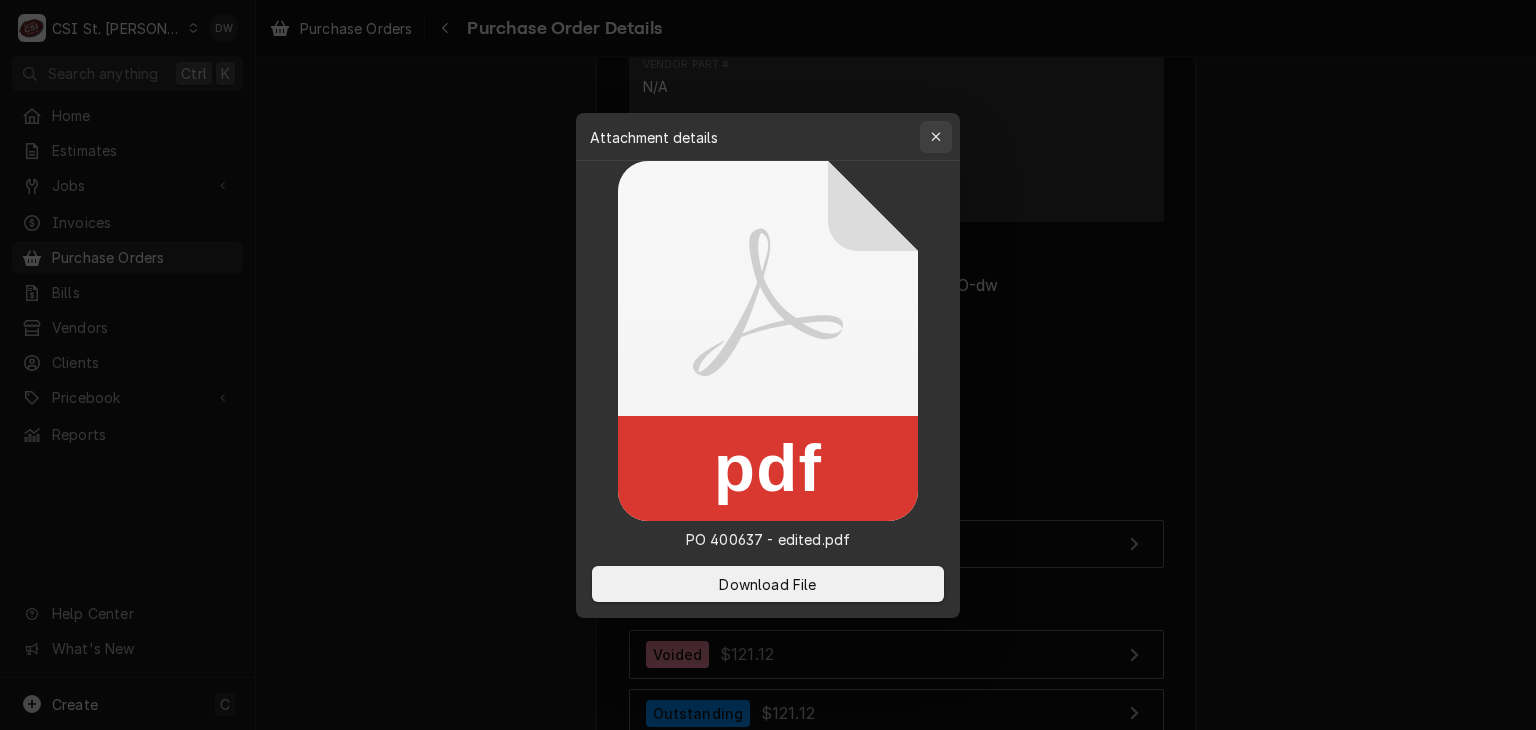 click 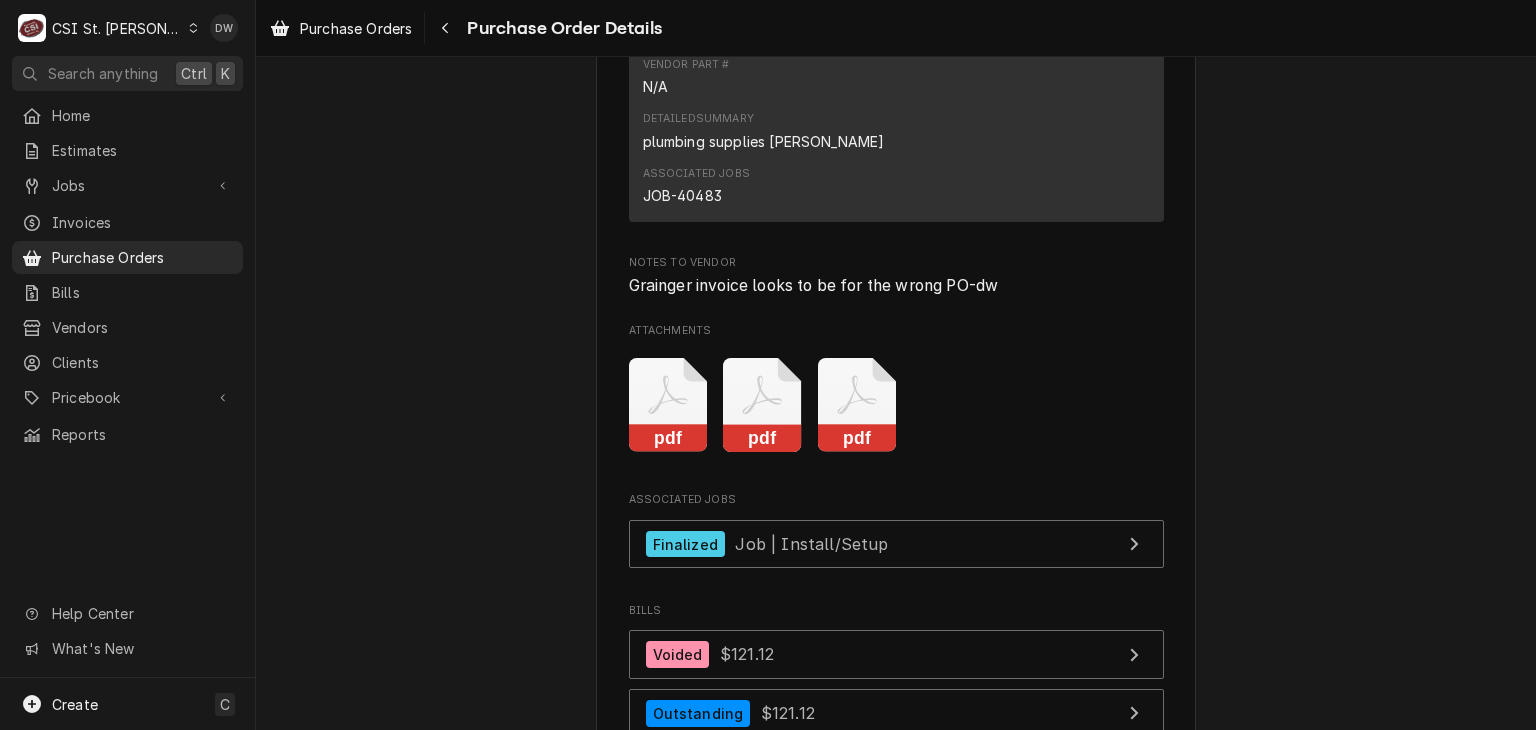 click on "Paid Vendor HOMEDEPOT HOMEDEPOT
PO BOX 6031
The Lakes, NV 88901-6031 Bill To CSI St. Louis CSI Commercial Services Inc
18330 Edison Ave
Chesterfield, MO 63005 (636) 519-7000 servicestl@csi1.com Ship To CSI St. Louis Re: Roopairs PO ID:  PO-400637 18330 Edison Ave
Chesterfield, MO 63005 Inventory Location 00 | STL WAREHOUSE Roopairs Purchase Order ID PO-400637 Date Issued Jun 25, 2025 Shipping -- No shipping details provided. Please reach out to the vendor for more information. Tracking Number -- No tracking number provided. Please reach out to the vendor for more information. Labels  (Only Visible to You) ² Local Pickup 🛍️ Payment Terms Net 30 Paid On Mon, Jul 7th, 2025 - 10:49 PM Last Modified Mon, Jul 7th, 2025 - 10:49 PM Parts and Materials Short Description Misc. Service Supply Manufacturer — Manufacturer Part # — Subtype [#2-DUAL] MISC-NON-INVEN Qty. 1 Expected Vendor Cost $121.12 Amount $121.12 Vendor Part # N/A Detailed  Summary plumbing supplies Courtney Associated Jobs JOB-40483 pdf pdf" at bounding box center [896, -324] 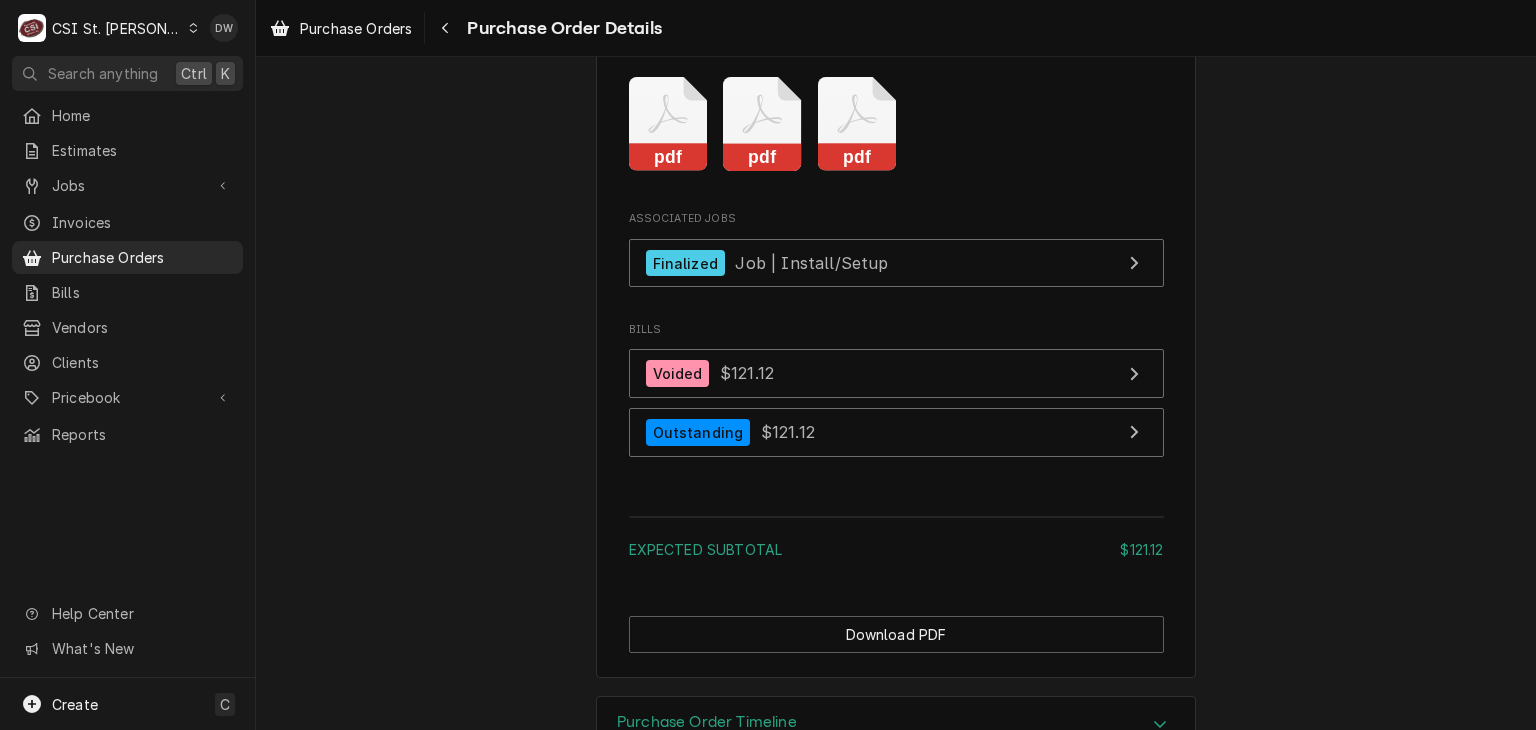 scroll, scrollTop: 2084, scrollLeft: 0, axis: vertical 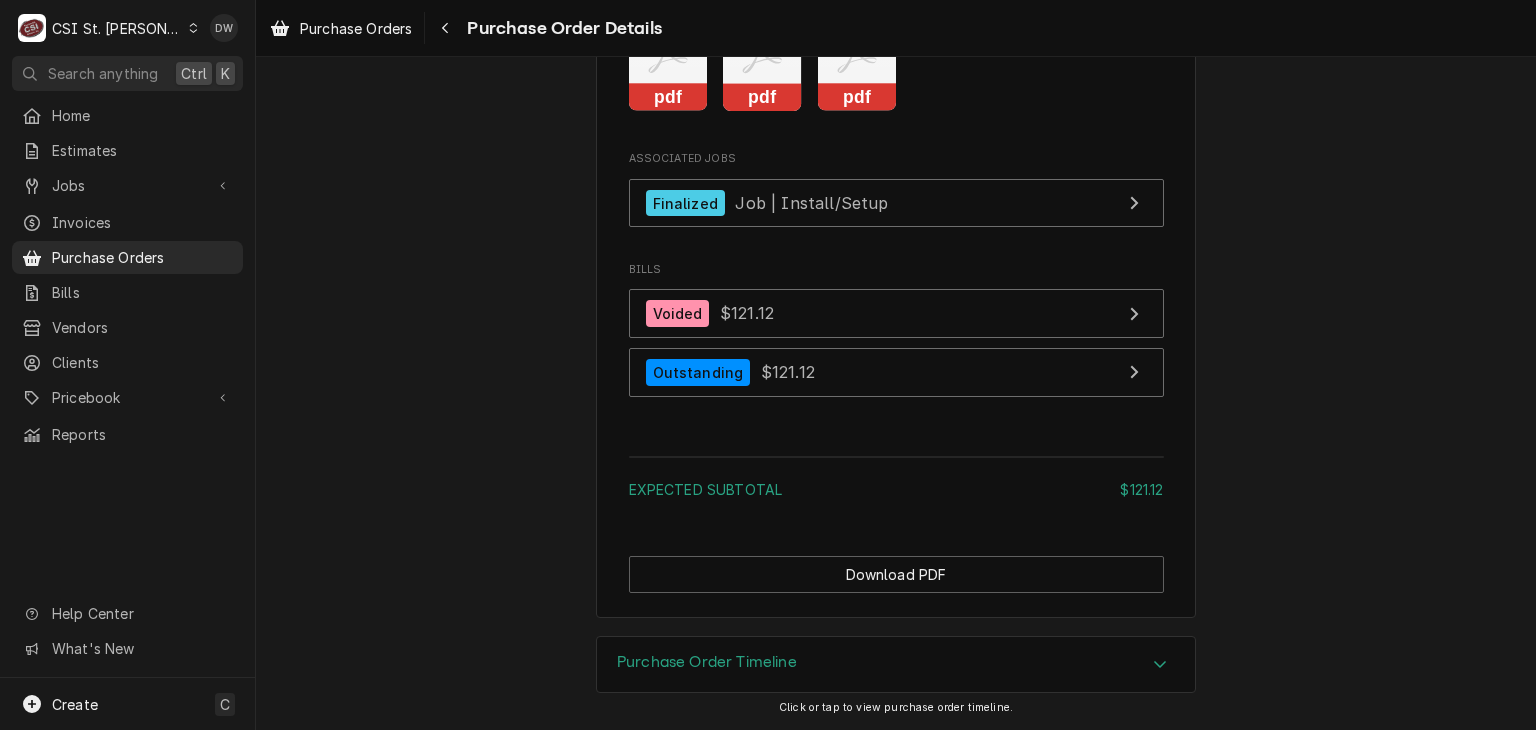 click 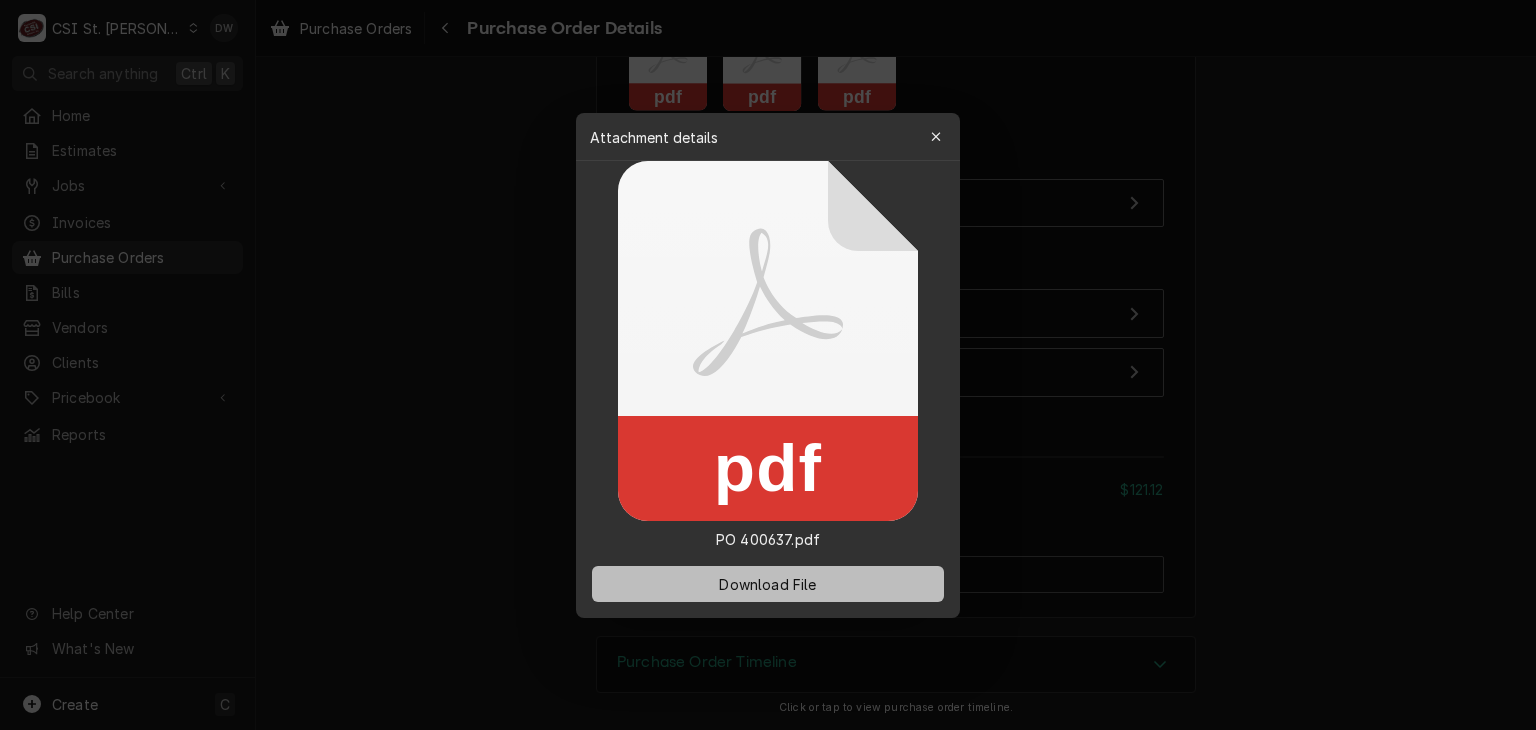 click on "Download File" at bounding box center [767, 583] 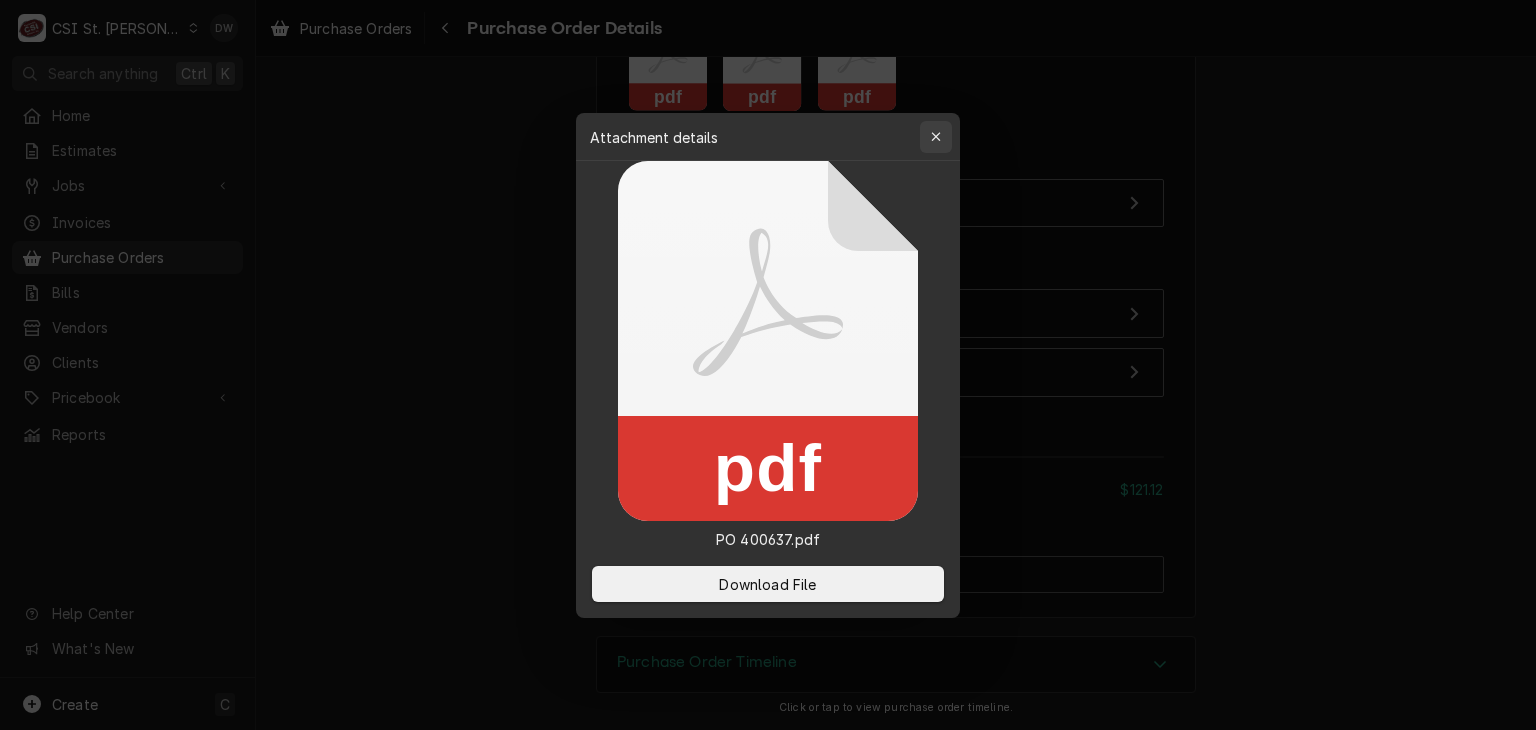 click 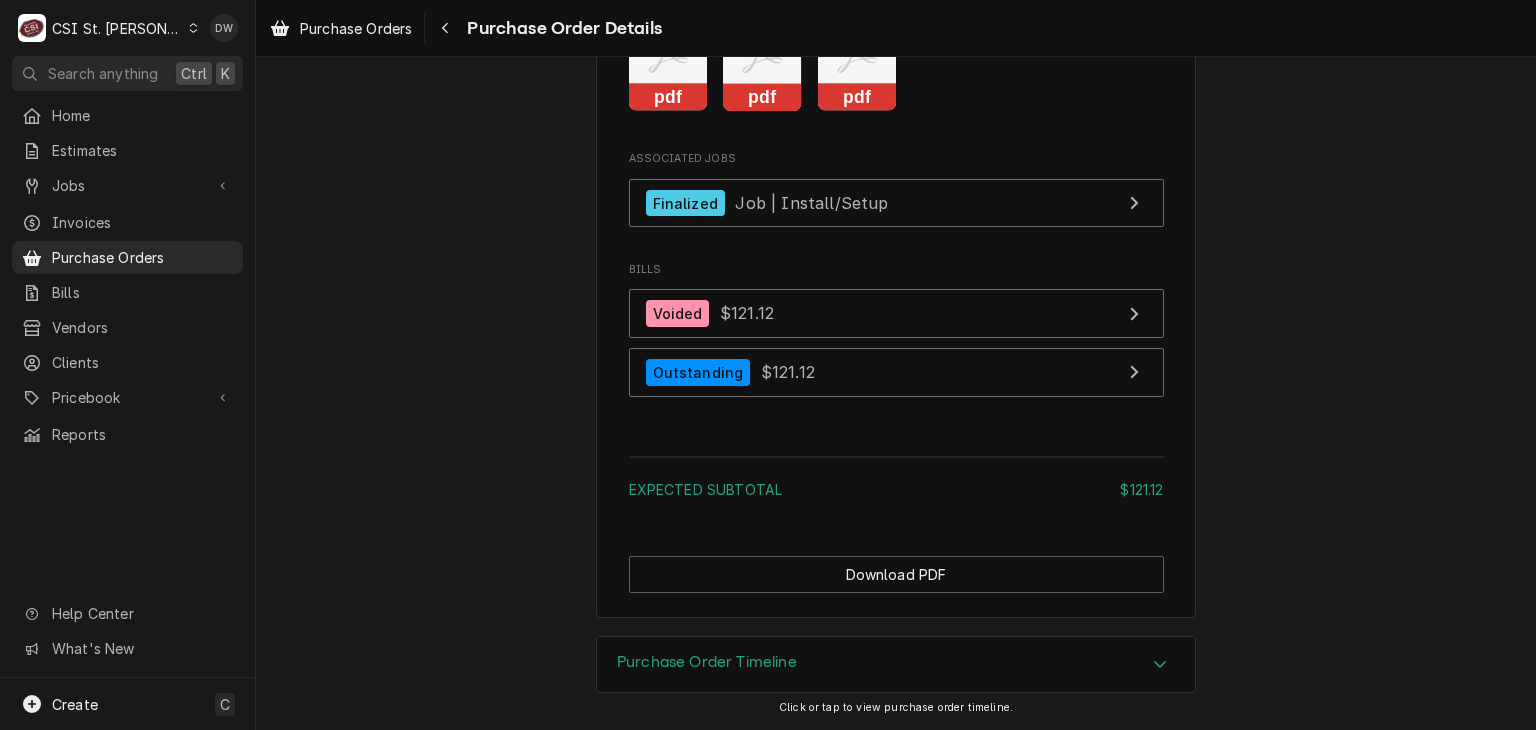click 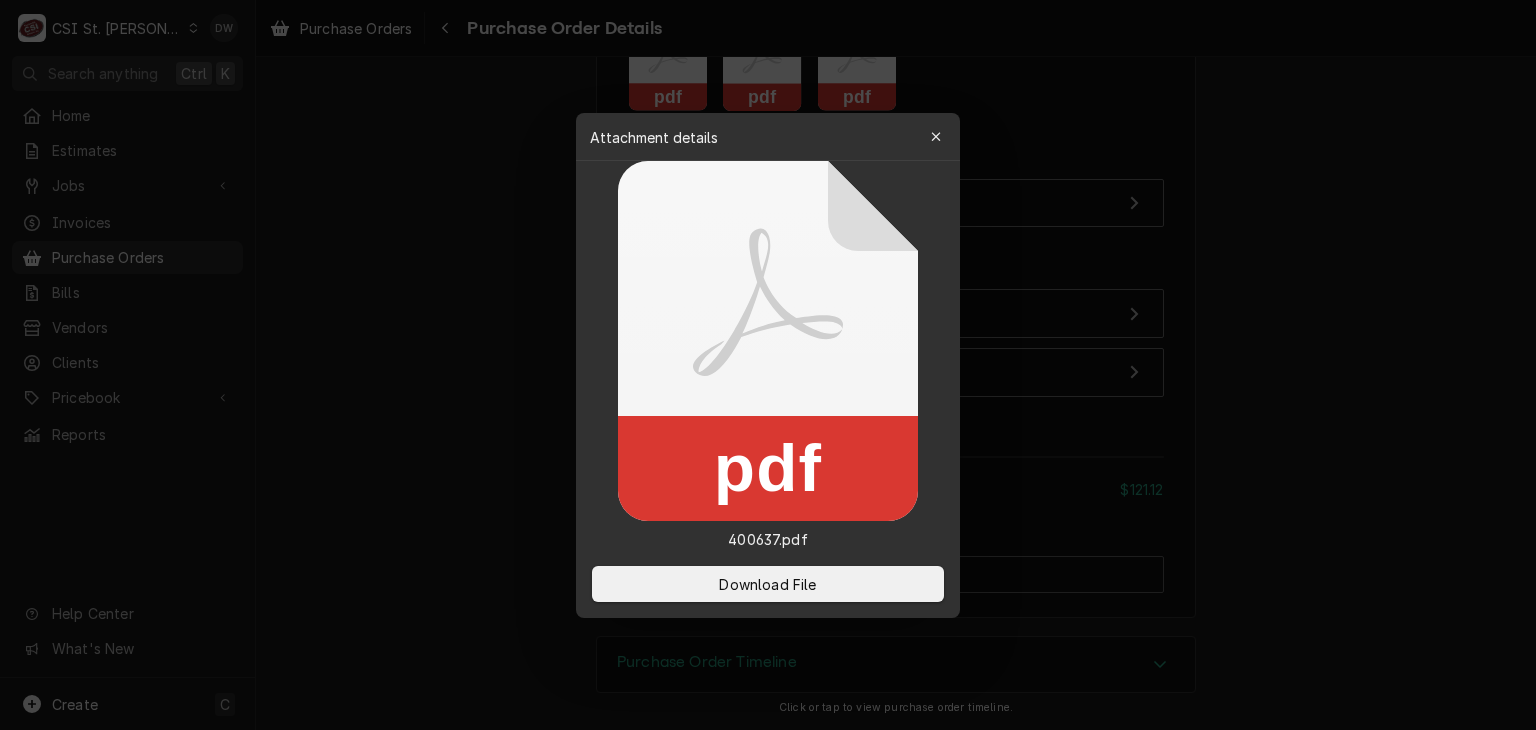 click at bounding box center [768, 365] 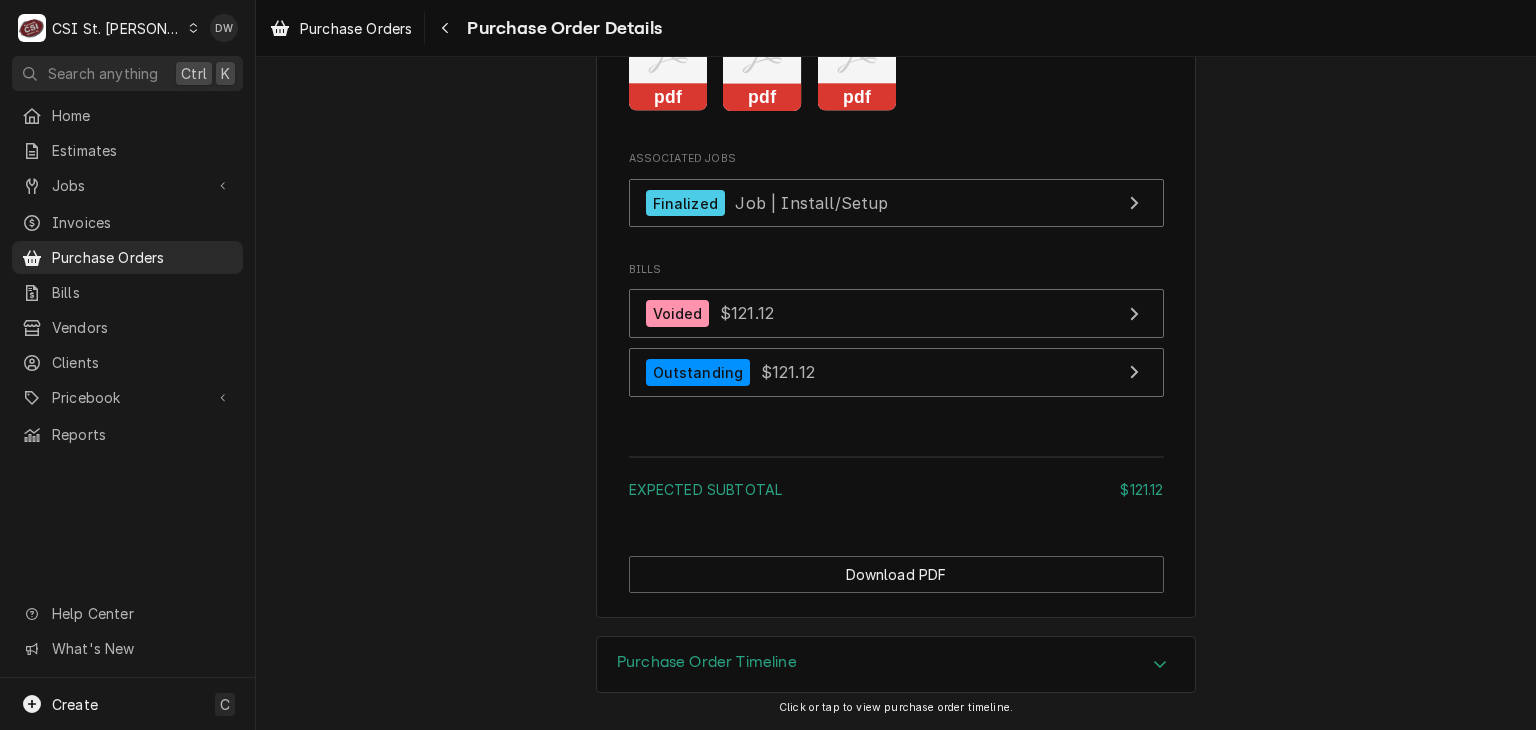 click 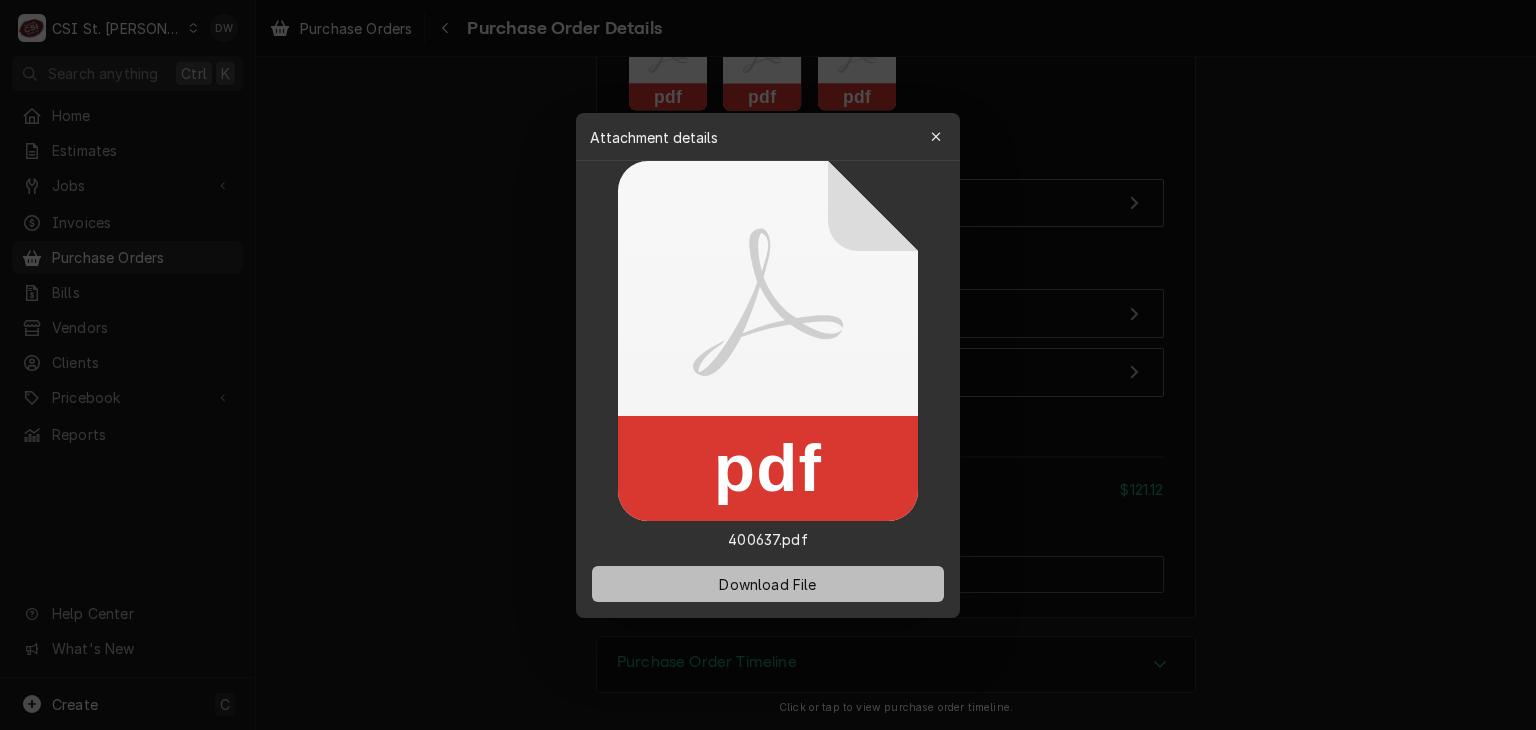 click on "Download File" at bounding box center (767, 583) 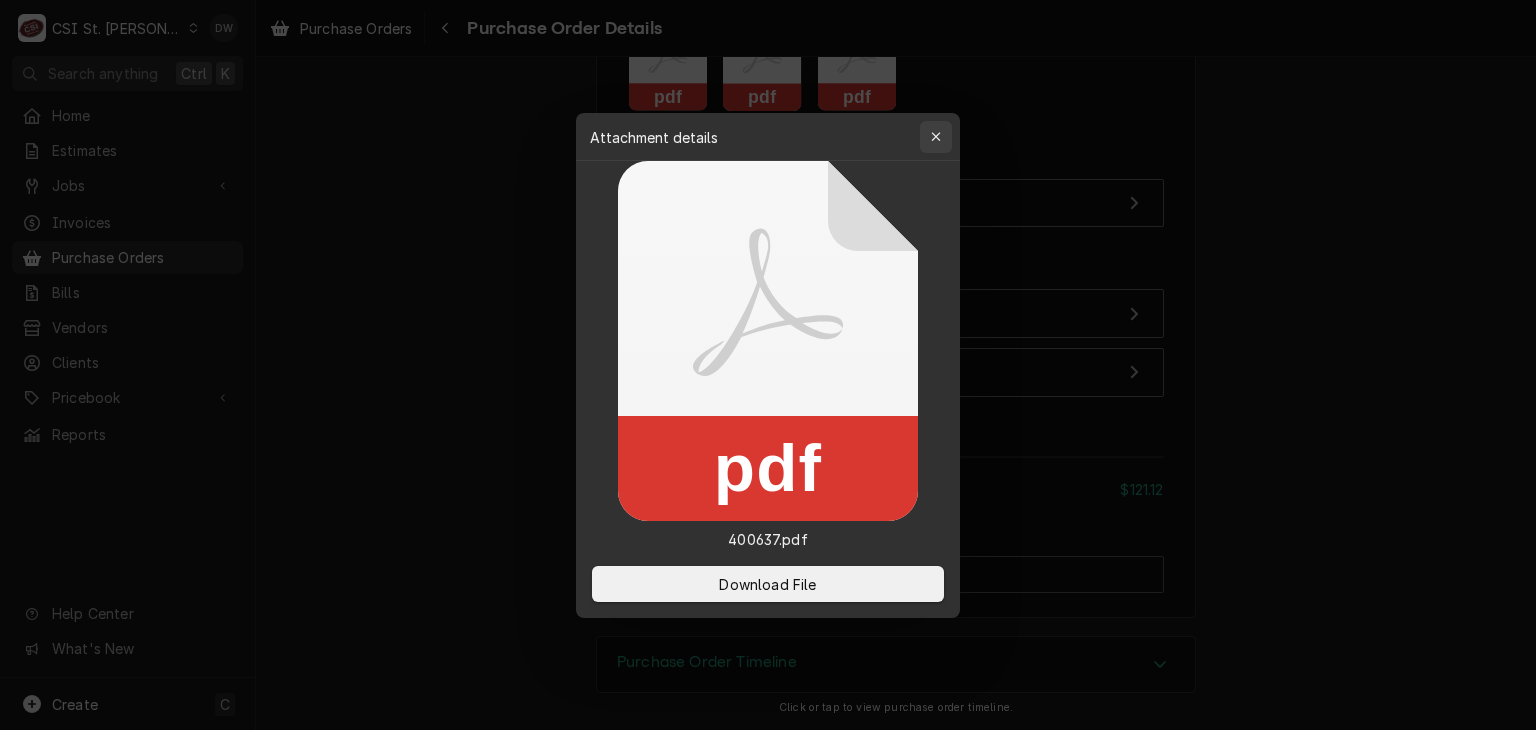 click 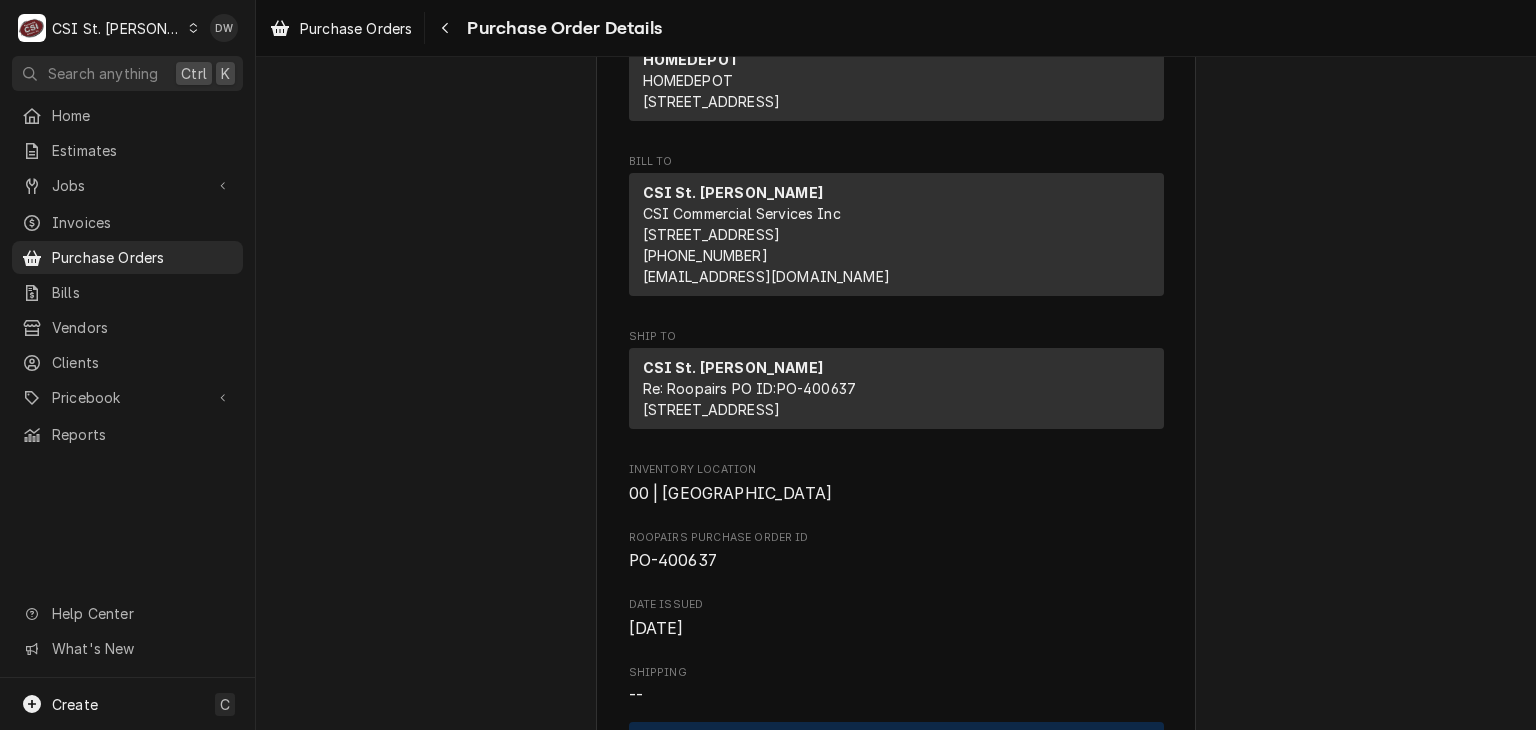 scroll, scrollTop: 276, scrollLeft: 0, axis: vertical 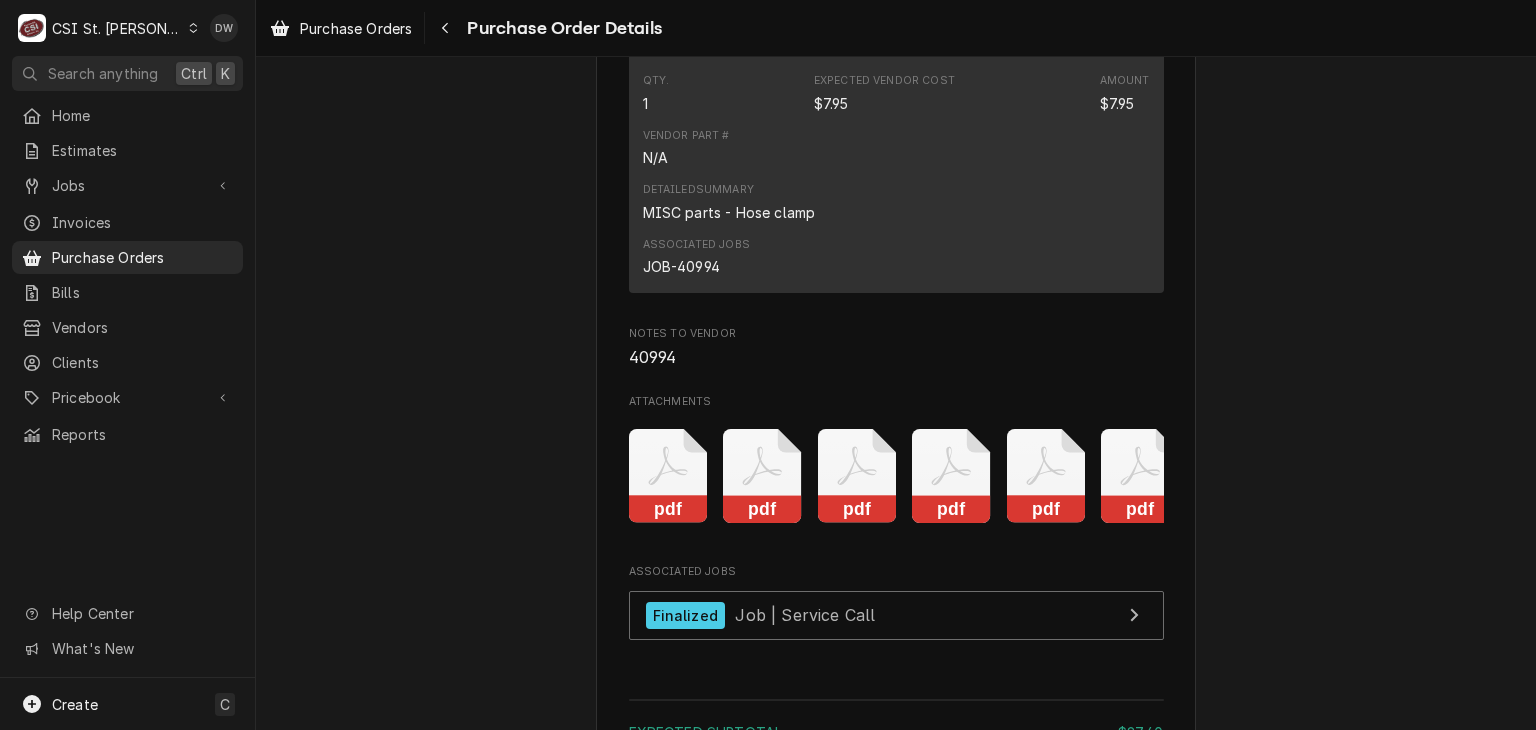 click 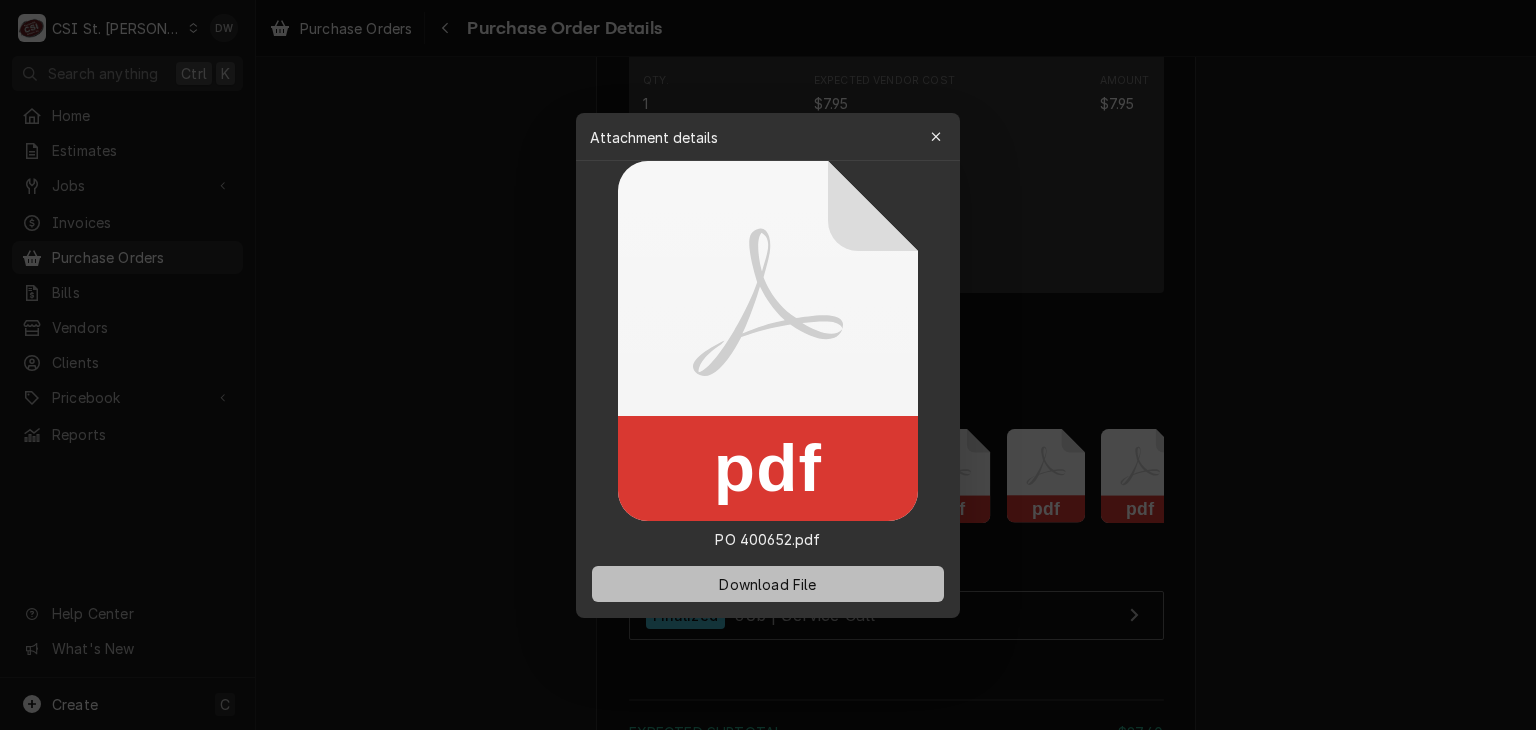 click on "Download File" at bounding box center (767, 583) 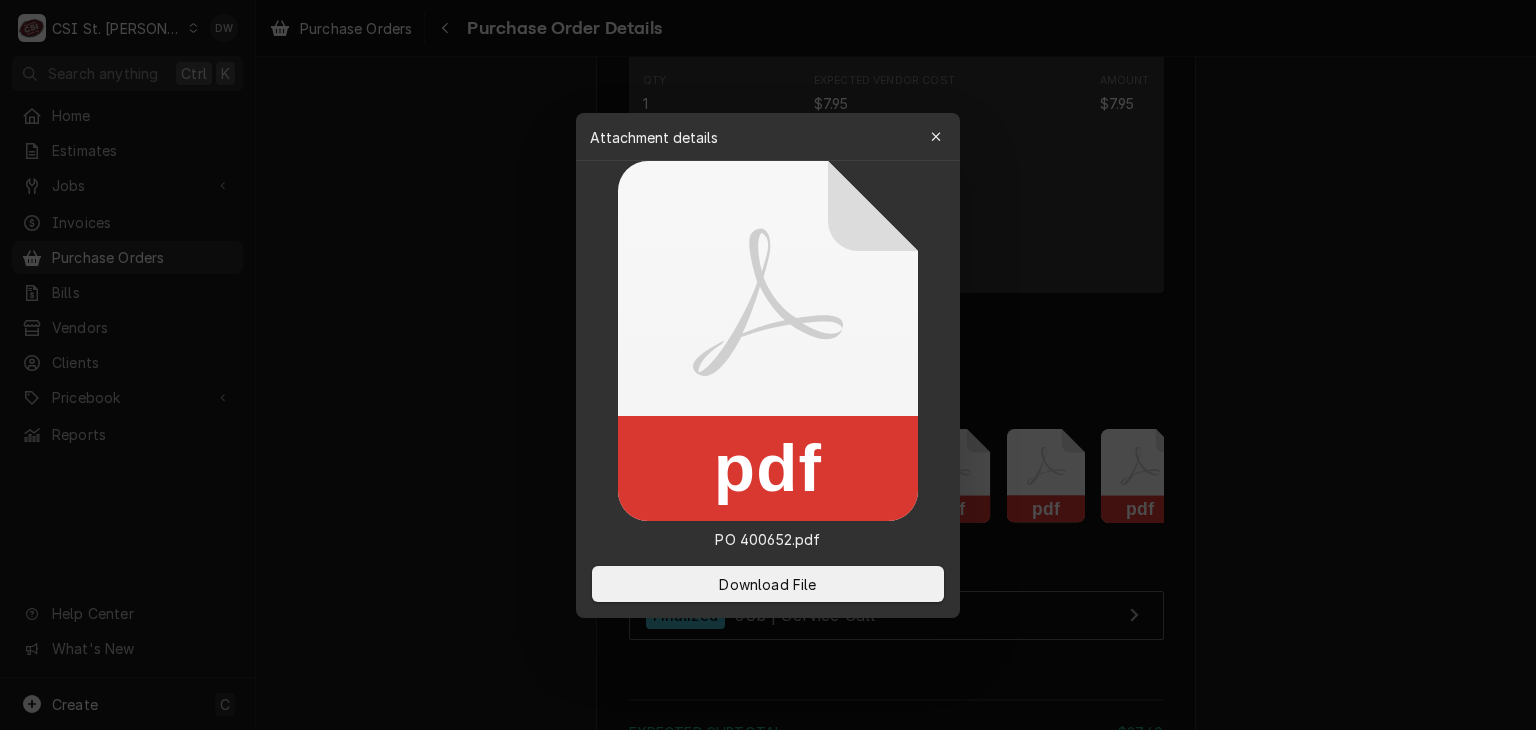 click at bounding box center (768, 365) 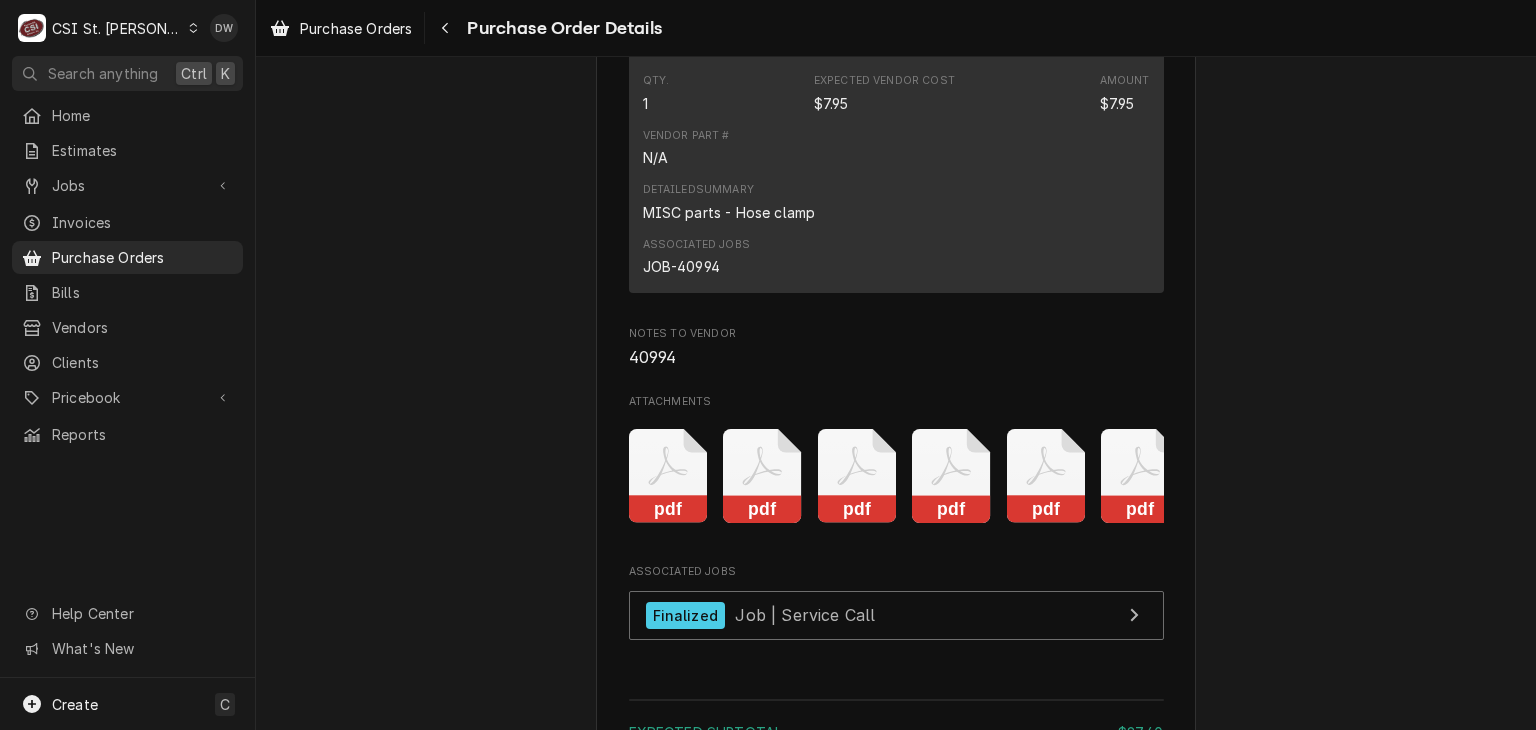 click 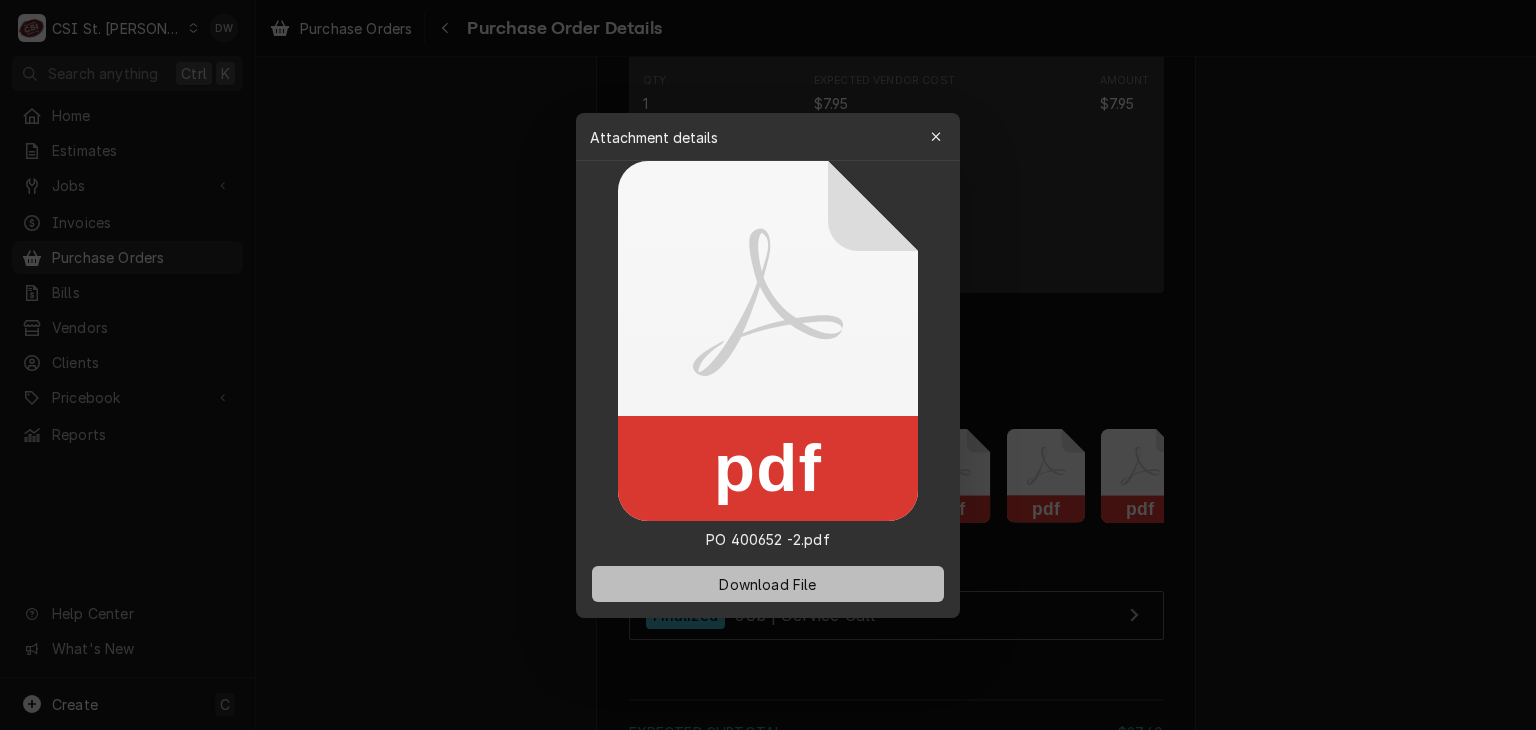 click on "Download File" at bounding box center (768, 584) 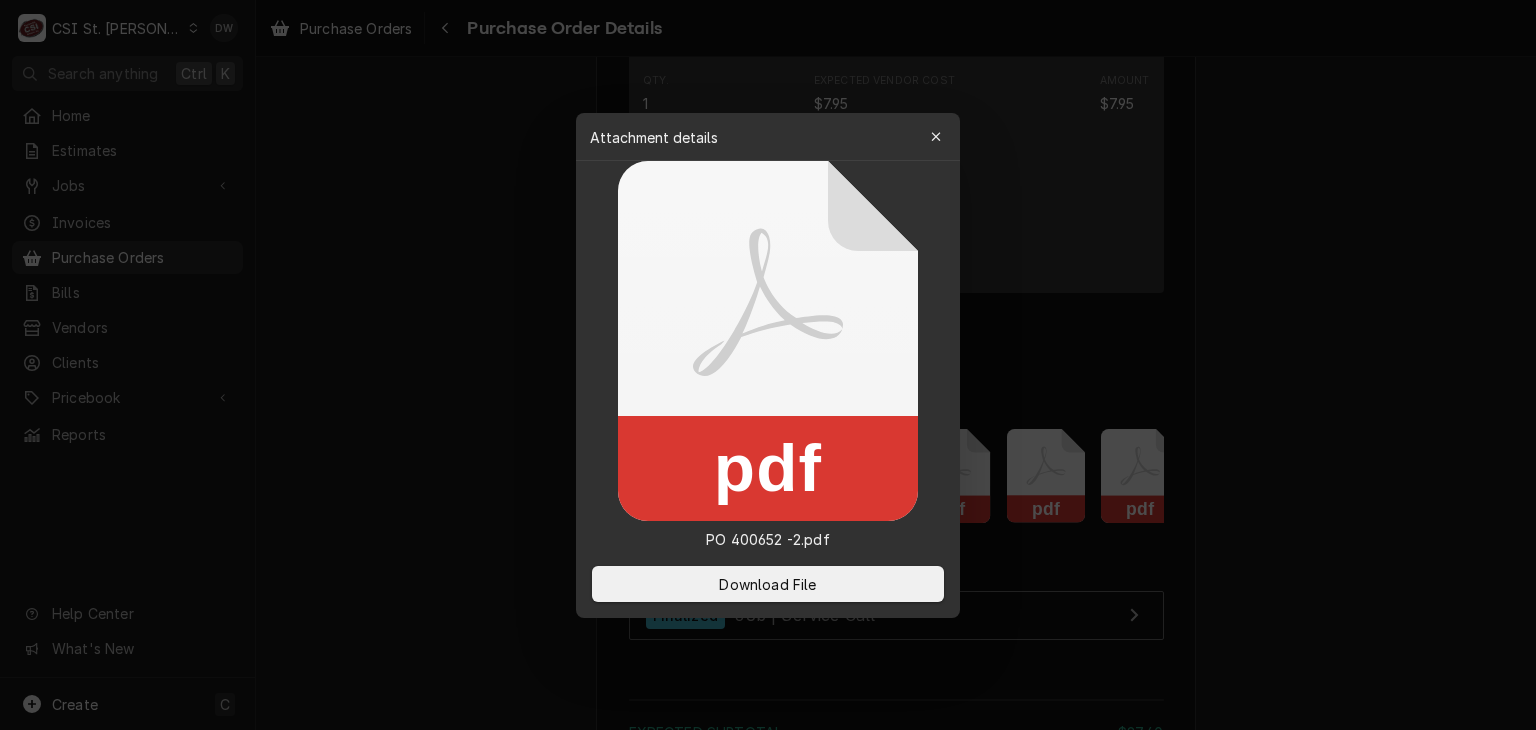 click at bounding box center [768, 365] 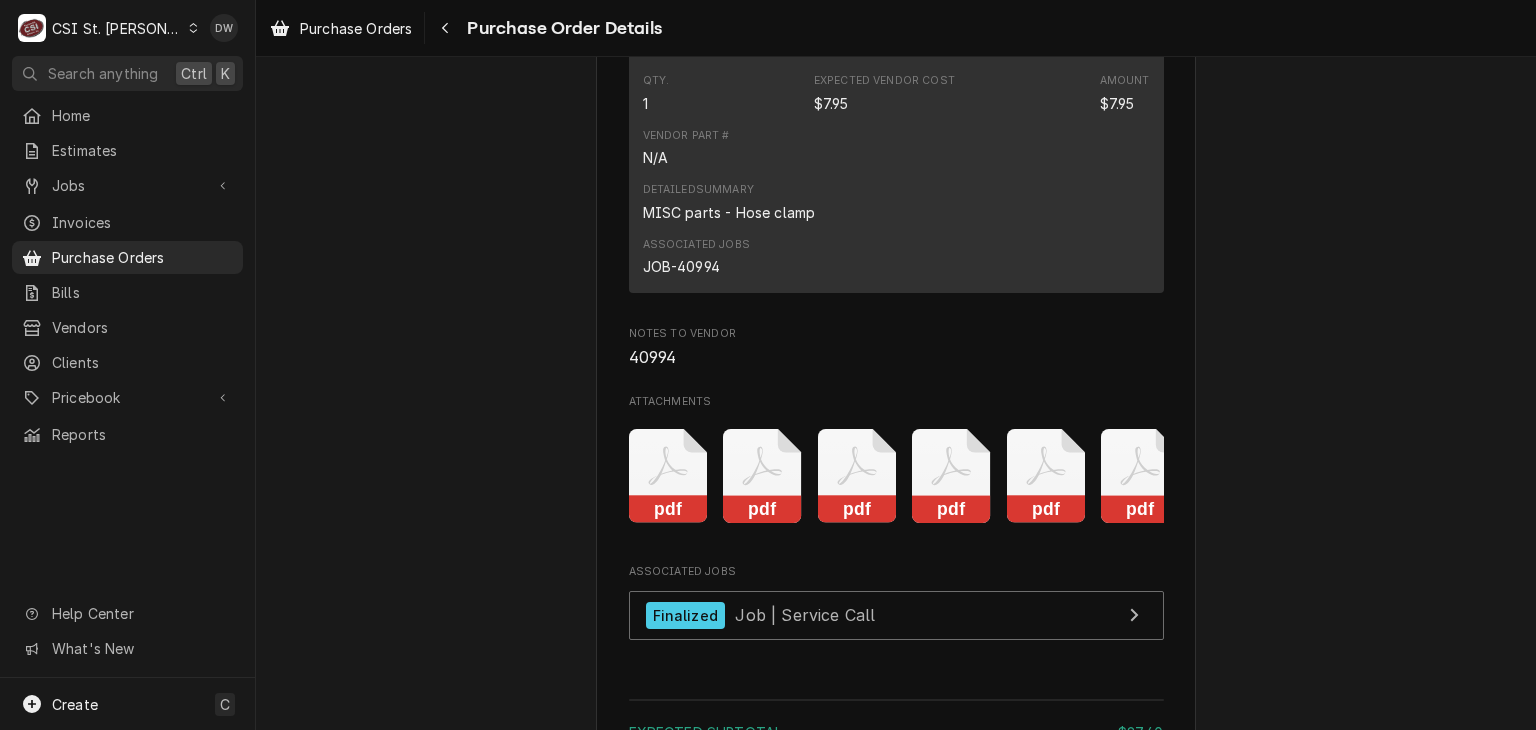 click 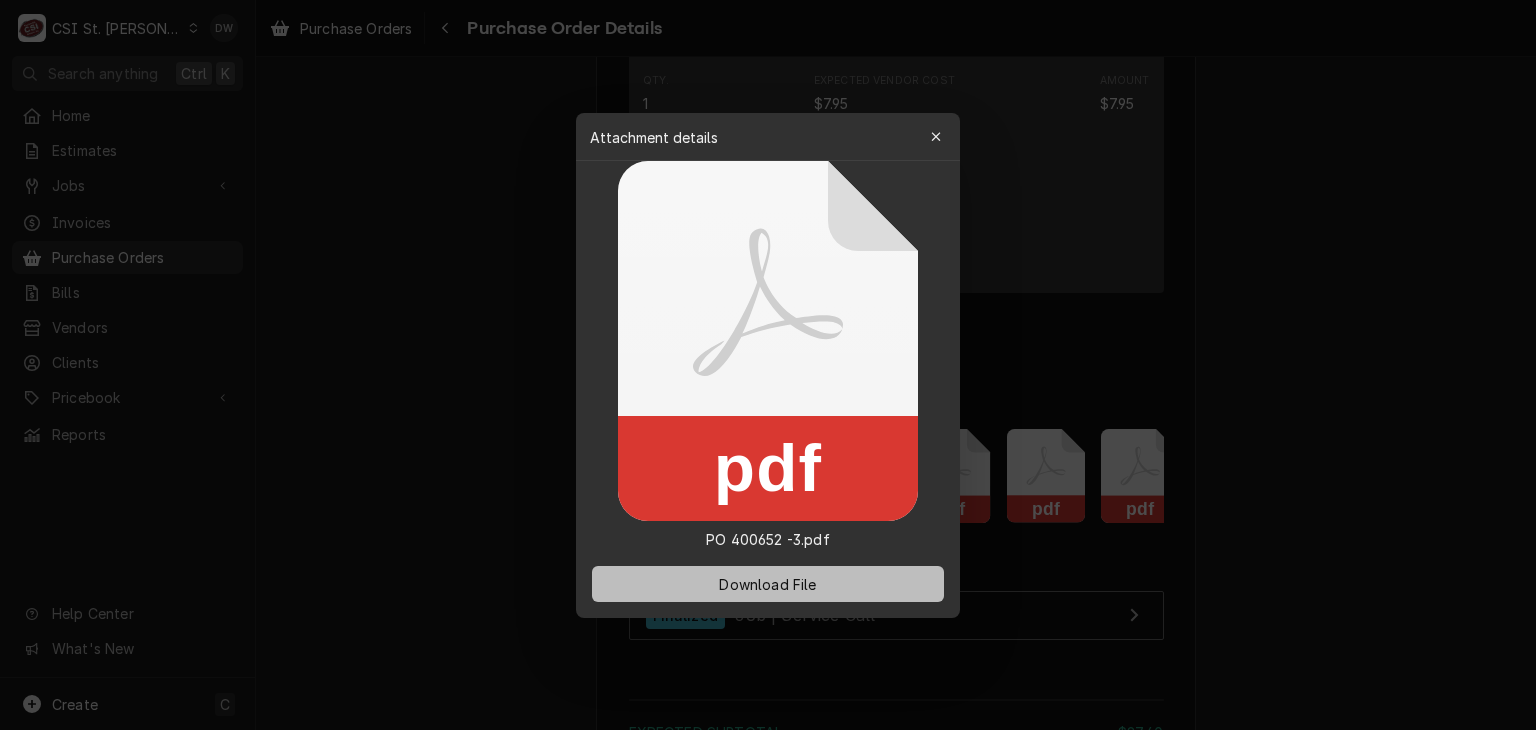 click on "Download File" at bounding box center [768, 584] 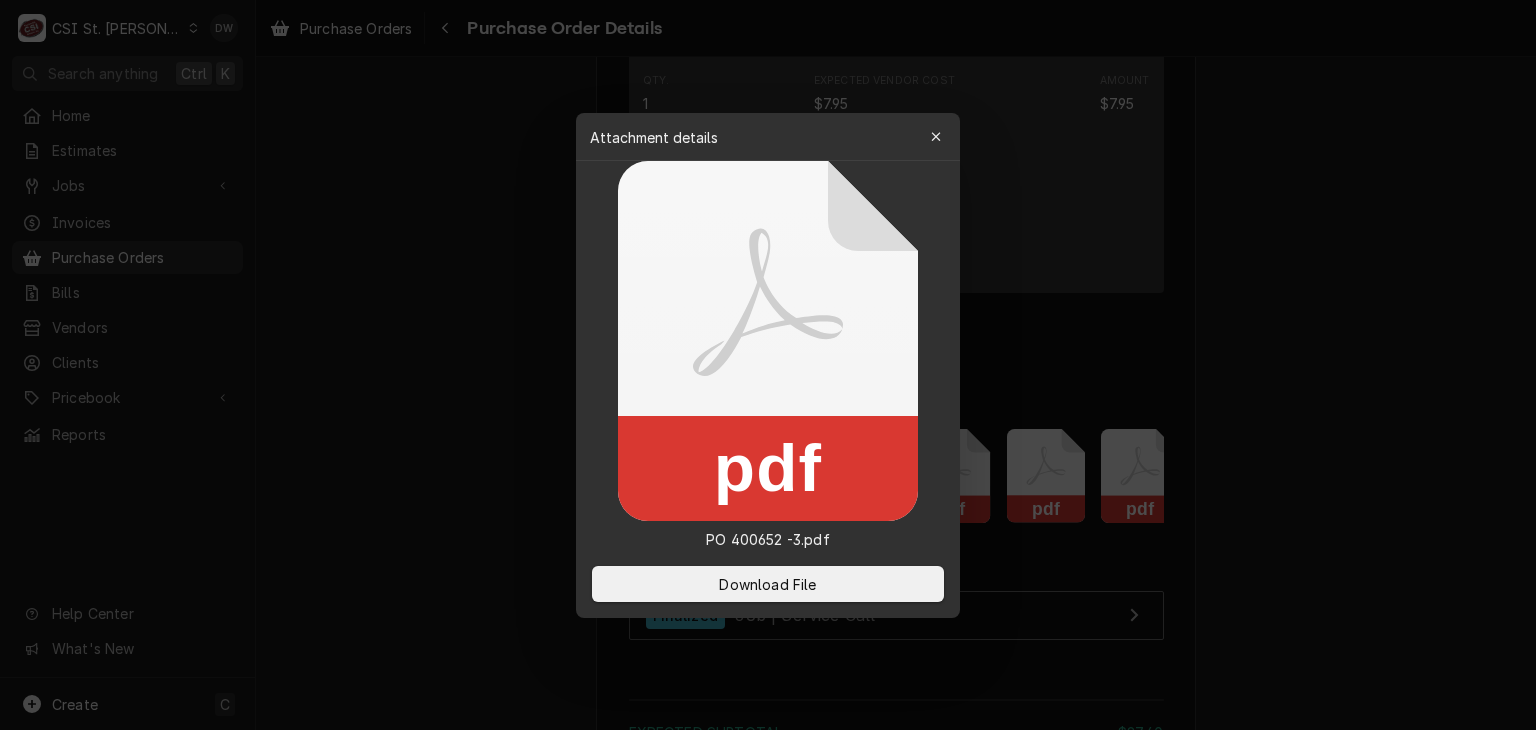 click at bounding box center [768, 365] 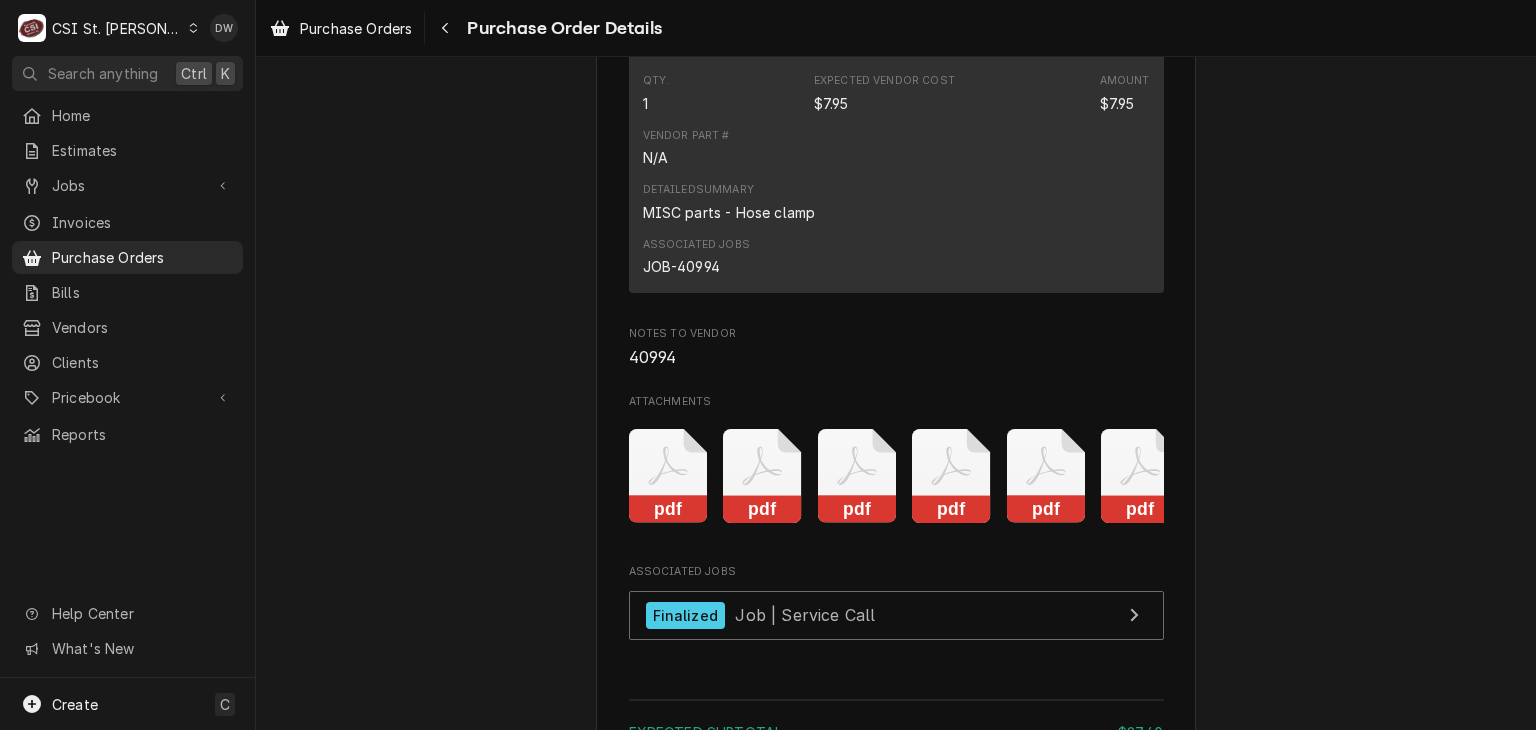 click 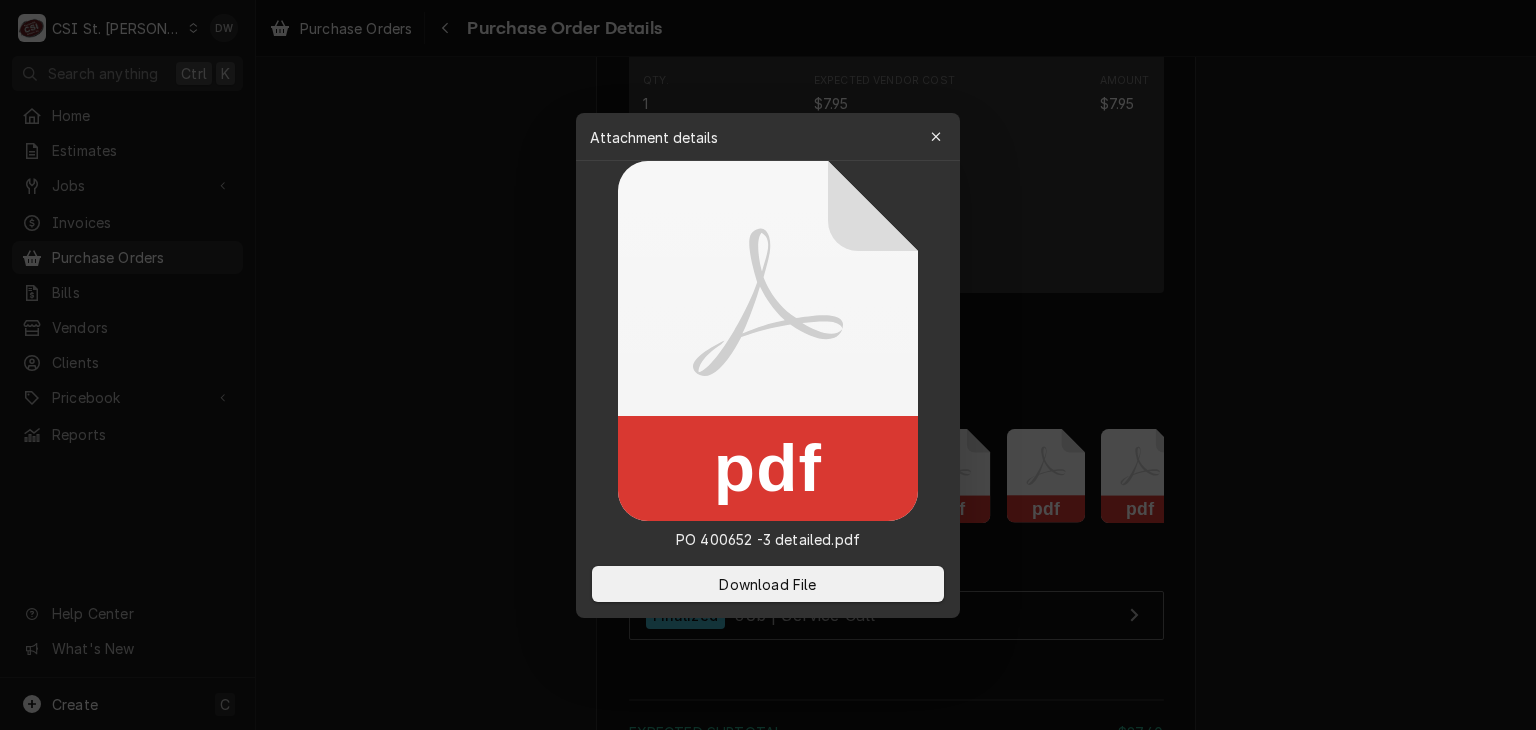 click at bounding box center (768, 365) 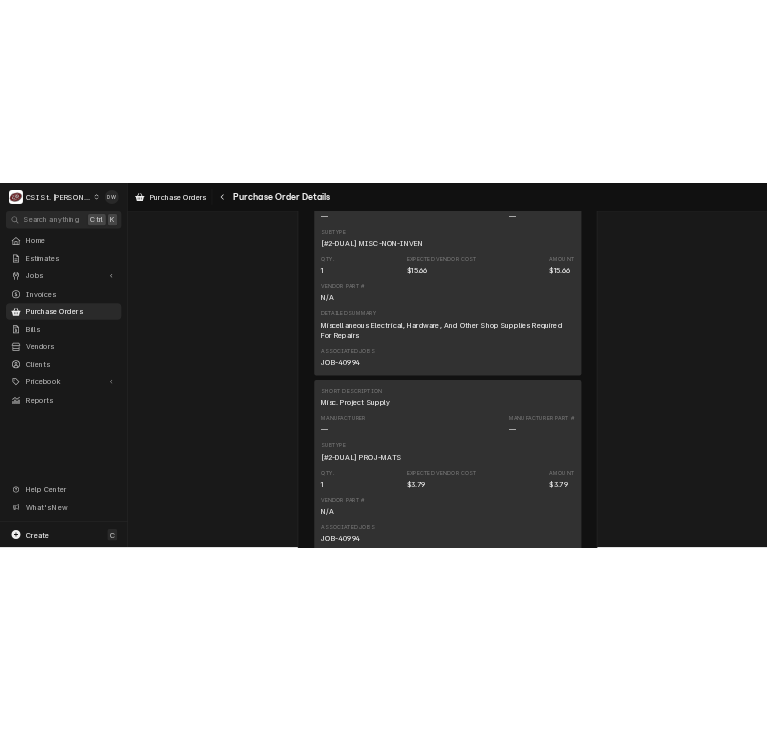 scroll, scrollTop: 1199, scrollLeft: 0, axis: vertical 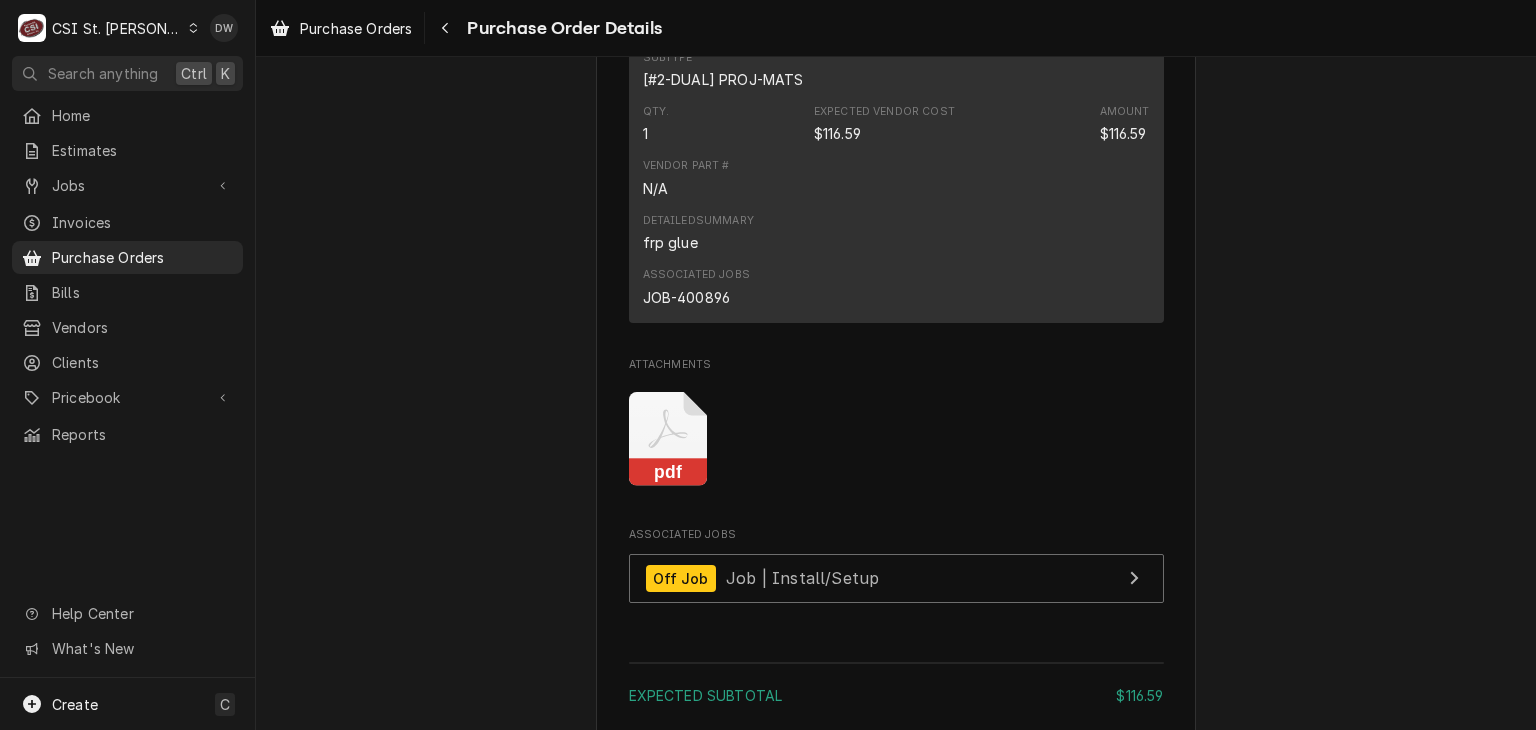 click 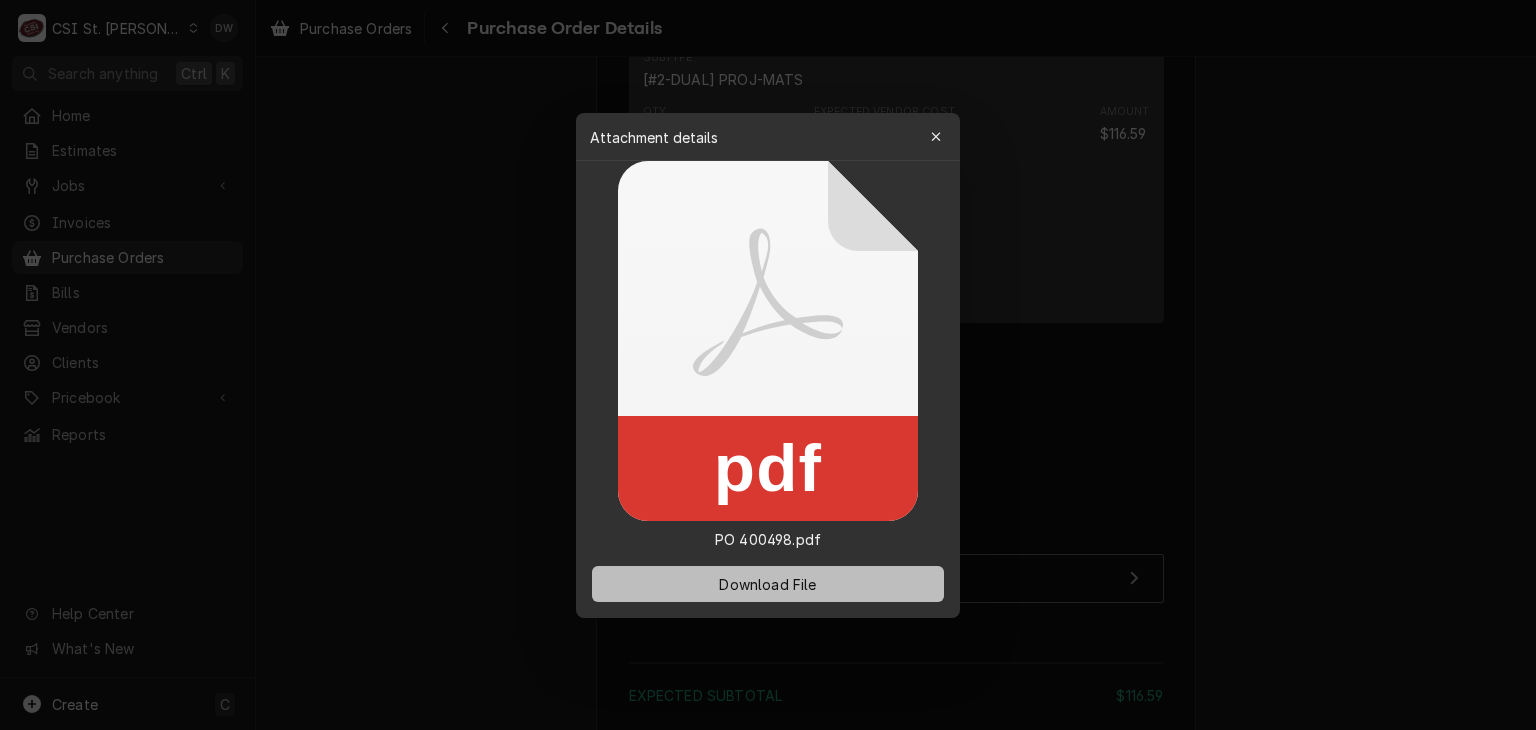 click on "Download File" at bounding box center (767, 583) 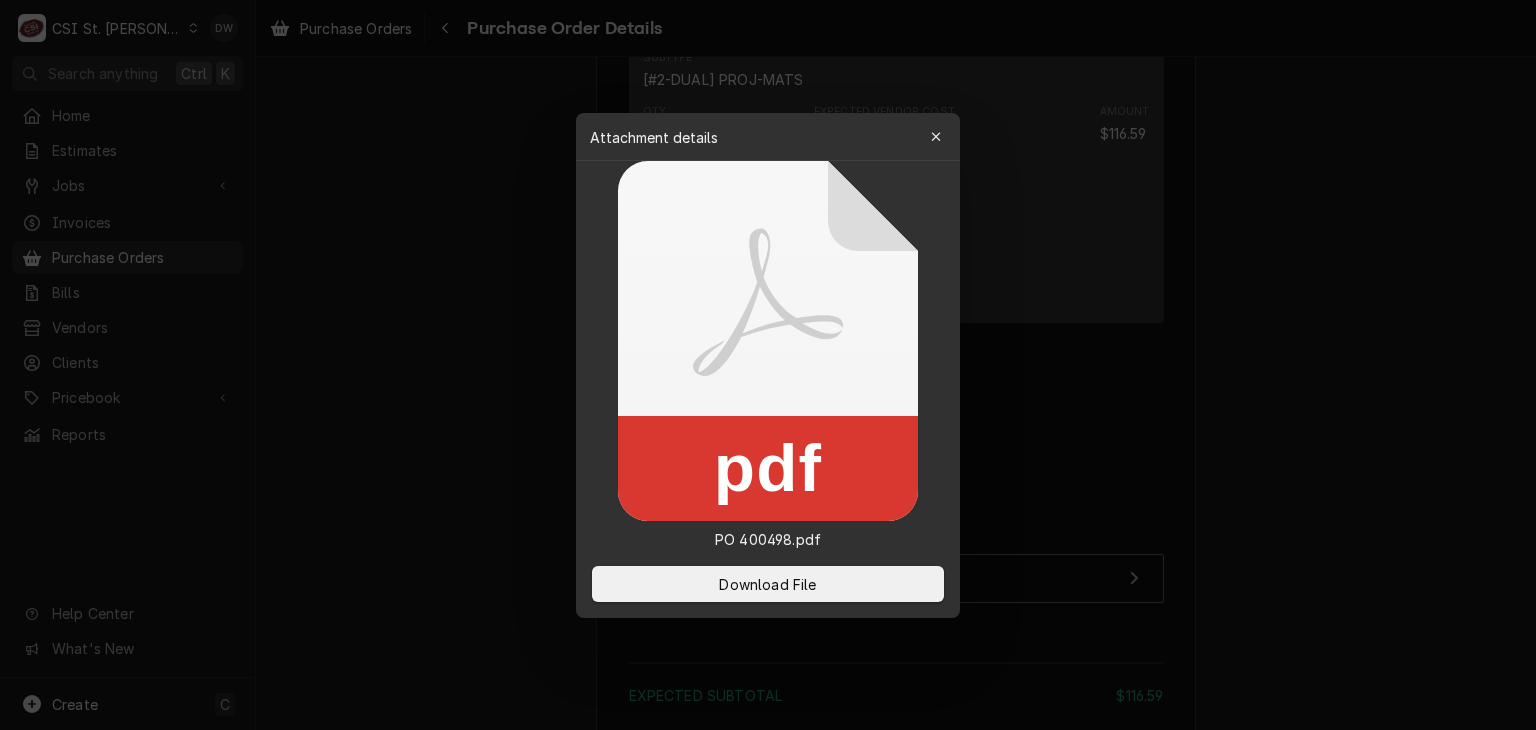 click at bounding box center (768, 365) 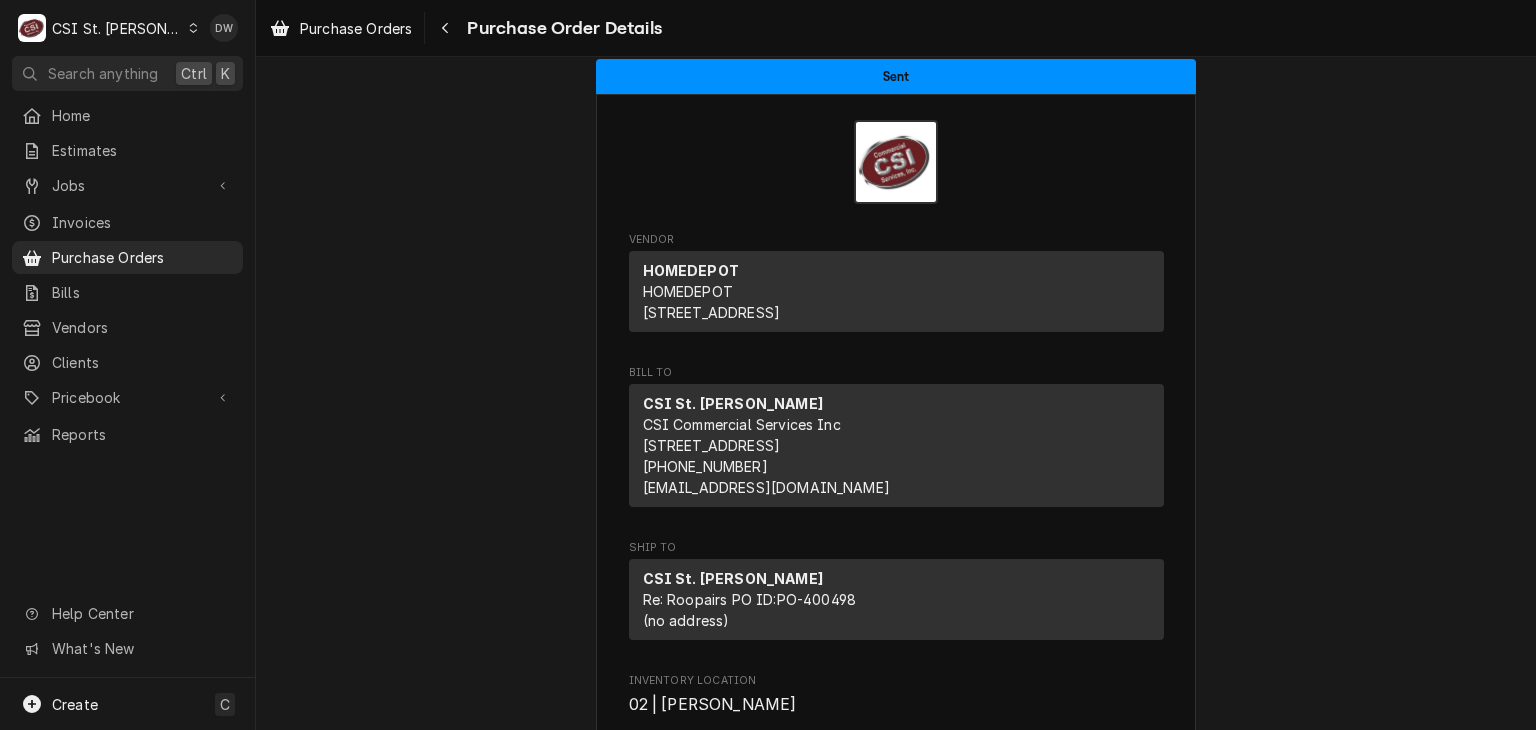 scroll, scrollTop: 0, scrollLeft: 0, axis: both 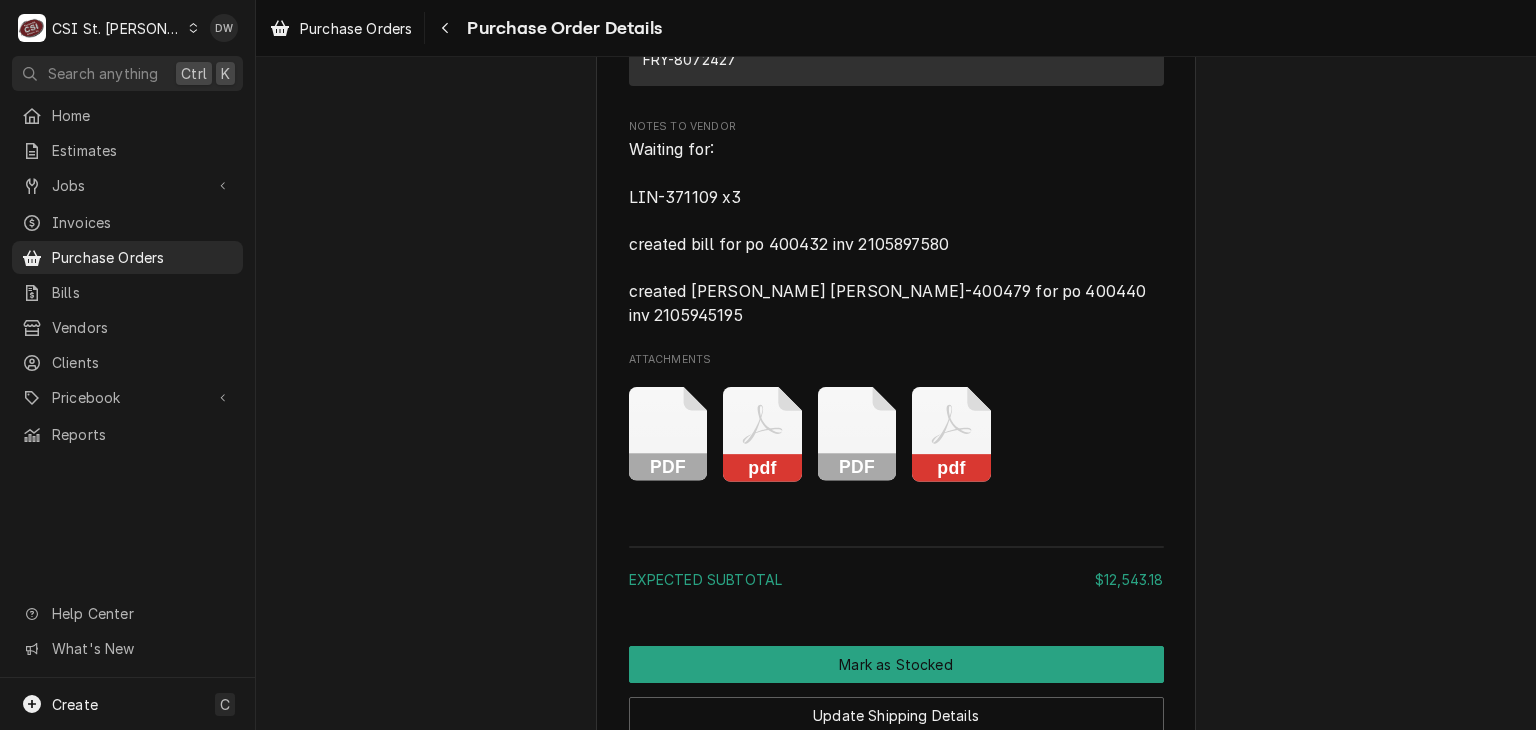 click 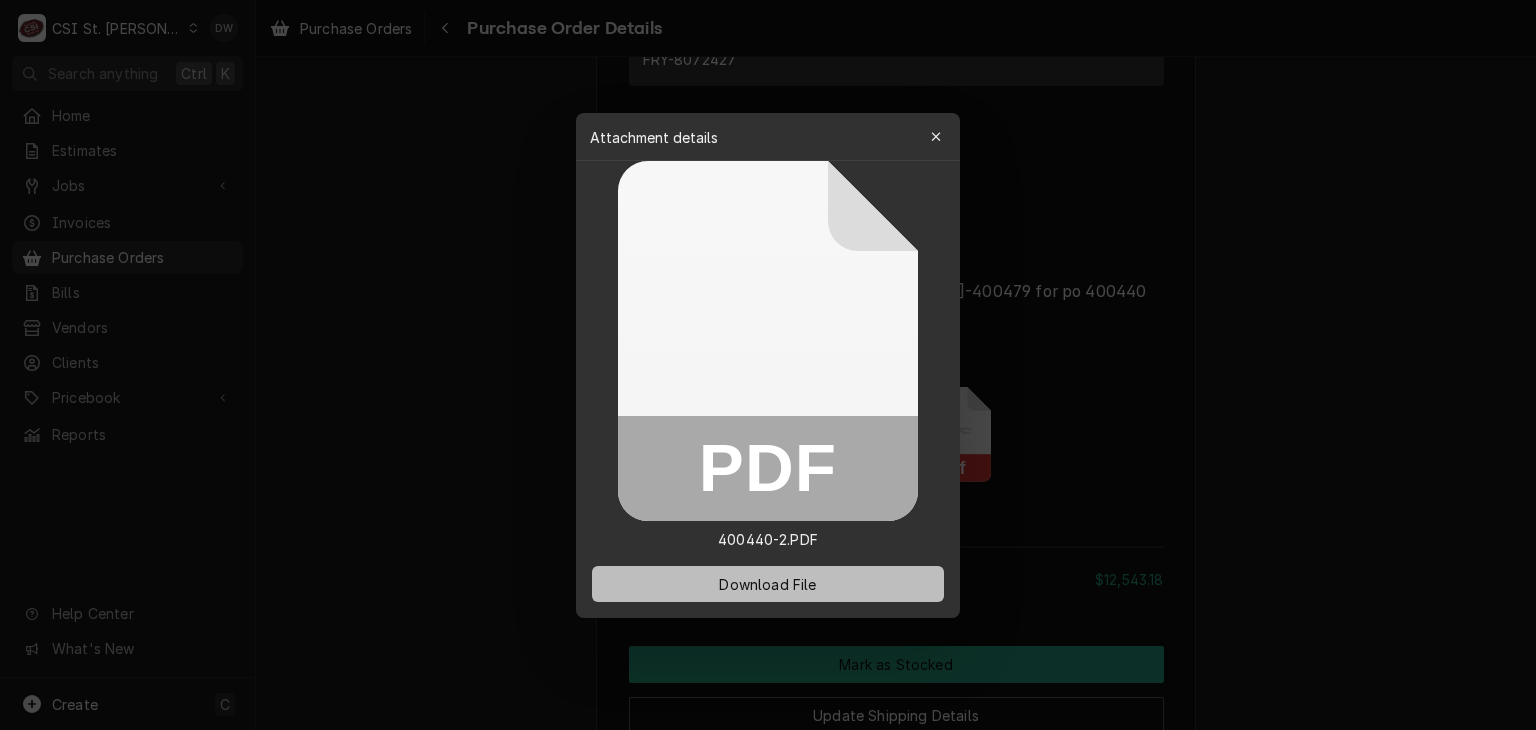 click on "Download File" at bounding box center [767, 583] 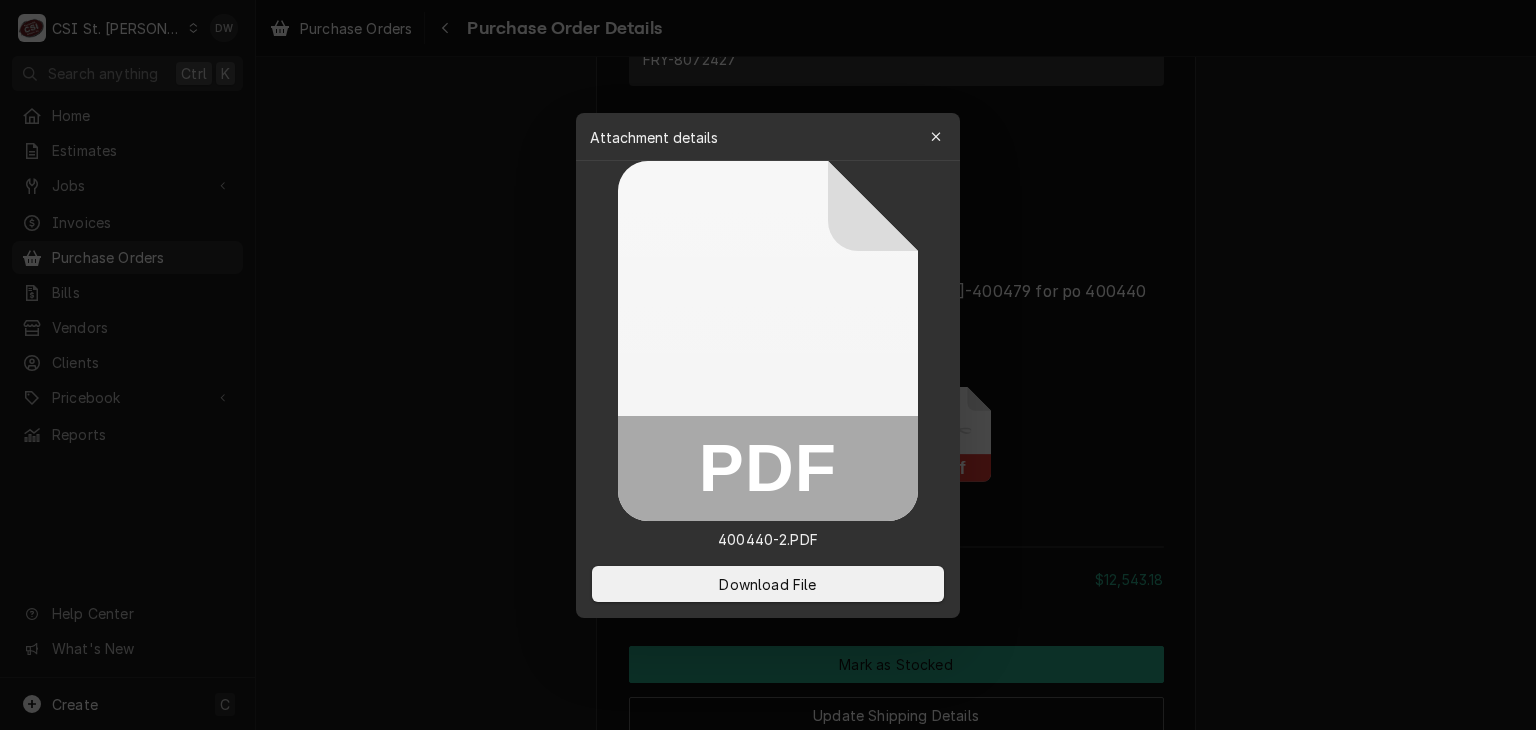 click at bounding box center (768, 365) 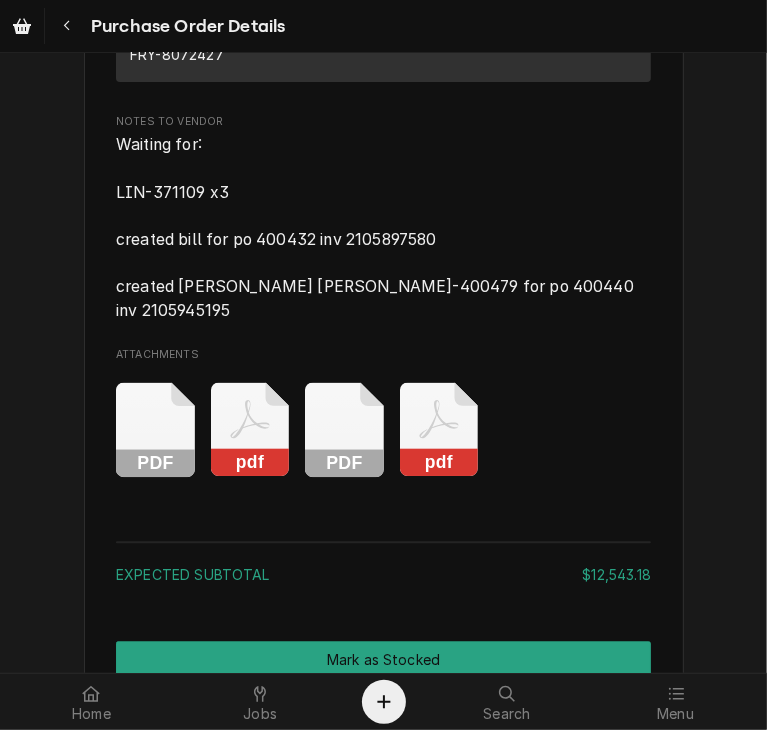 click on "Unstocked Vendor PARTS TOWN PARTS TOWN
[STREET_ADDRESS] Bill To [GEOGRAPHIC_DATA] Account ID:  0100604510 CSI Commercial Services Inc
[STREET_ADDRESS] (636) 519-7000 [EMAIL_ADDRESS][DOMAIN_NAME] Ship To [GEOGRAPHIC_DATA] Re: Roopairs PO ID:  PO-400440 [STREET_ADDRESS] Inventory Location 00 | [GEOGRAPHIC_DATA] Roopairs Purchase Order ID PO-400440 Date Issued [DATE] Shipping -- No shipping details provided. Please reach out to the vendor for more information. Tracking Number -- No tracking number provided. Please reach out to the vendor for more information. Payment Terms Net 30 Delivered [DATE][DATE] 12:21 PM Last Modified [DATE] 12:32 PM Parts and Materials Short Description 1.00 Uf 2500V Capacitor Manufacturer Merry Chef Manufacturer Part # MER-30Z1331 Subtype [#2-DUAL] INVEN-PARTS Inventory Location 00 | STL WAREHOUSE Qty. 1 Expected Vendor Cost $49.52 Amount $49.52 Vendor Part # 30Z1331 Short Description 2000W 120V Element 1" at bounding box center [383, -8180] 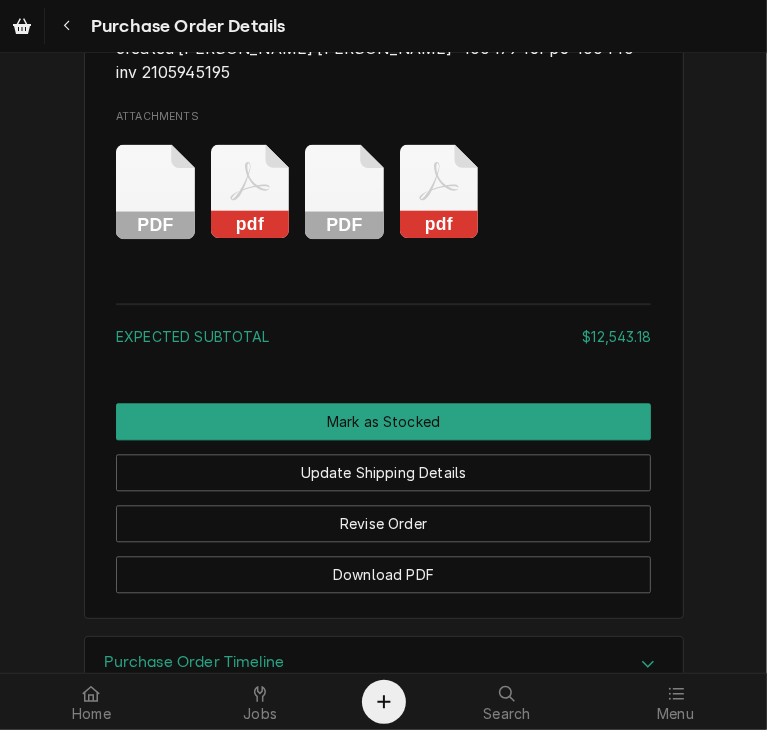 scroll, scrollTop: 17622, scrollLeft: 0, axis: vertical 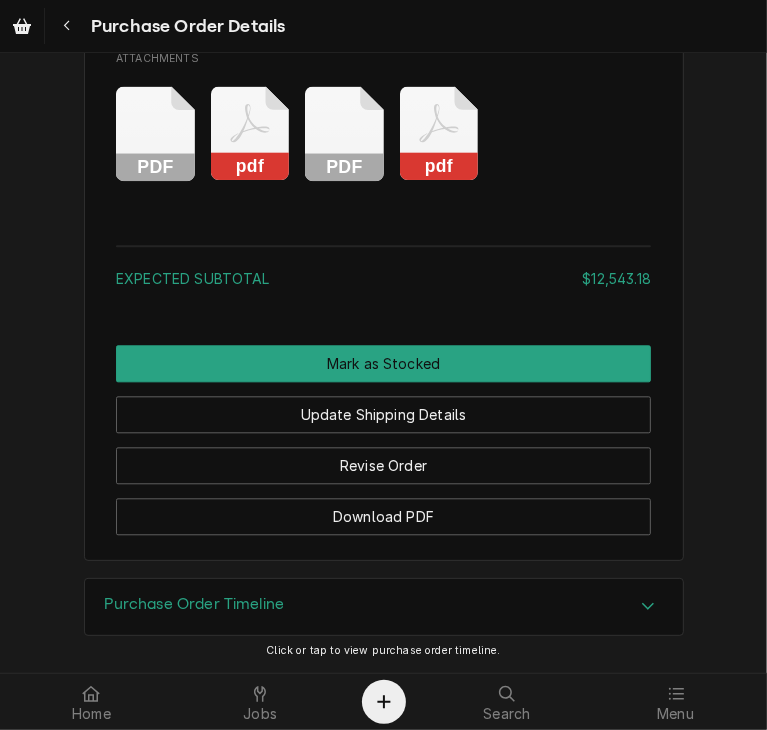 click on "Purchase Order Timeline" at bounding box center (384, 607) 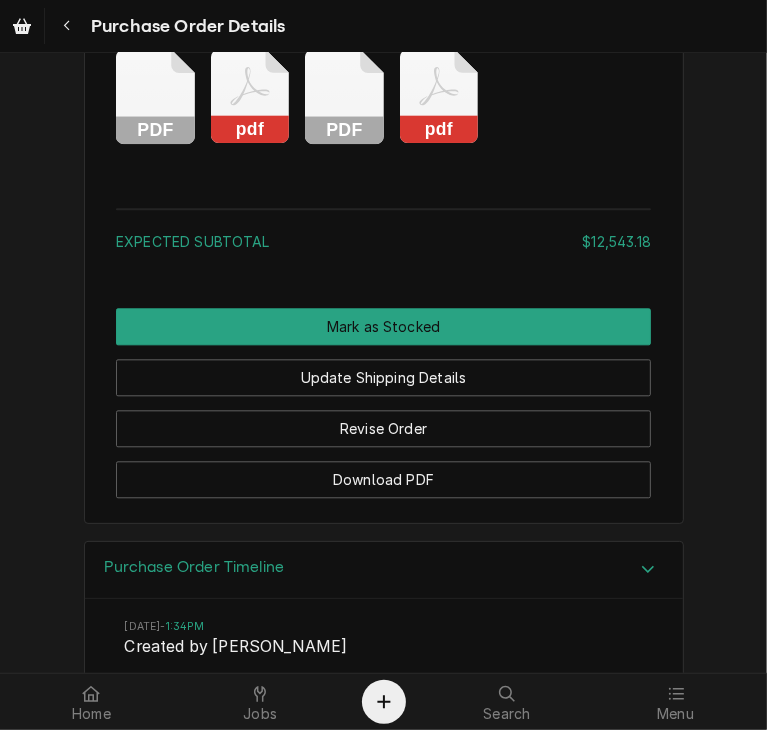 scroll, scrollTop: 18459, scrollLeft: 0, axis: vertical 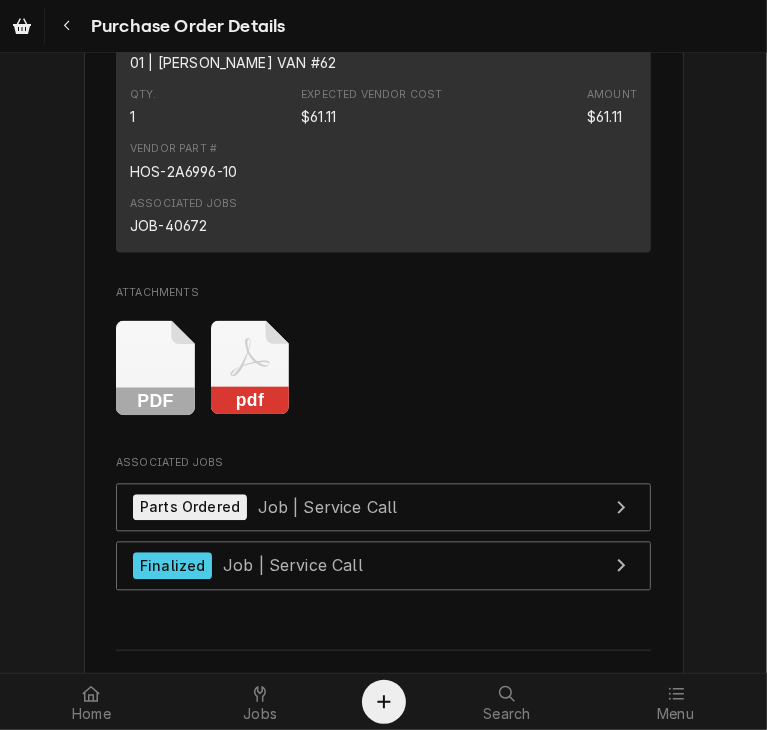 click 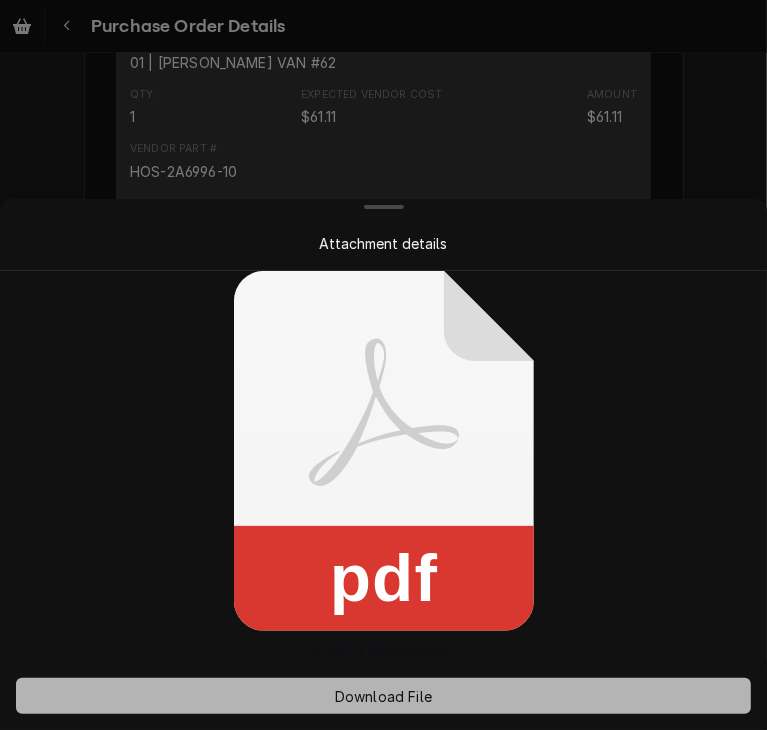 click on "Download File" at bounding box center (383, 696) 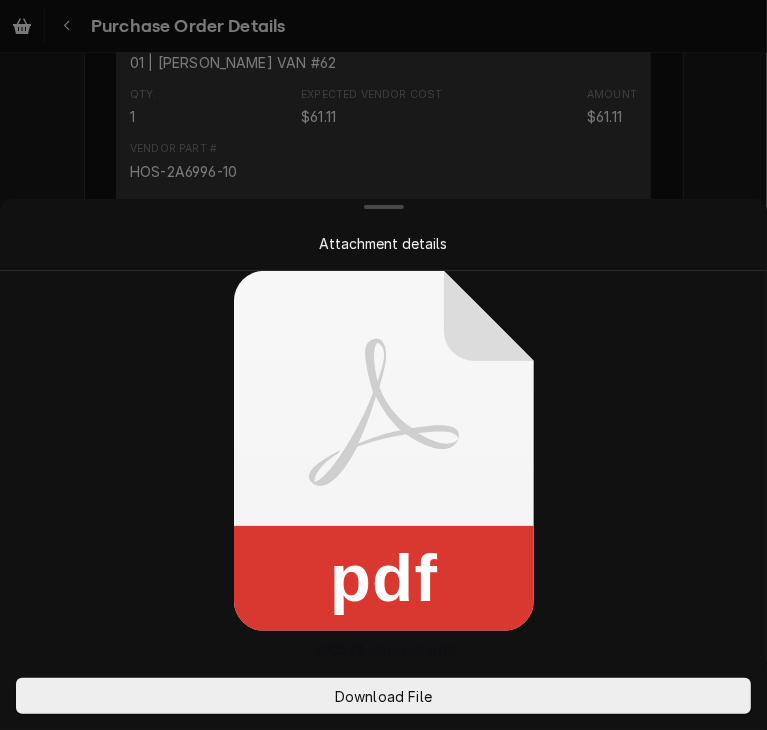 click on "pdf 400593 detailed.pdf" at bounding box center [383, 465] 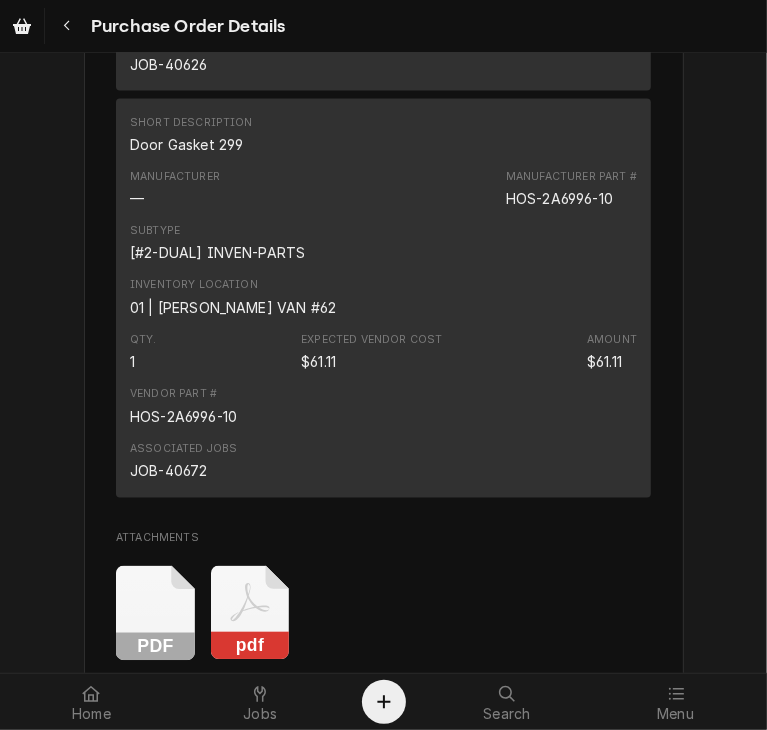 scroll, scrollTop: 1620, scrollLeft: 0, axis: vertical 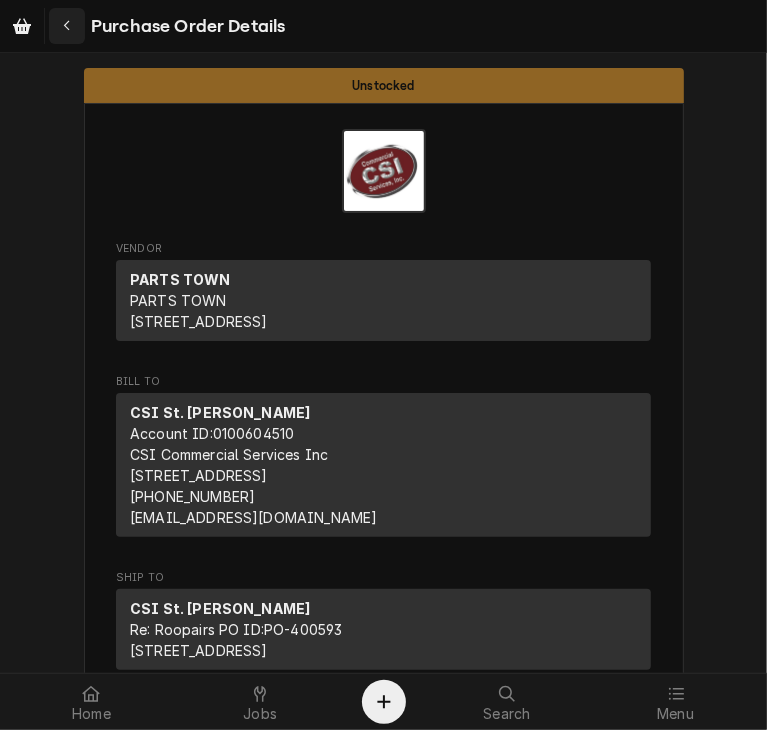 click 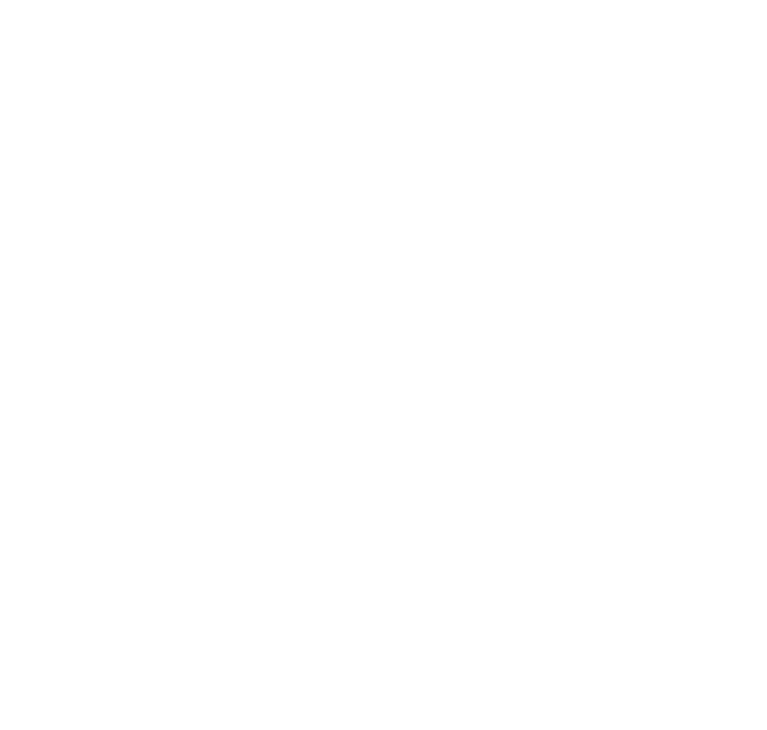 scroll, scrollTop: 0, scrollLeft: 0, axis: both 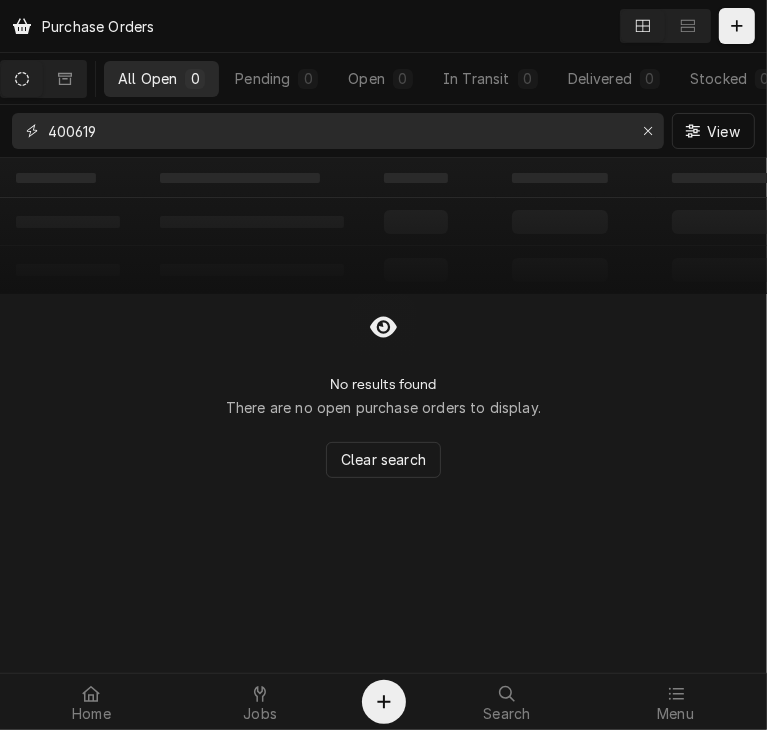 drag, startPoint x: 137, startPoint y: 131, endPoint x: 9, endPoint y: 113, distance: 129.25943 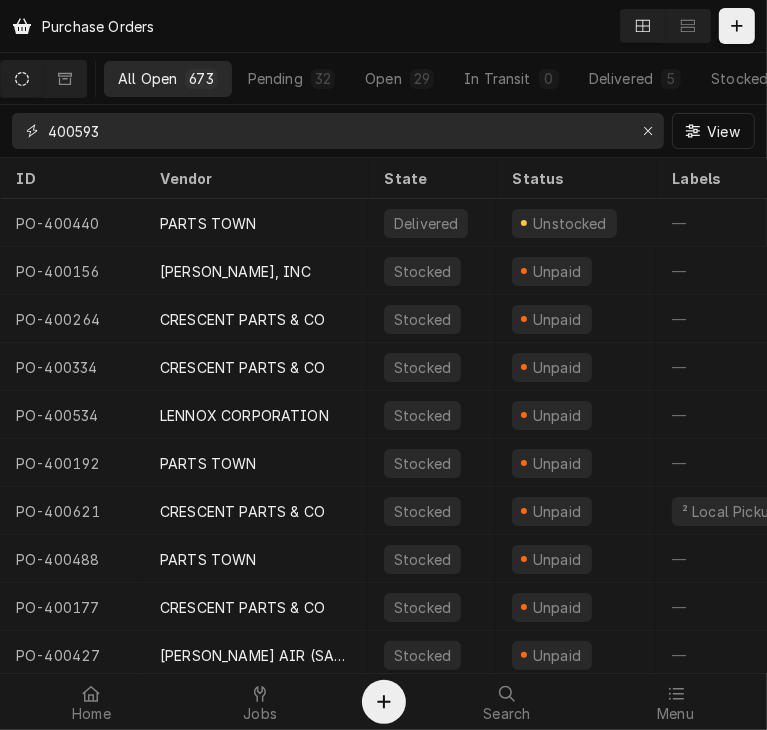 type on "400593" 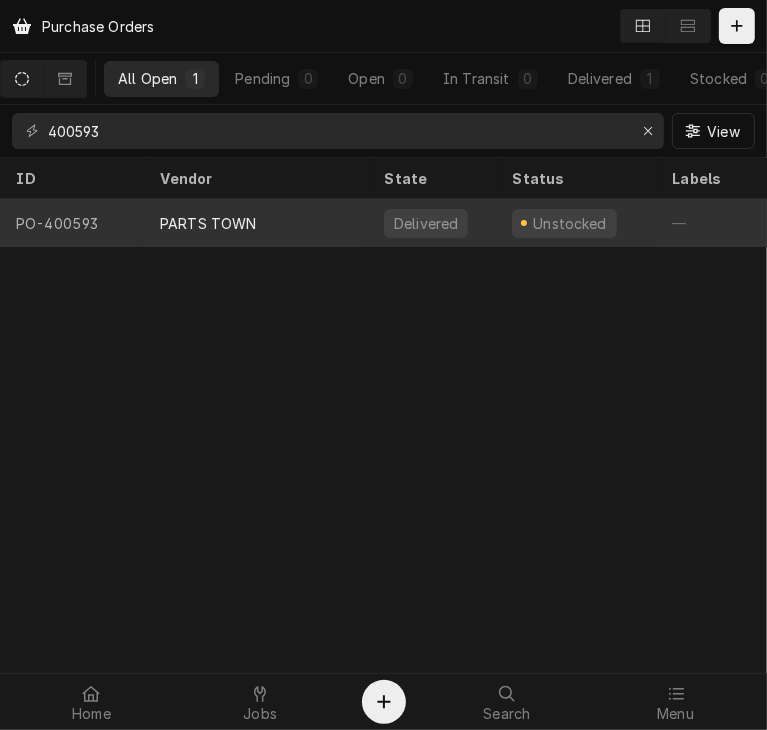 click on "PARTS TOWN" at bounding box center [208, 223] 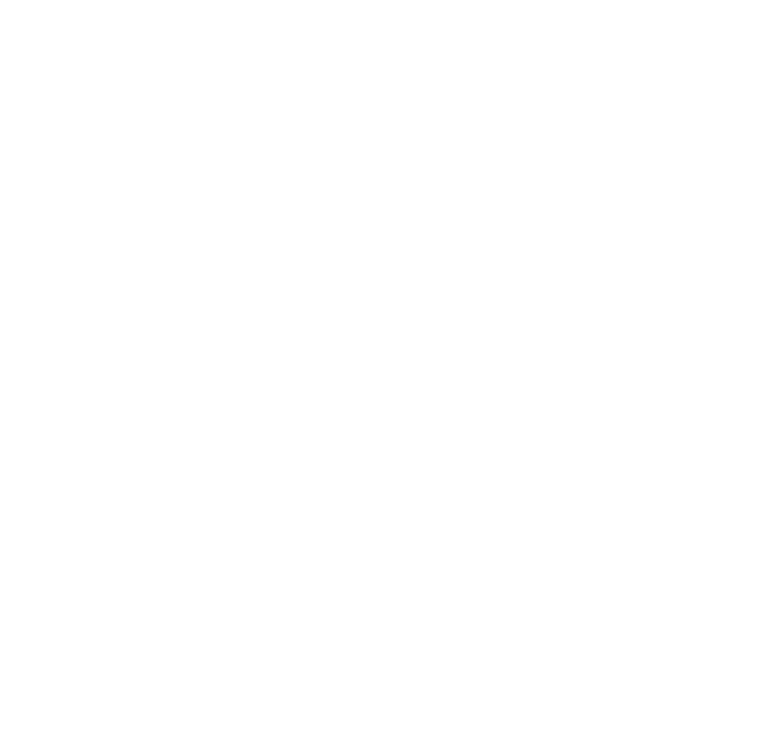 scroll, scrollTop: 0, scrollLeft: 0, axis: both 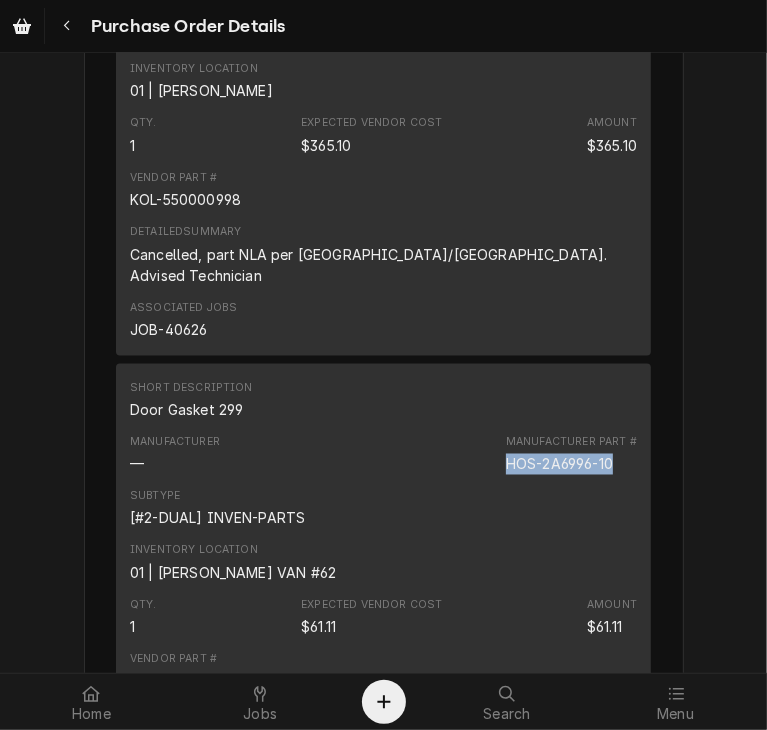 drag, startPoint x: 607, startPoint y: 507, endPoint x: 495, endPoint y: 509, distance: 112.01785 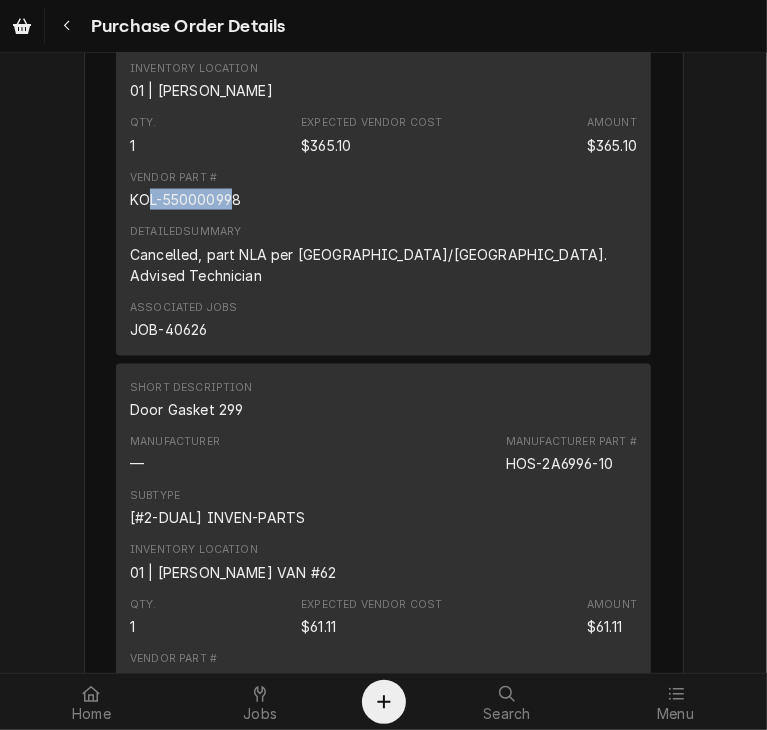 drag, startPoint x: 229, startPoint y: 263, endPoint x: 141, endPoint y: 261, distance: 88.02273 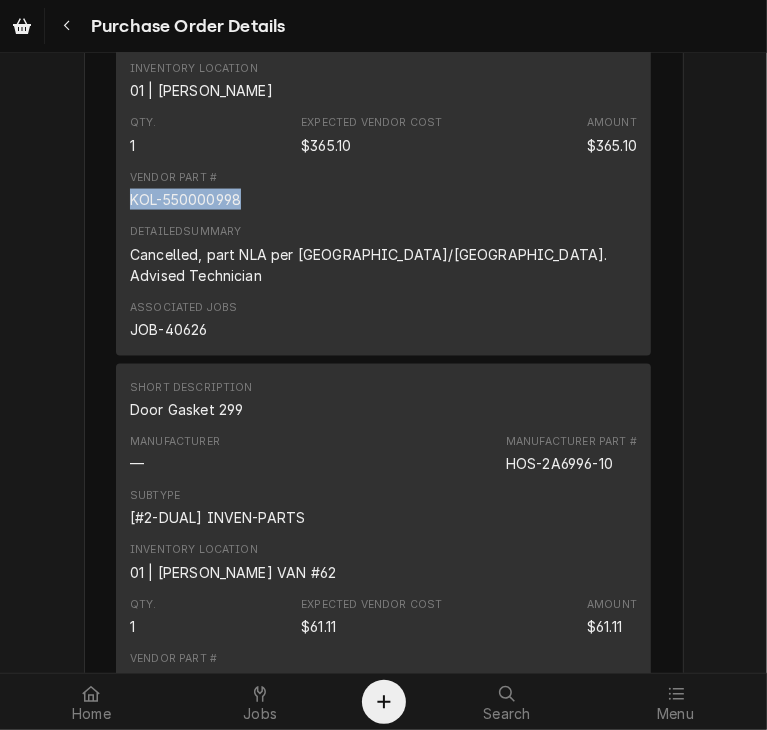 drag, startPoint x: 232, startPoint y: 262, endPoint x: 116, endPoint y: 258, distance: 116.06895 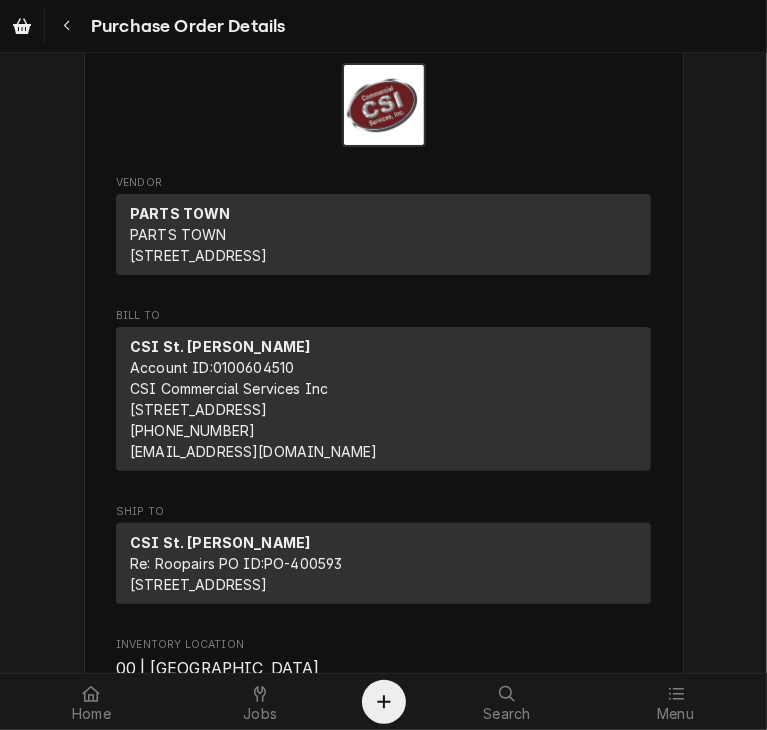 scroll, scrollTop: 0, scrollLeft: 0, axis: both 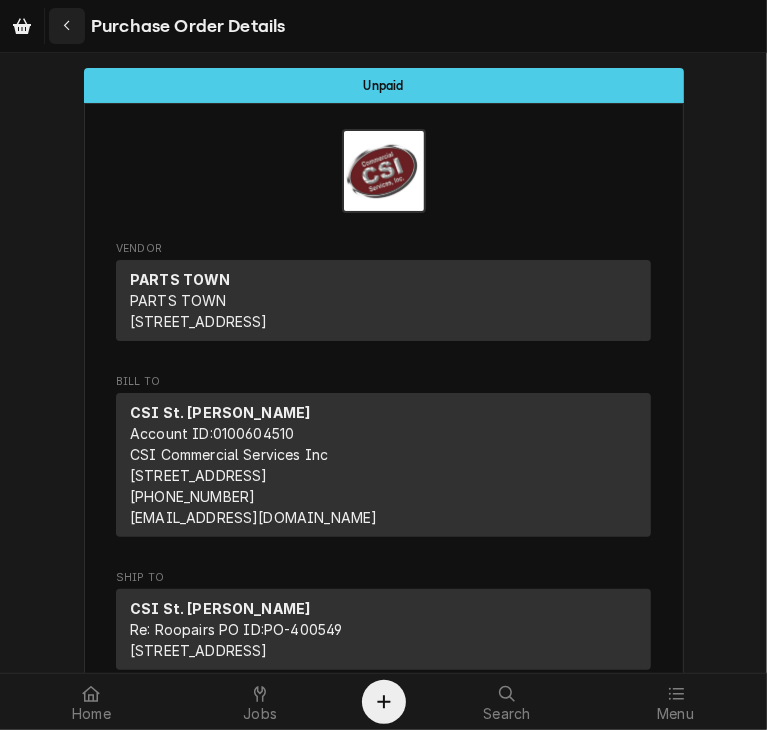 click 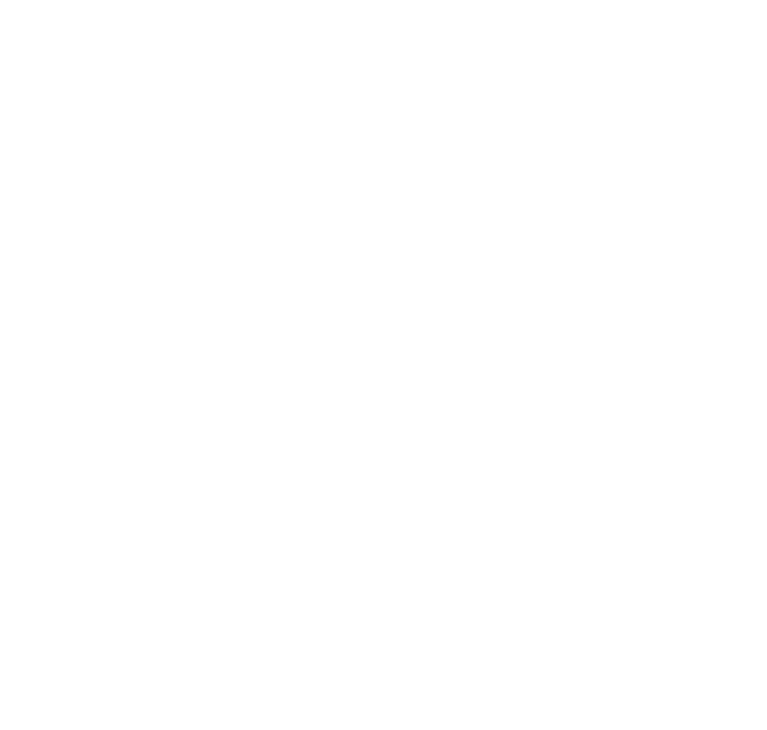 scroll, scrollTop: 0, scrollLeft: 0, axis: both 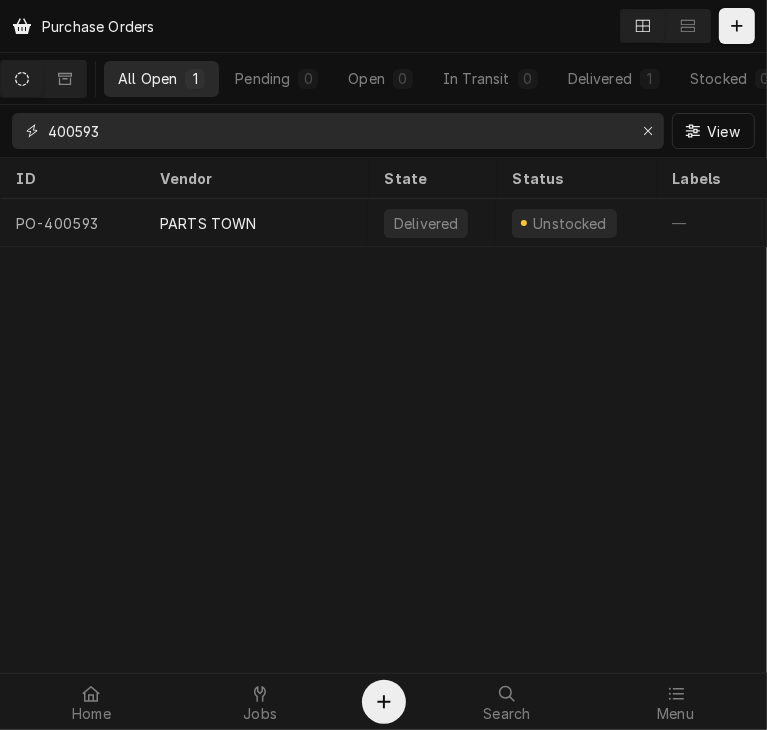 click on "400593" at bounding box center [337, 131] 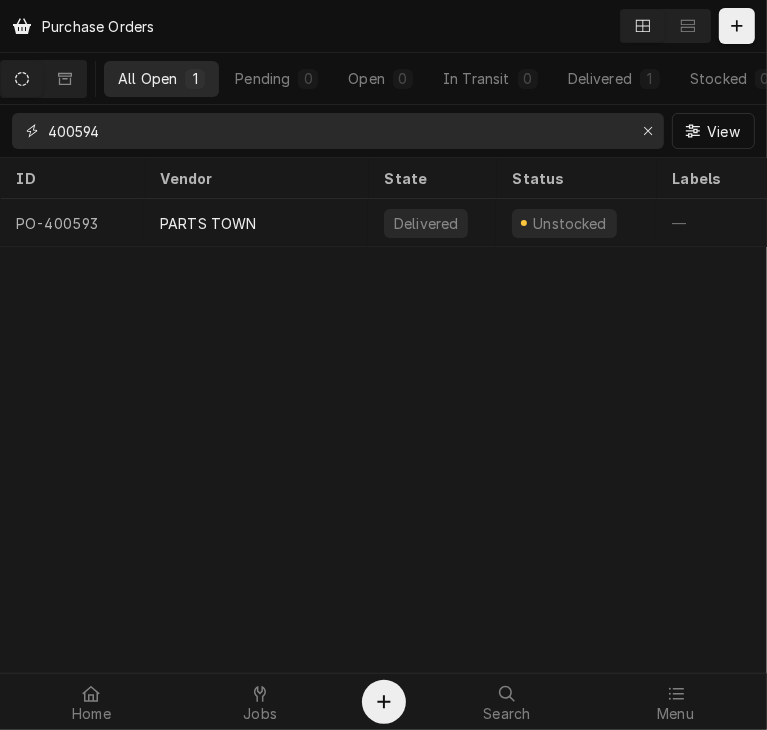 type on "400594" 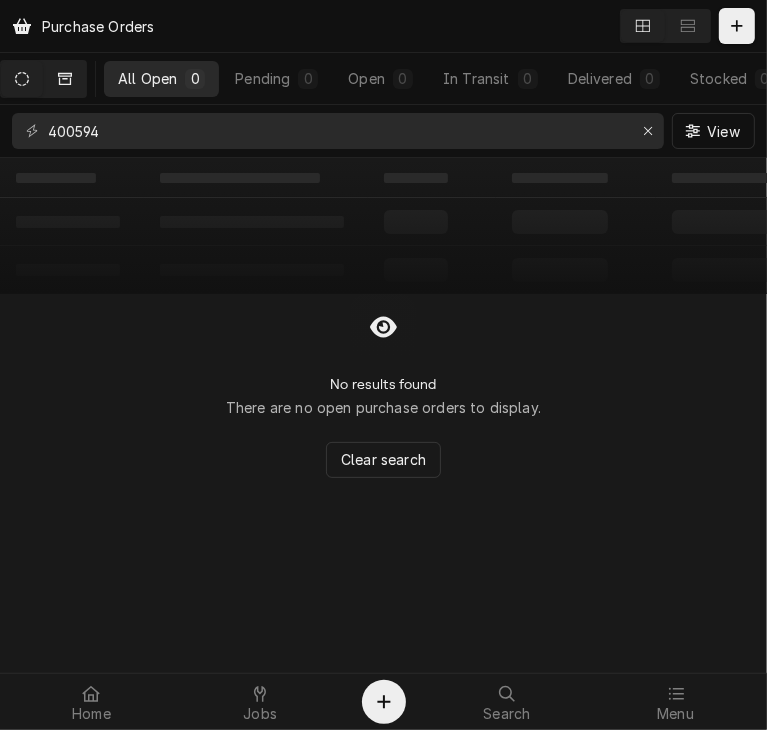 click at bounding box center (65, 79) 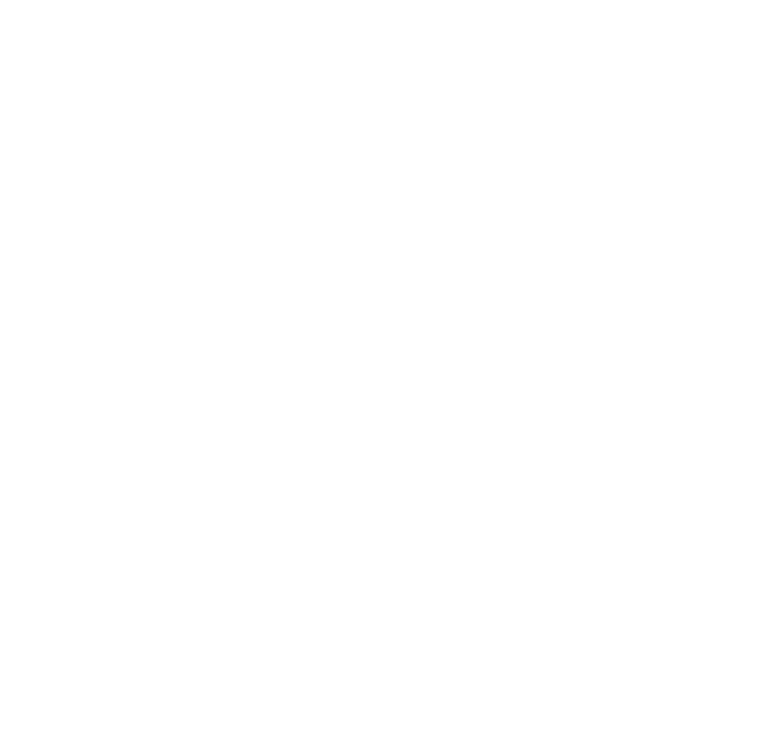 scroll, scrollTop: 0, scrollLeft: 0, axis: both 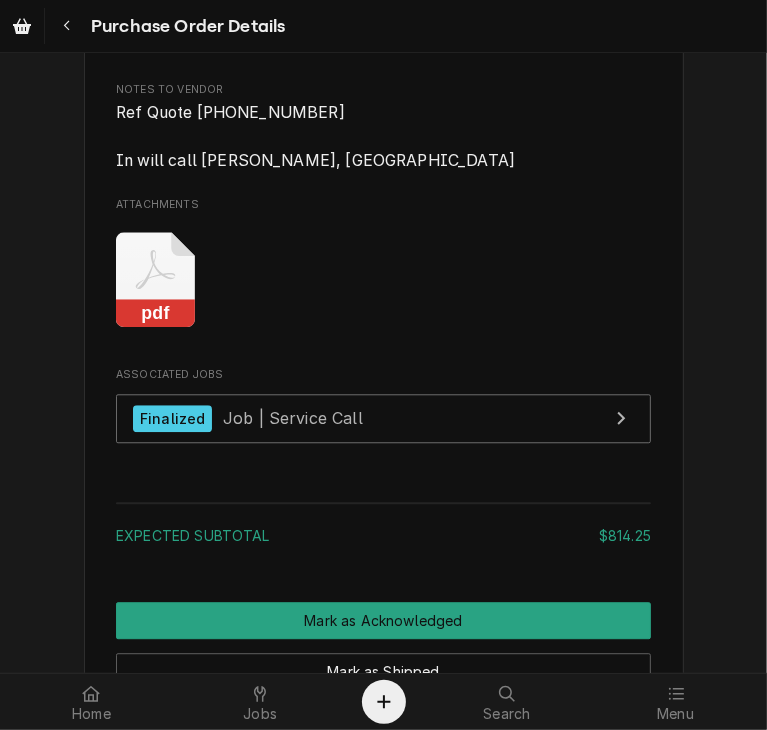 click 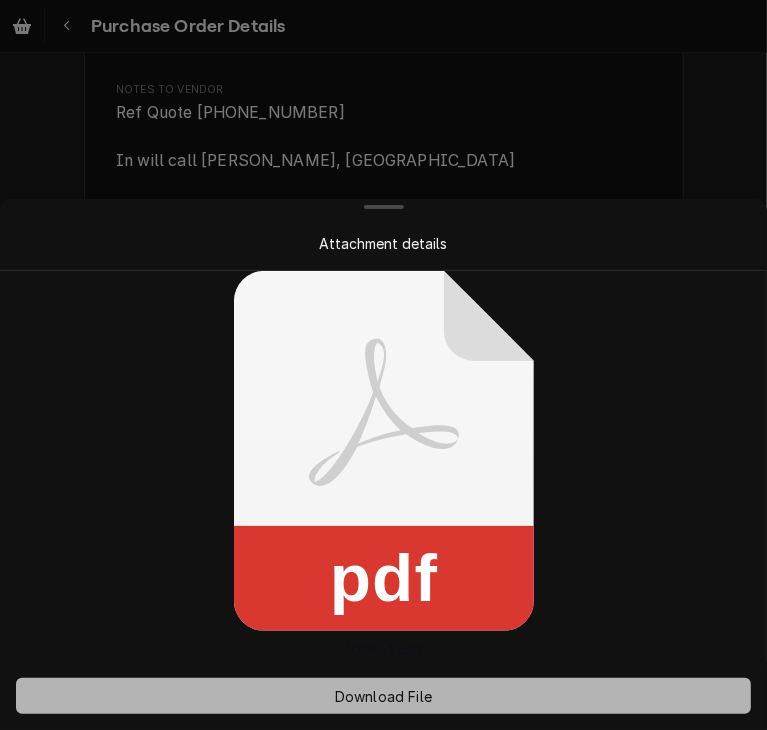 click on "Download File" at bounding box center [383, 696] 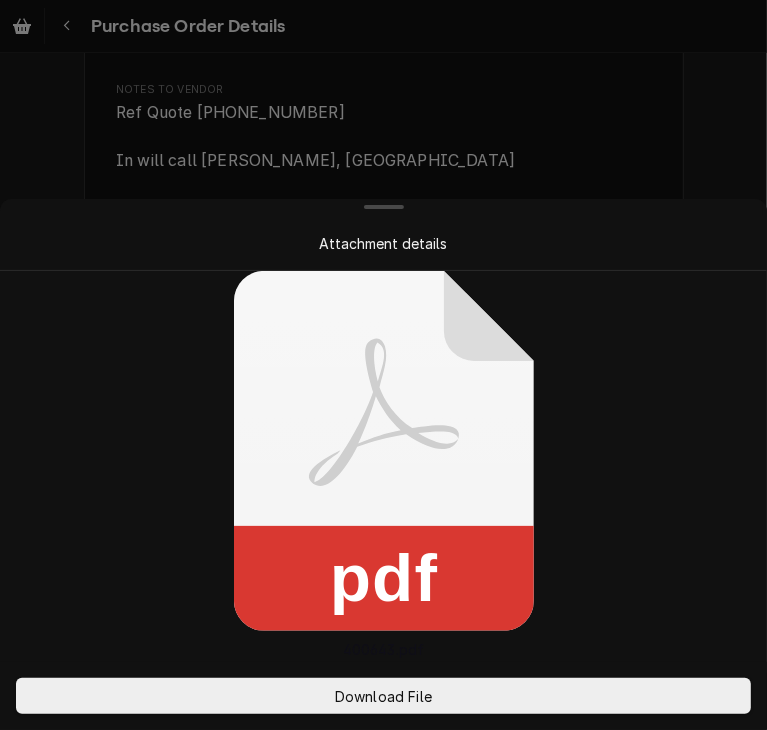 click at bounding box center [383, 365] 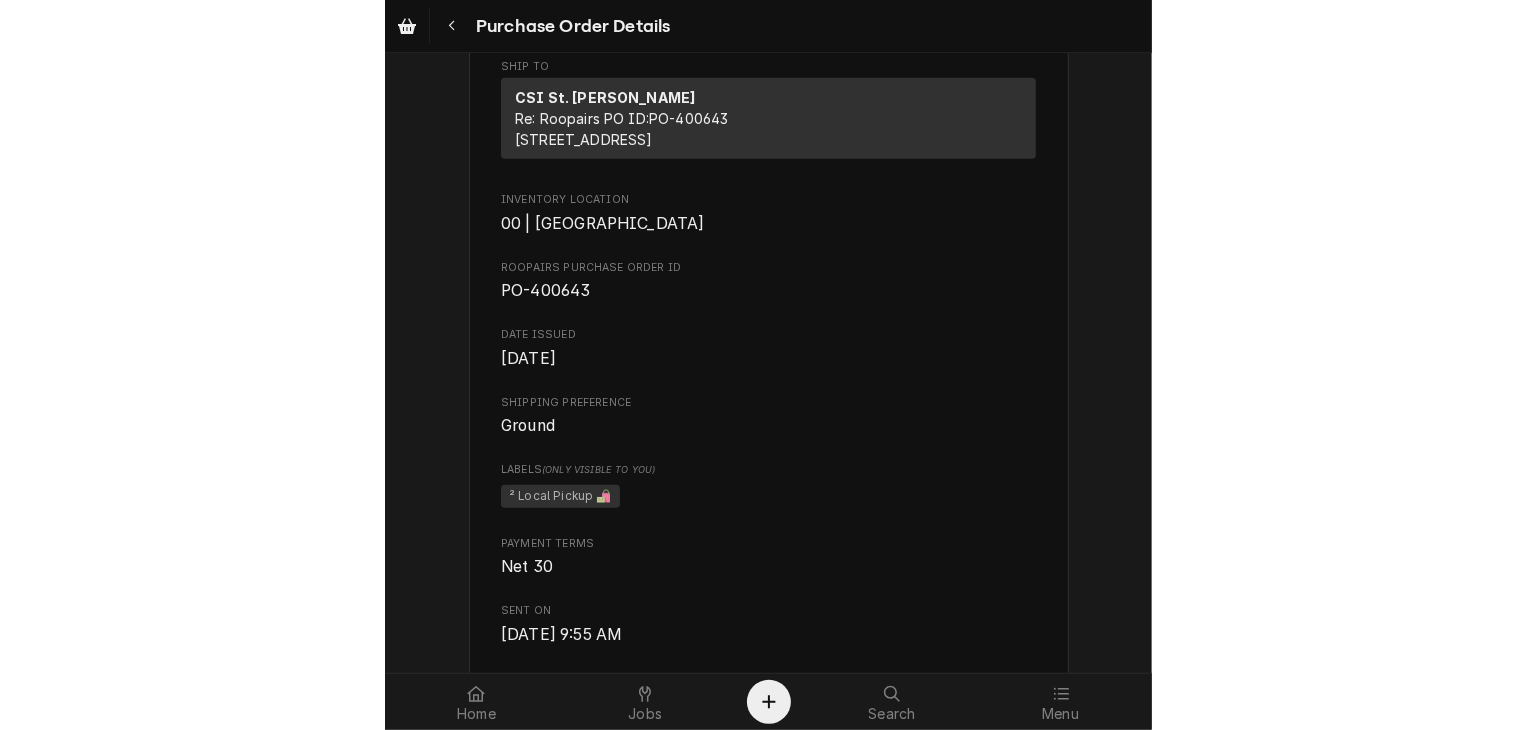 scroll, scrollTop: 586, scrollLeft: 0, axis: vertical 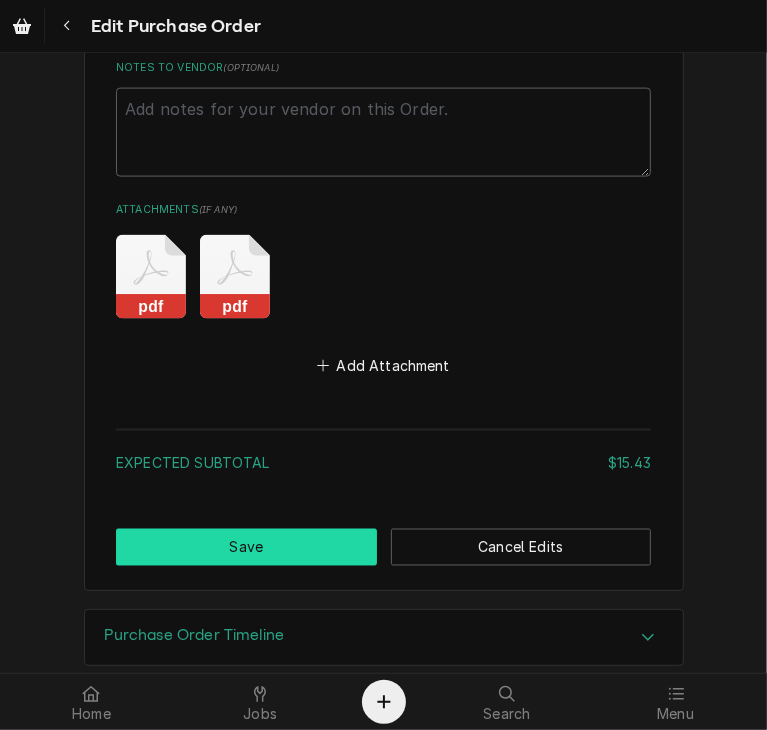 click on "Save" at bounding box center [246, 547] 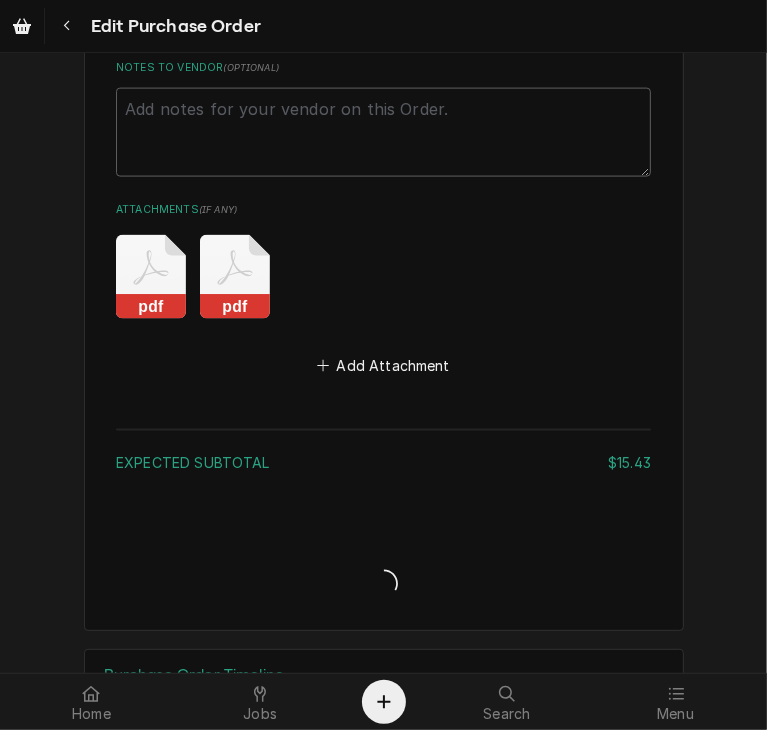 type on "x" 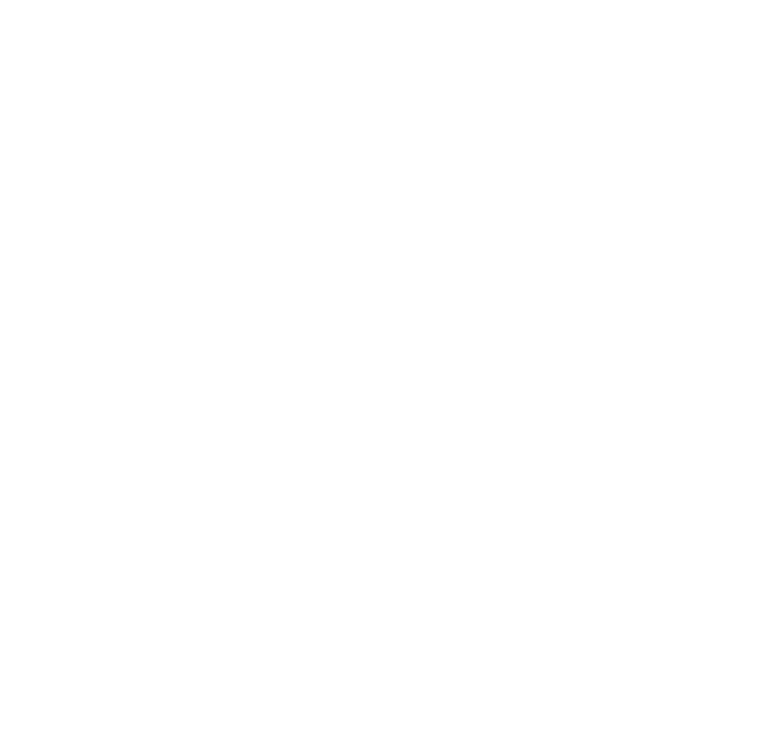 scroll, scrollTop: 0, scrollLeft: 0, axis: both 